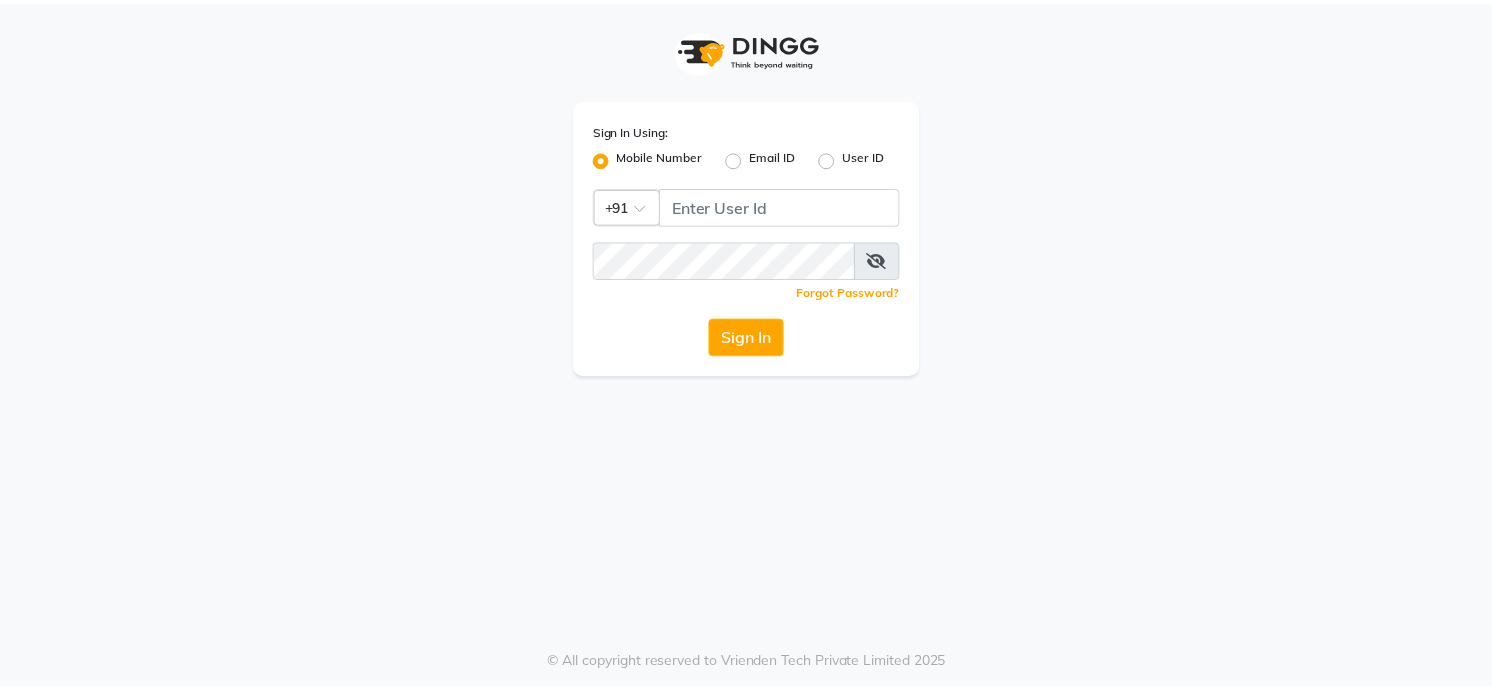 scroll, scrollTop: 0, scrollLeft: 0, axis: both 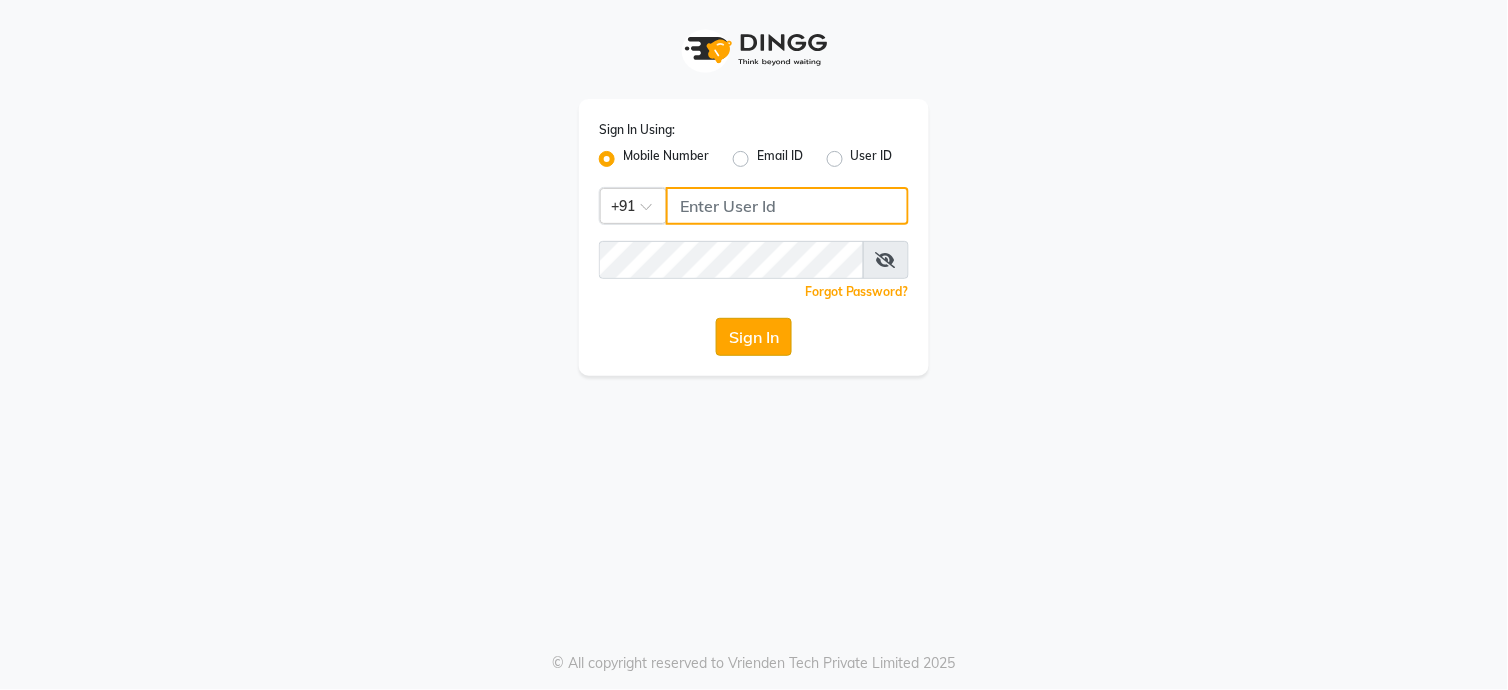type on "8759660660" 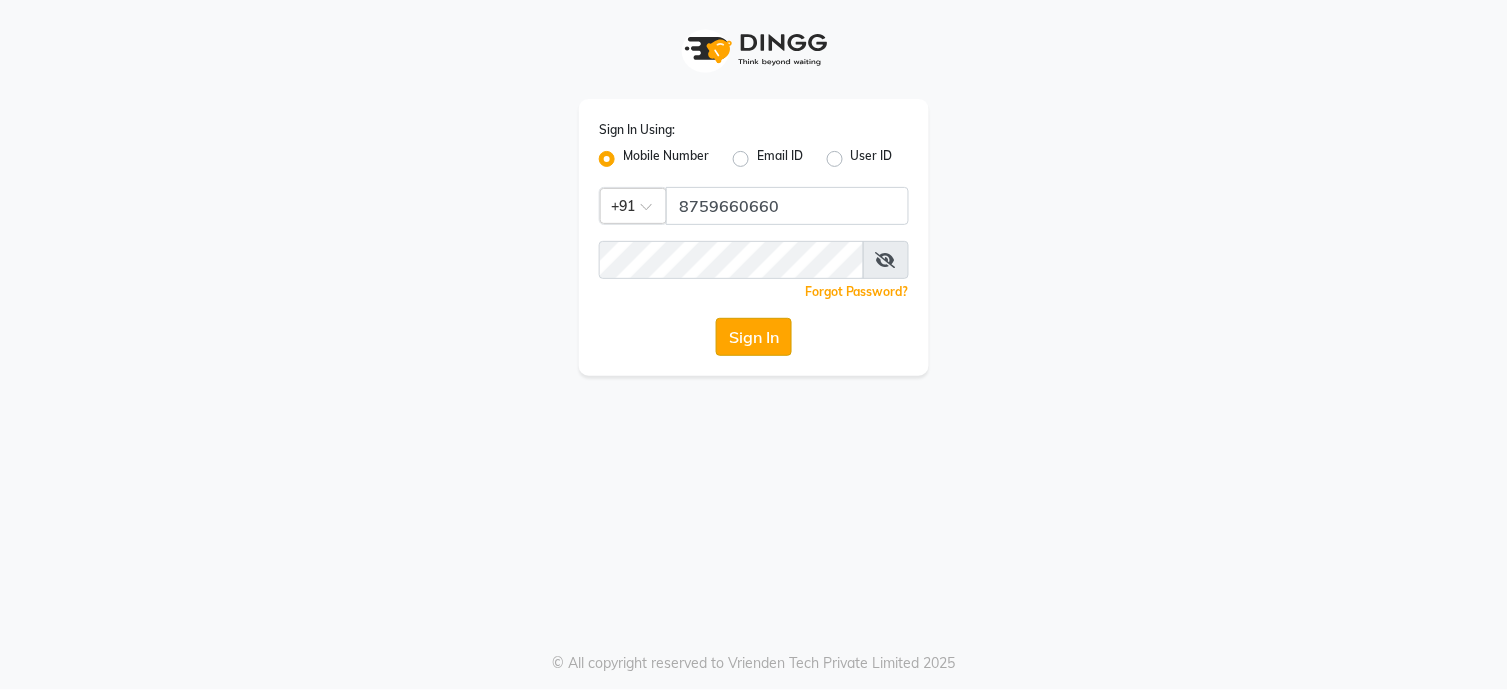 click on "Sign In" 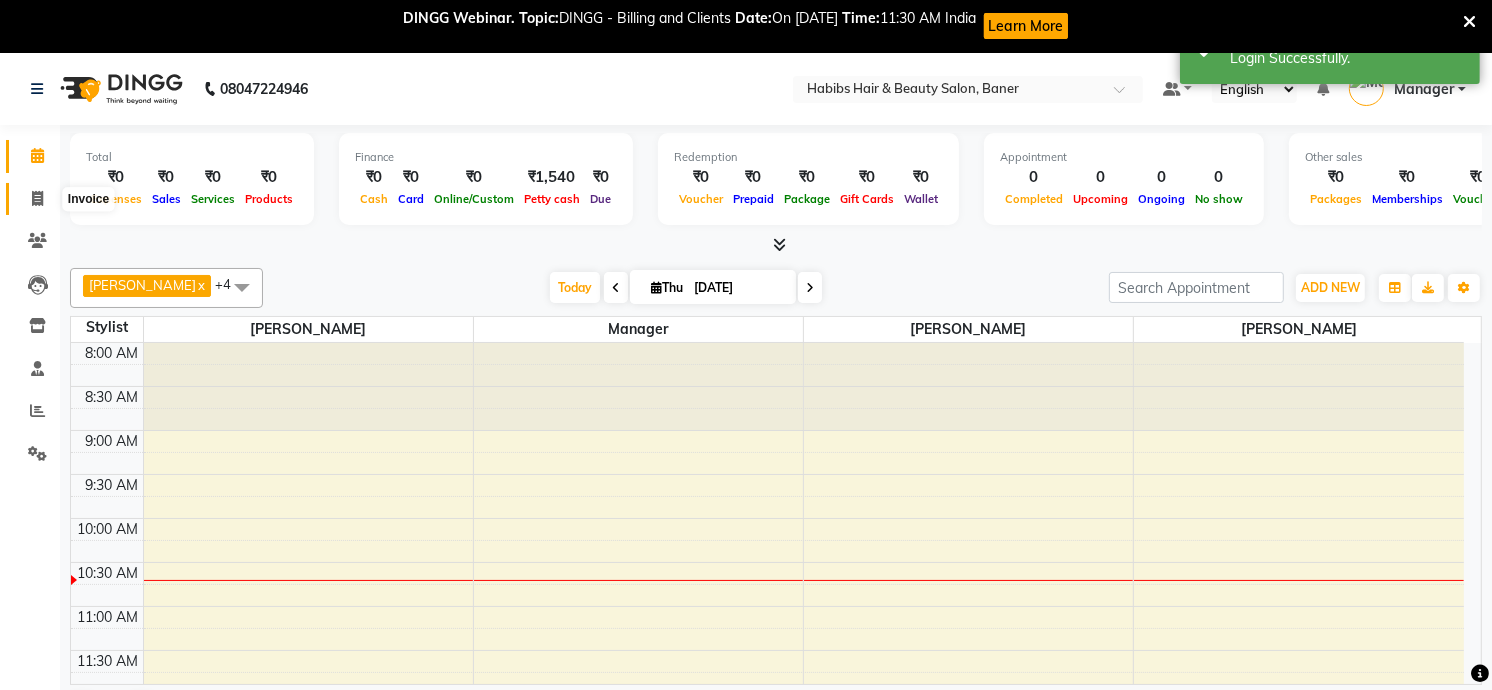 click 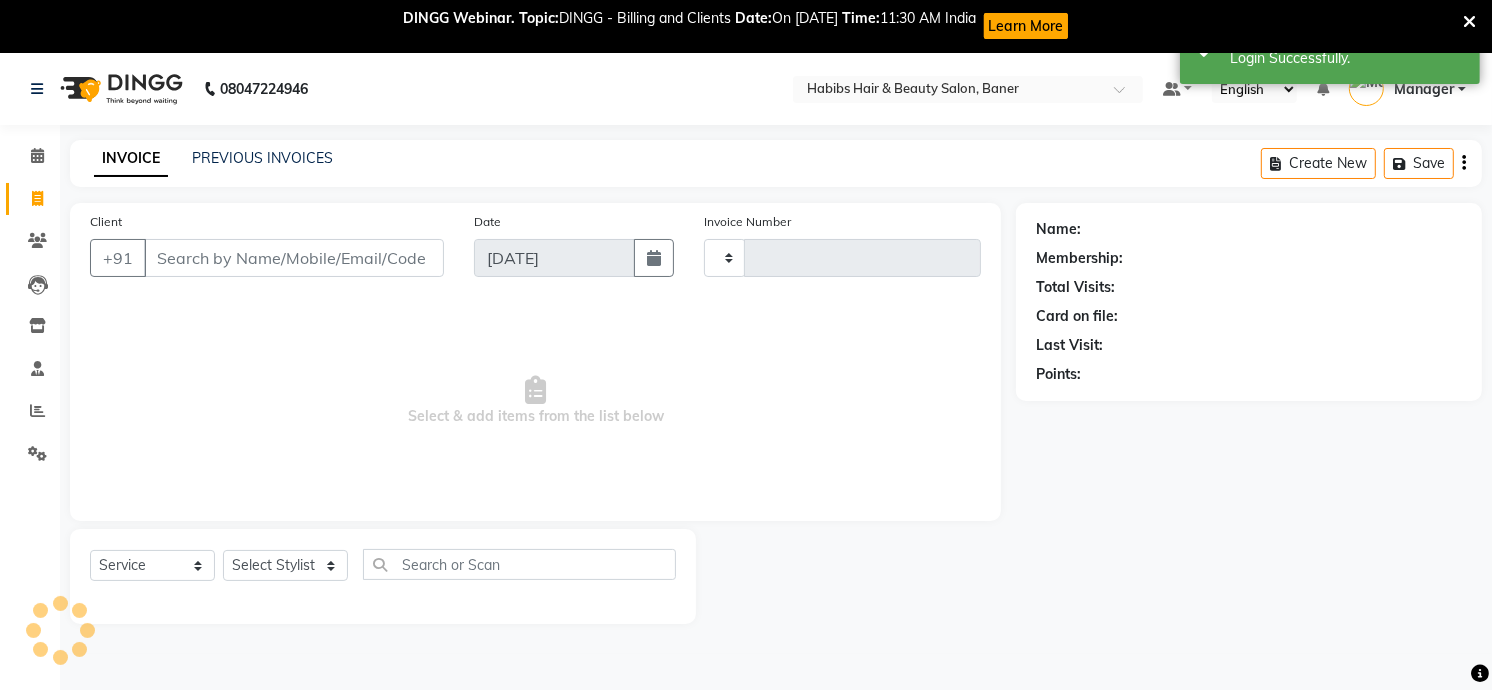 type on "2251" 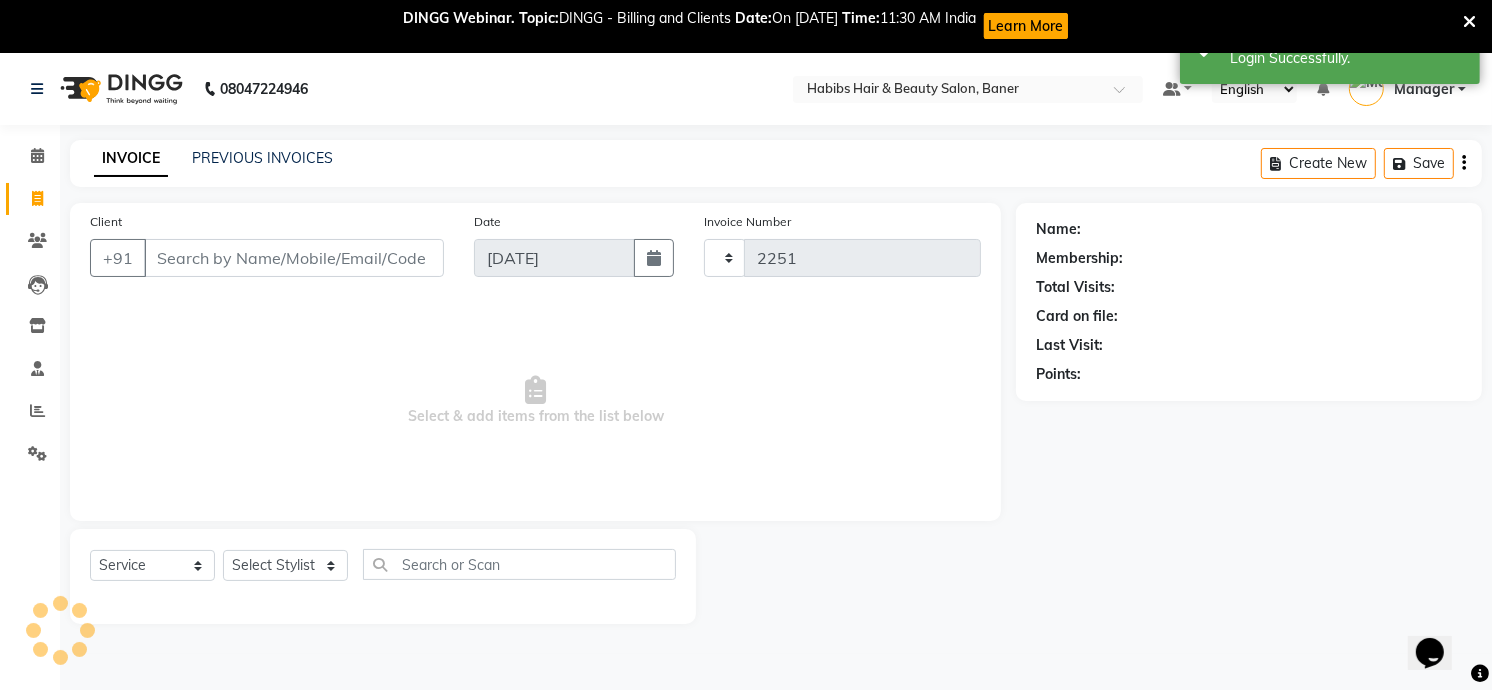 scroll, scrollTop: 0, scrollLeft: 0, axis: both 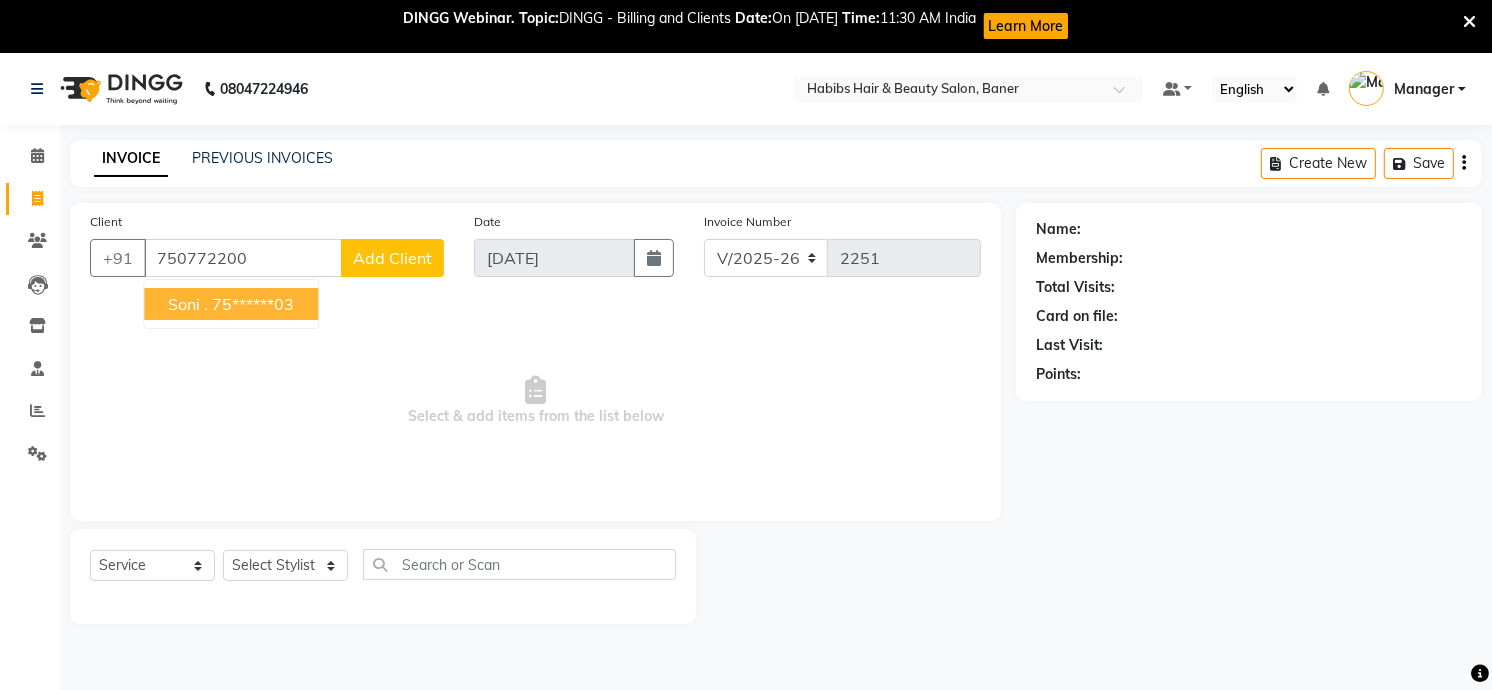 click on "Soni ." at bounding box center [188, 304] 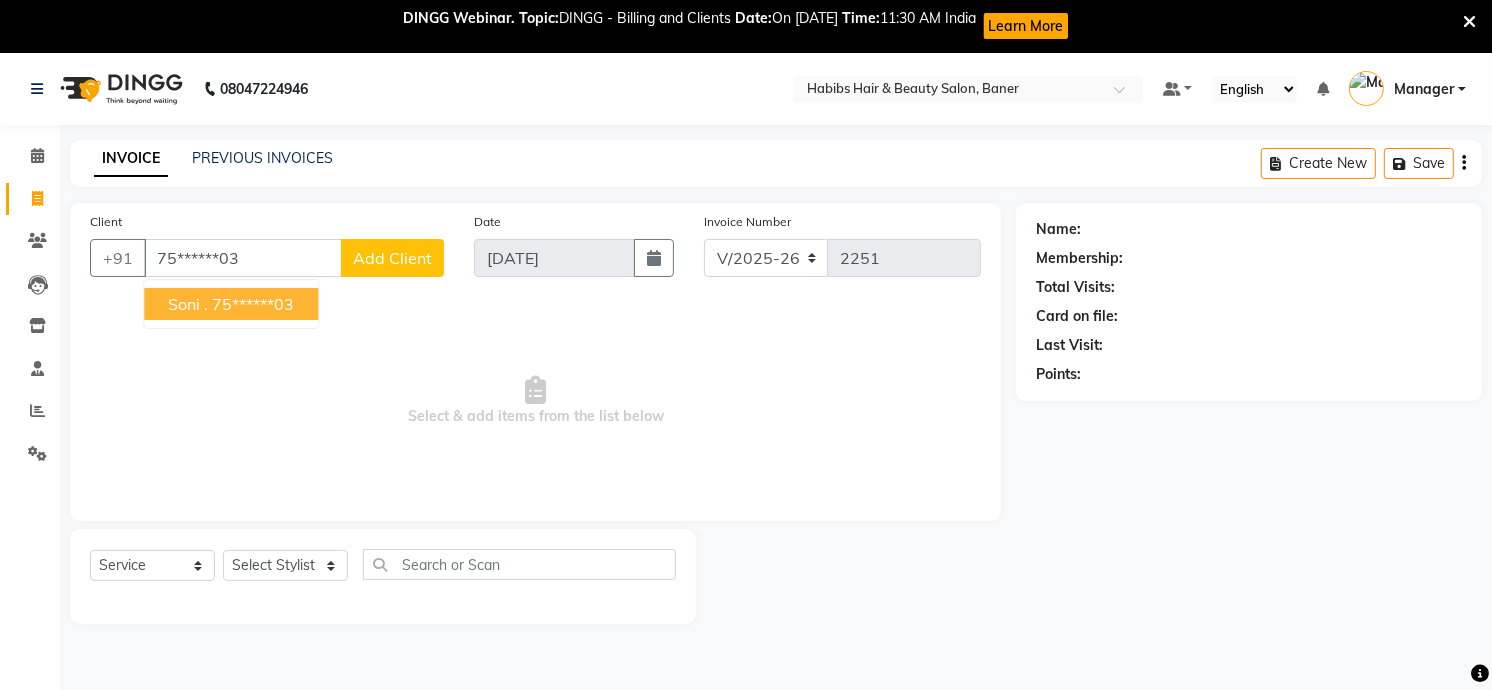 type on "75******03" 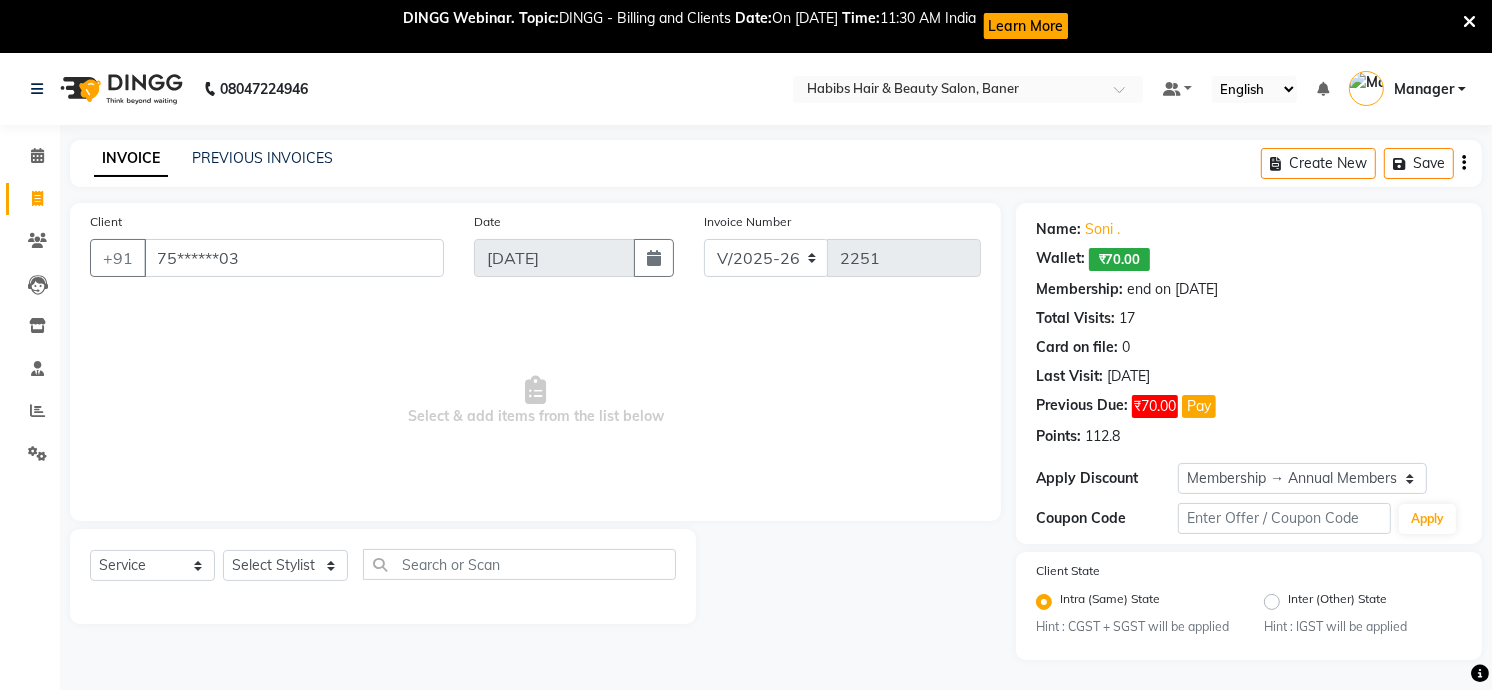 scroll, scrollTop: 53, scrollLeft: 0, axis: vertical 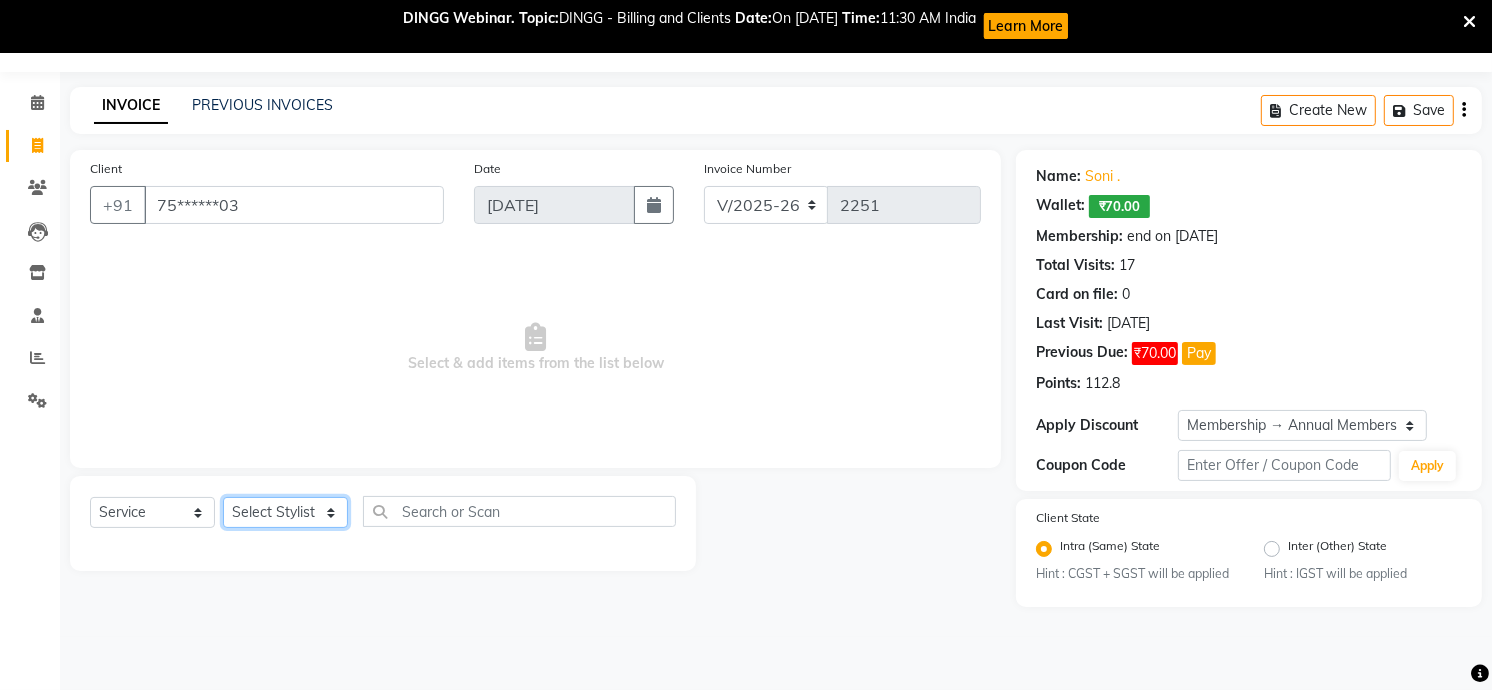 click on "Select Stylist Admin [PERSON_NAME] [PERSON_NAME]  Manager [PERSON_NAME] [PERSON_NAME] [PERSON_NAME] [PERSON_NAME]" 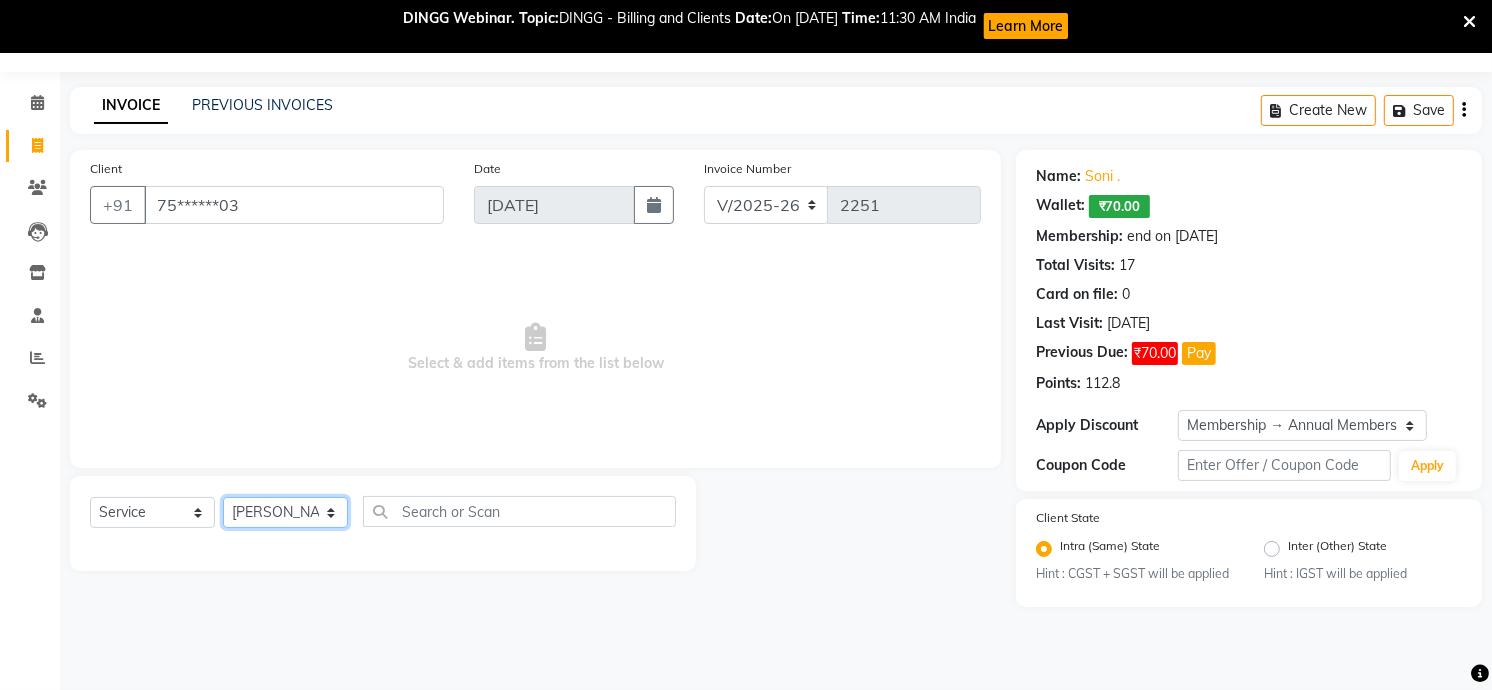 click on "Select Stylist Admin [PERSON_NAME] [PERSON_NAME]  Manager [PERSON_NAME] [PERSON_NAME] [PERSON_NAME] [PERSON_NAME]" 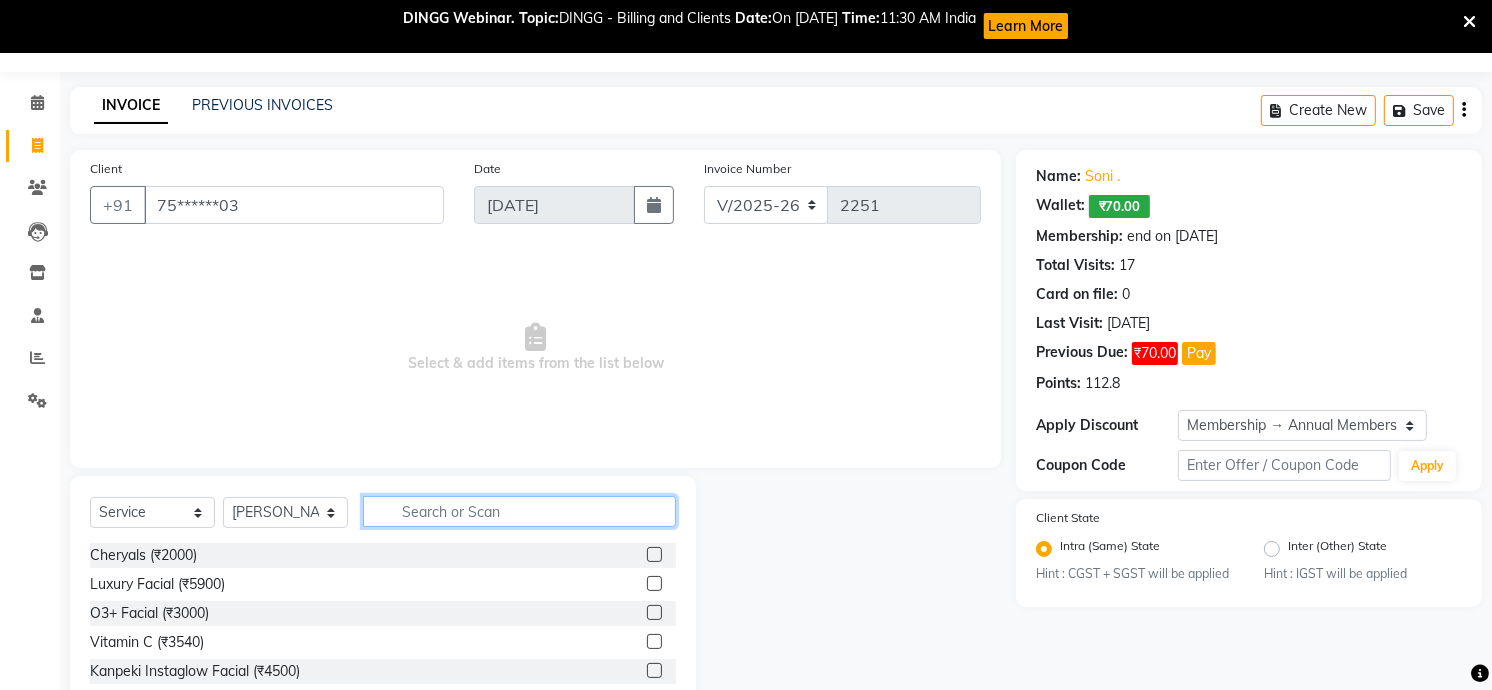 click 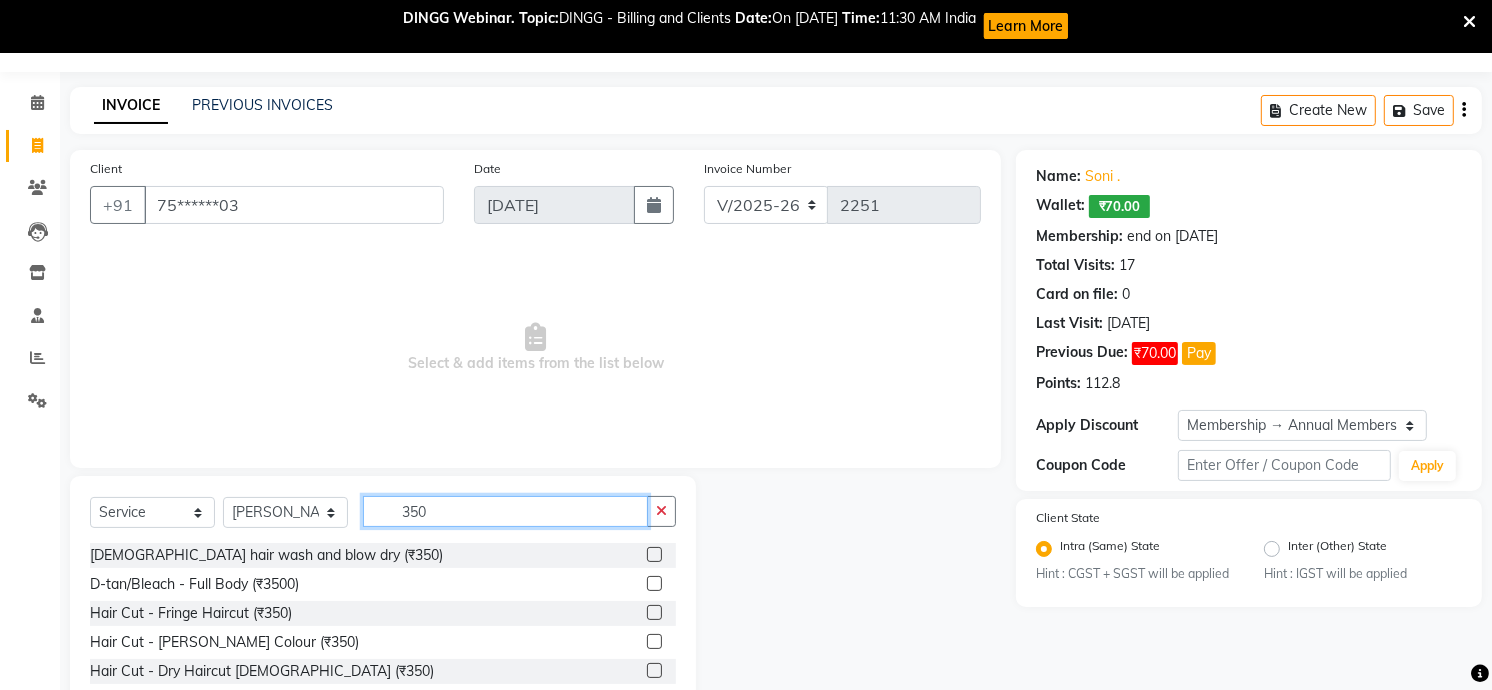 type on "350" 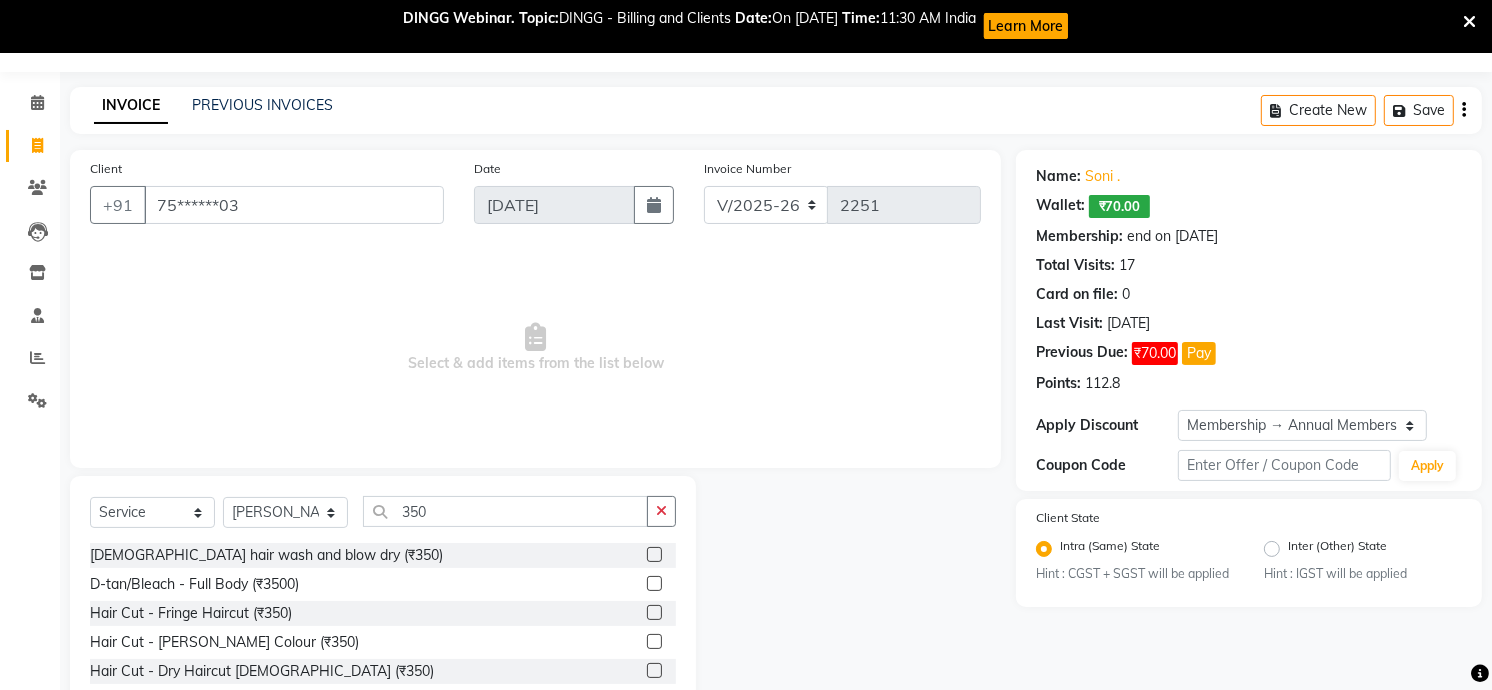 click 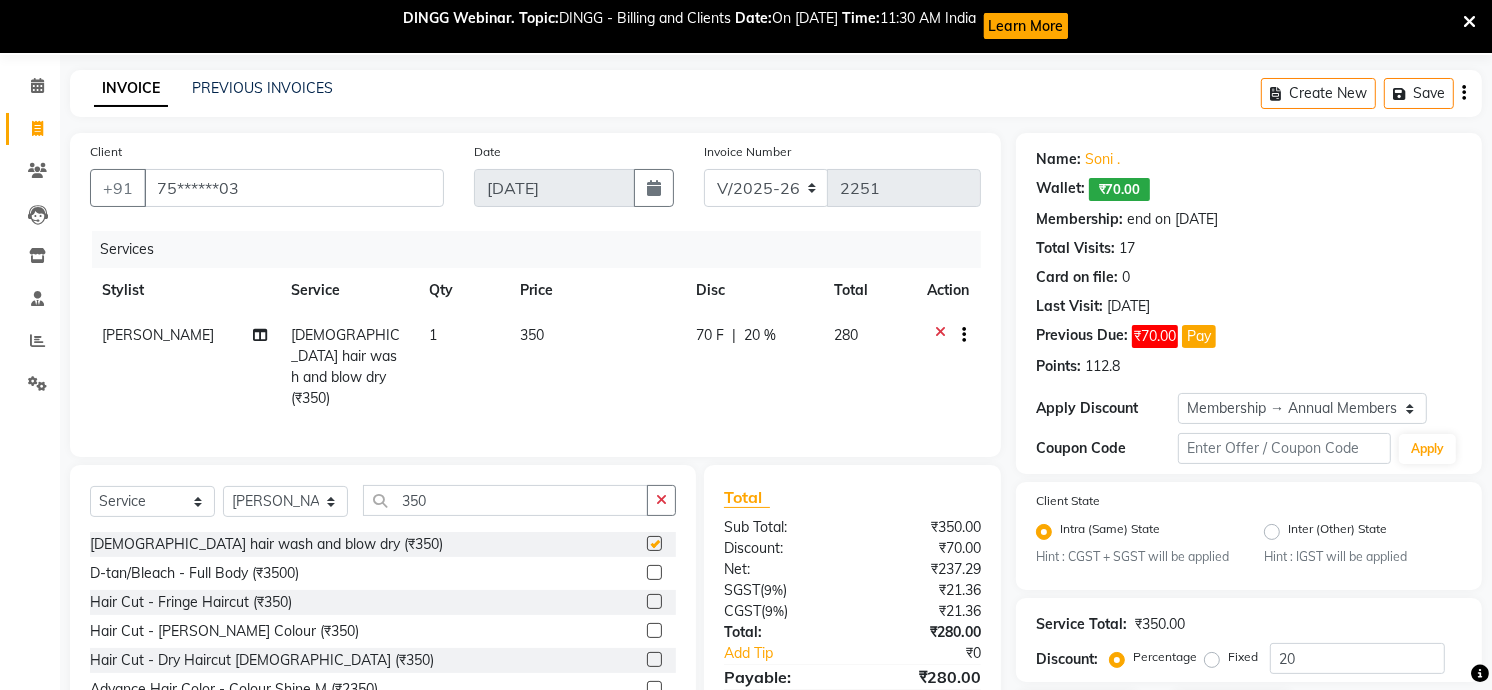 checkbox on "false" 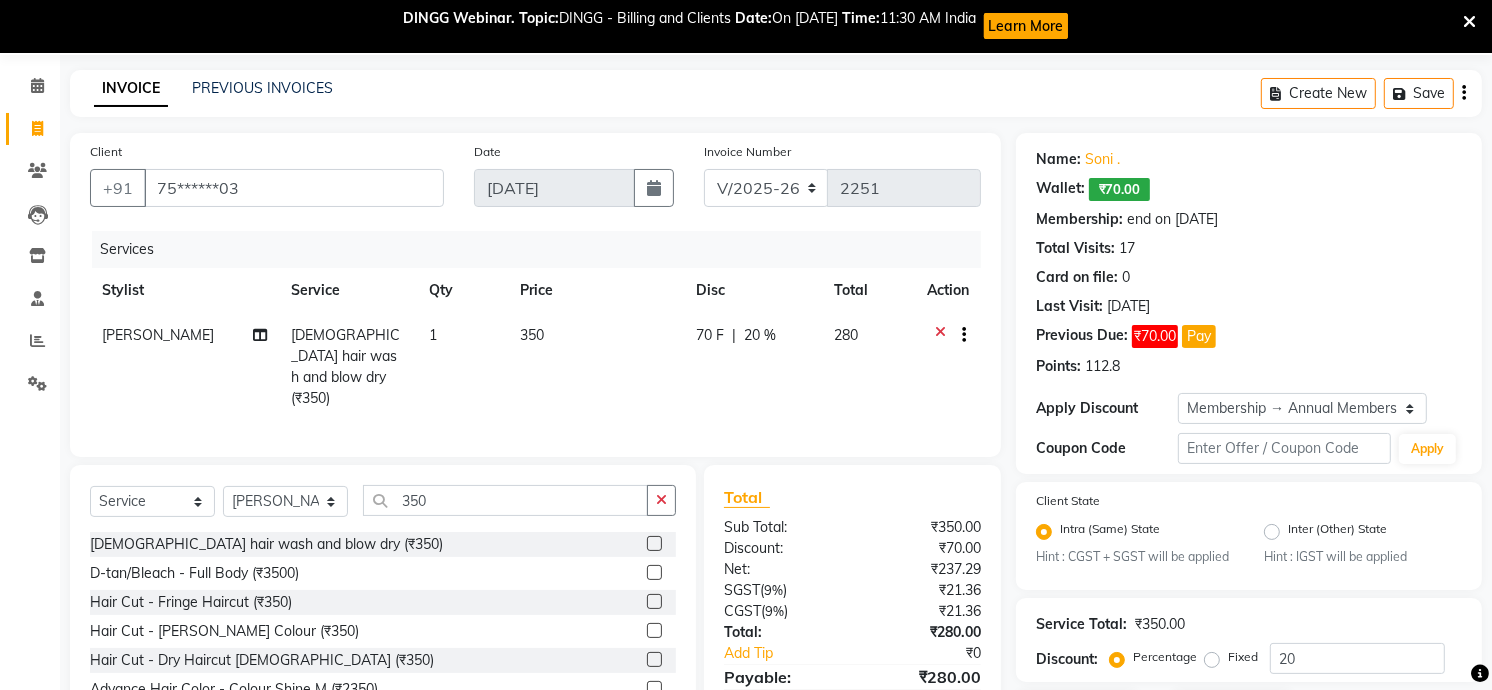 scroll, scrollTop: 240, scrollLeft: 0, axis: vertical 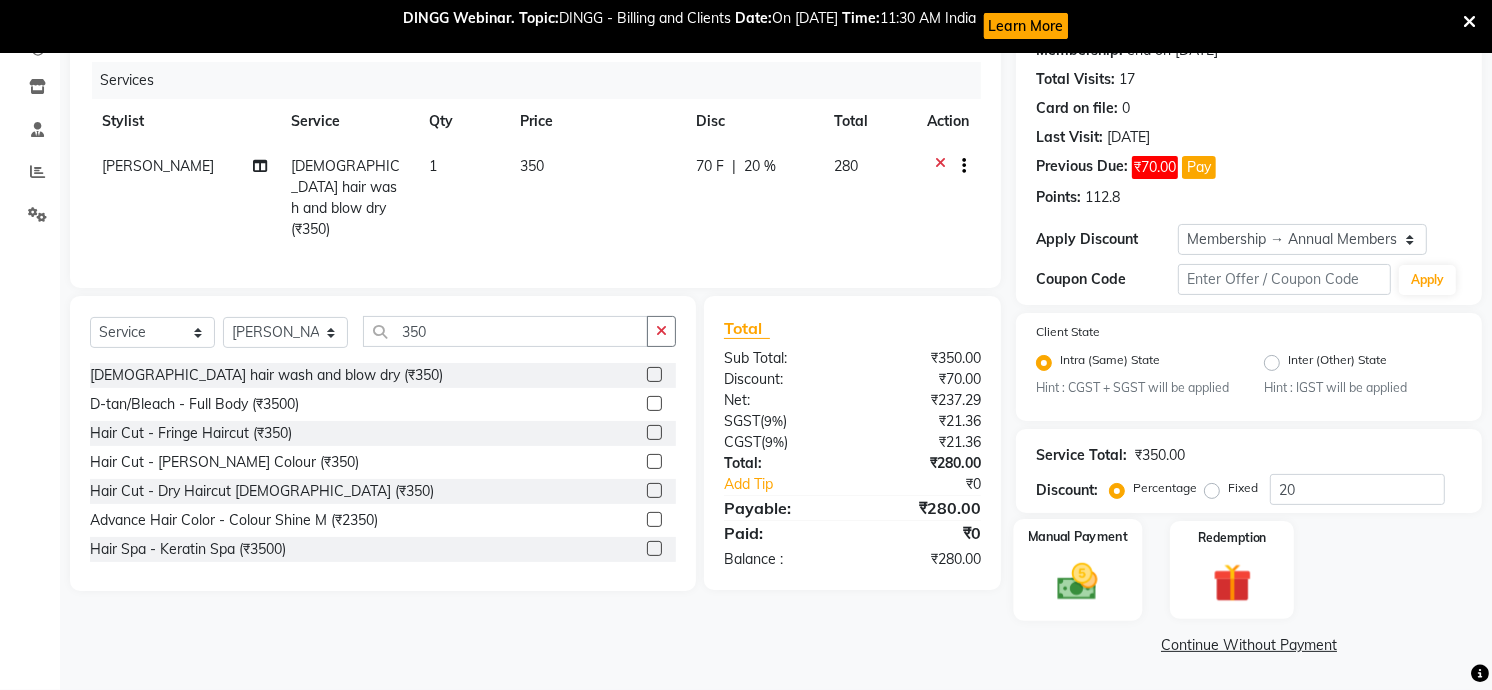 click 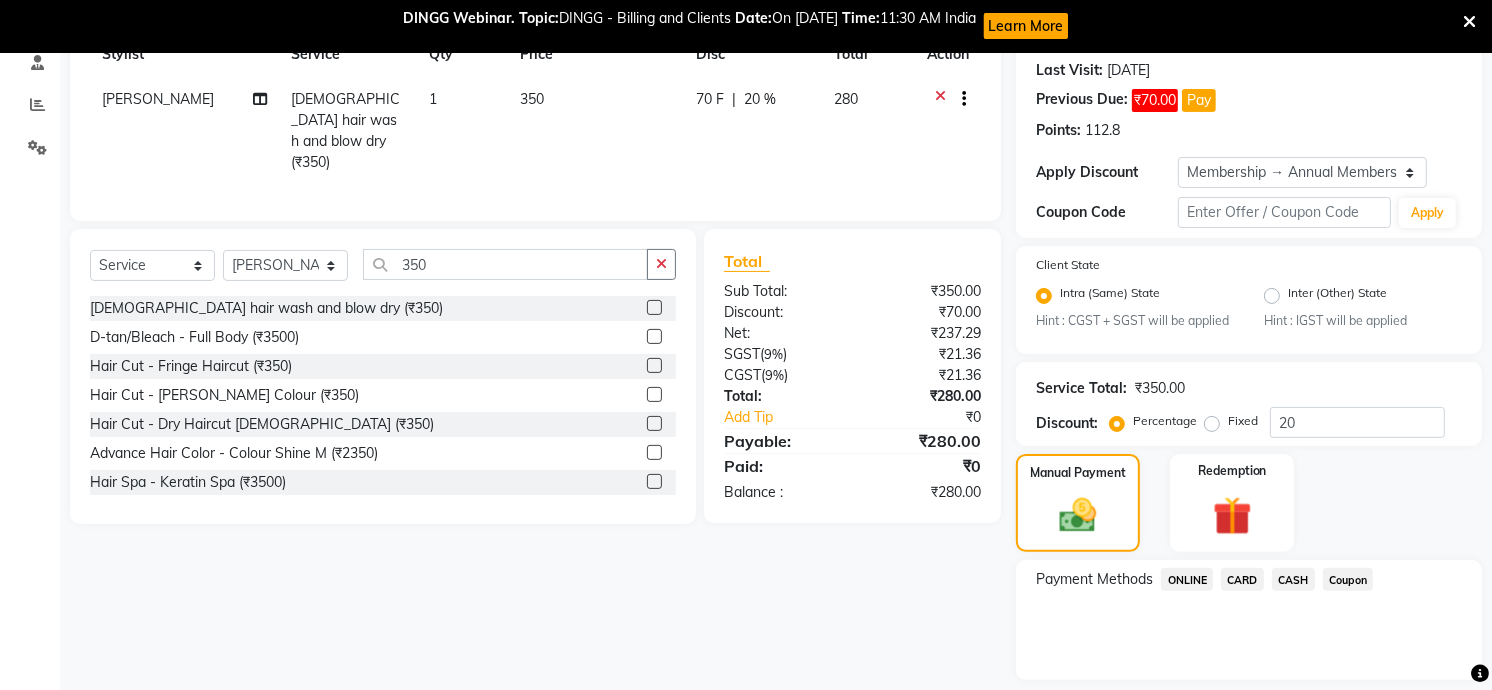 scroll, scrollTop: 367, scrollLeft: 0, axis: vertical 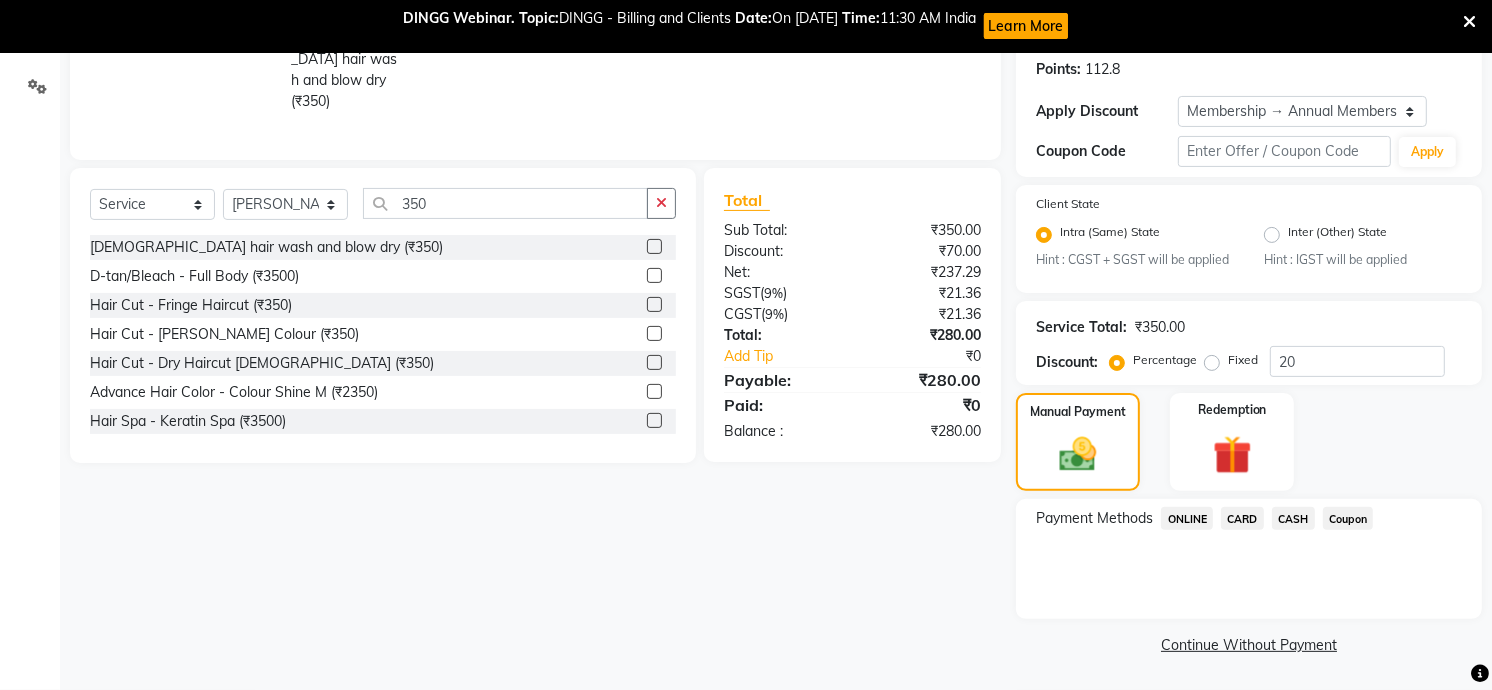 click on "ONLINE" 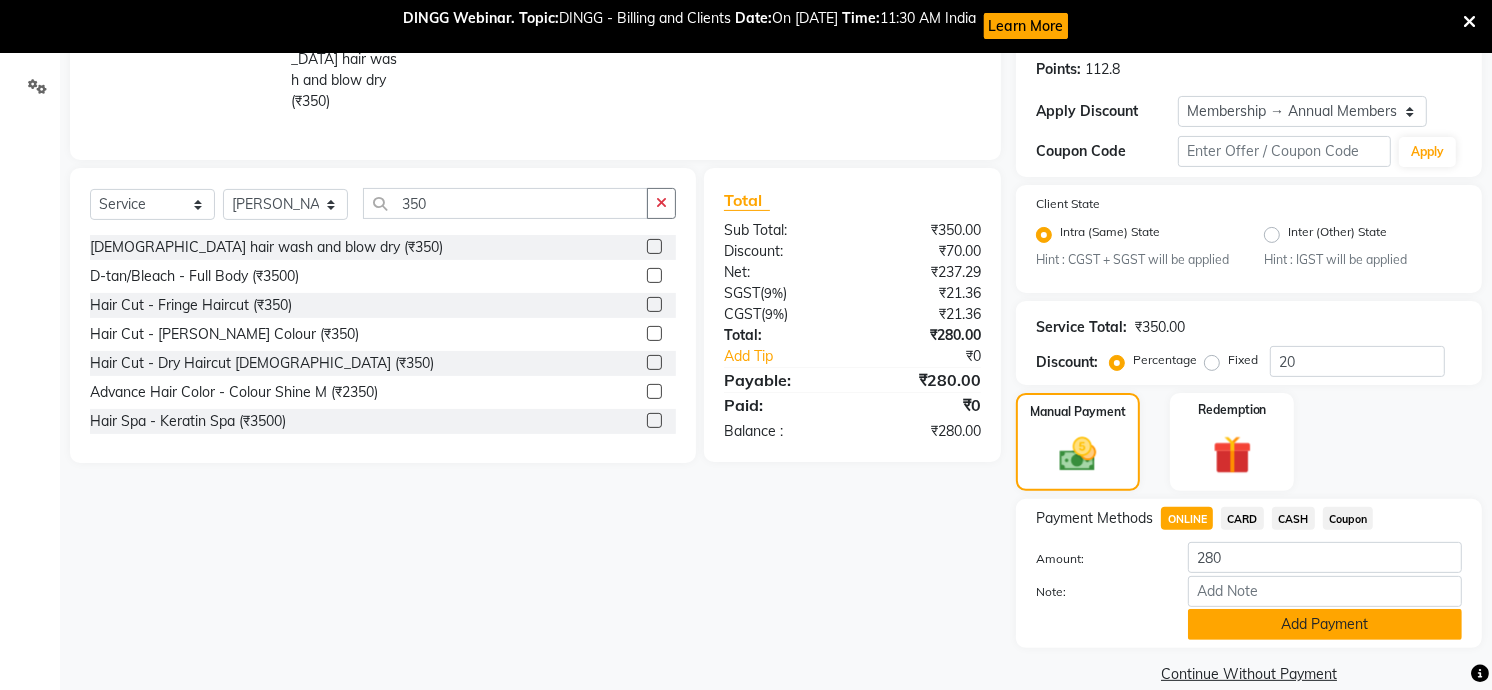 click on "Add Payment" 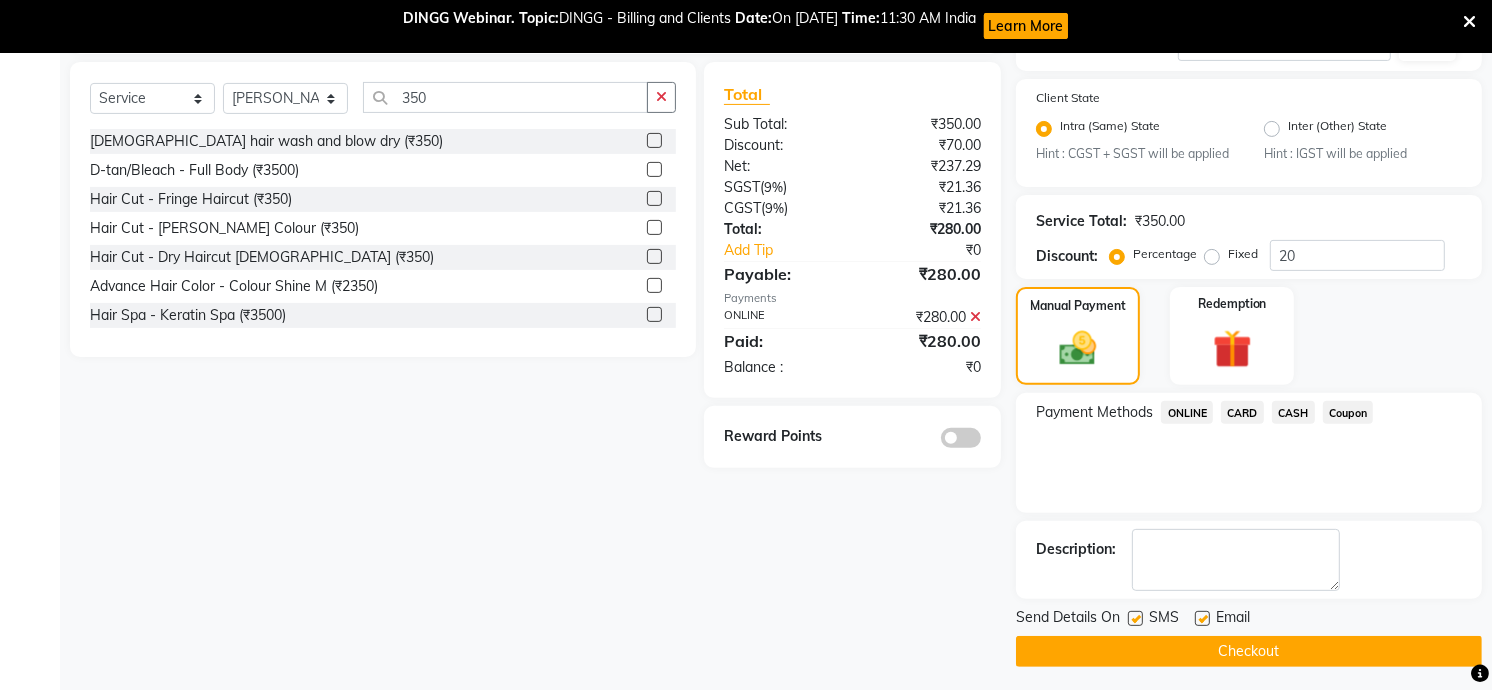 scroll, scrollTop: 481, scrollLeft: 0, axis: vertical 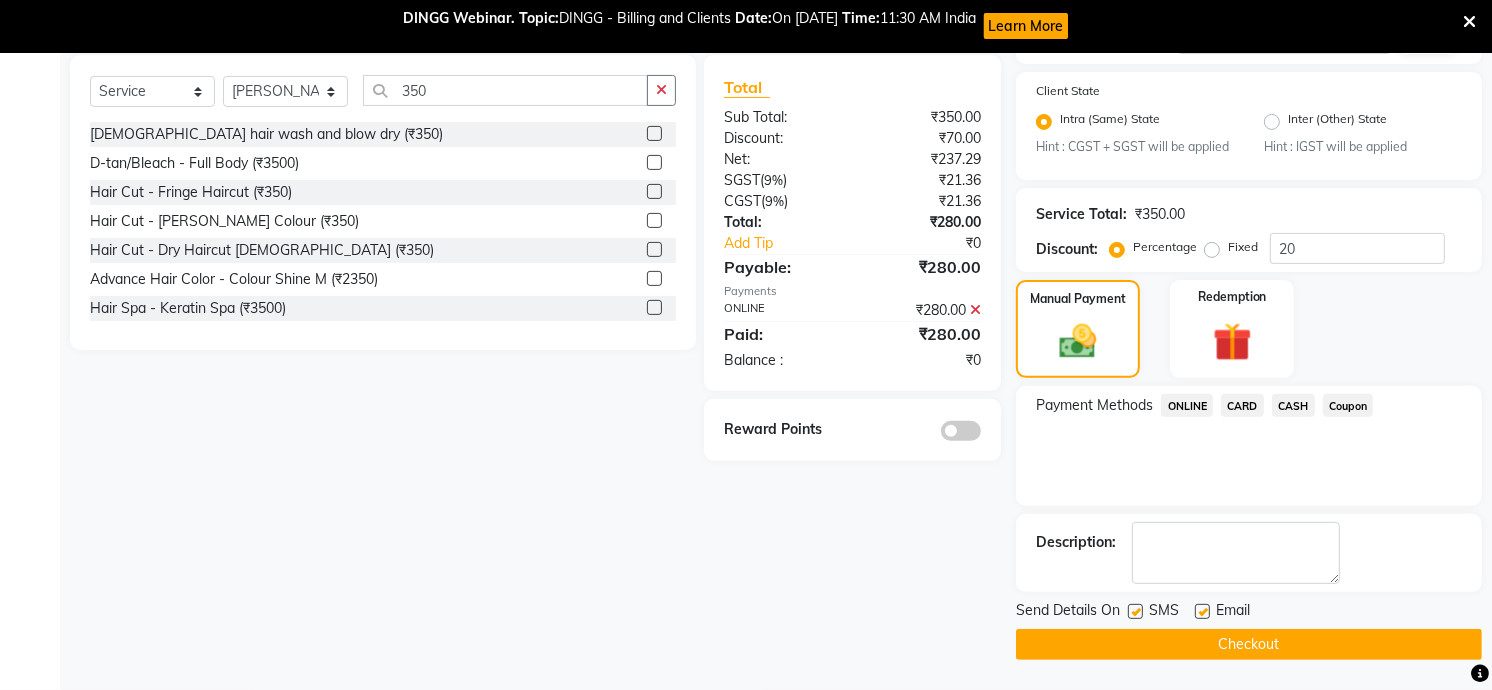 click on "Checkout" 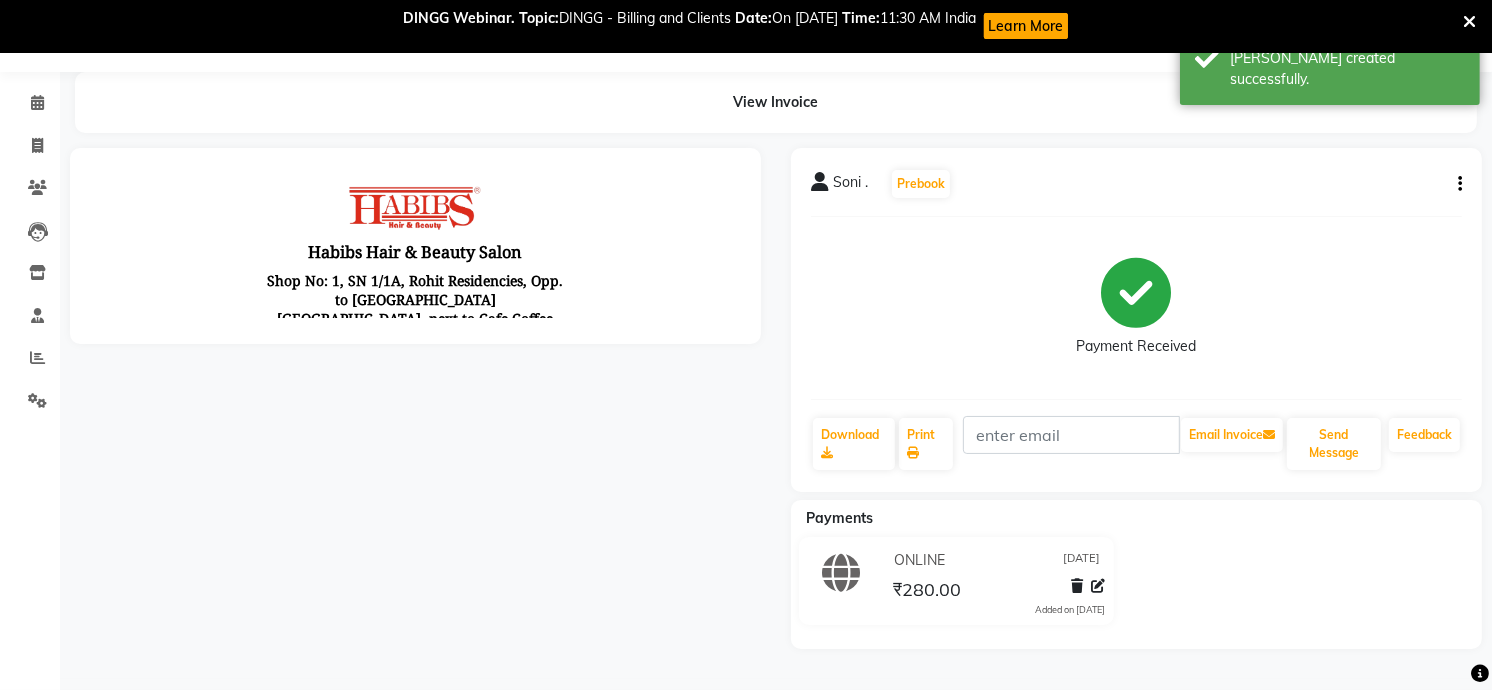 scroll, scrollTop: 0, scrollLeft: 0, axis: both 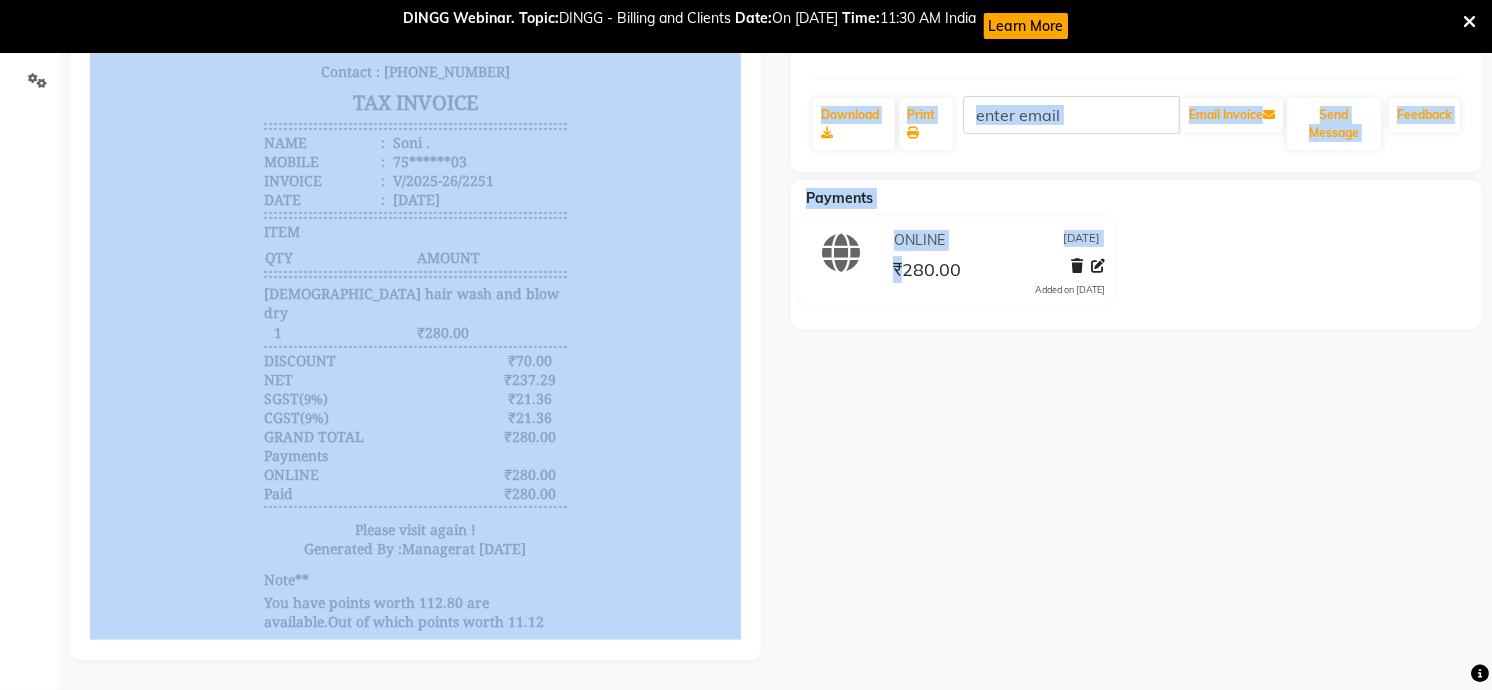 drag, startPoint x: 525, startPoint y: 711, endPoint x: 1314, endPoint y: 638, distance: 792.3699 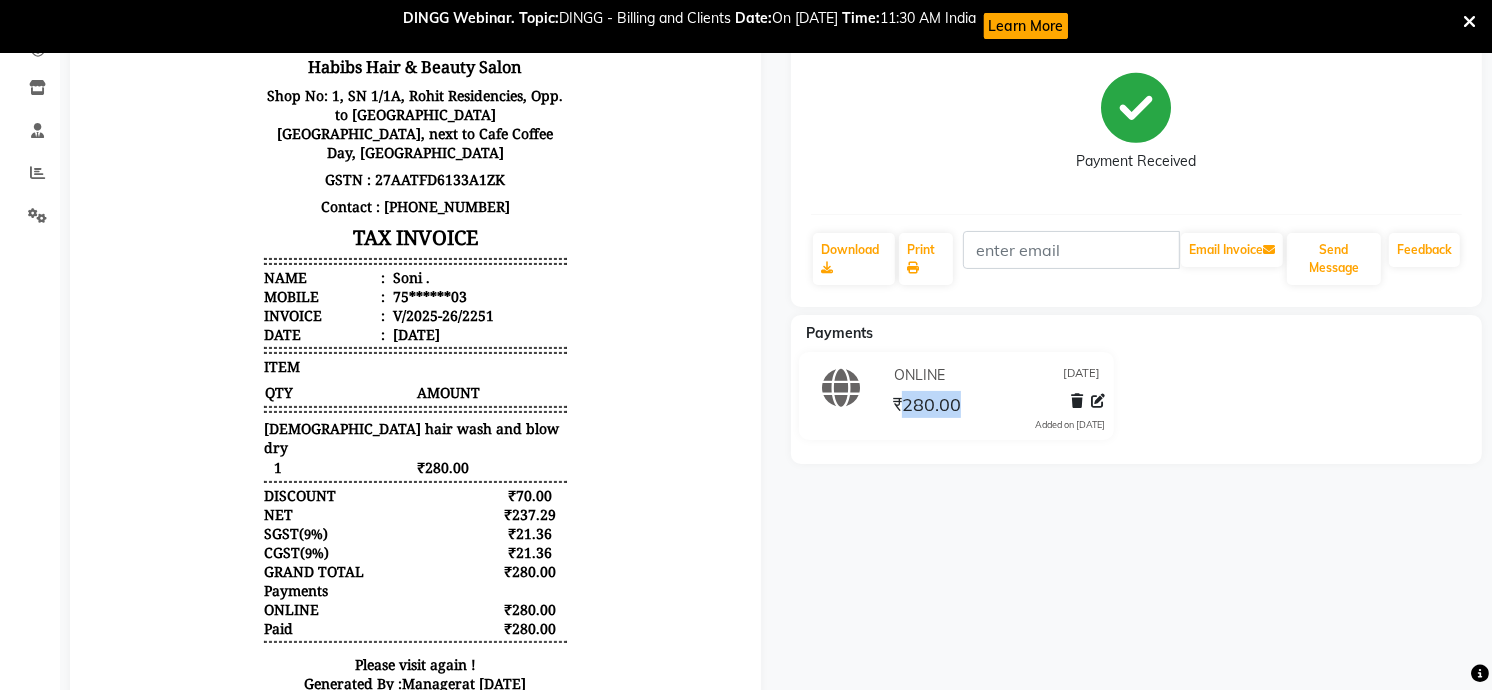 scroll, scrollTop: 0, scrollLeft: 0, axis: both 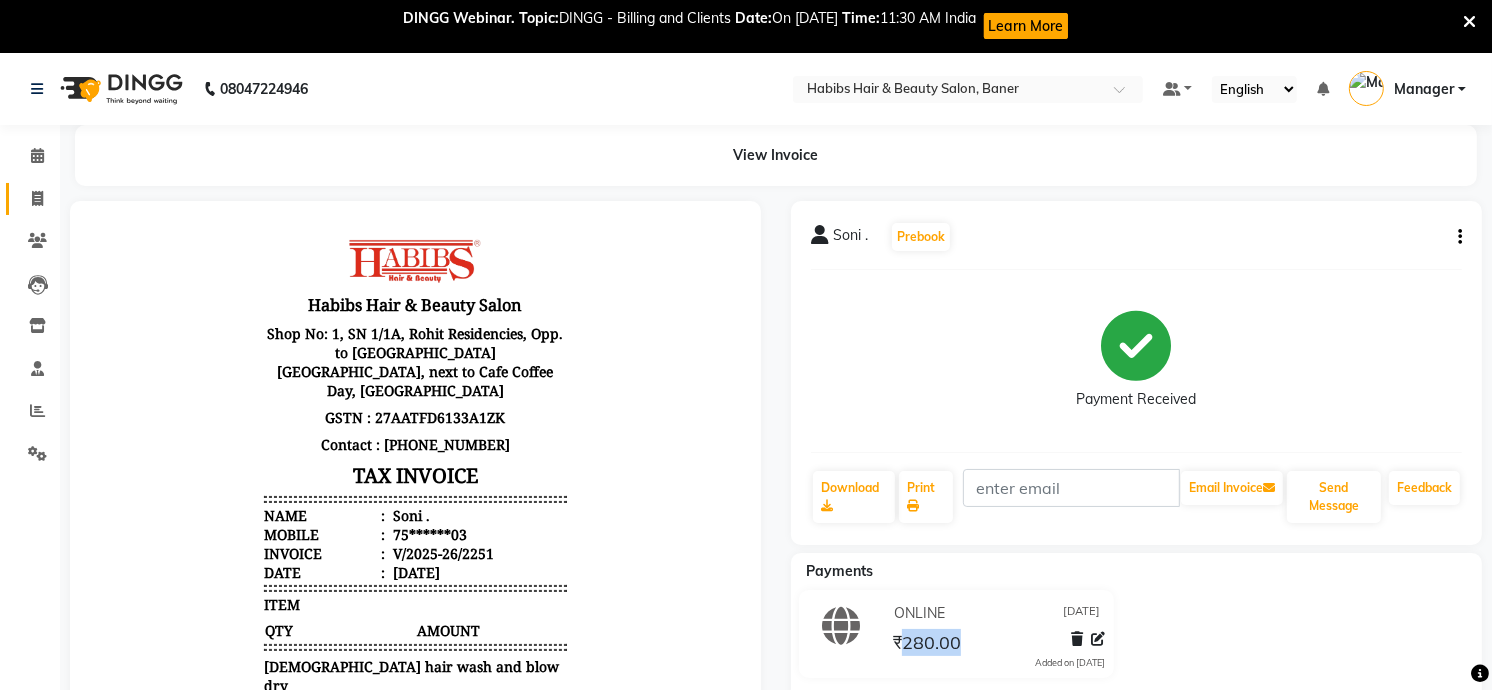 click 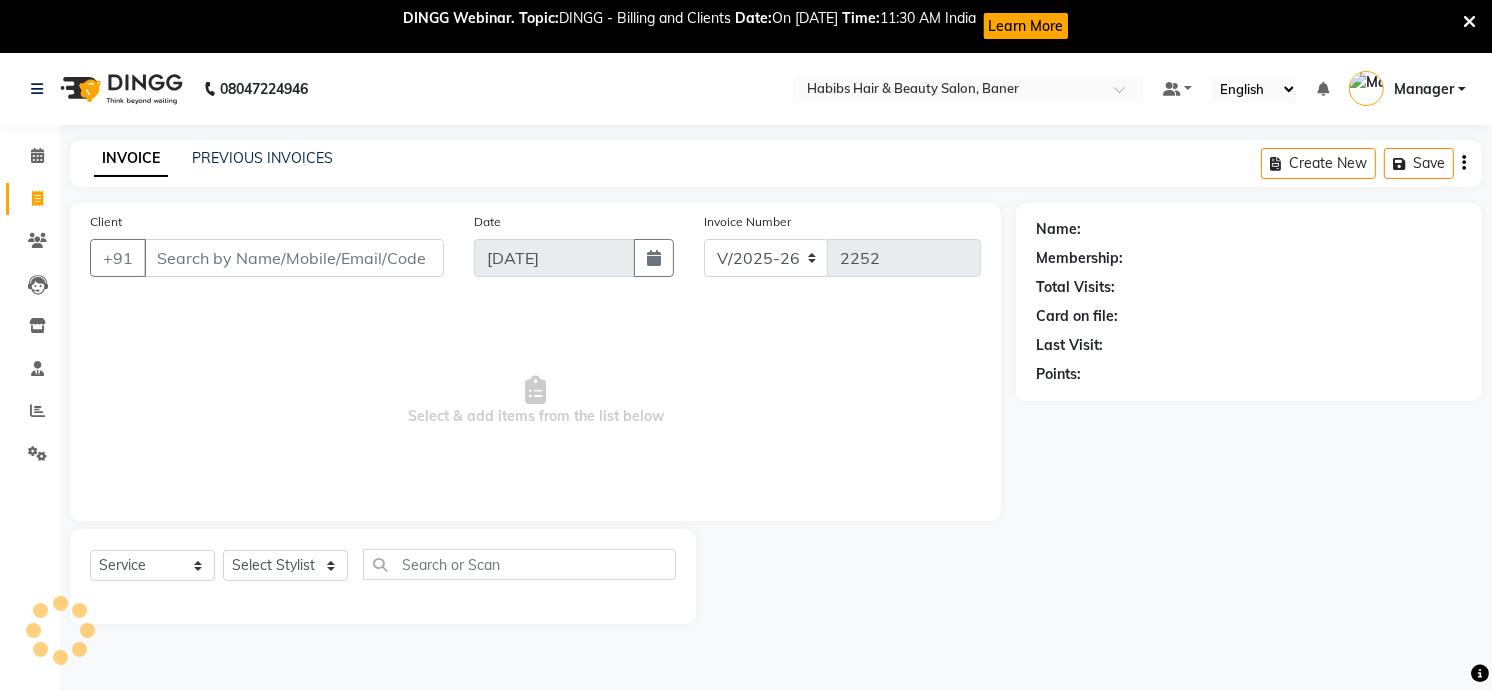 scroll, scrollTop: 53, scrollLeft: 0, axis: vertical 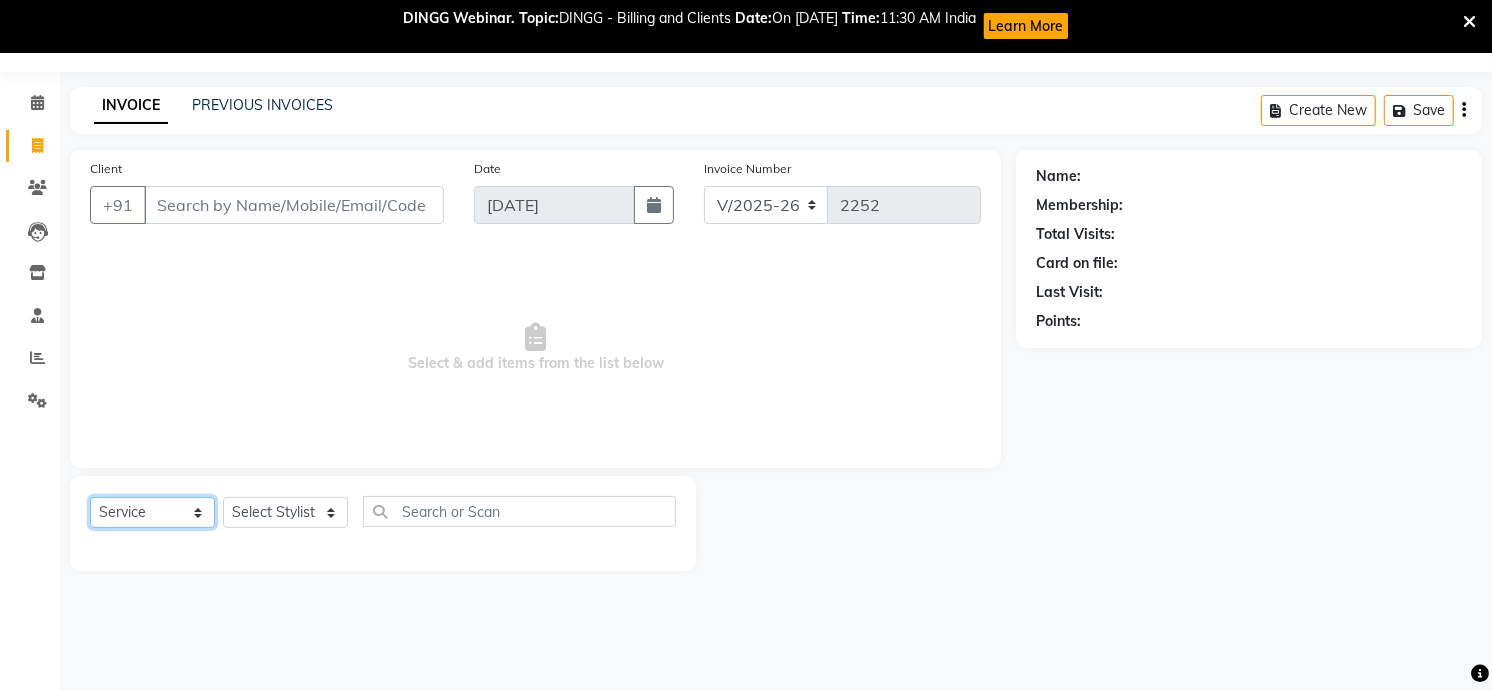 click on "Select  Service  Product  Membership  Package Voucher Prepaid Gift Card" 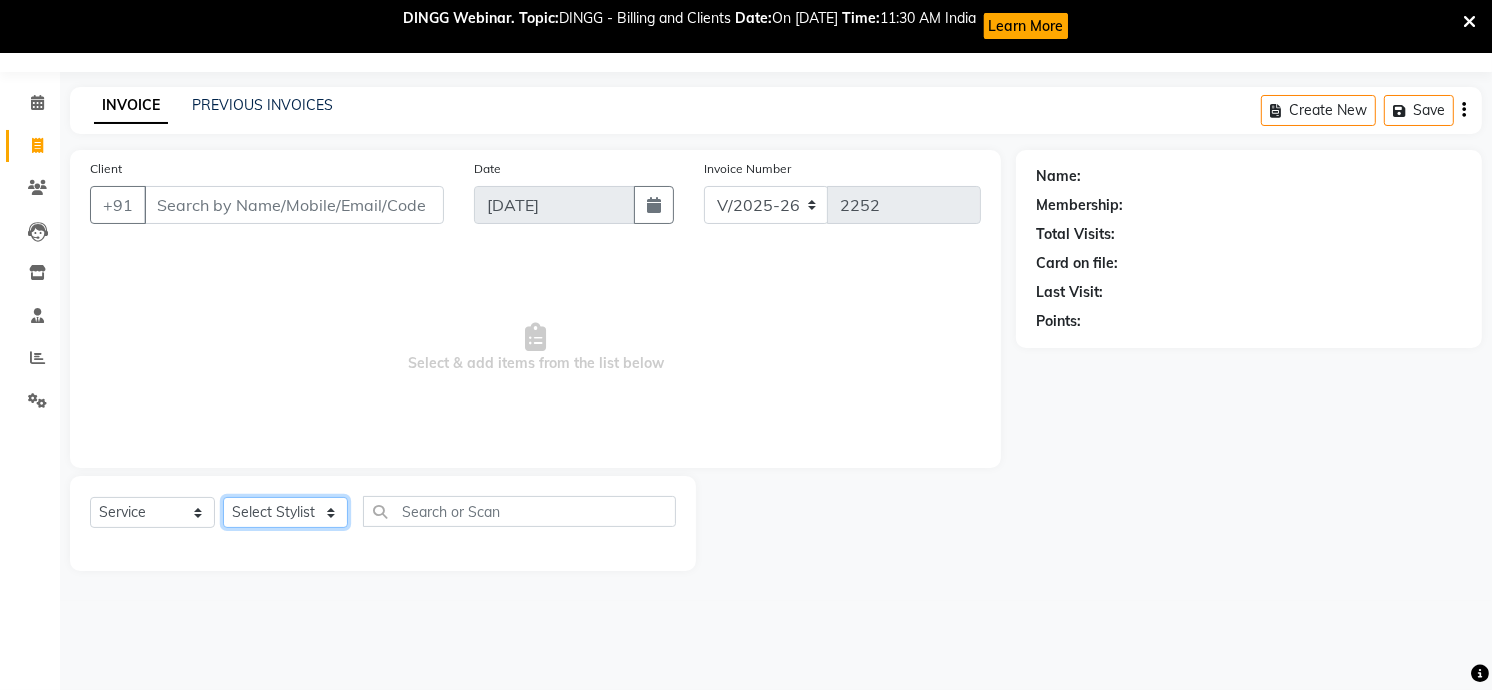 click on "Select Stylist Admin [PERSON_NAME] [PERSON_NAME]  Manager [PERSON_NAME] [PERSON_NAME] [PERSON_NAME] [PERSON_NAME]" 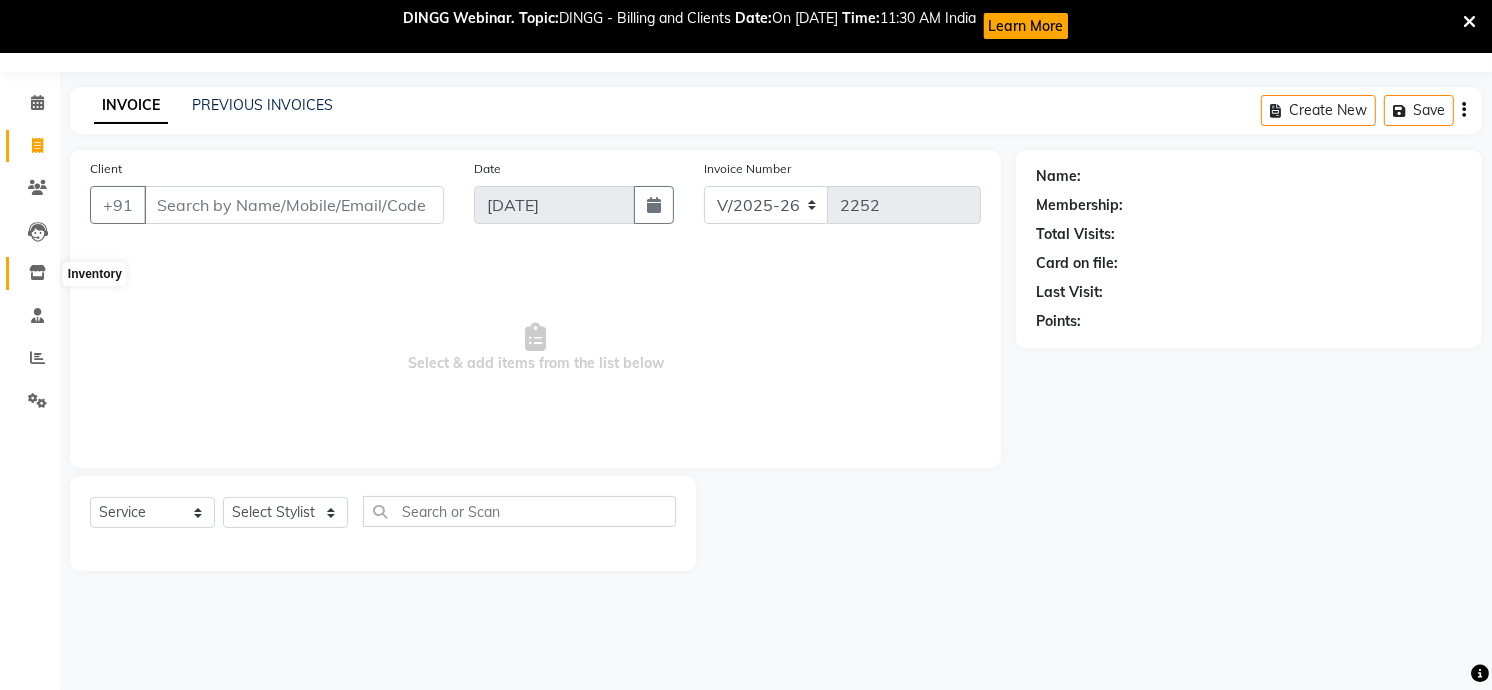 click 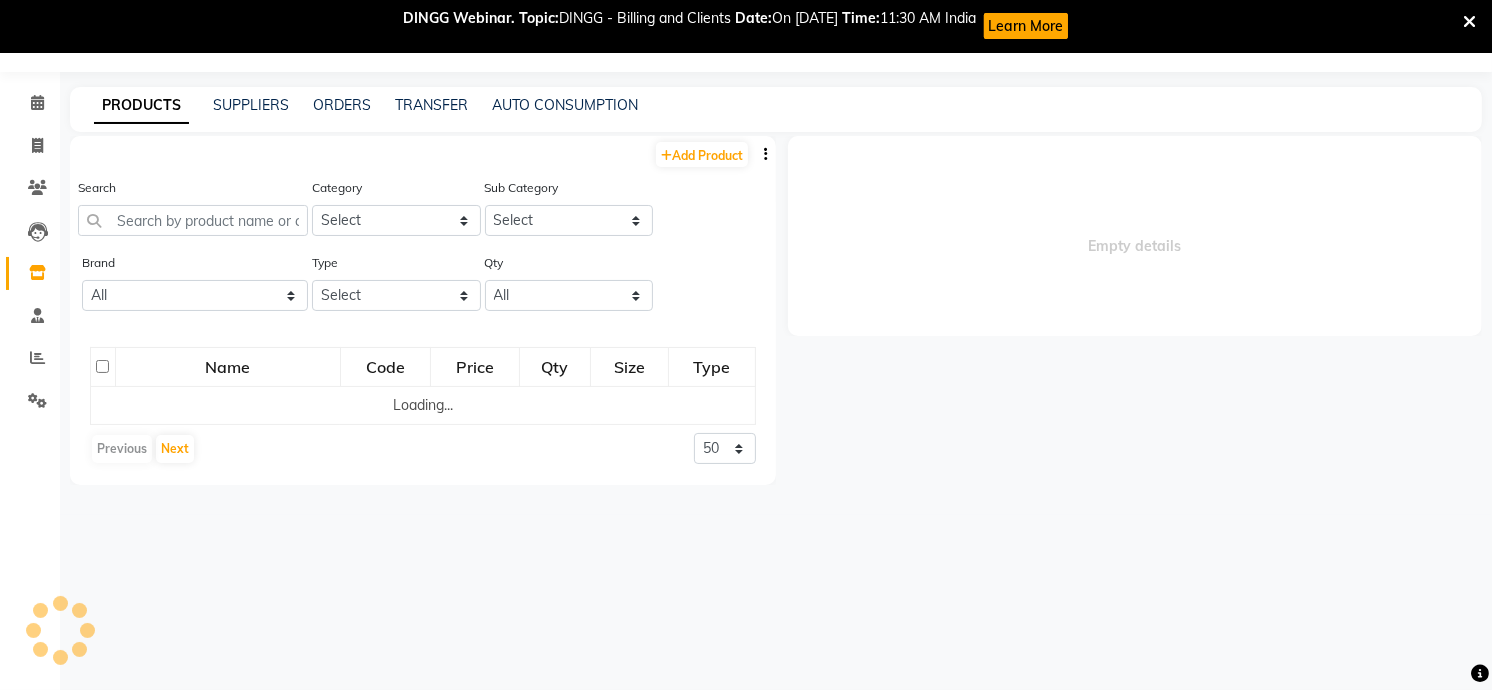 select 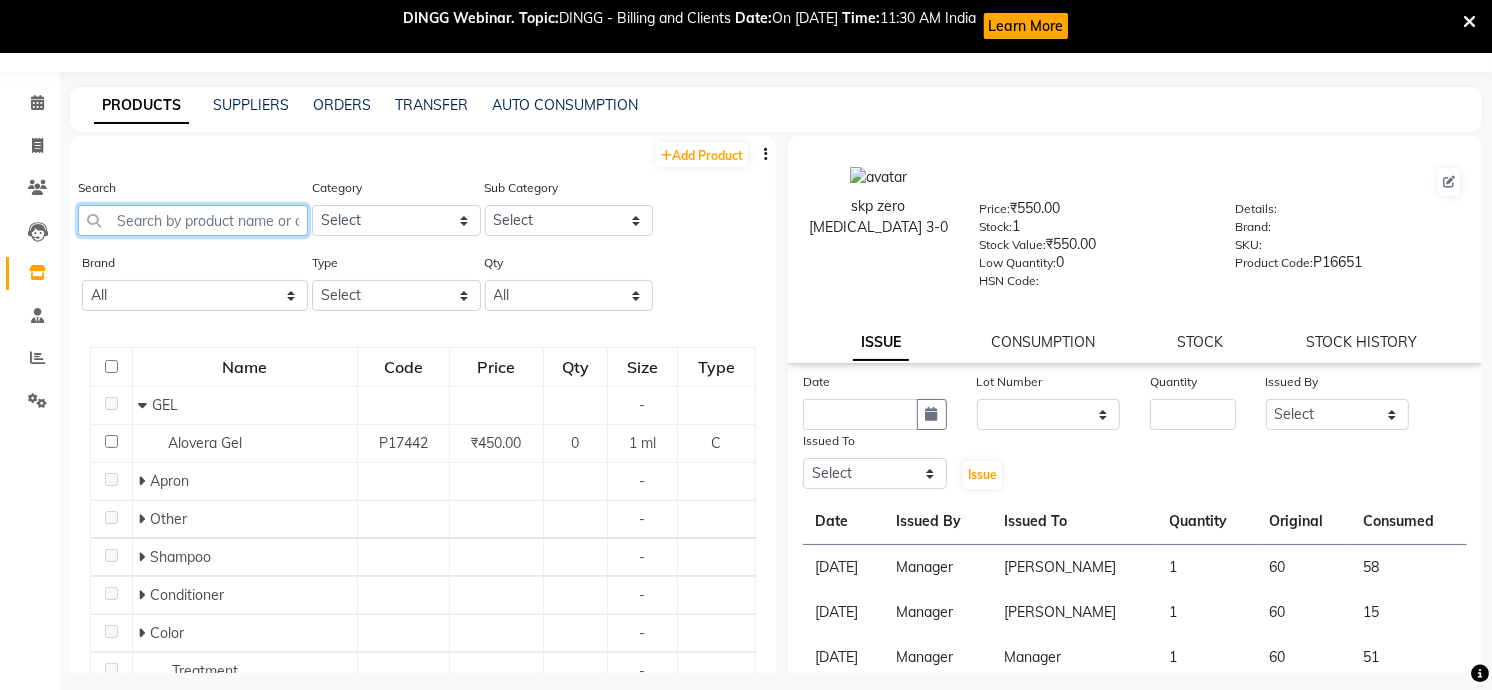 click 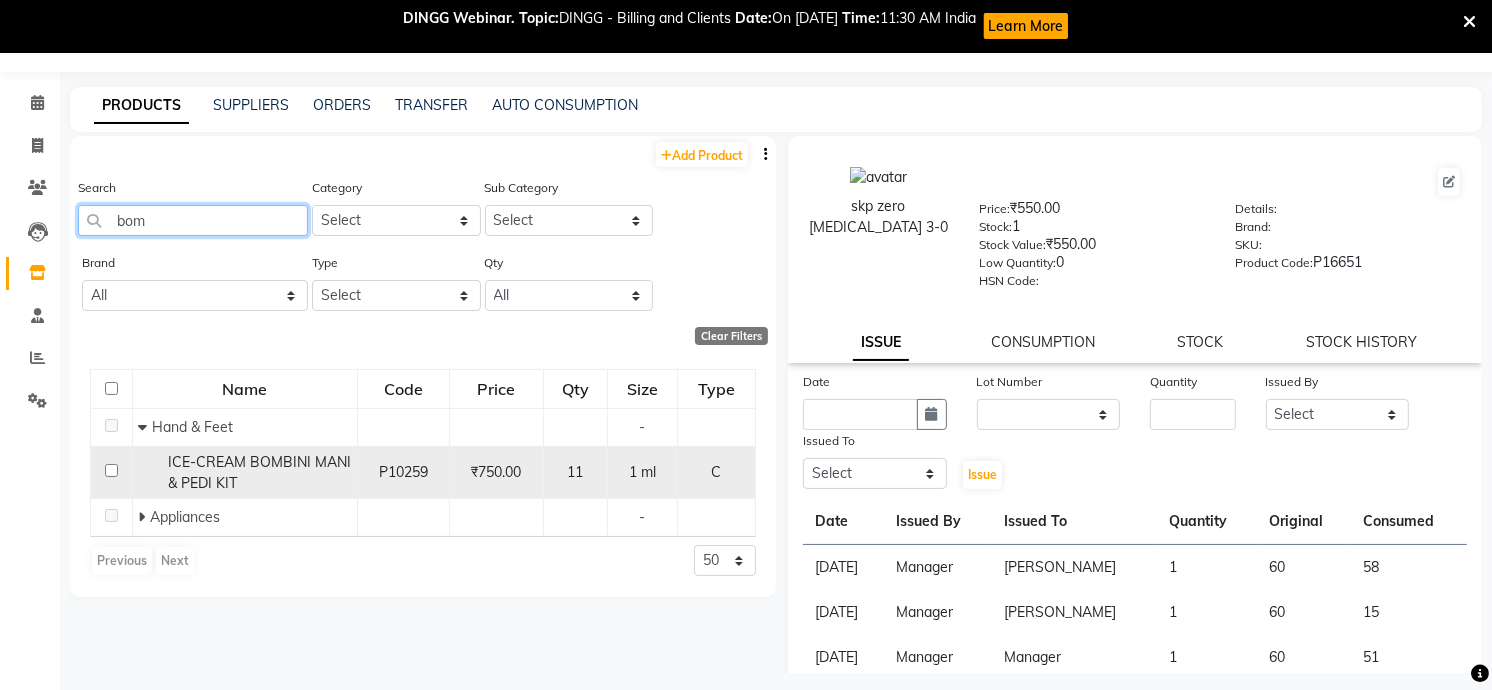 type on "bom" 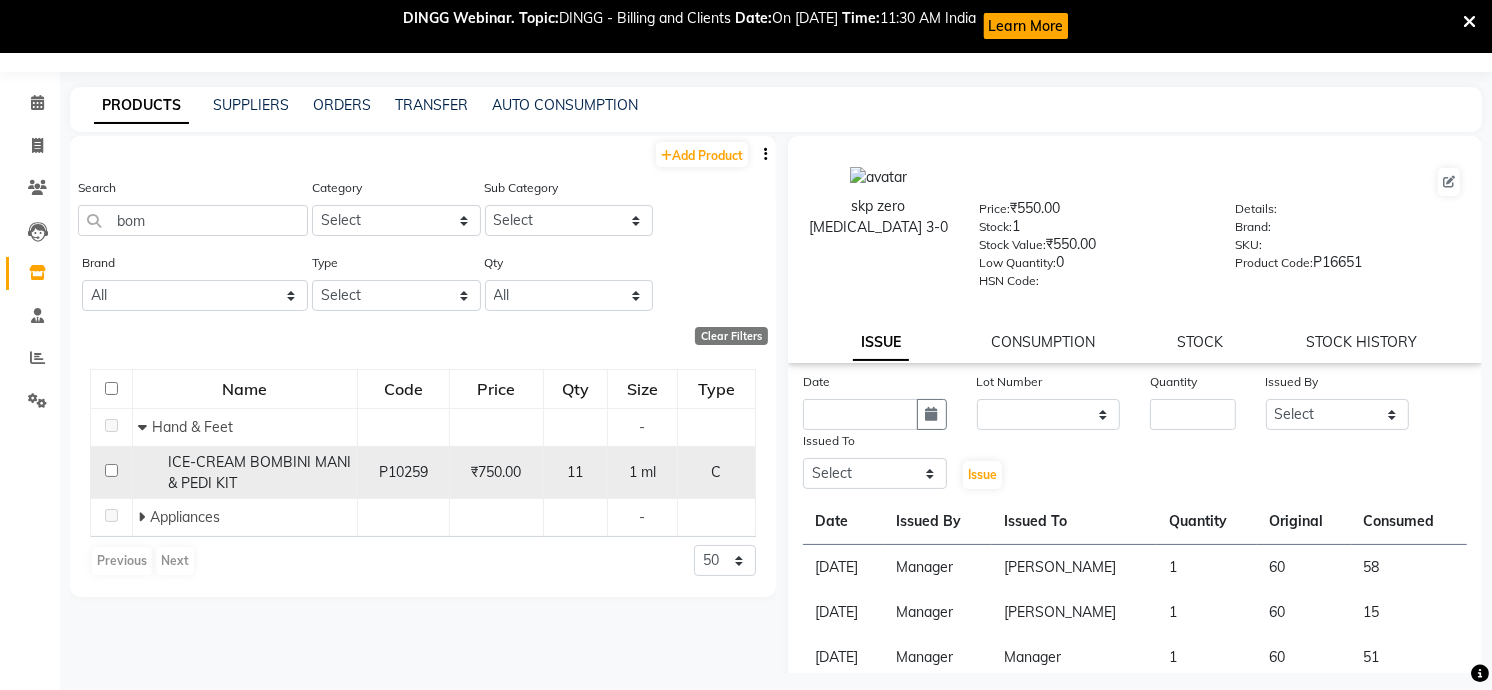click on "ICE-CREAM BOMBINI MANI & PEDI KIT" 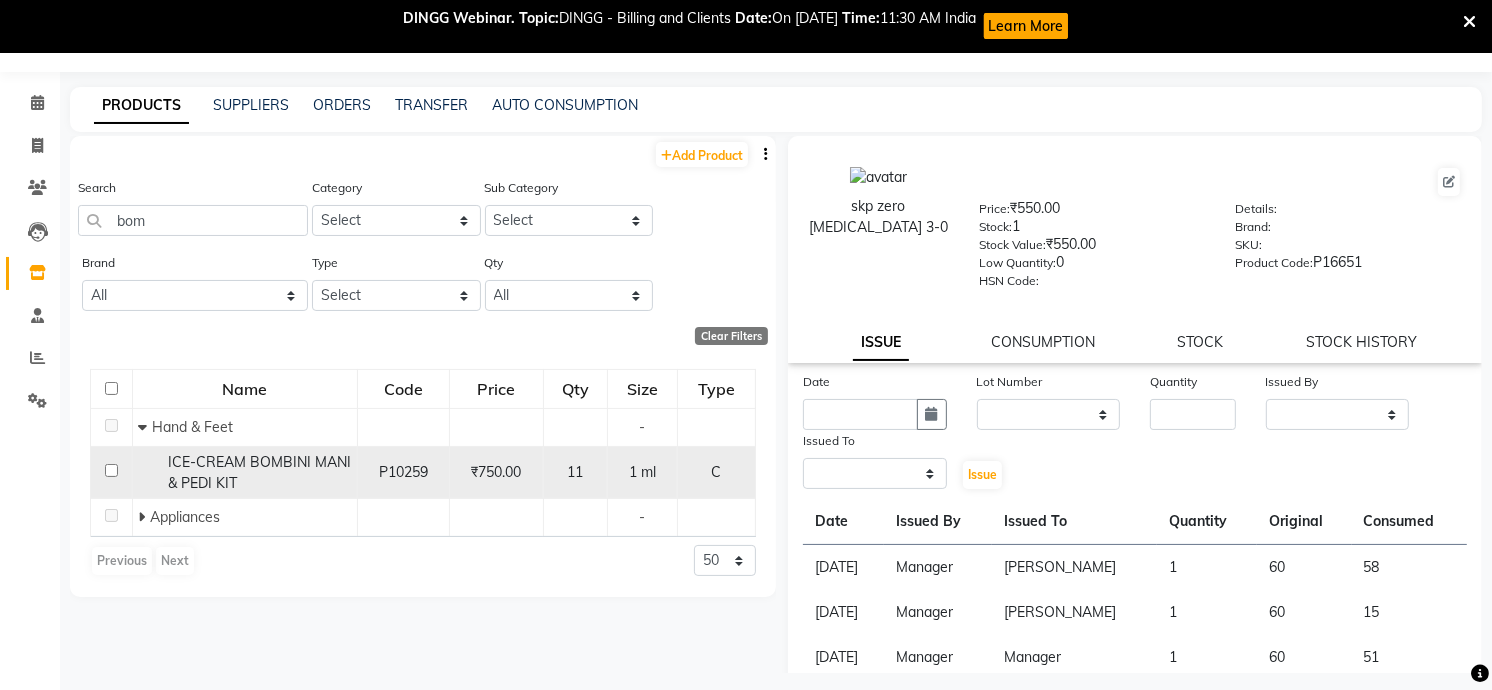 select 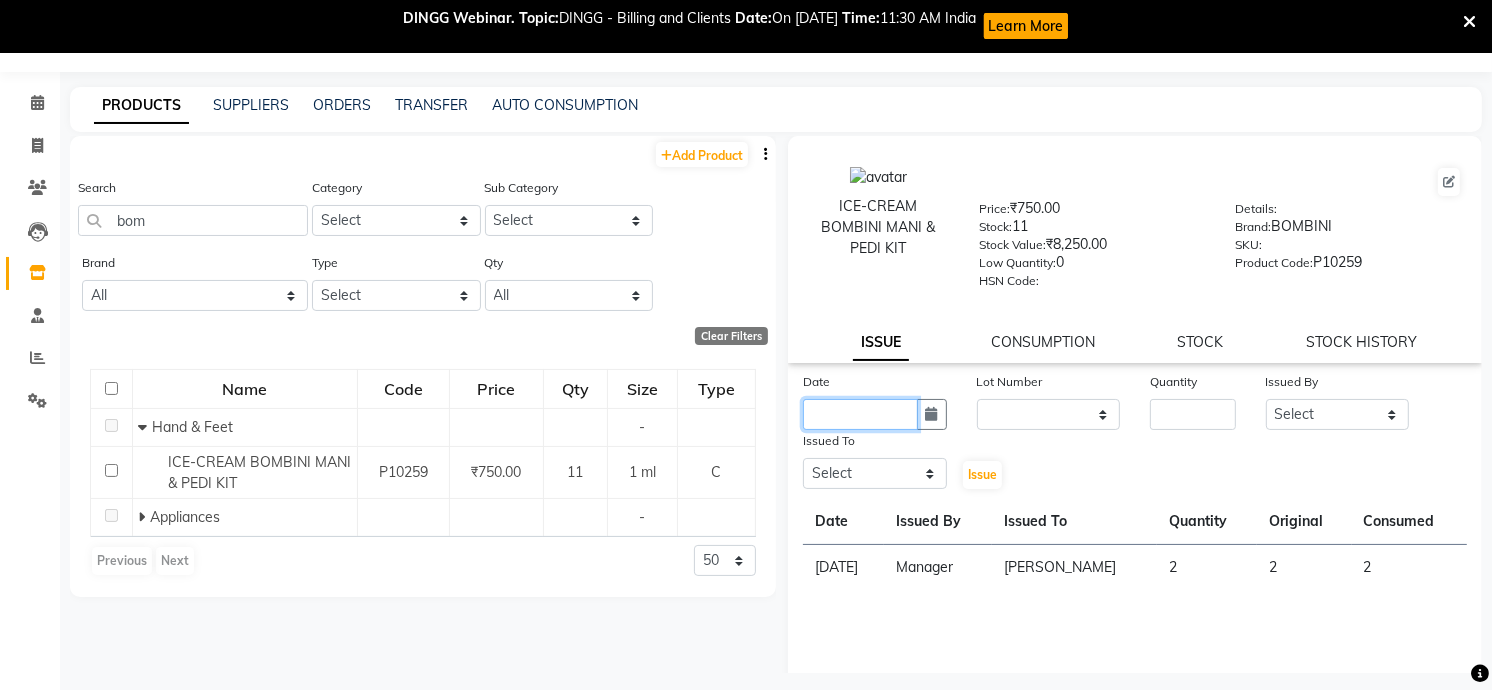 click 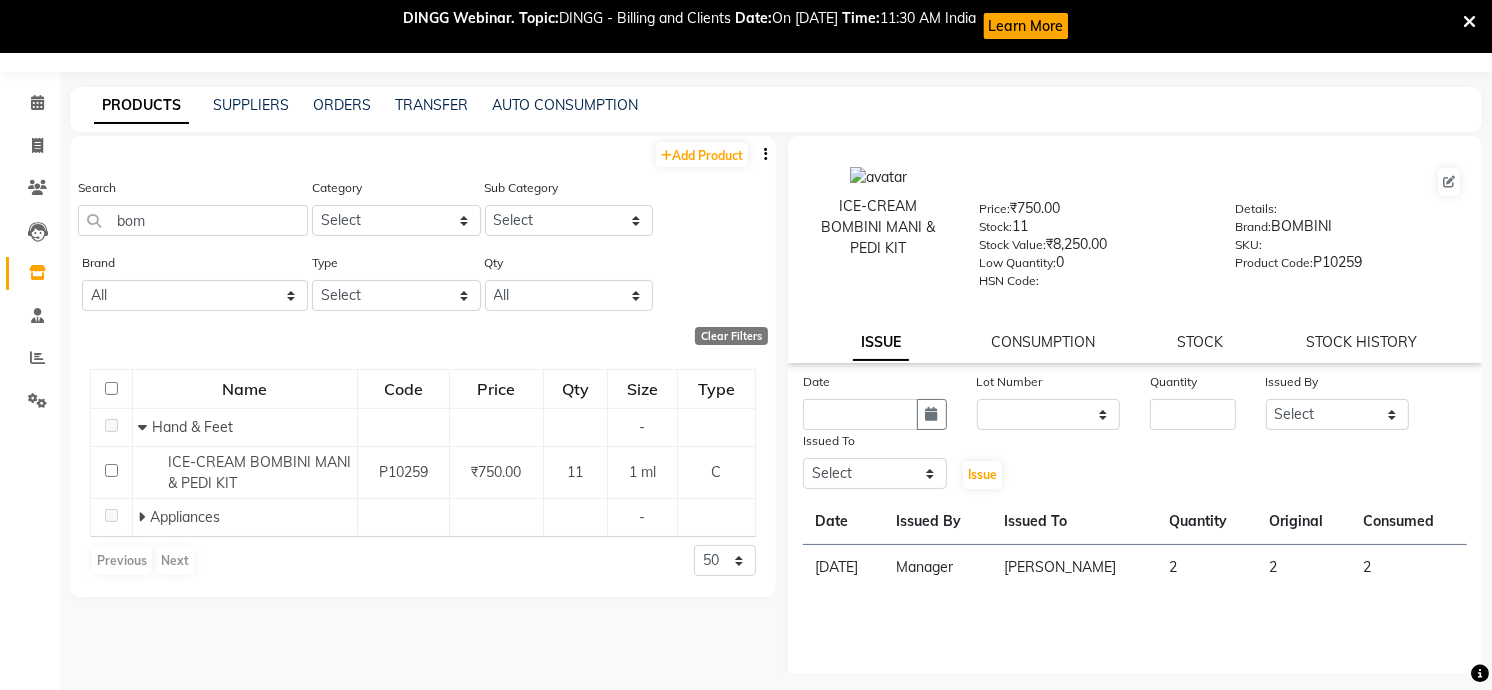 select on "7" 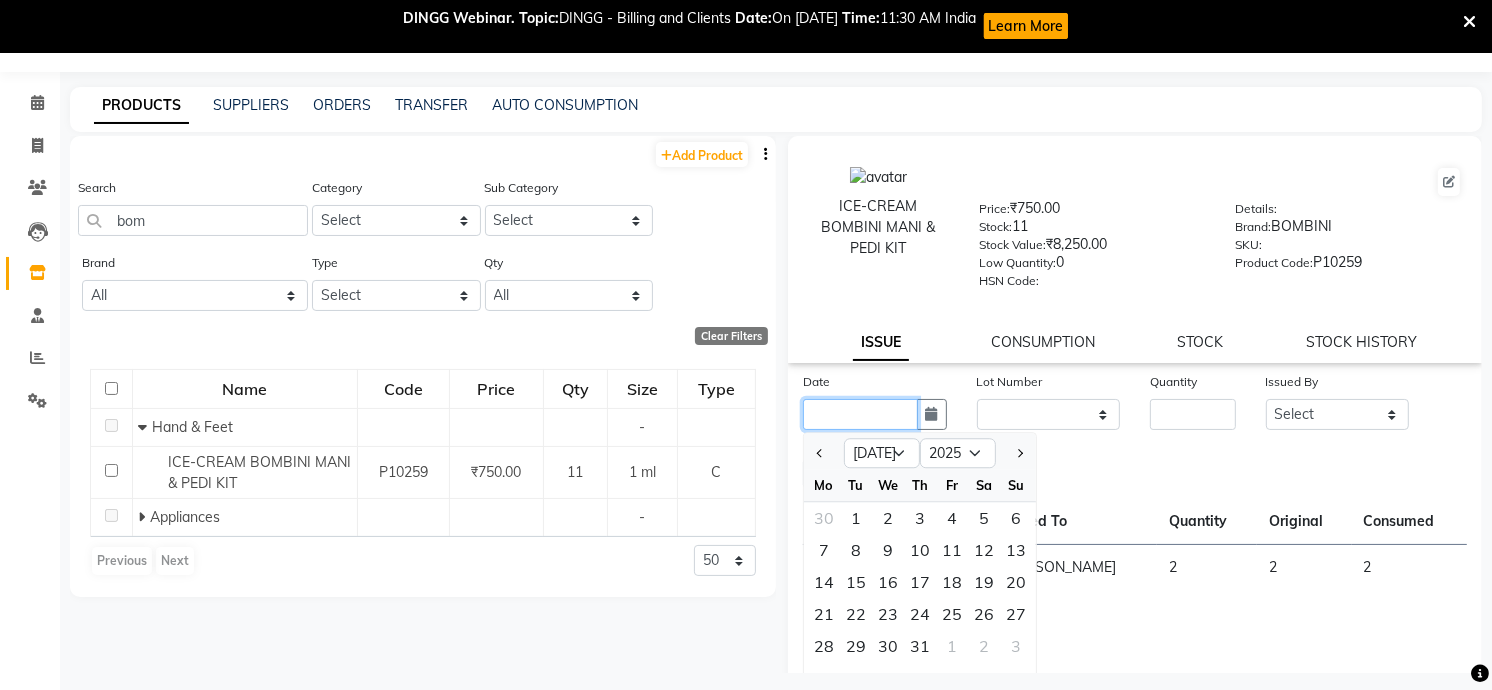 click 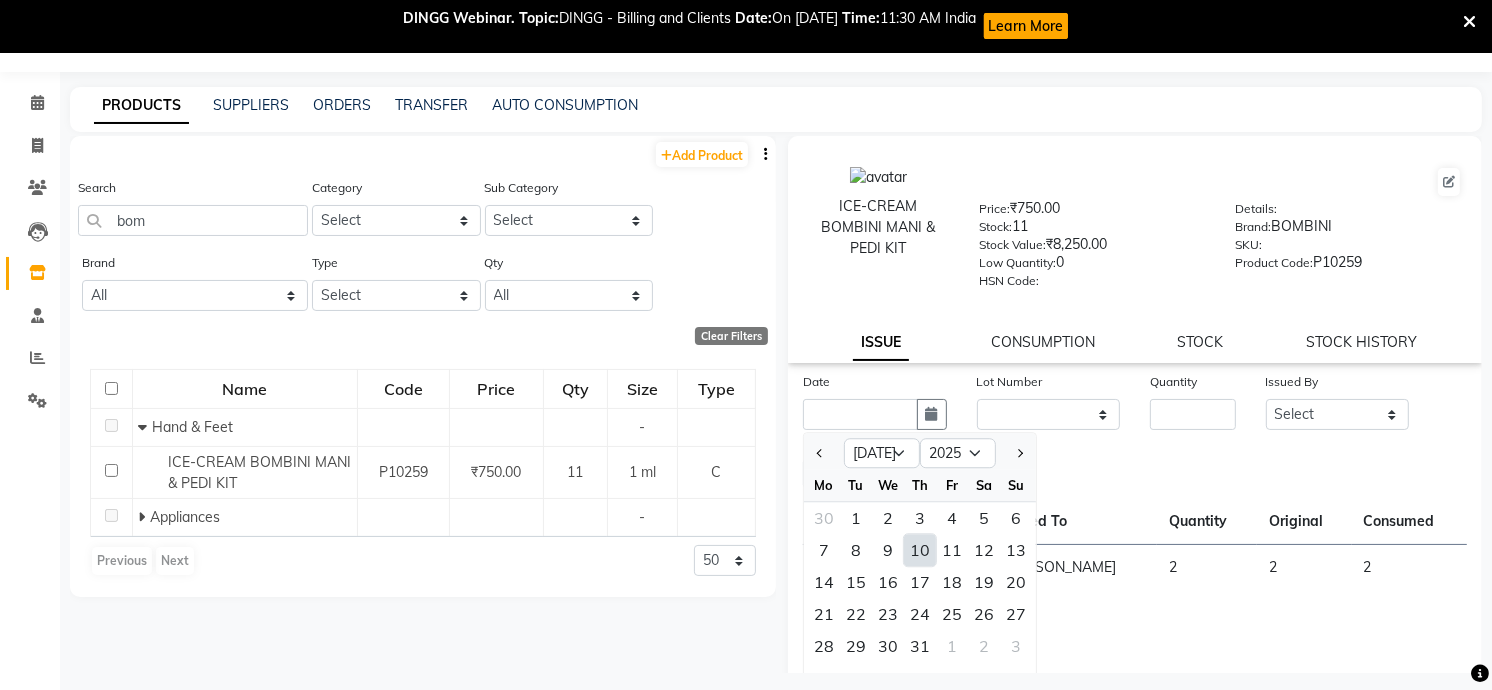 click on "10" 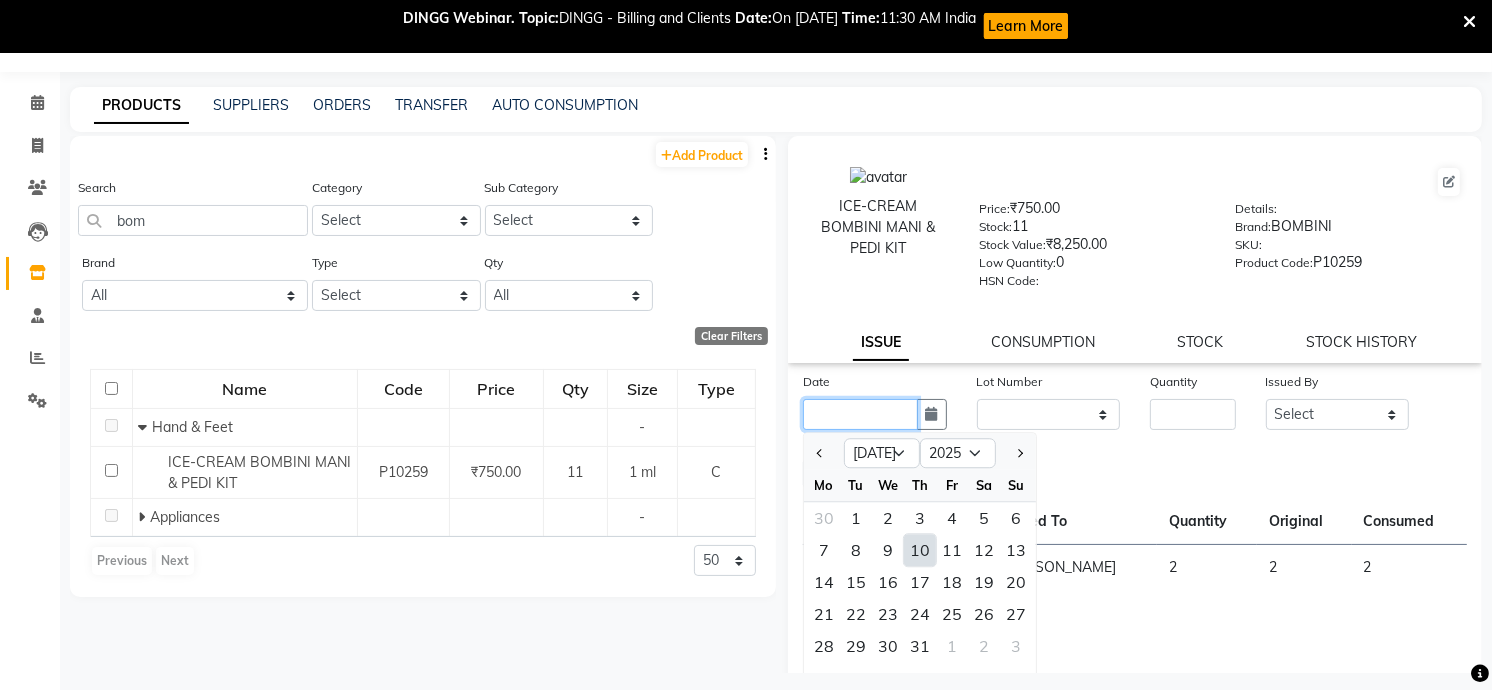 type on "[DATE]" 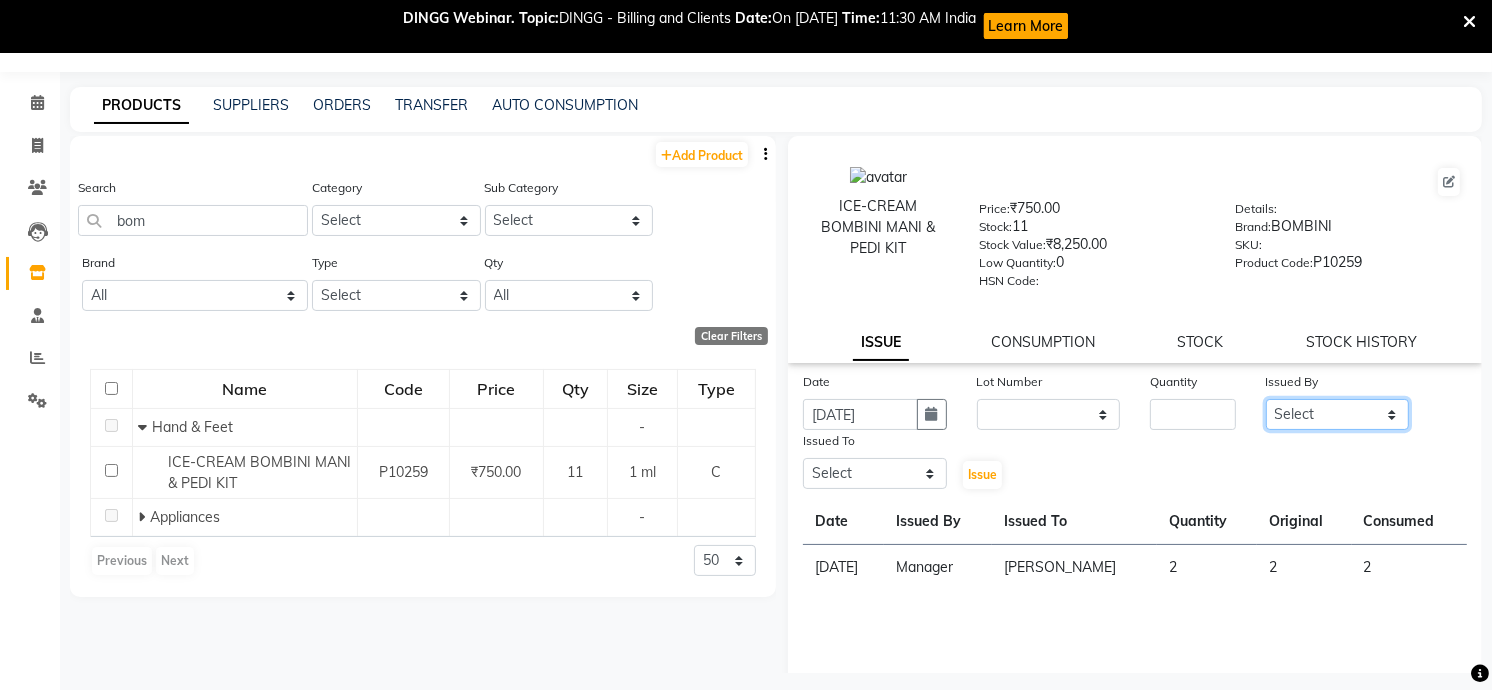 click on "Select Admin [PERSON_NAME] [PERSON_NAME]  Manager [PERSON_NAME] [PERSON_NAME] [PERSON_NAME] [PERSON_NAME]" 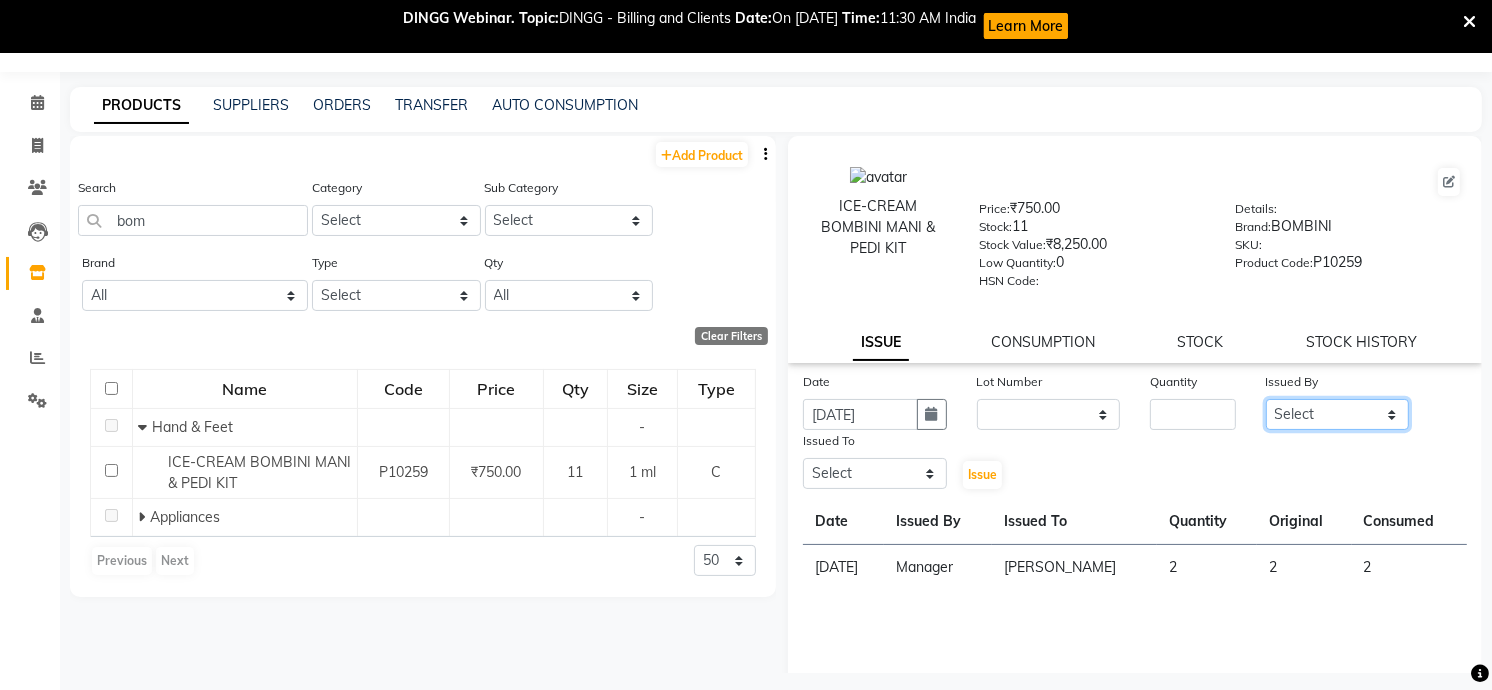 select on "35759" 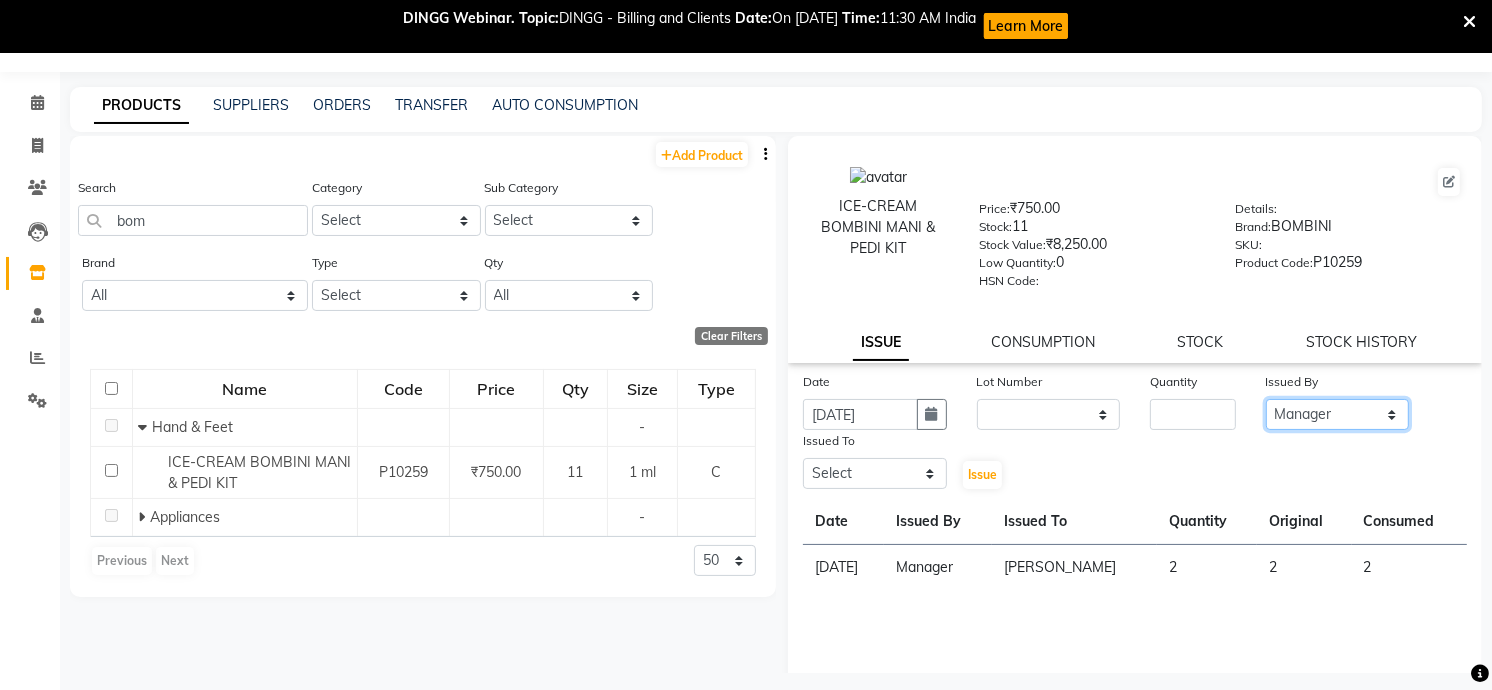 click on "Select Admin [PERSON_NAME] [PERSON_NAME]  Manager [PERSON_NAME] [PERSON_NAME] [PERSON_NAME] [PERSON_NAME]" 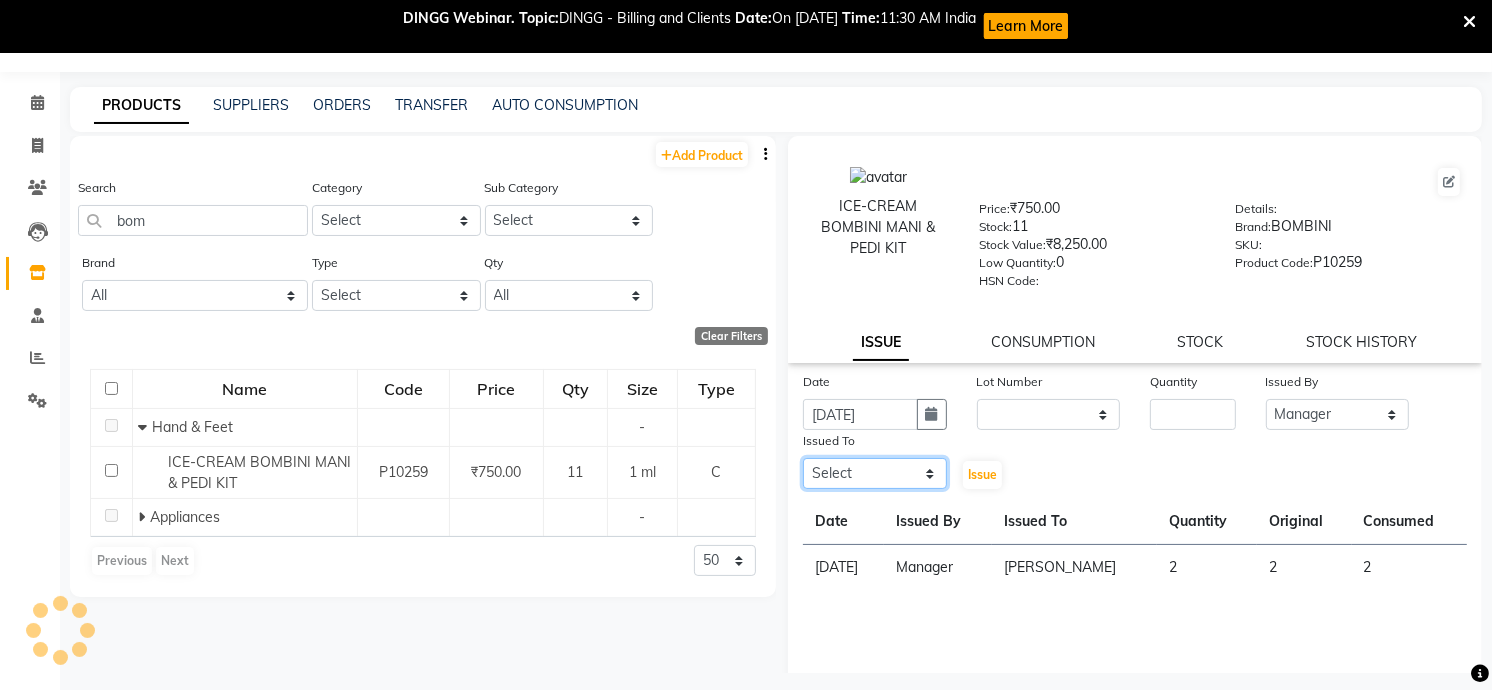 click on "Select Admin [PERSON_NAME] [PERSON_NAME]  Manager [PERSON_NAME] [PERSON_NAME] [PERSON_NAME] [PERSON_NAME]" 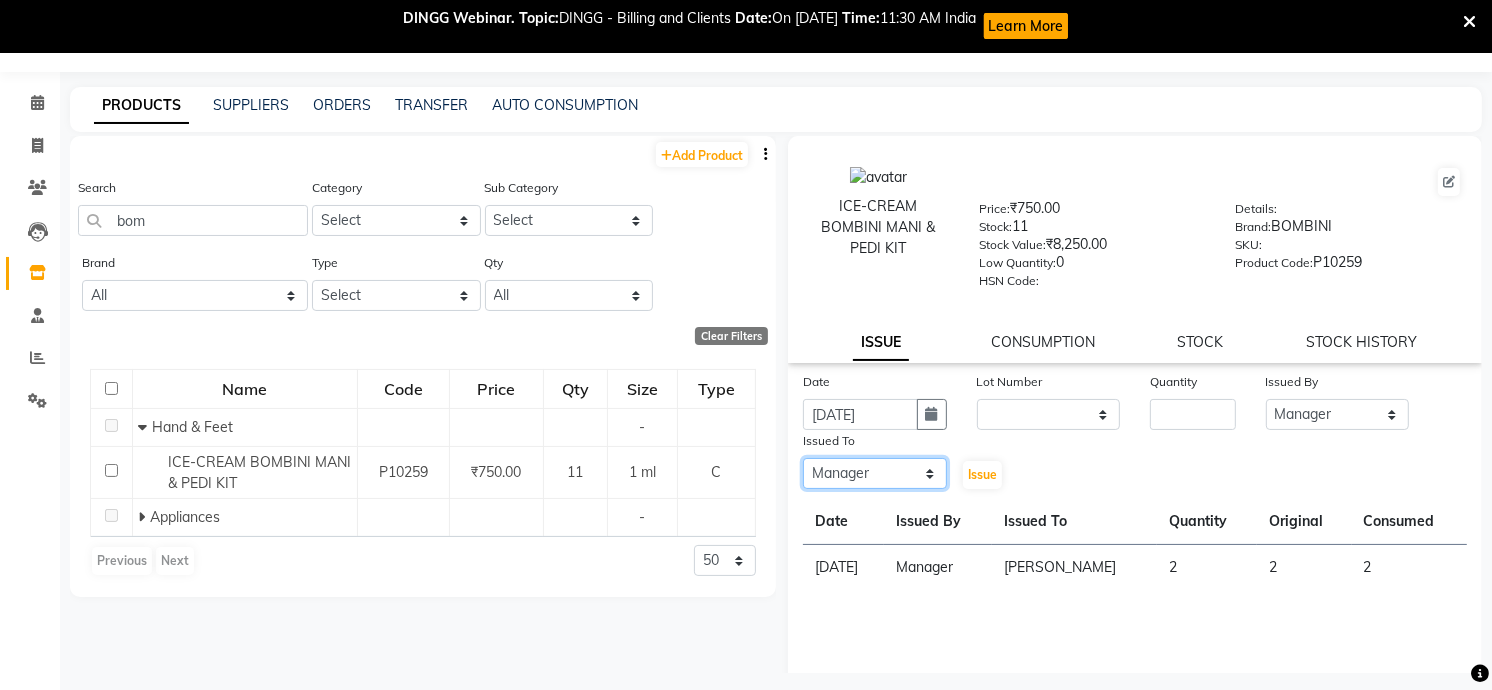click on "Select Admin [PERSON_NAME] [PERSON_NAME]  Manager [PERSON_NAME] [PERSON_NAME] [PERSON_NAME] [PERSON_NAME]" 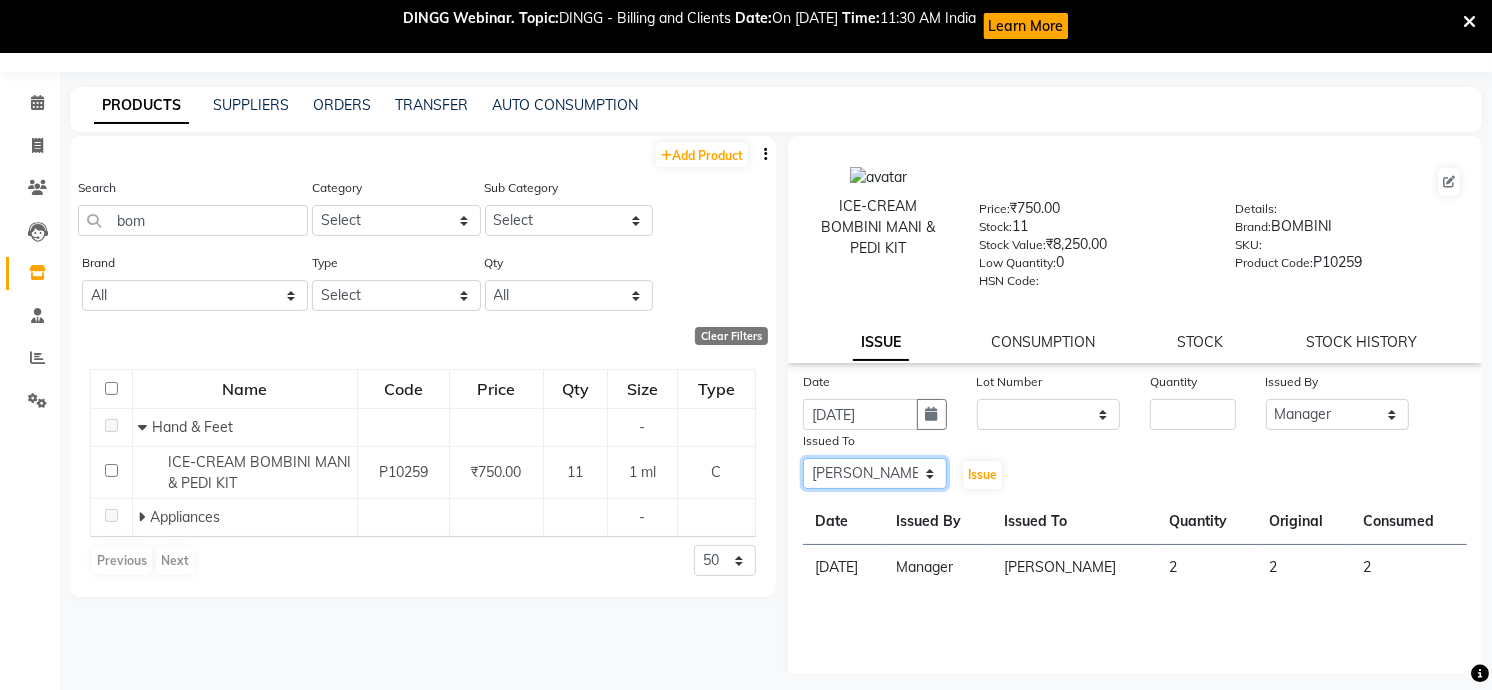 click on "Select Admin [PERSON_NAME] [PERSON_NAME]  Manager [PERSON_NAME] [PERSON_NAME] [PERSON_NAME] [PERSON_NAME]" 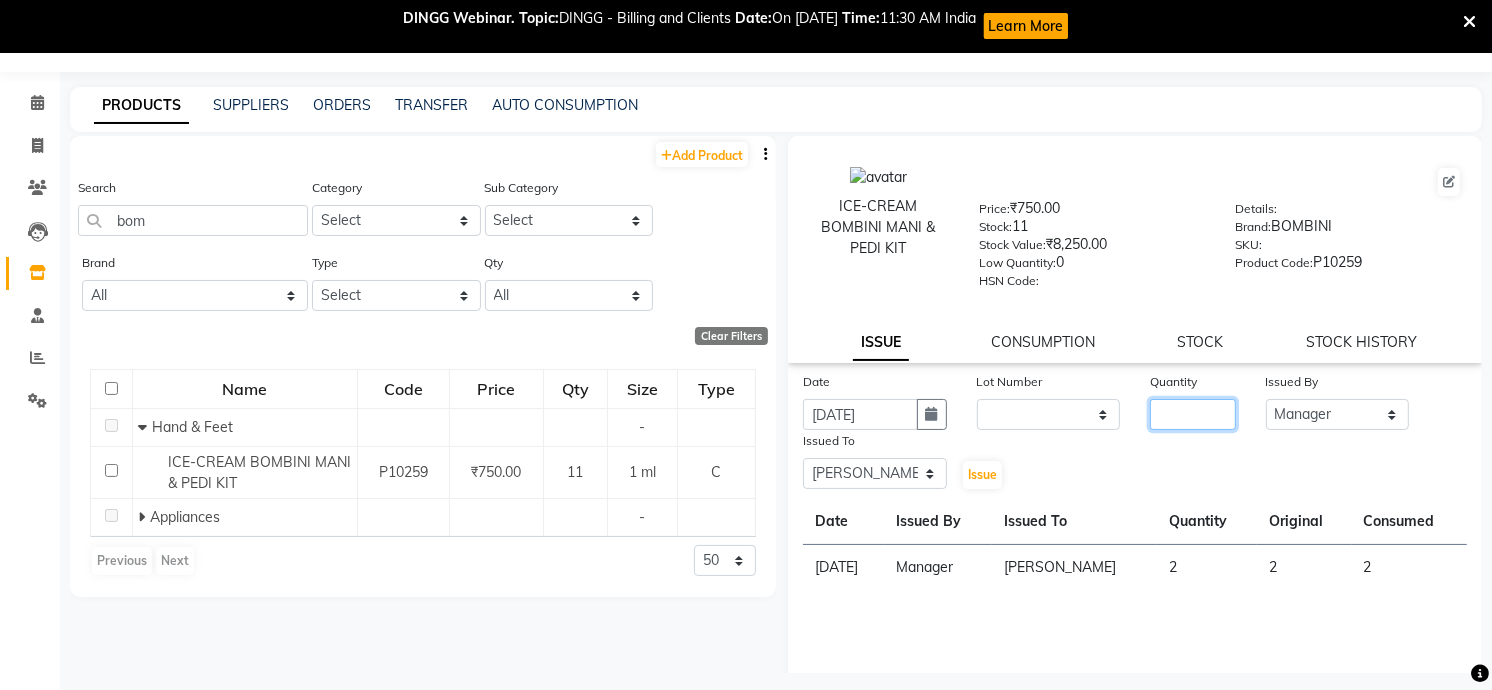 click 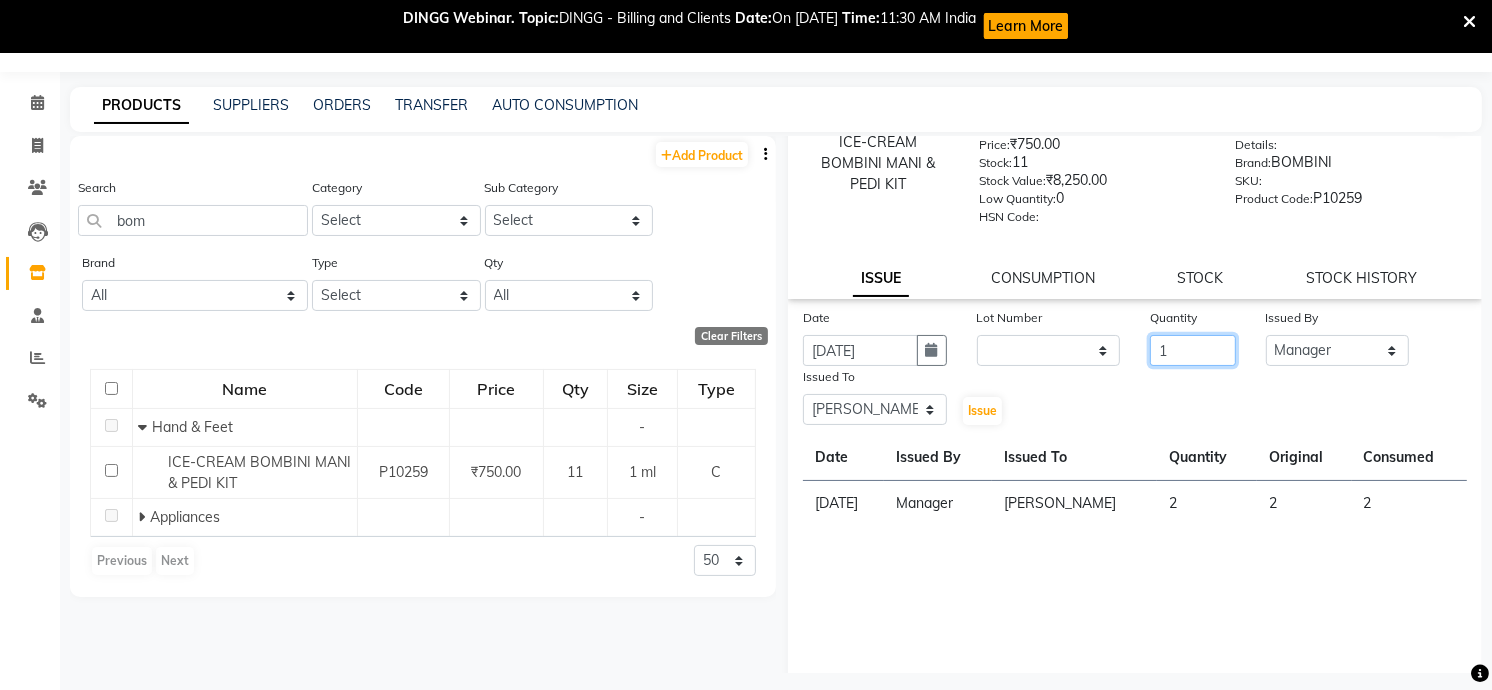 scroll, scrollTop: 98, scrollLeft: 0, axis: vertical 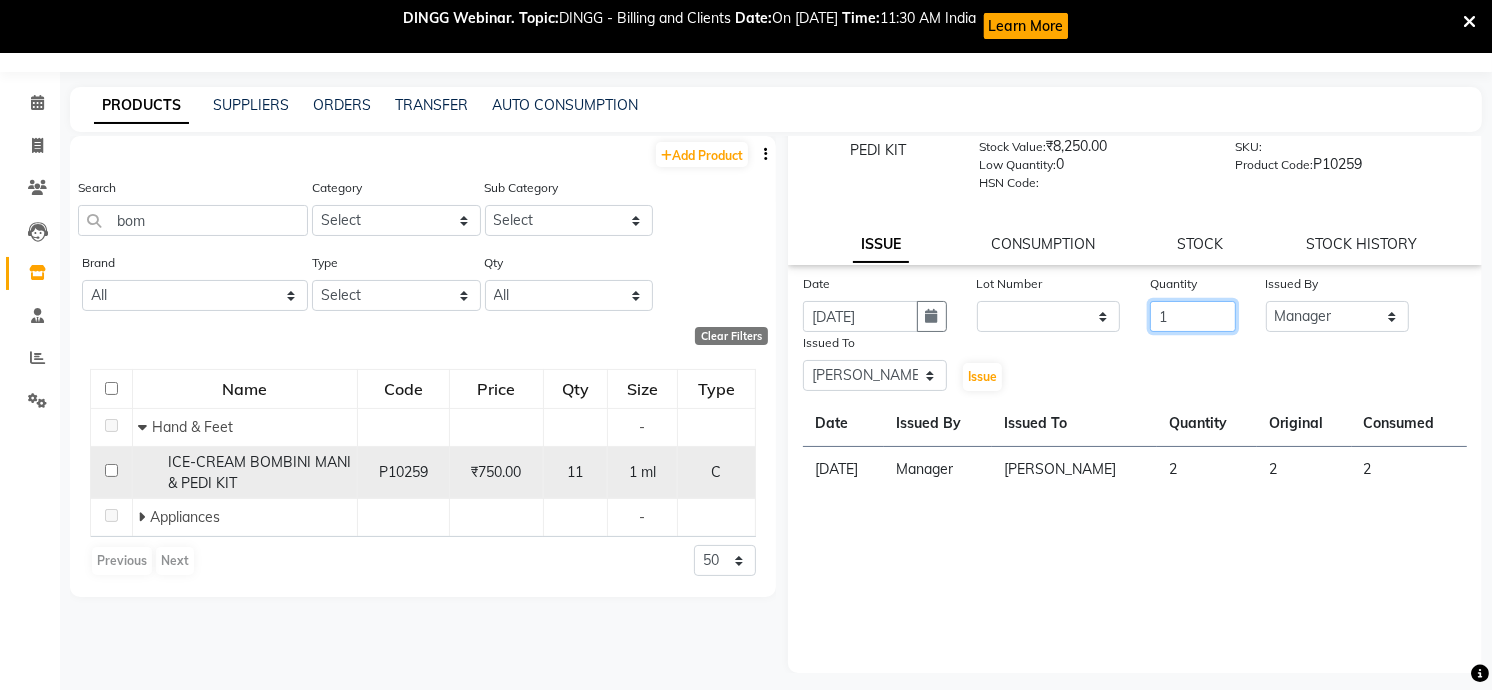 type on "1" 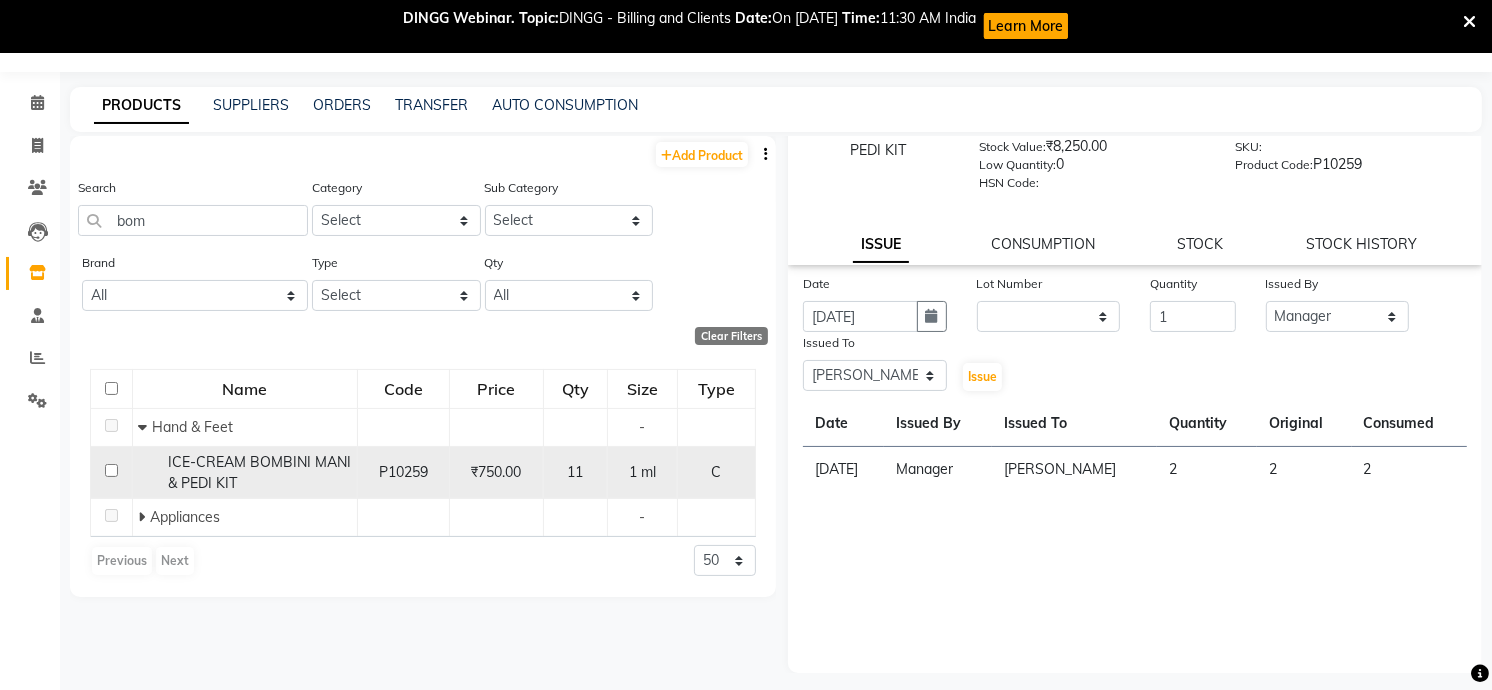 click 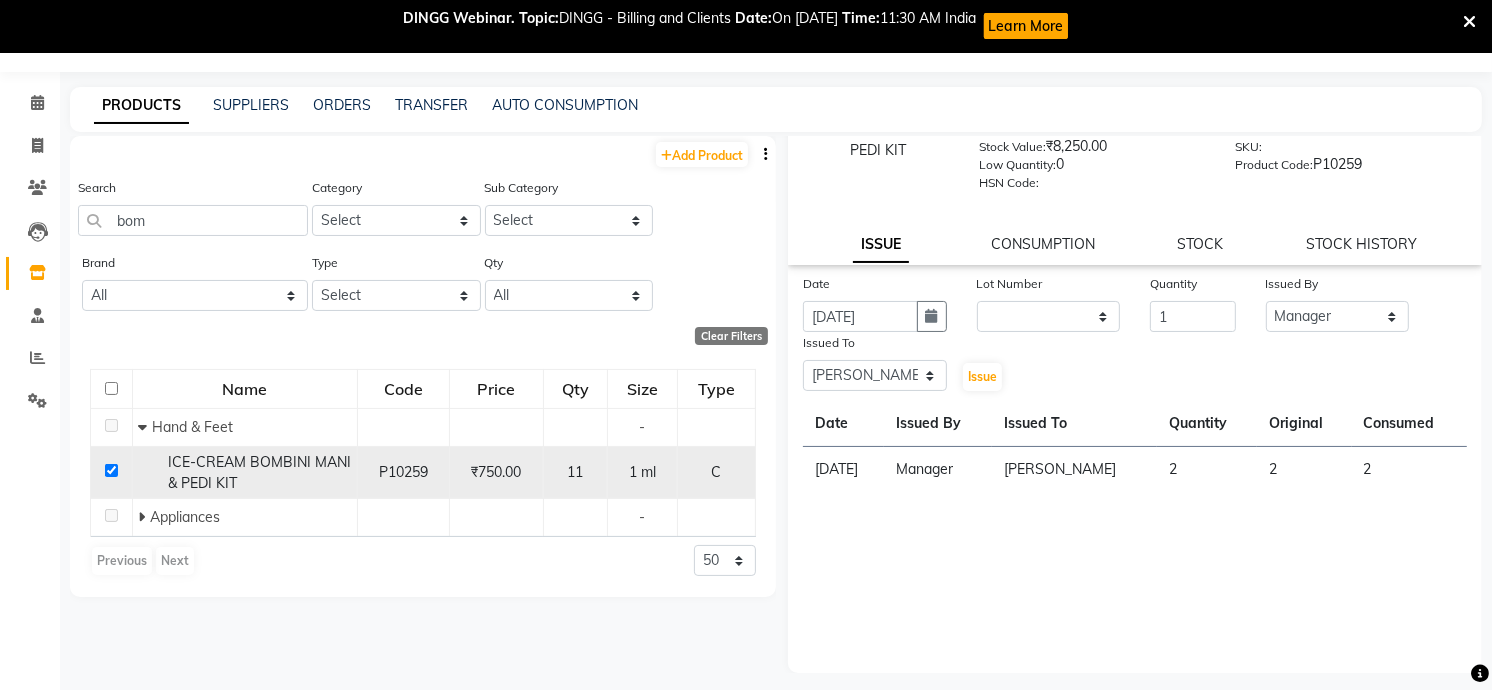 click 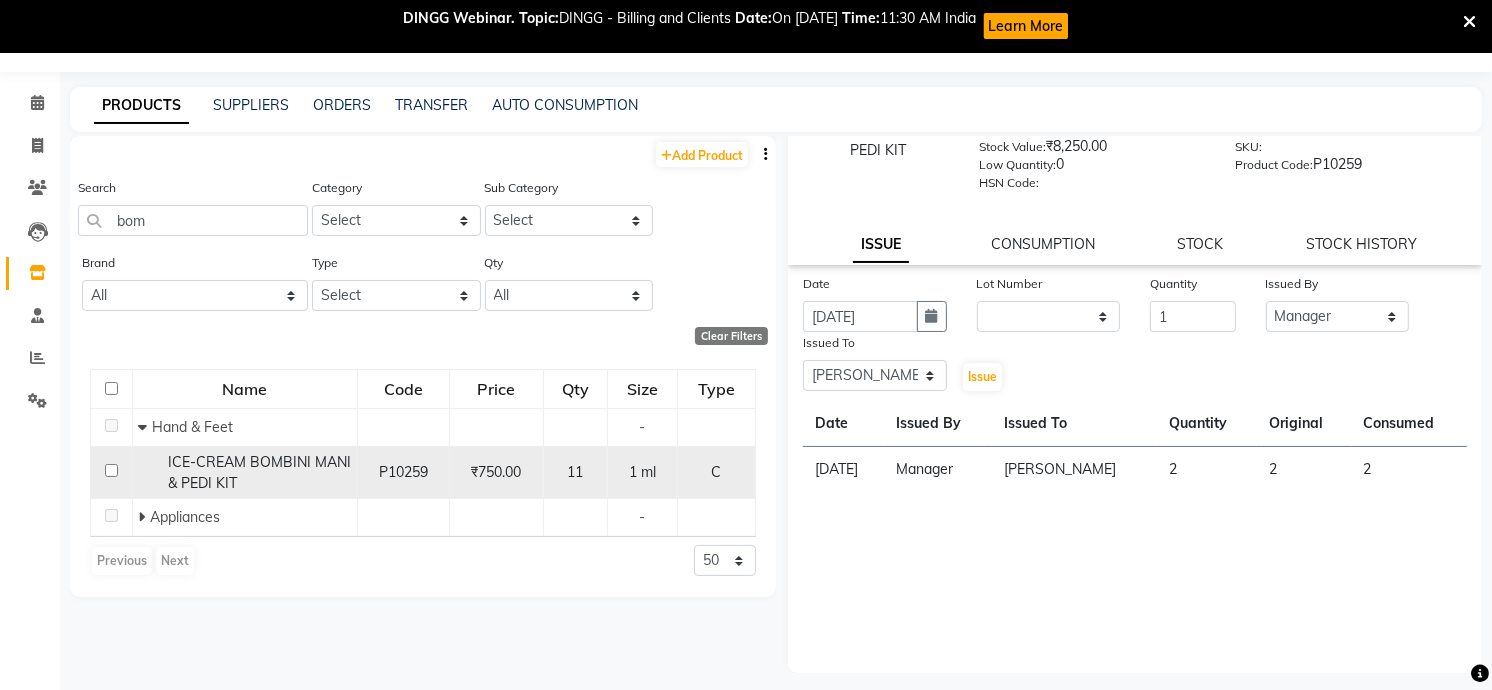 scroll, scrollTop: 0, scrollLeft: 0, axis: both 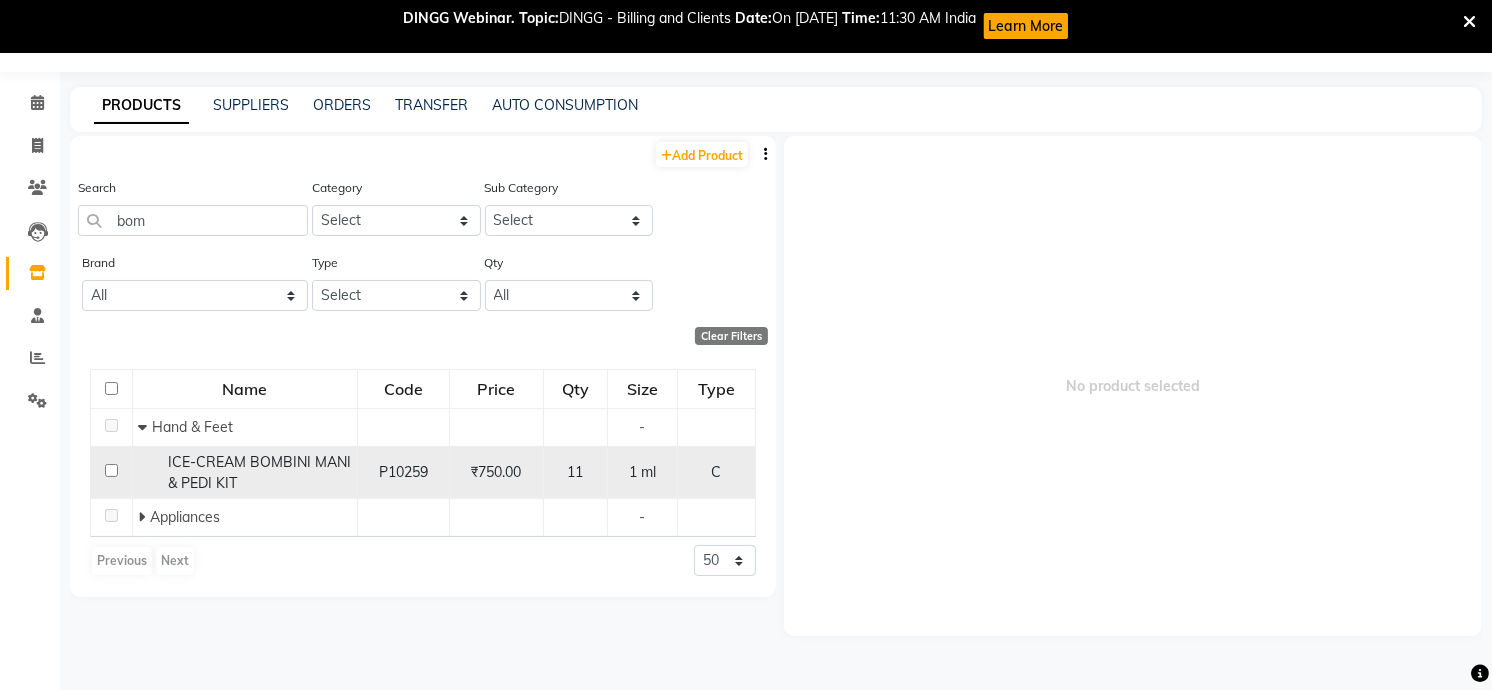 click 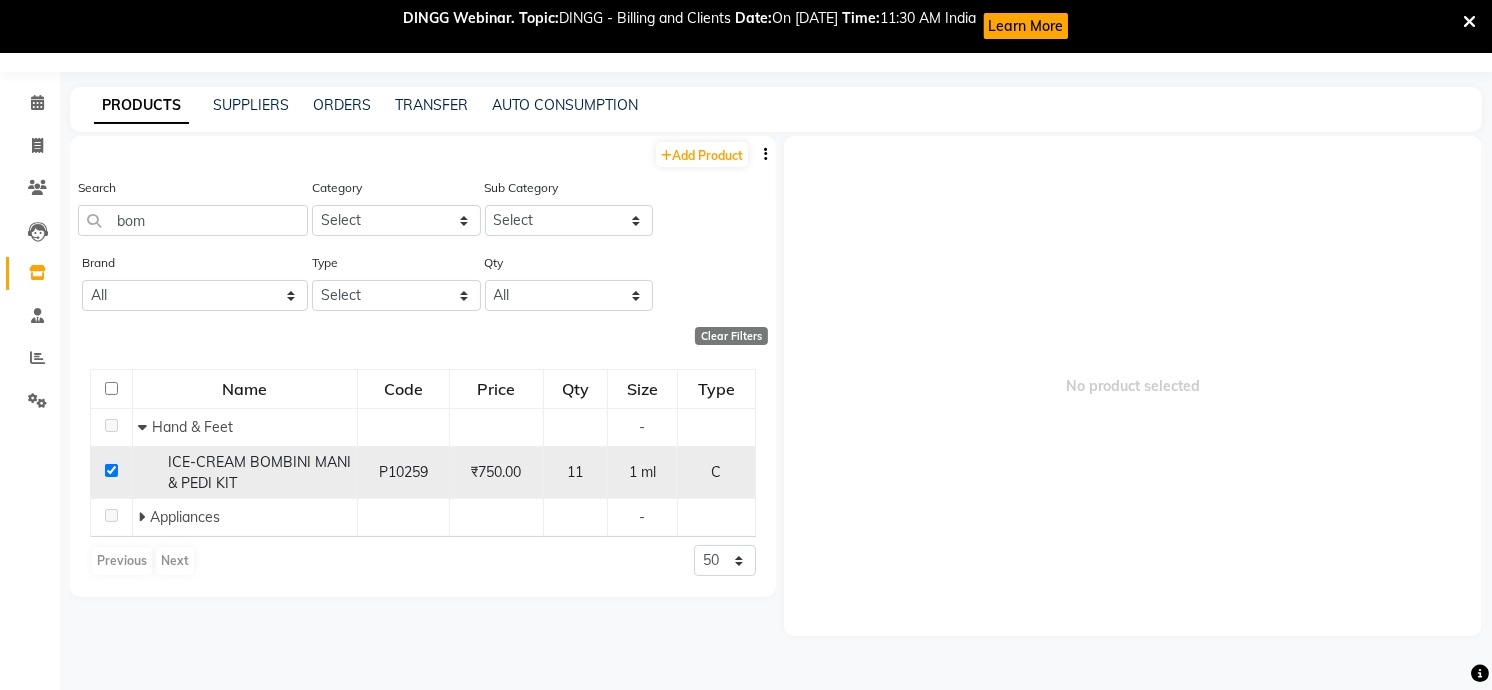 checkbox on "true" 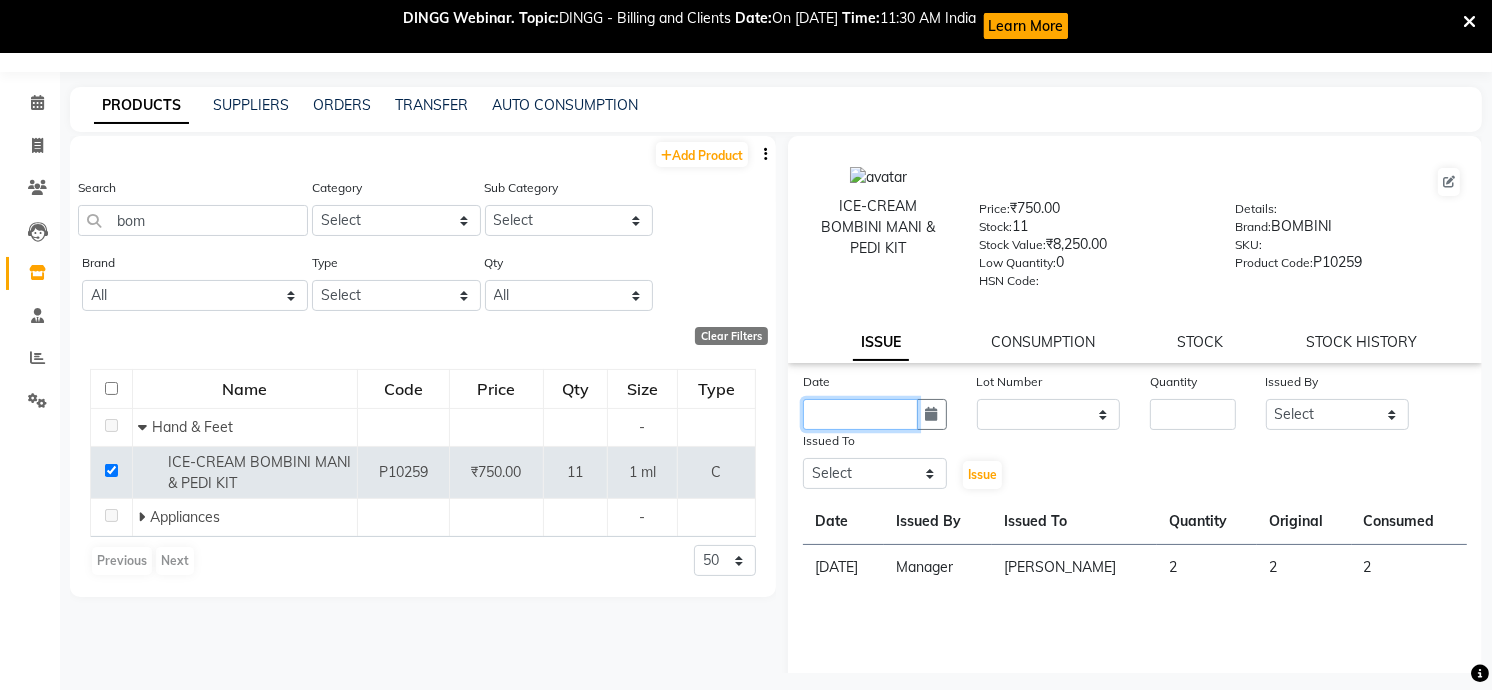 click 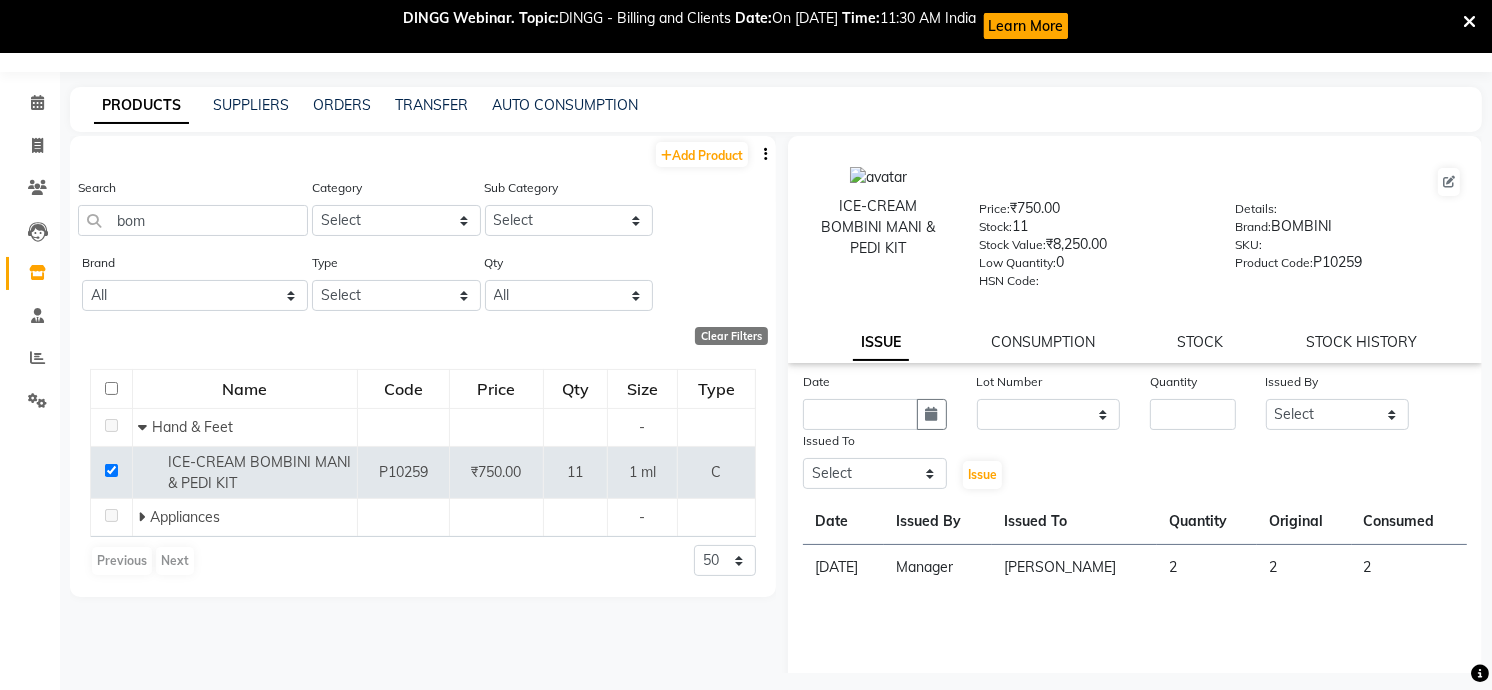 select on "7" 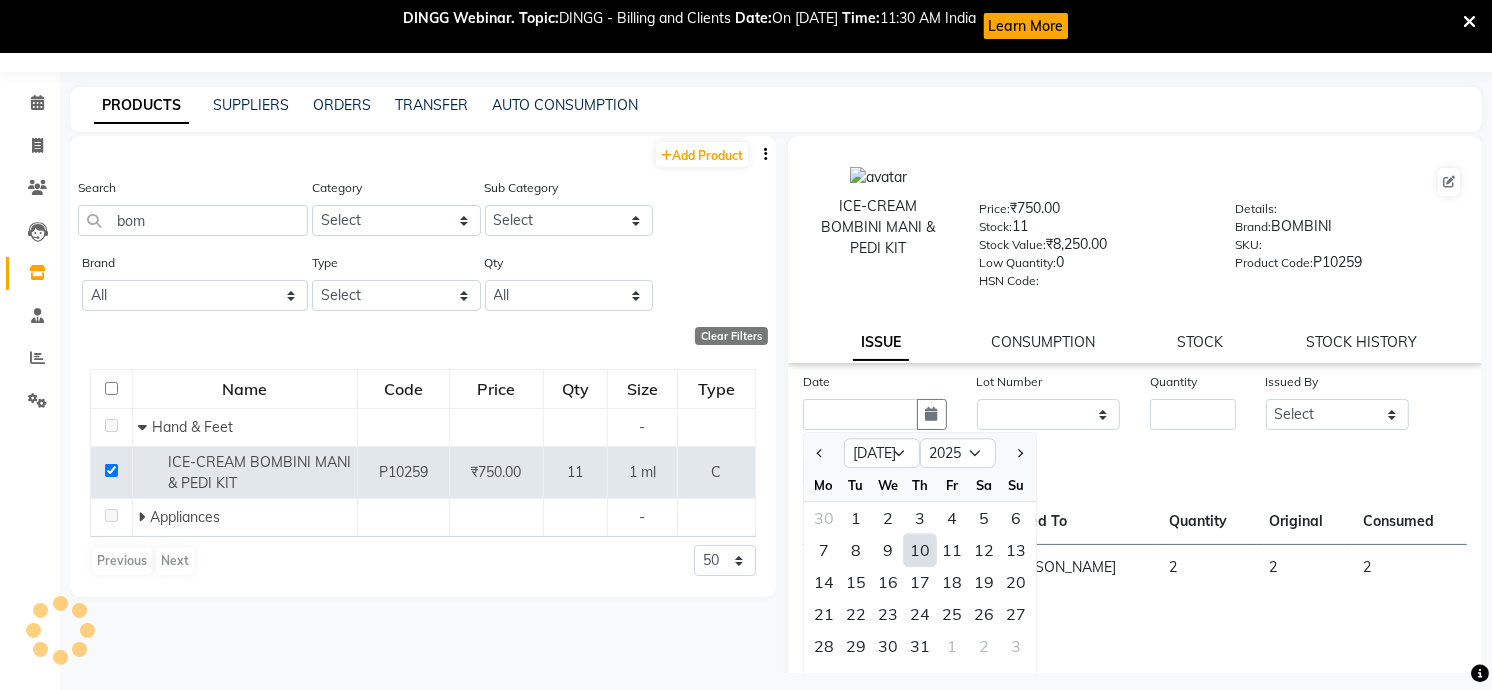 click on "10" 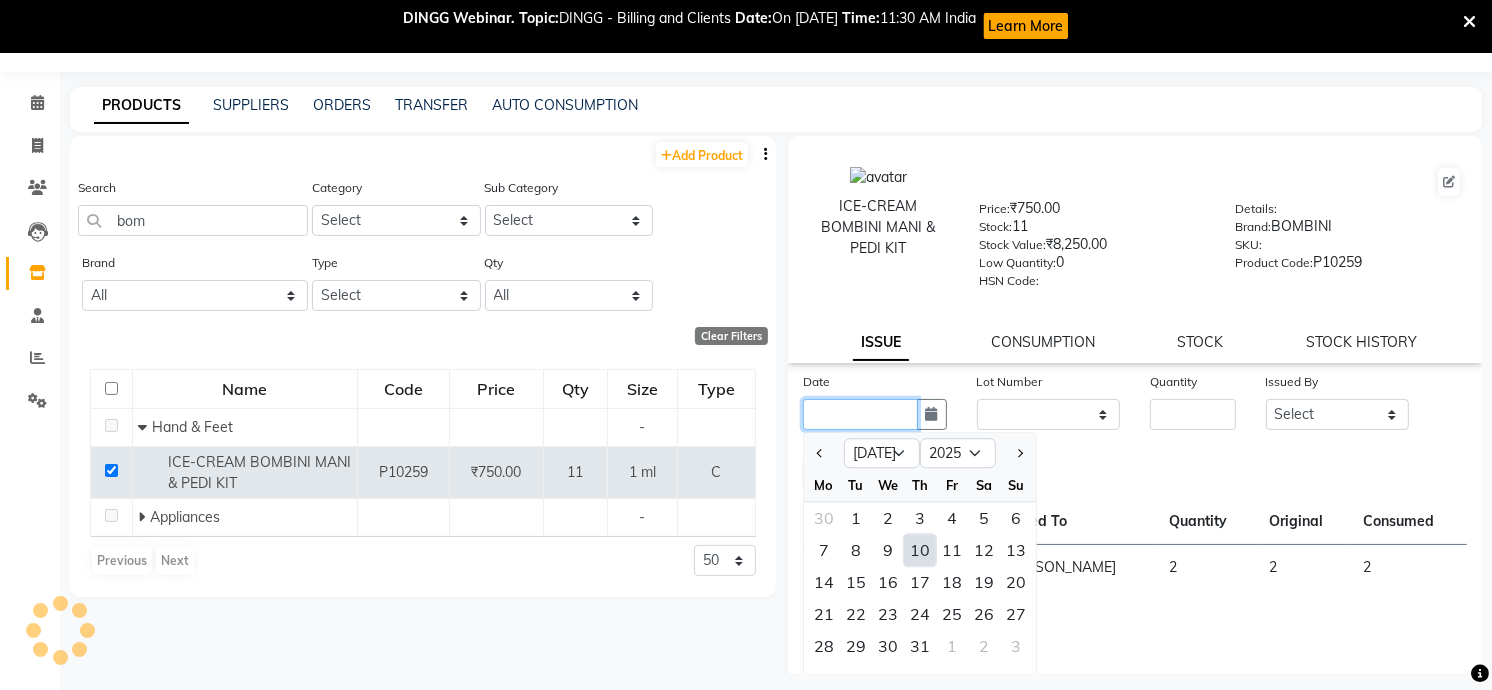 type on "[DATE]" 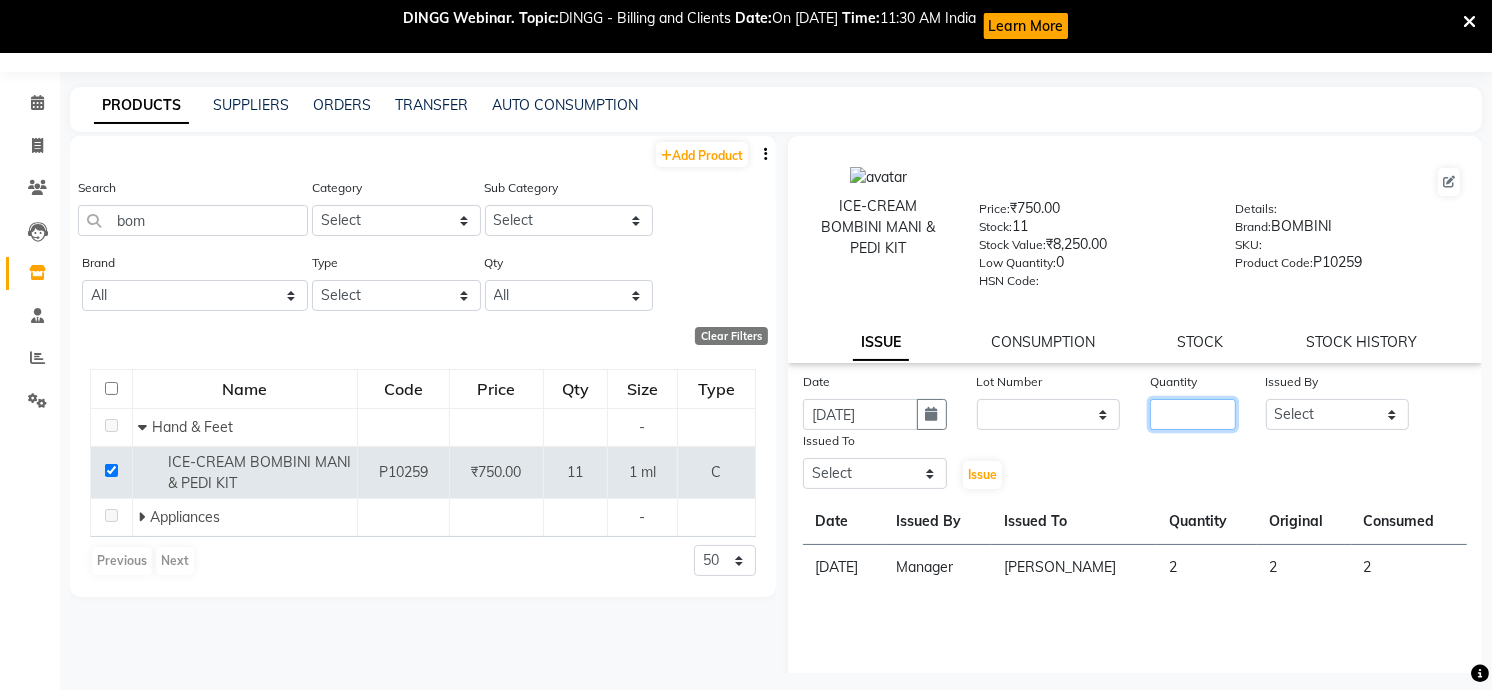 click 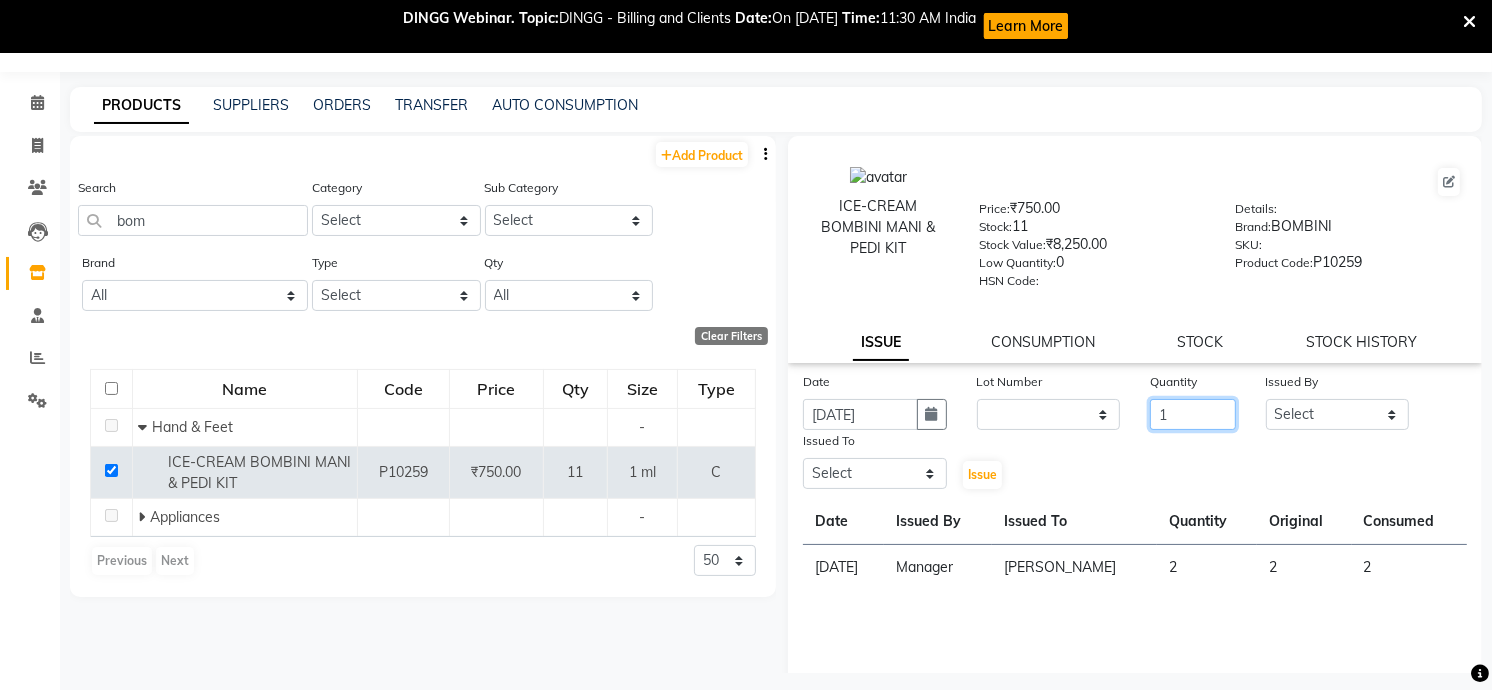 type on "1" 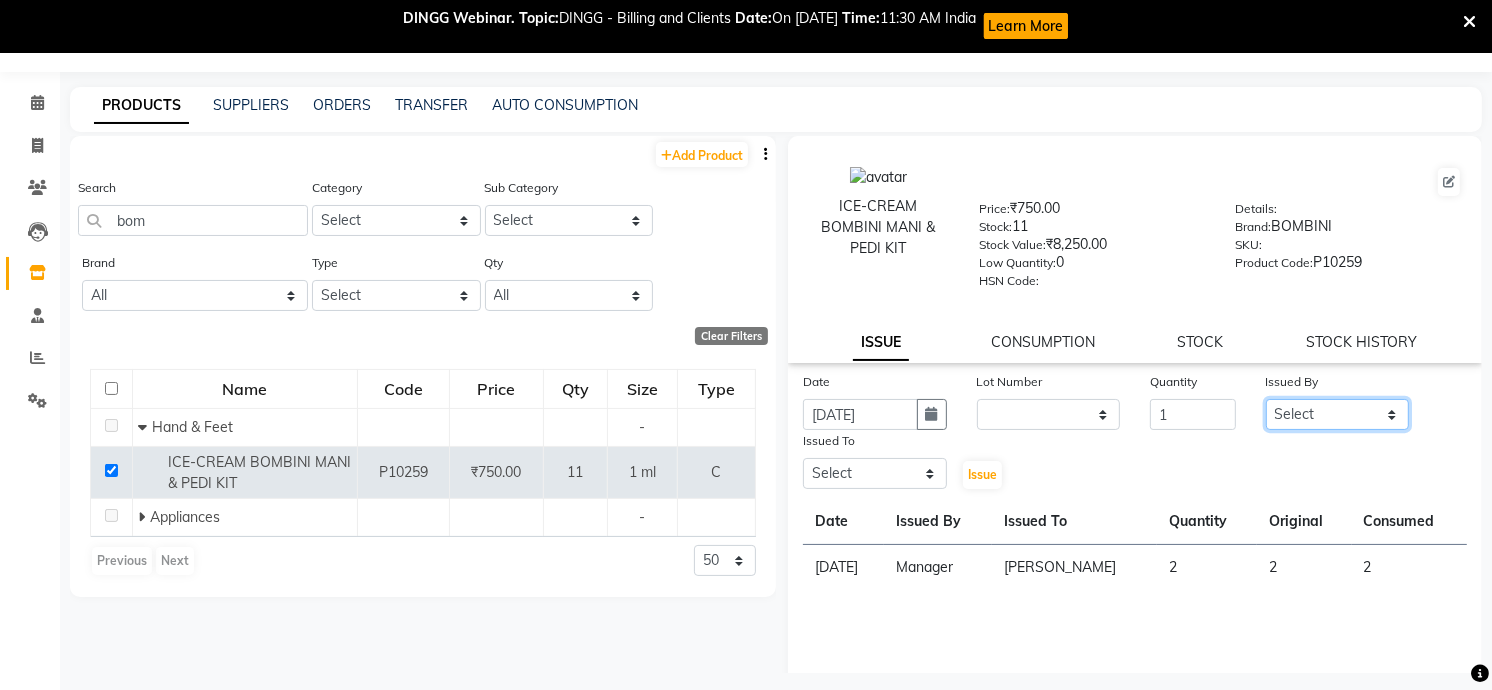 click on "Select Admin [PERSON_NAME] [PERSON_NAME]  Manager [PERSON_NAME] [PERSON_NAME] [PERSON_NAME] [PERSON_NAME]" 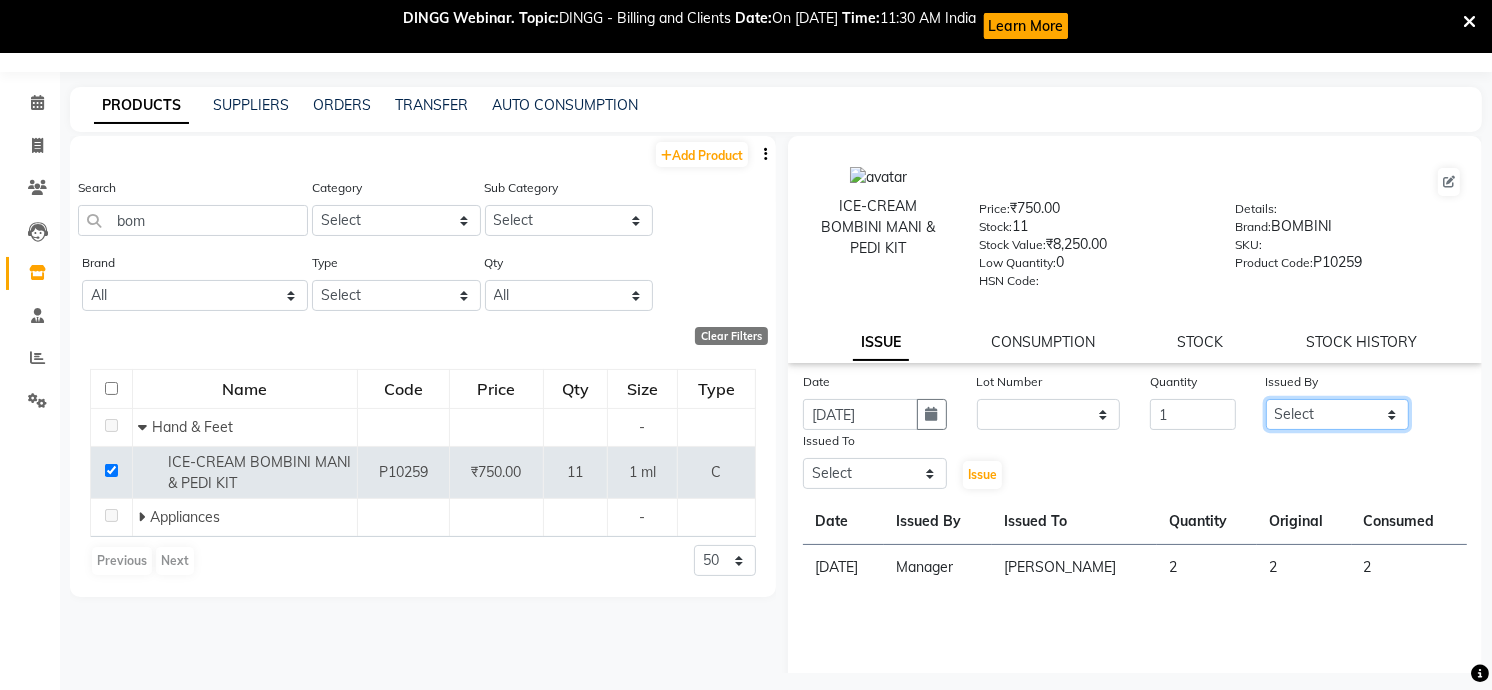 select on "35759" 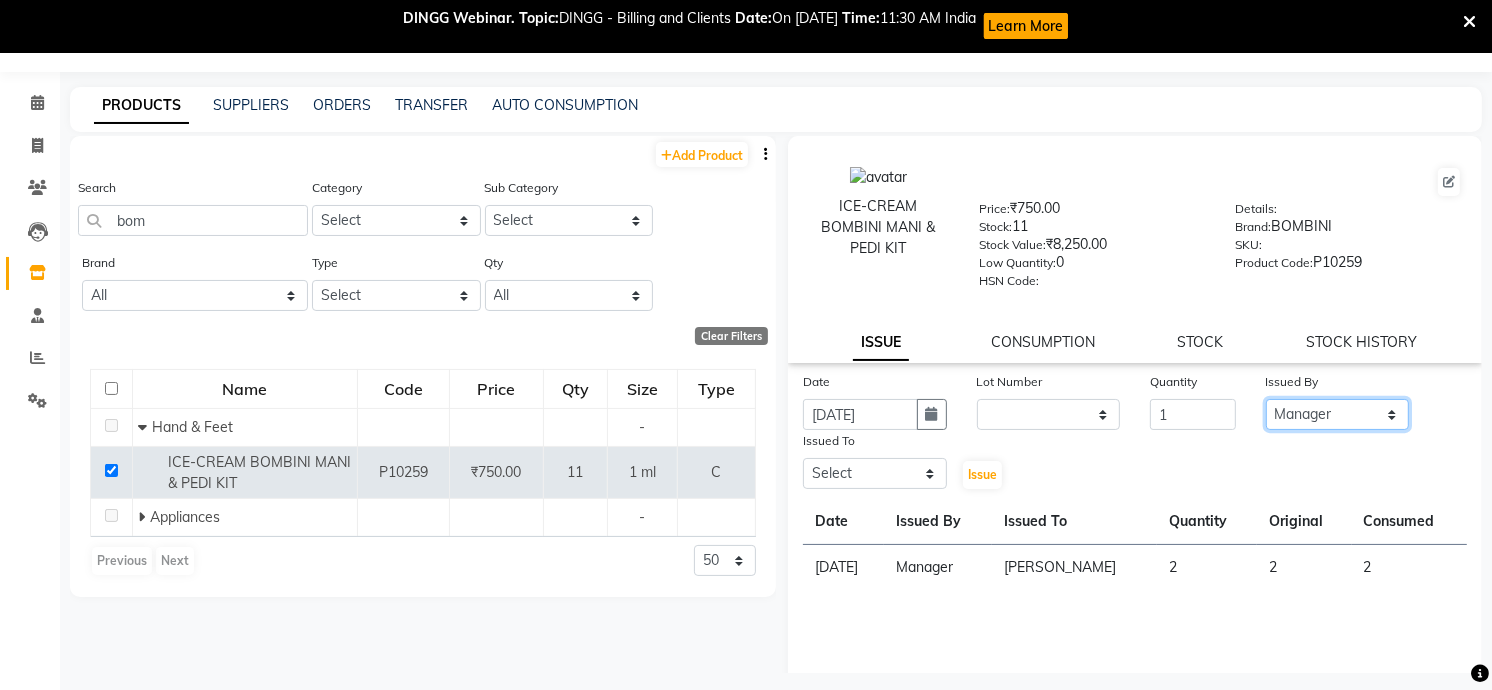 click on "Select Admin [PERSON_NAME] [PERSON_NAME]  Manager [PERSON_NAME] [PERSON_NAME] [PERSON_NAME] [PERSON_NAME]" 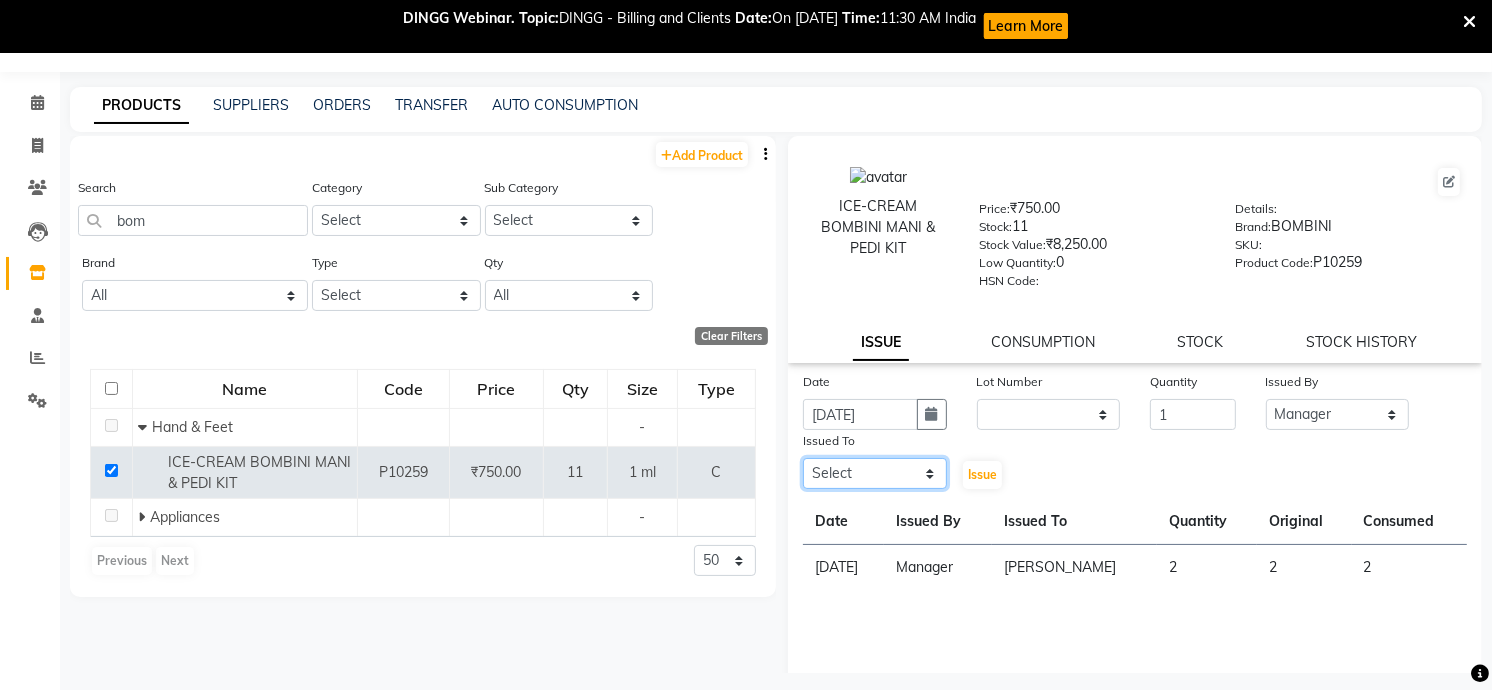 click on "Select Admin [PERSON_NAME] [PERSON_NAME]  Manager [PERSON_NAME] [PERSON_NAME] [PERSON_NAME] [PERSON_NAME]" 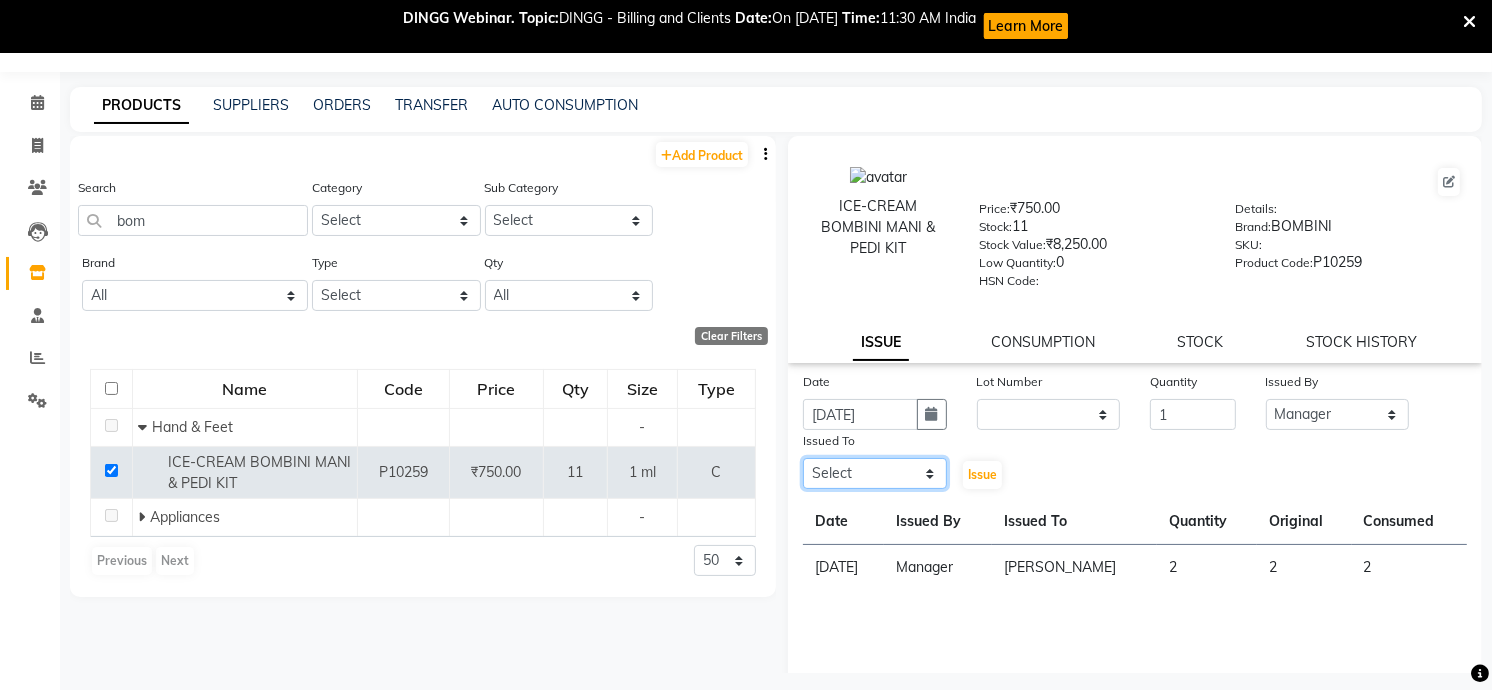 select on "67829" 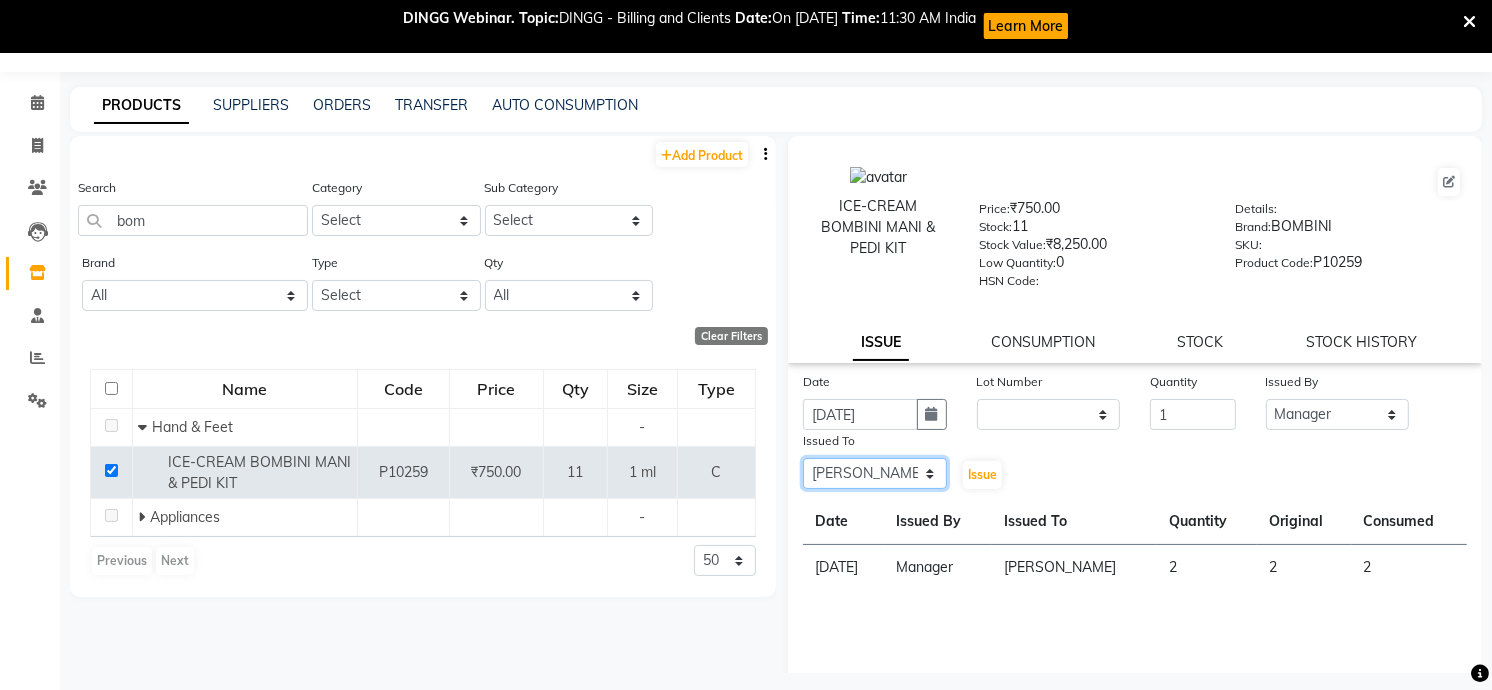 click on "Select Admin [PERSON_NAME] [PERSON_NAME]  Manager [PERSON_NAME] [PERSON_NAME] [PERSON_NAME] [PERSON_NAME]" 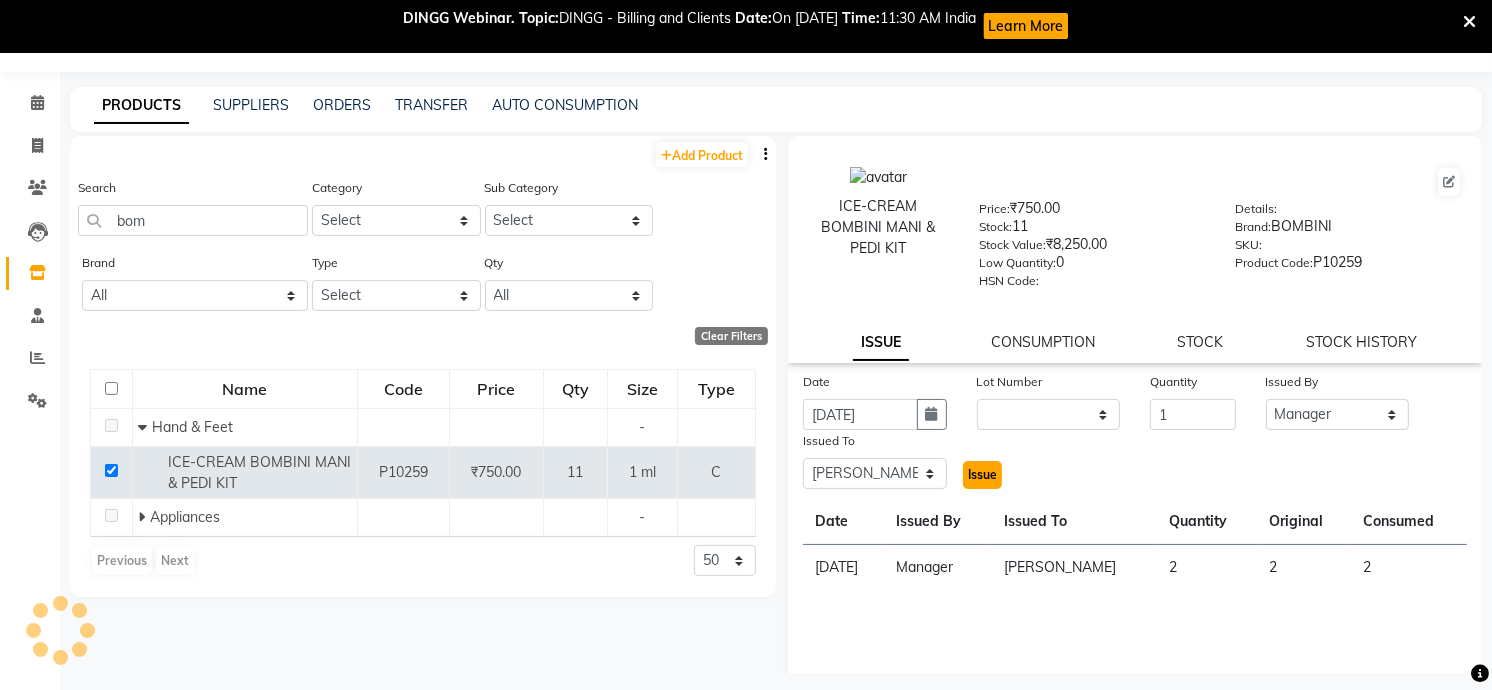 click on "Issue" 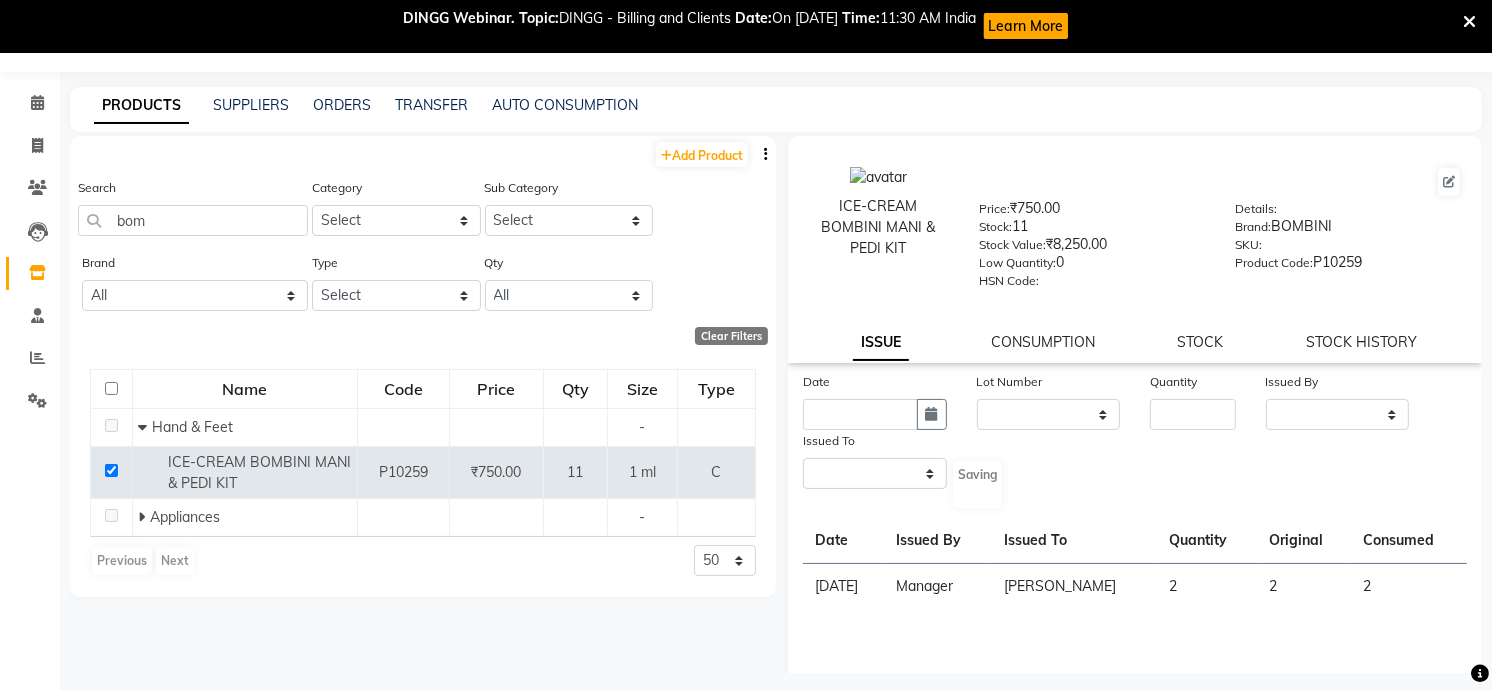 select 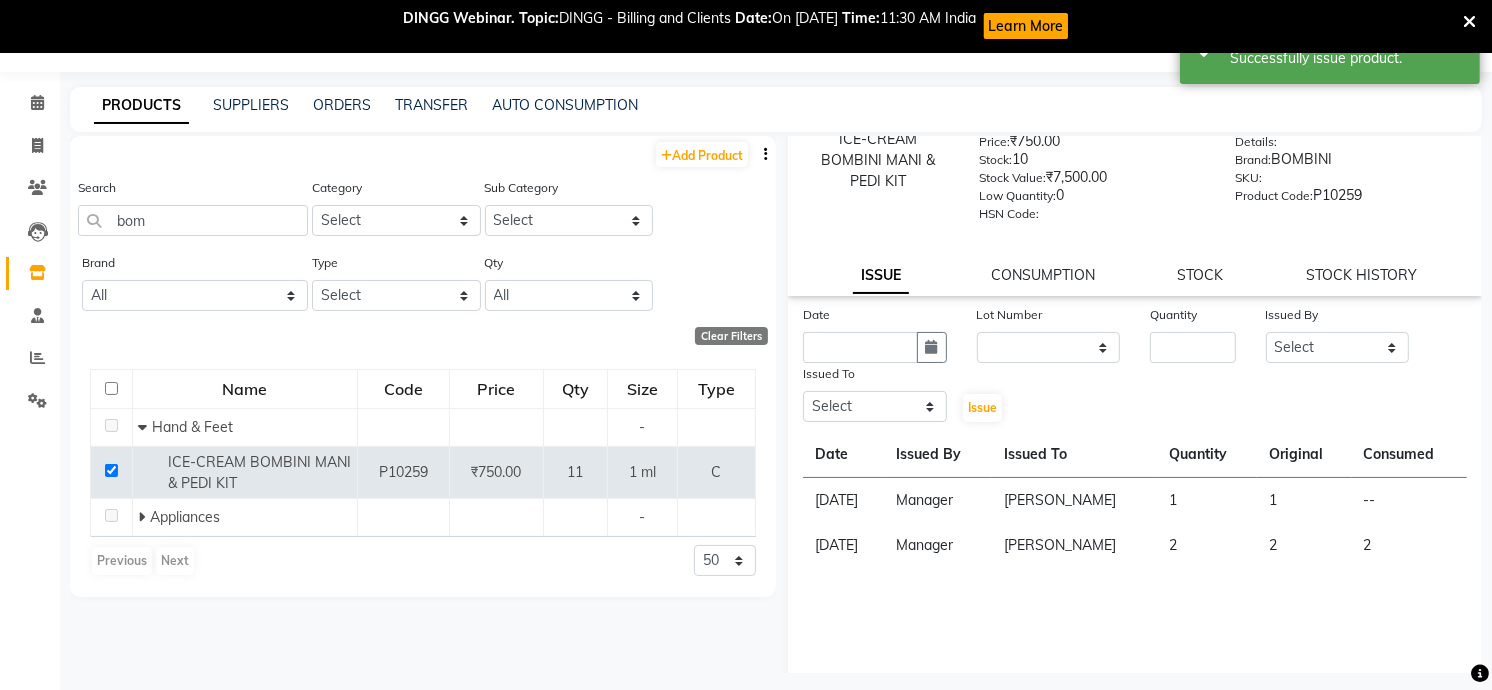 scroll, scrollTop: 98, scrollLeft: 0, axis: vertical 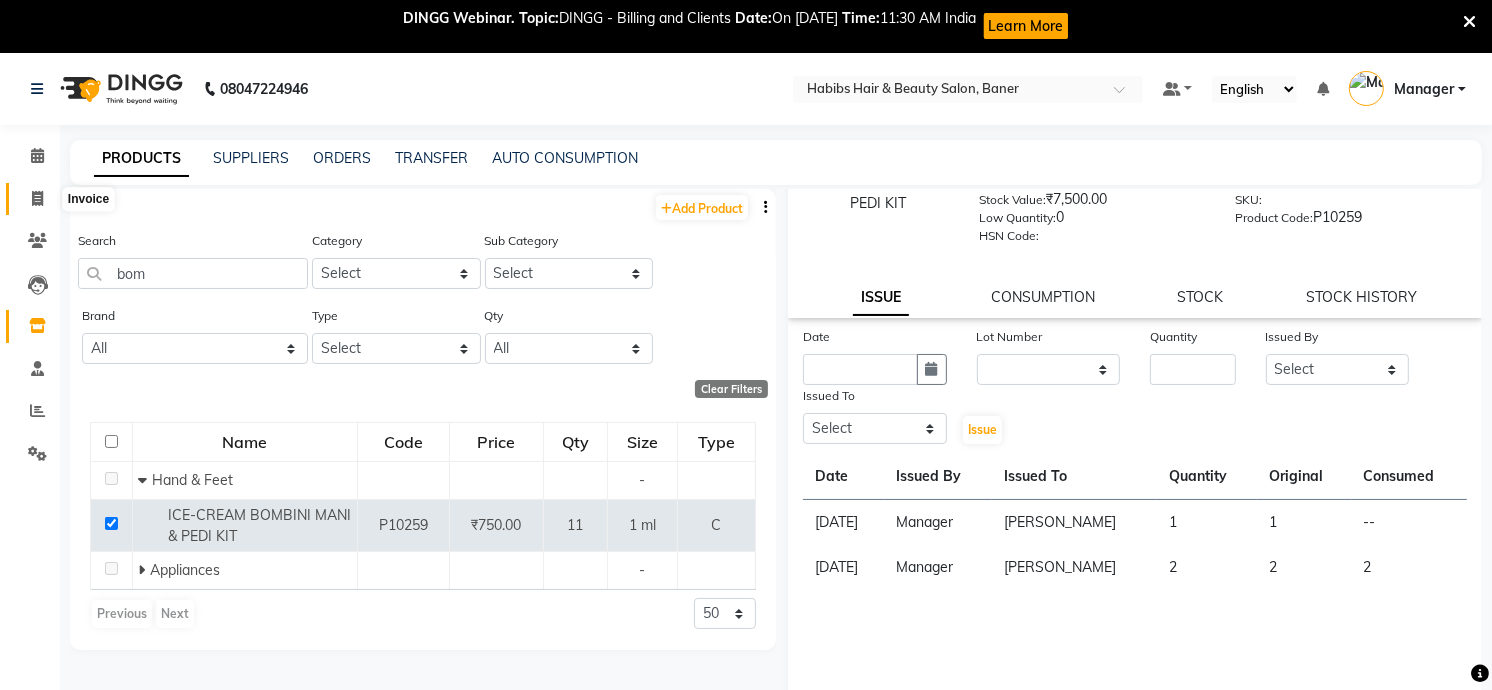 click 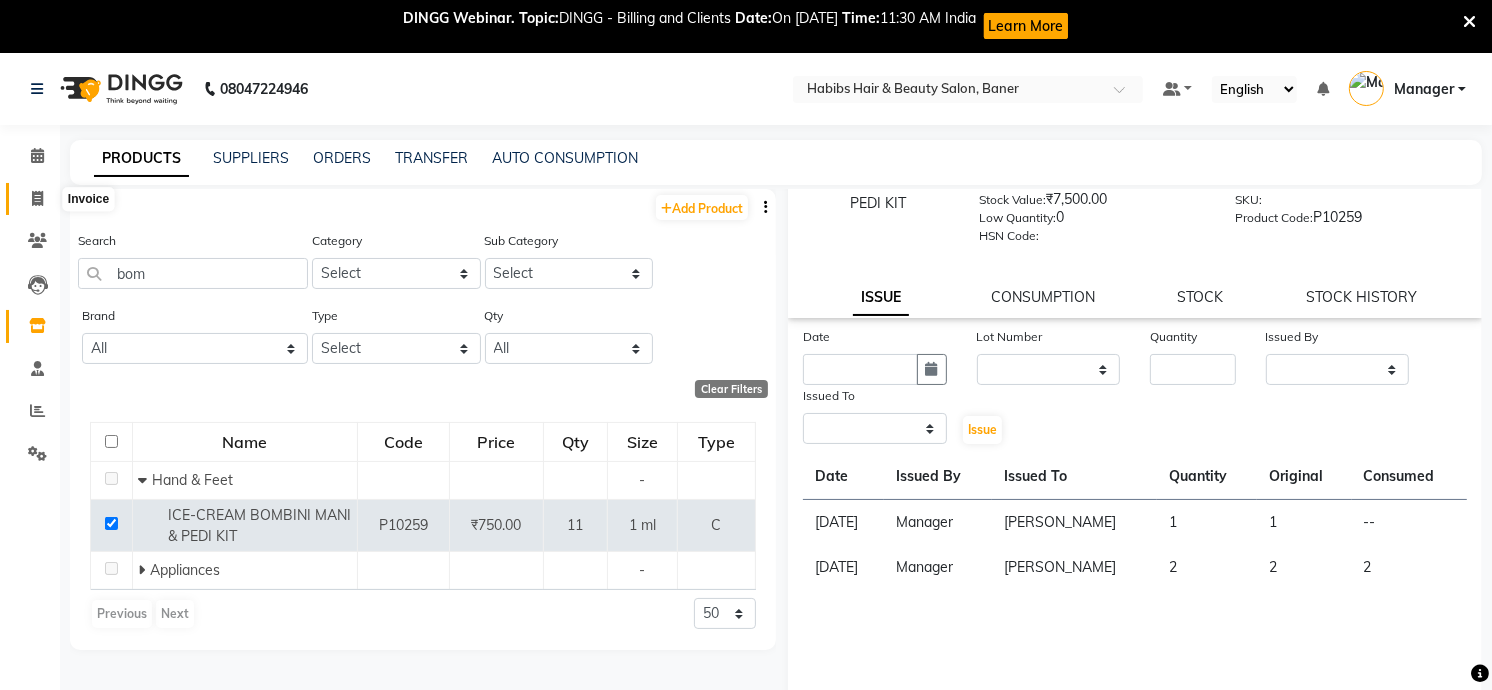 select on "5356" 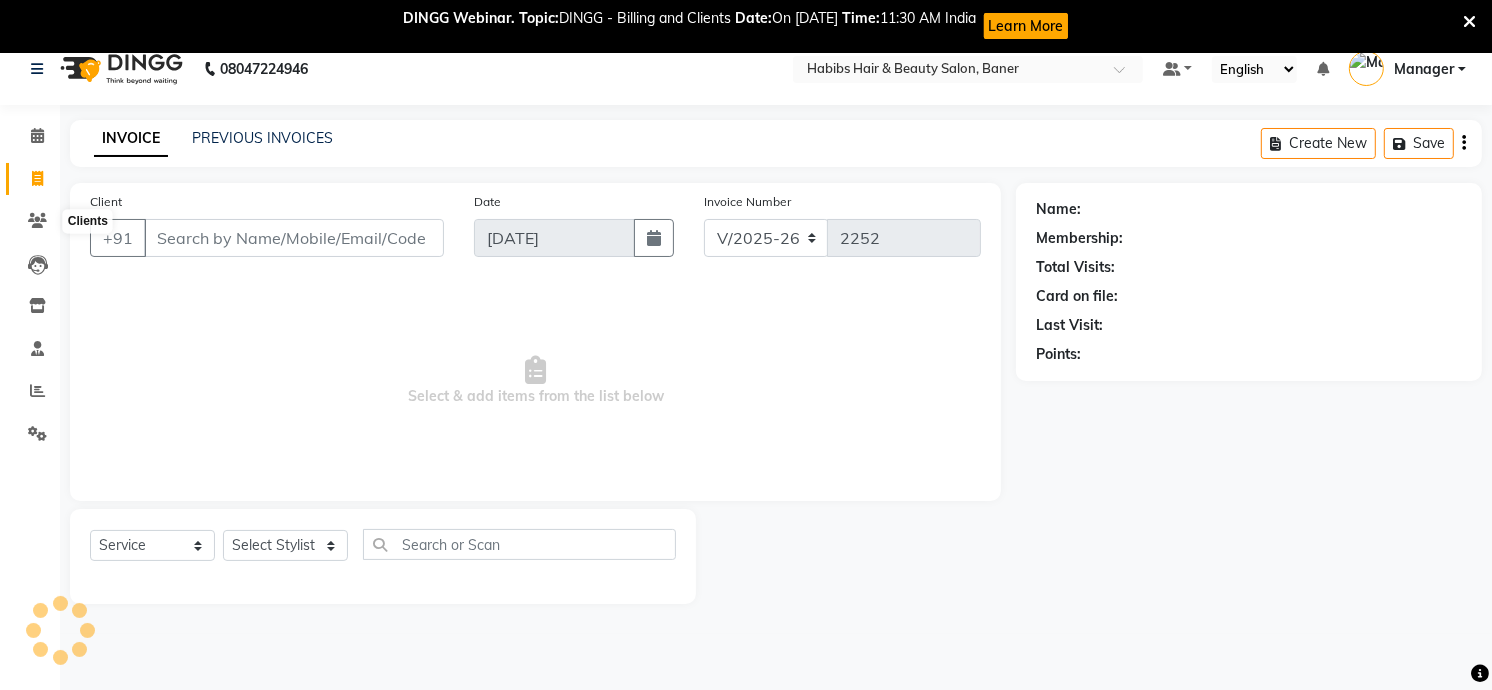 scroll, scrollTop: 53, scrollLeft: 0, axis: vertical 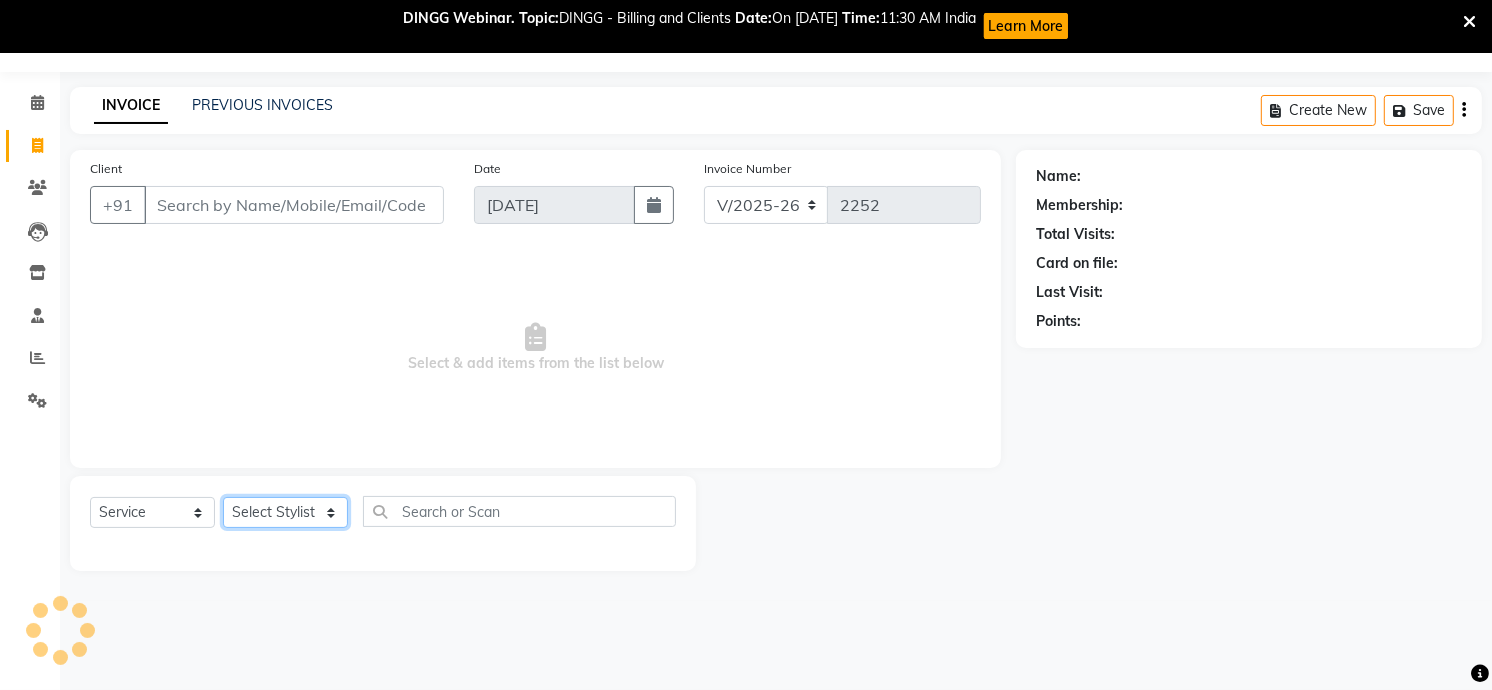 click on "Select Stylist Admin [PERSON_NAME] [PERSON_NAME]  Manager [PERSON_NAME] [PERSON_NAME] [PERSON_NAME] [PERSON_NAME]" 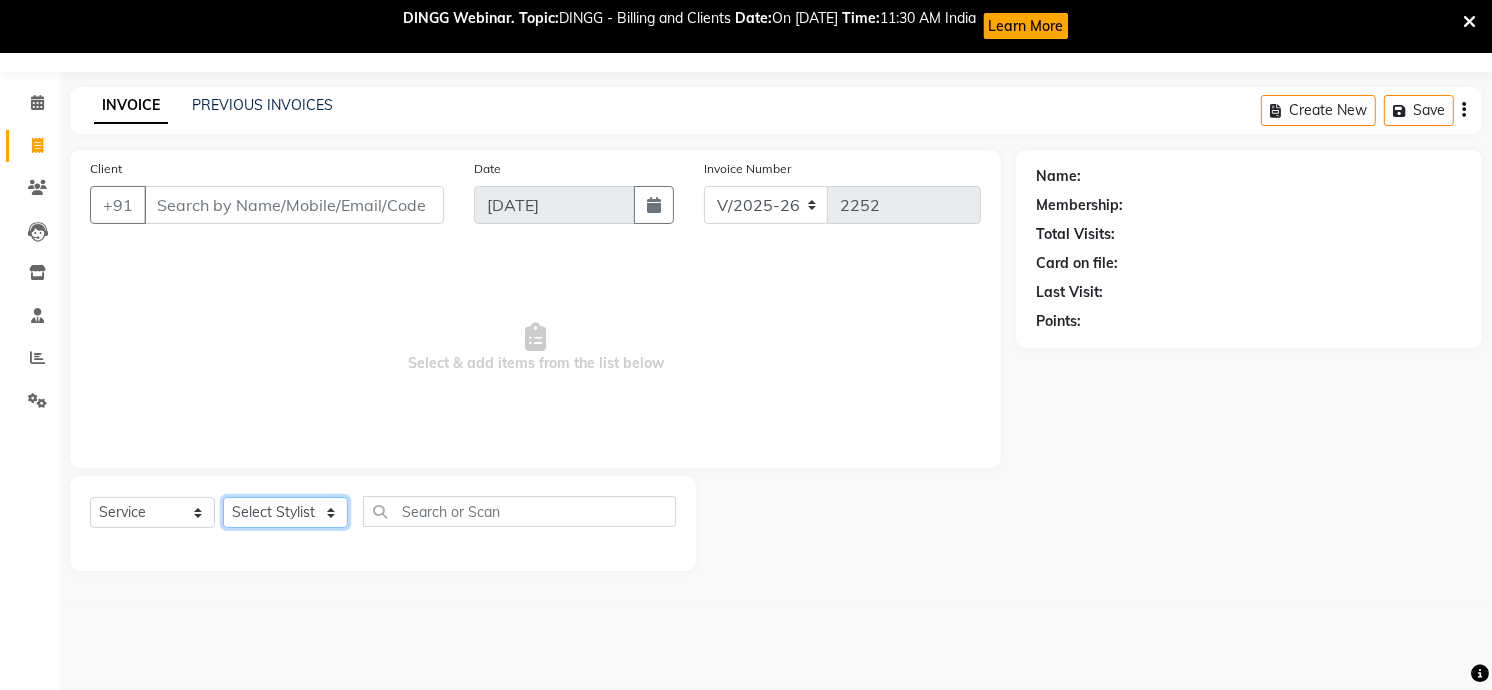 select on "35380" 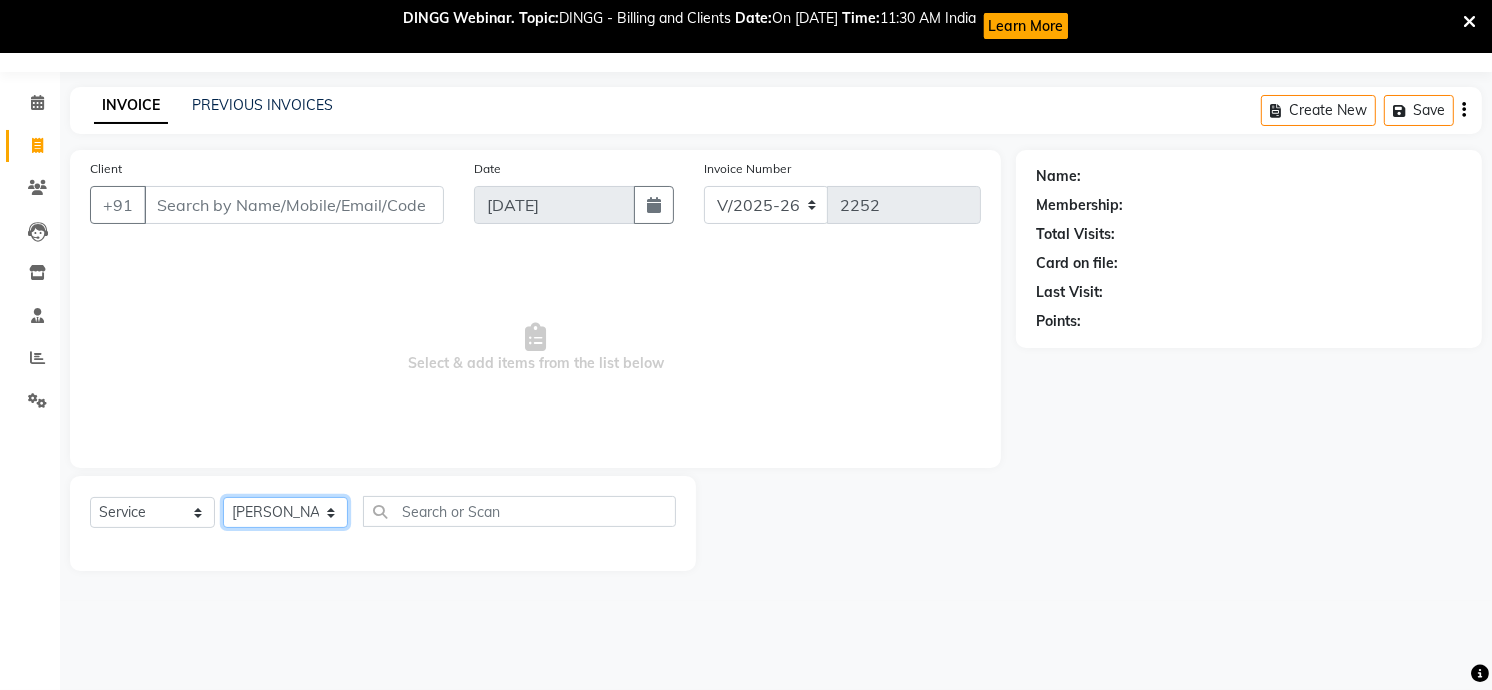 click on "Select Stylist Admin [PERSON_NAME] [PERSON_NAME]  Manager [PERSON_NAME] [PERSON_NAME] [PERSON_NAME] [PERSON_NAME]" 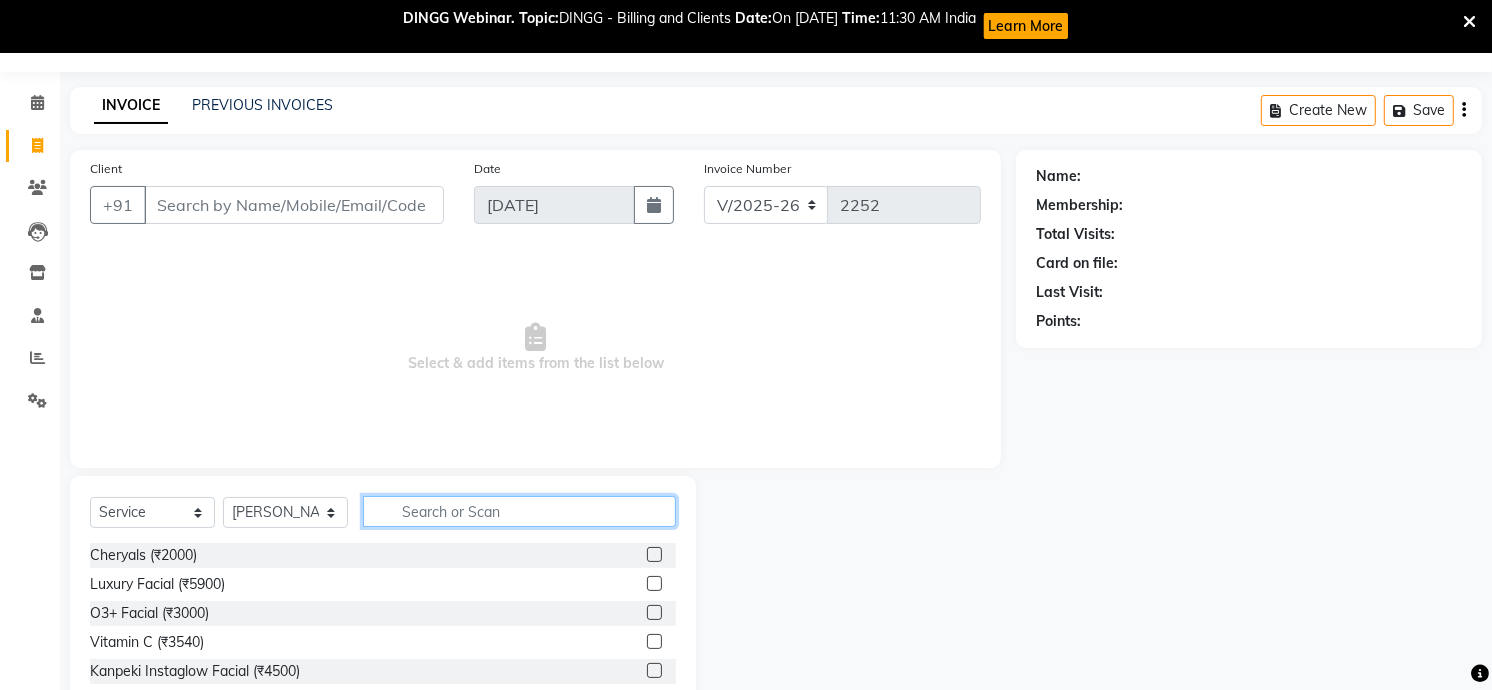 click 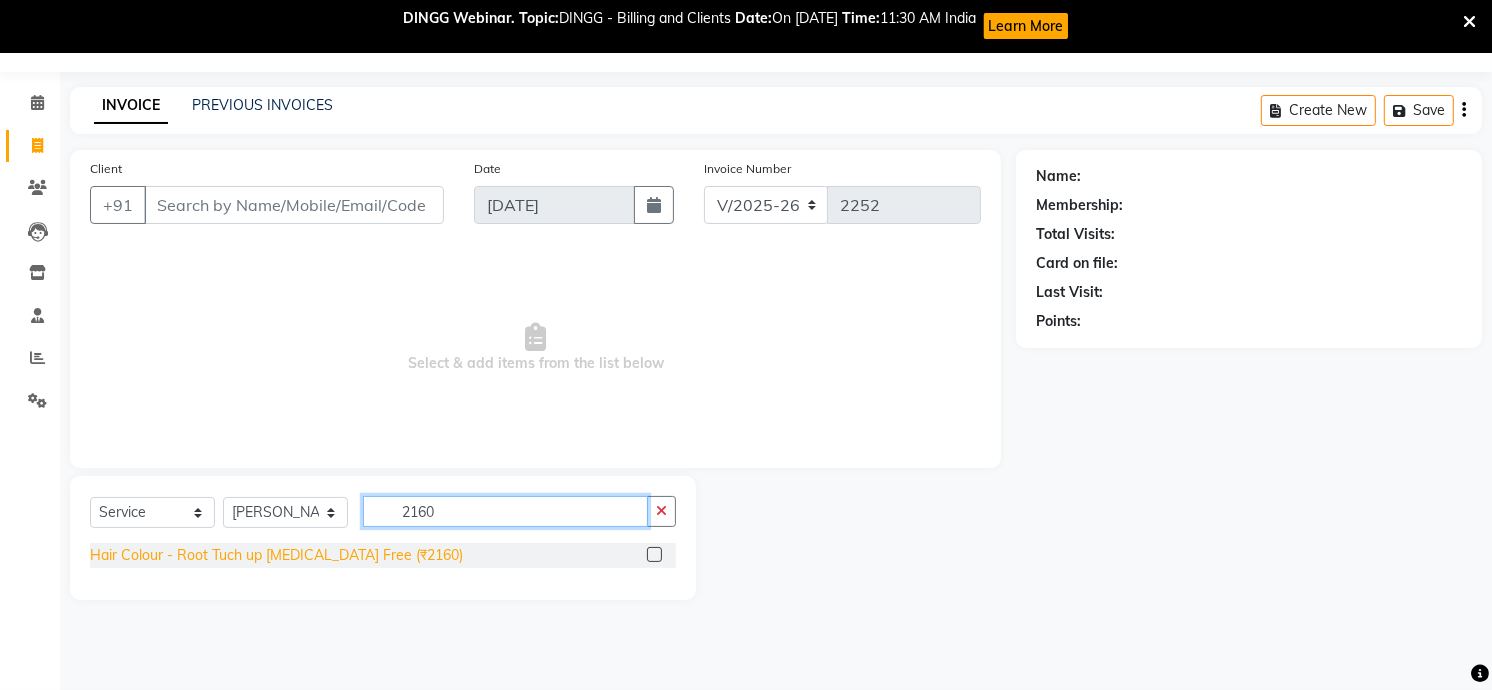 type on "2160" 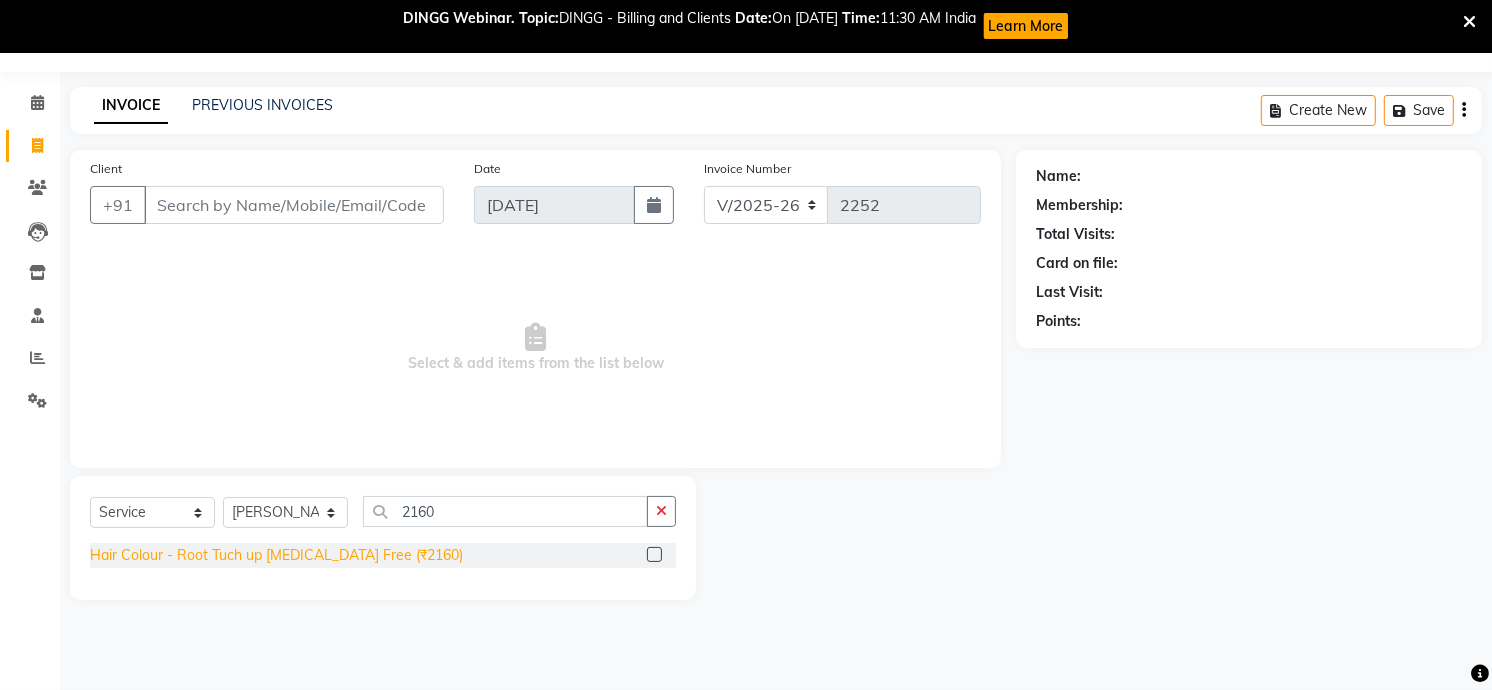 click on "Hair Colour - Root Tuch up [MEDICAL_DATA] Free (₹2160)" 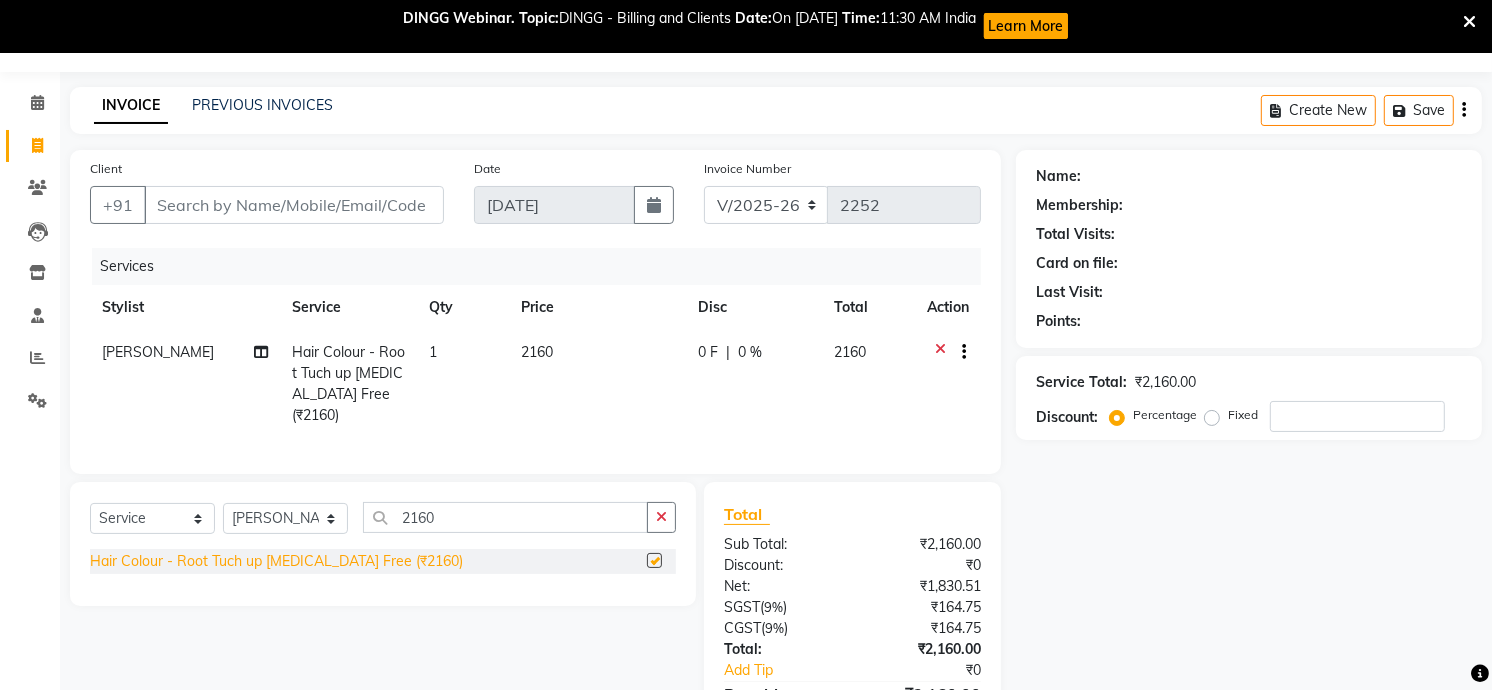 checkbox on "false" 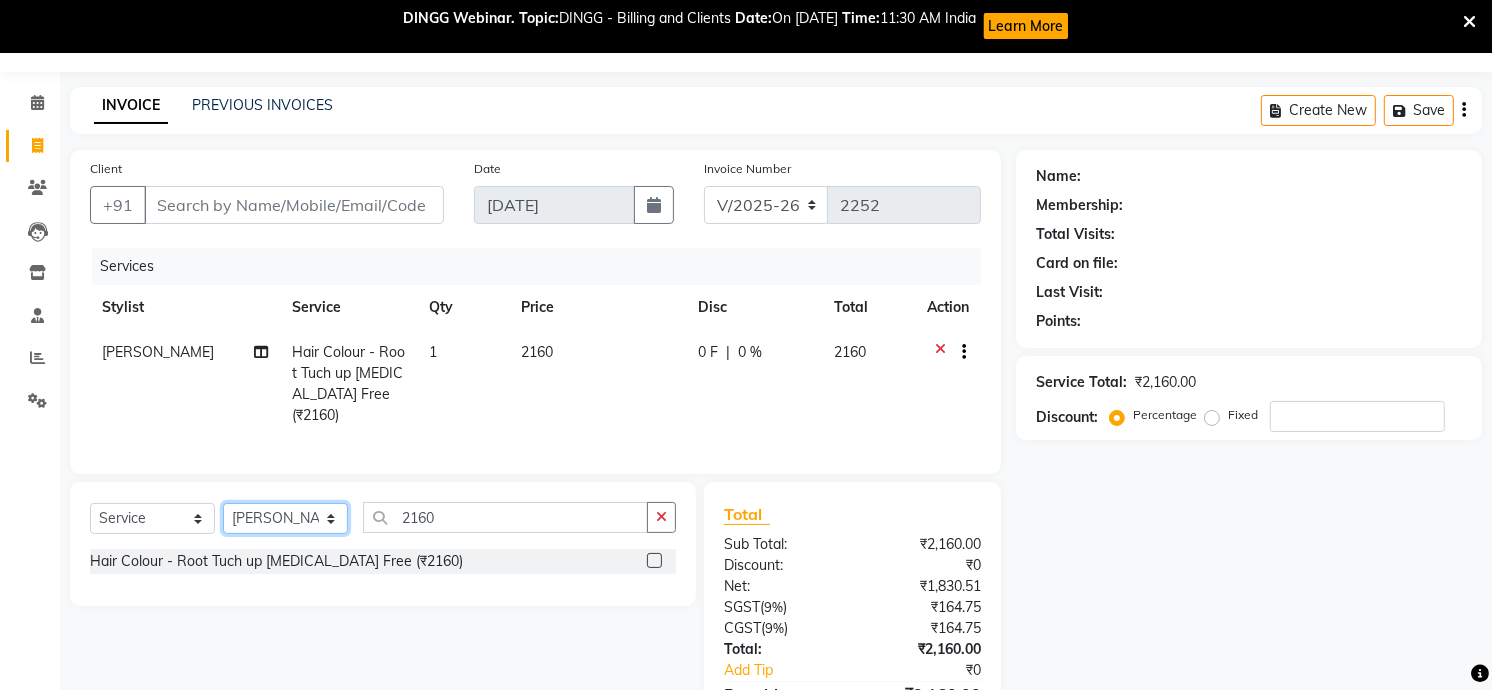click on "Select Stylist Admin [PERSON_NAME] [PERSON_NAME]  Manager [PERSON_NAME] [PERSON_NAME] [PERSON_NAME] [PERSON_NAME]" 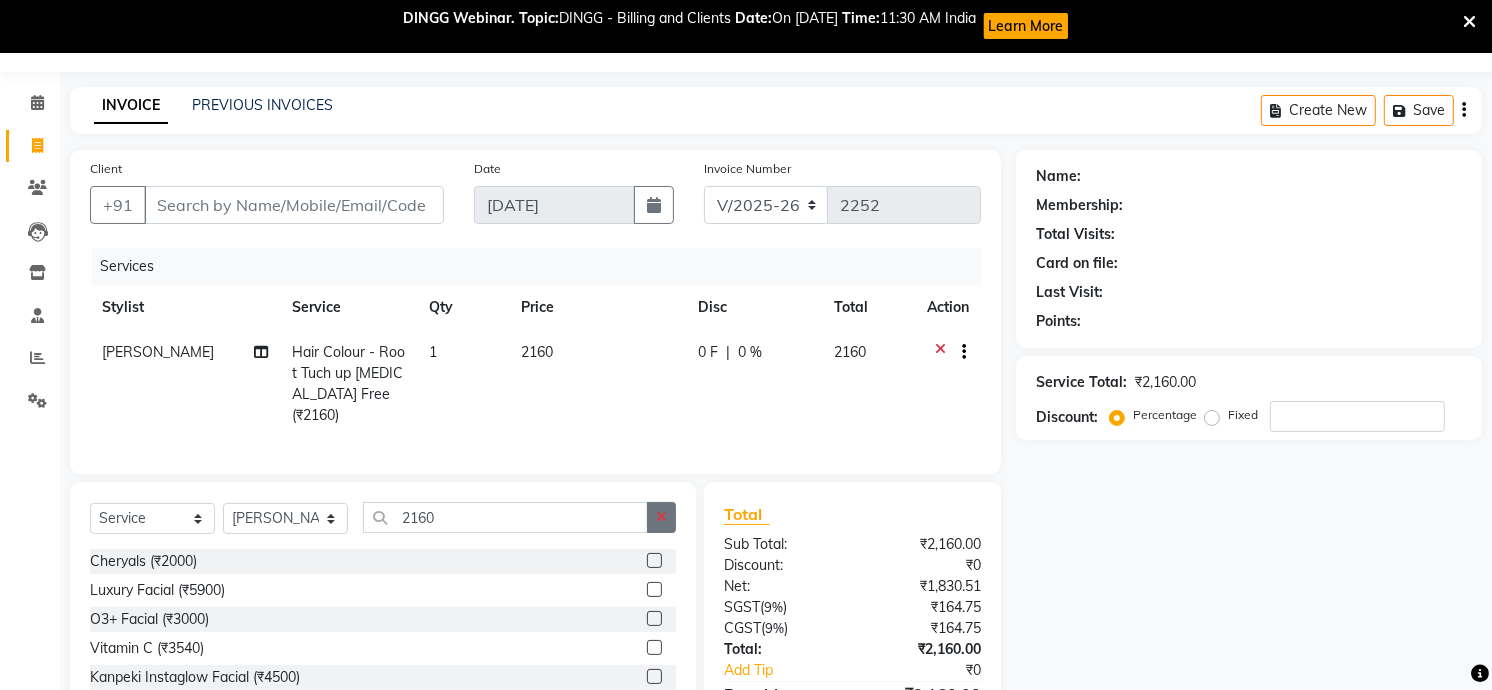 click 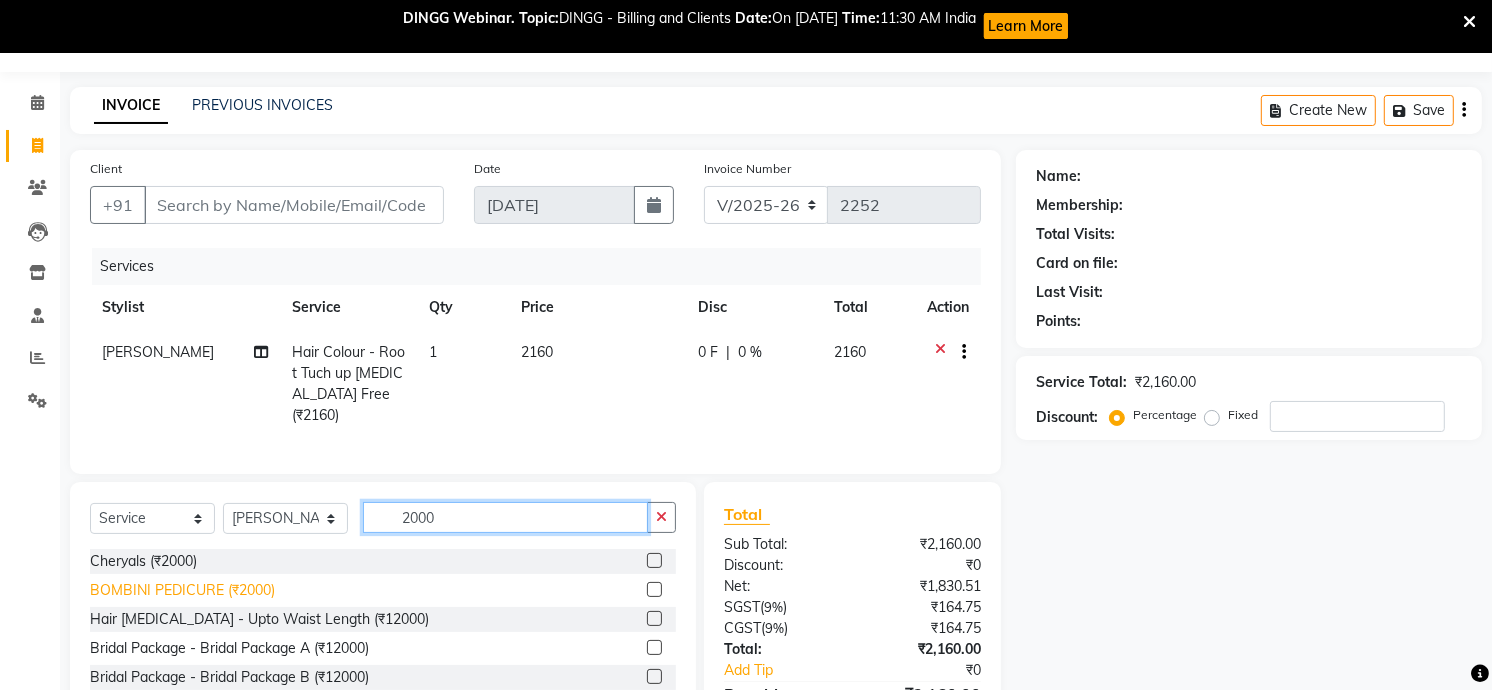 type on "2000" 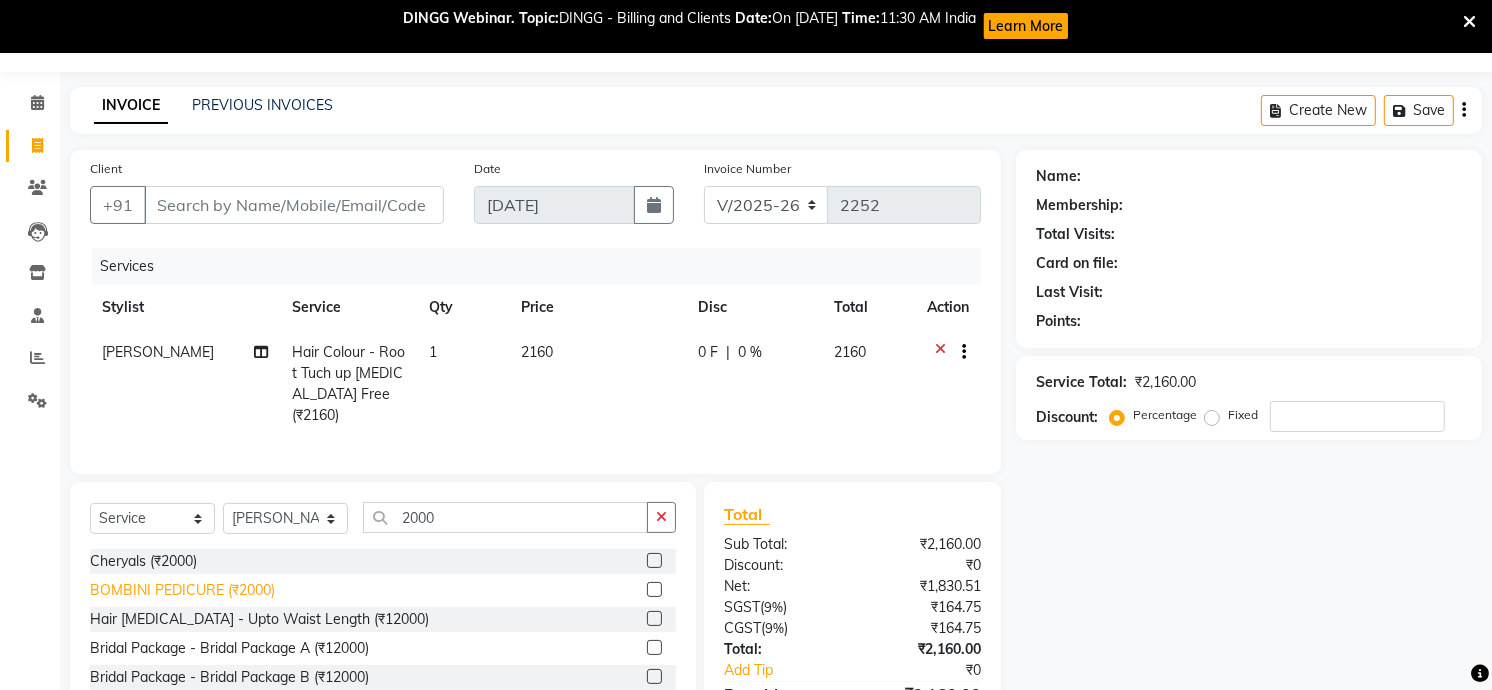 click on "BOMBINI PEDICURE (₹2000)" 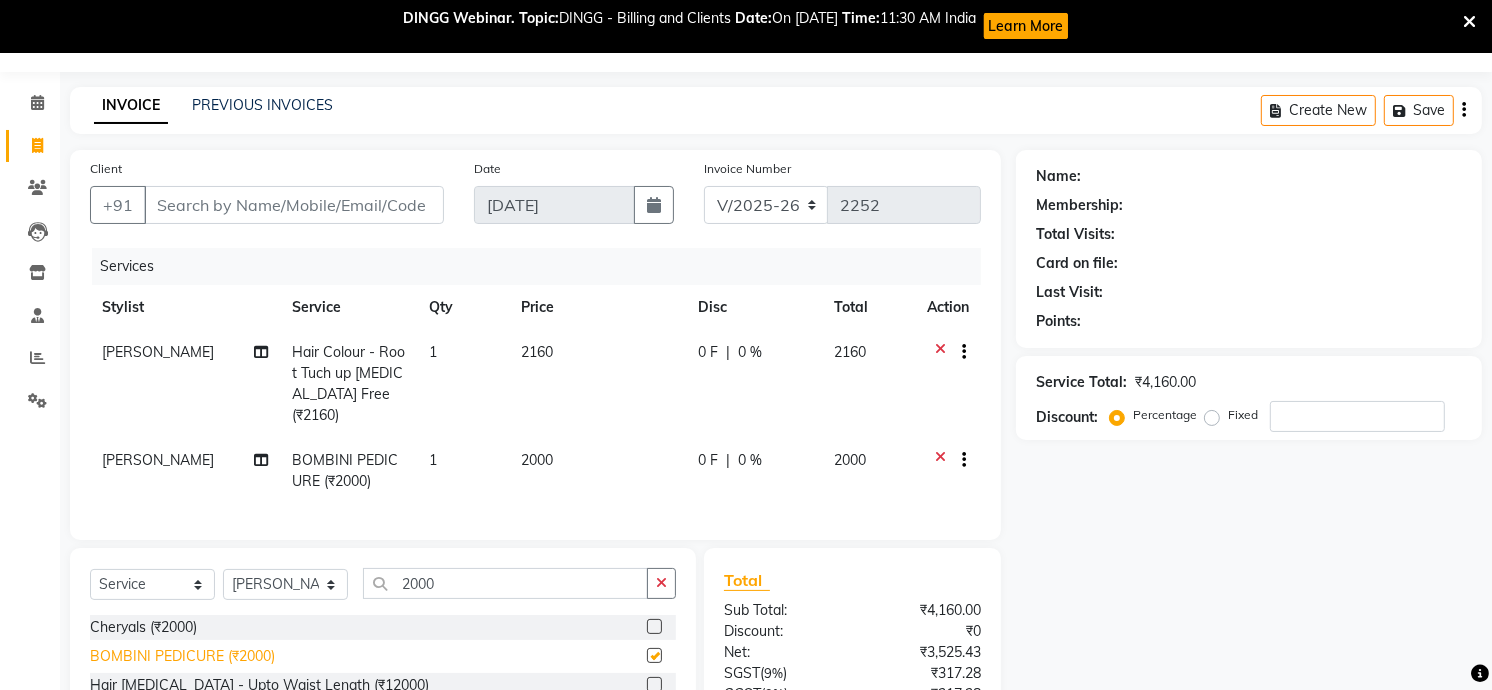 checkbox on "false" 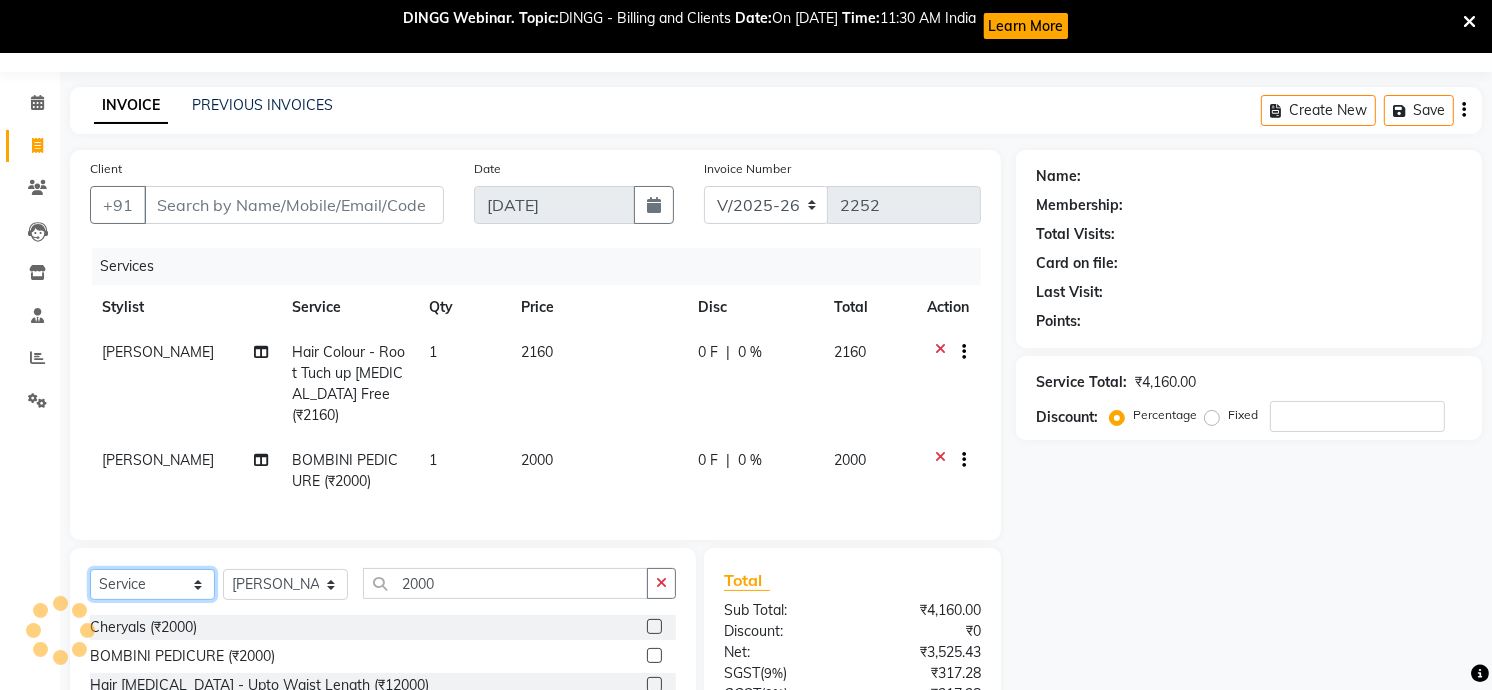 click on "Select  Service  Product  Membership  Package Voucher Prepaid Gift Card" 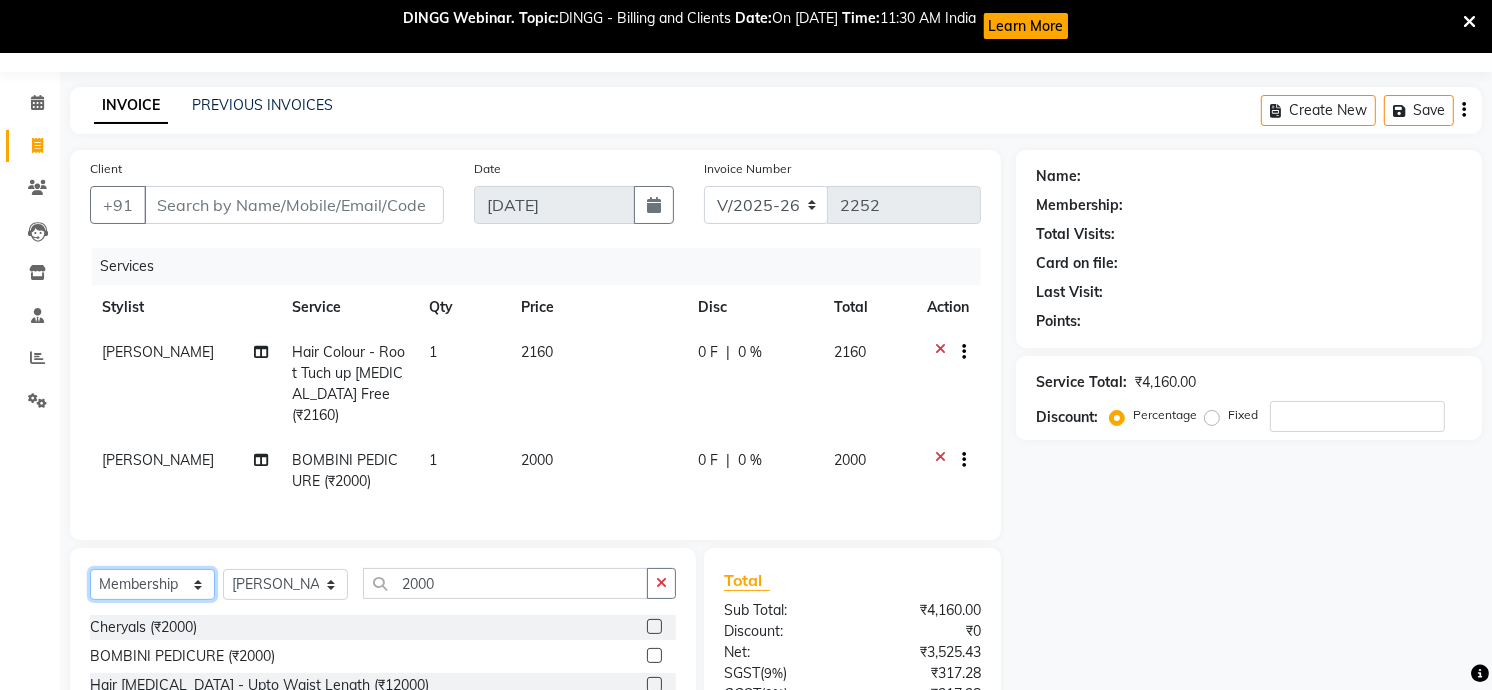 click on "Select  Service  Product  Membership  Package Voucher Prepaid Gift Card" 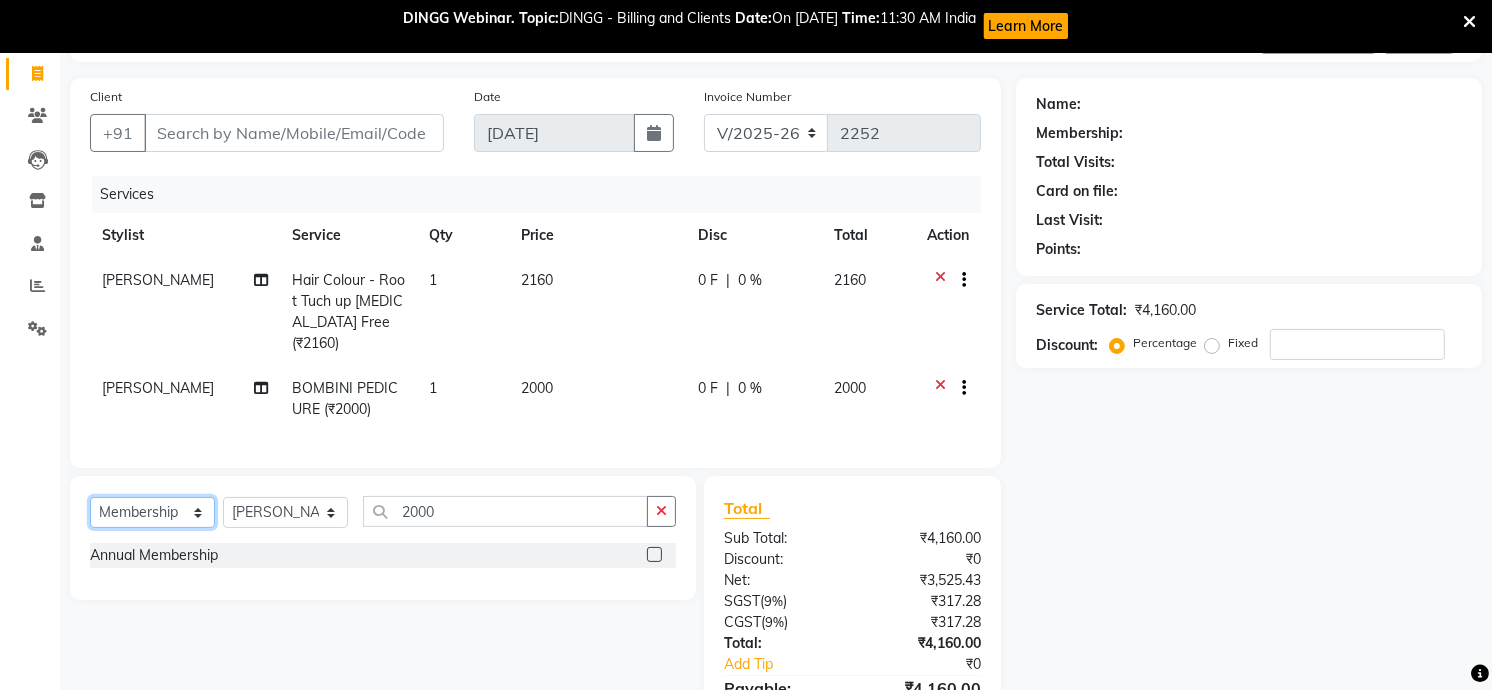 scroll, scrollTop: 164, scrollLeft: 0, axis: vertical 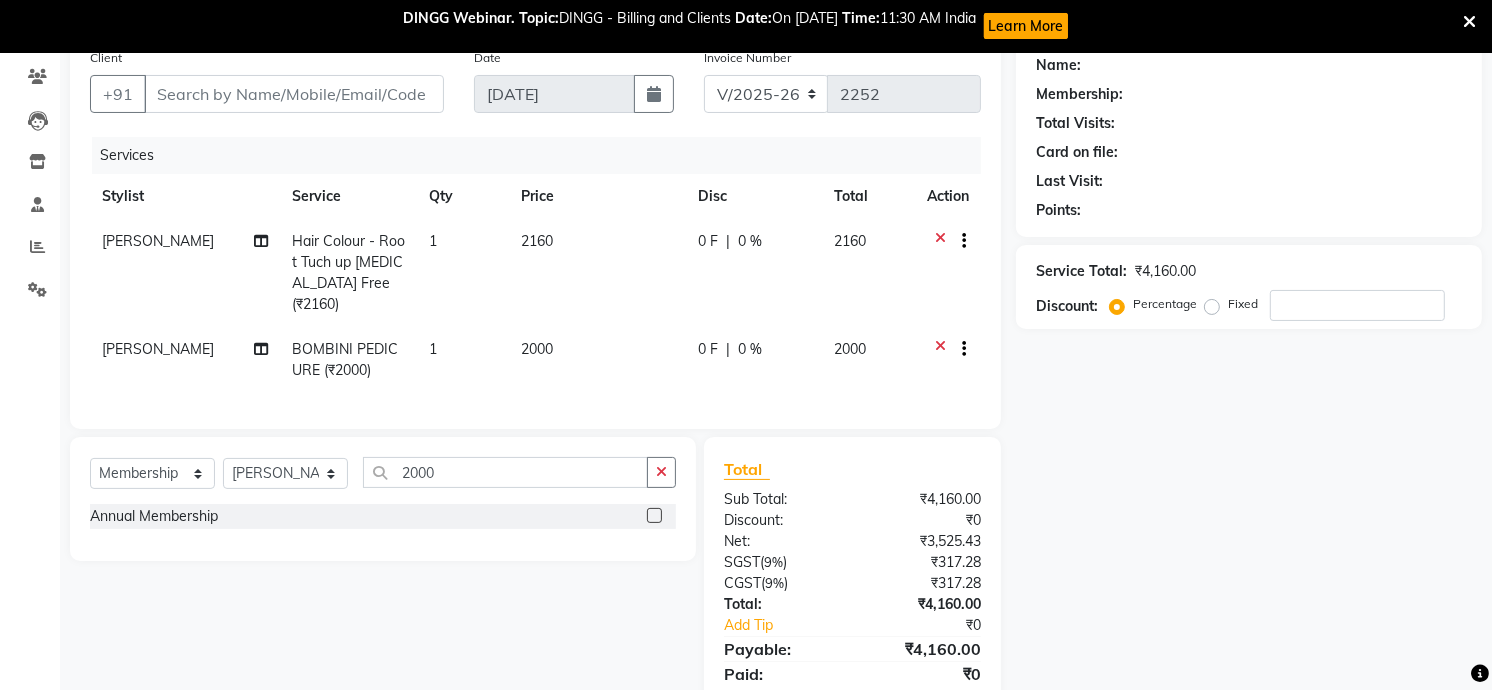 click 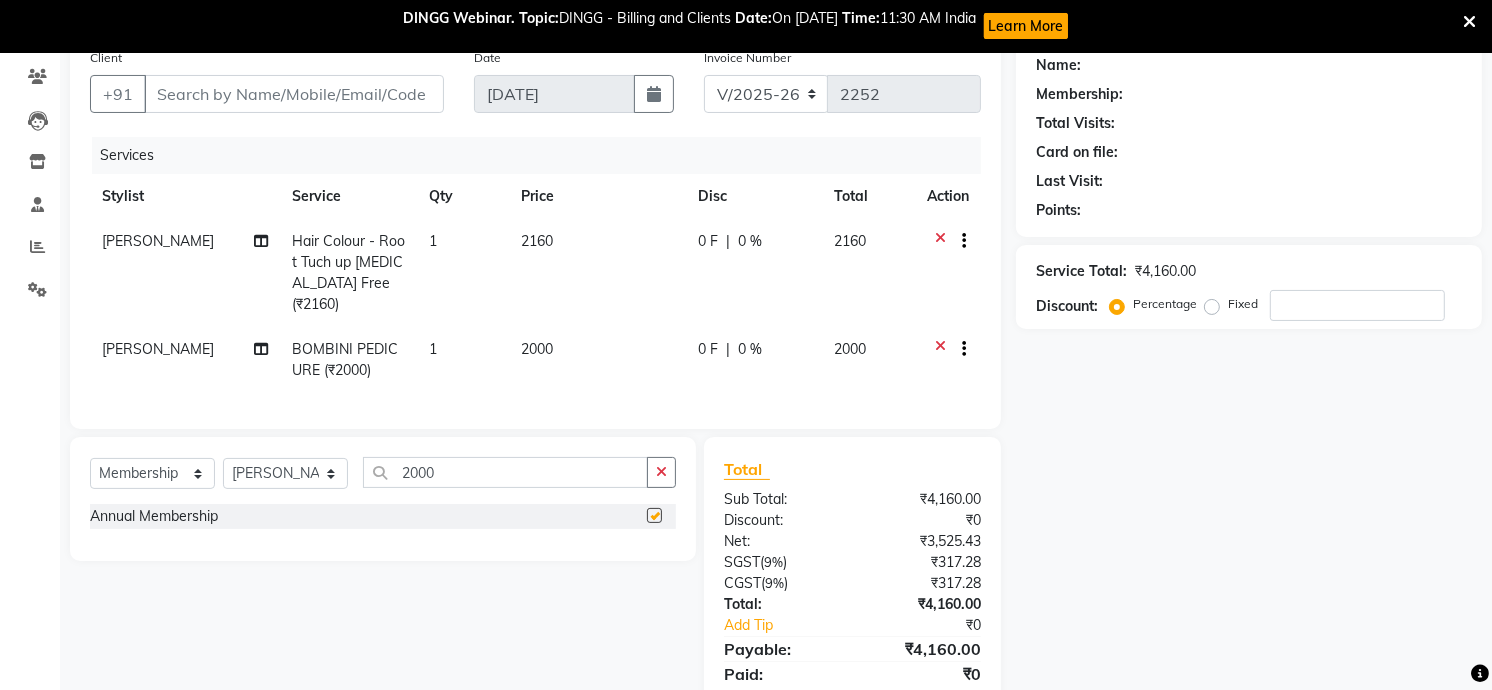 select on "select" 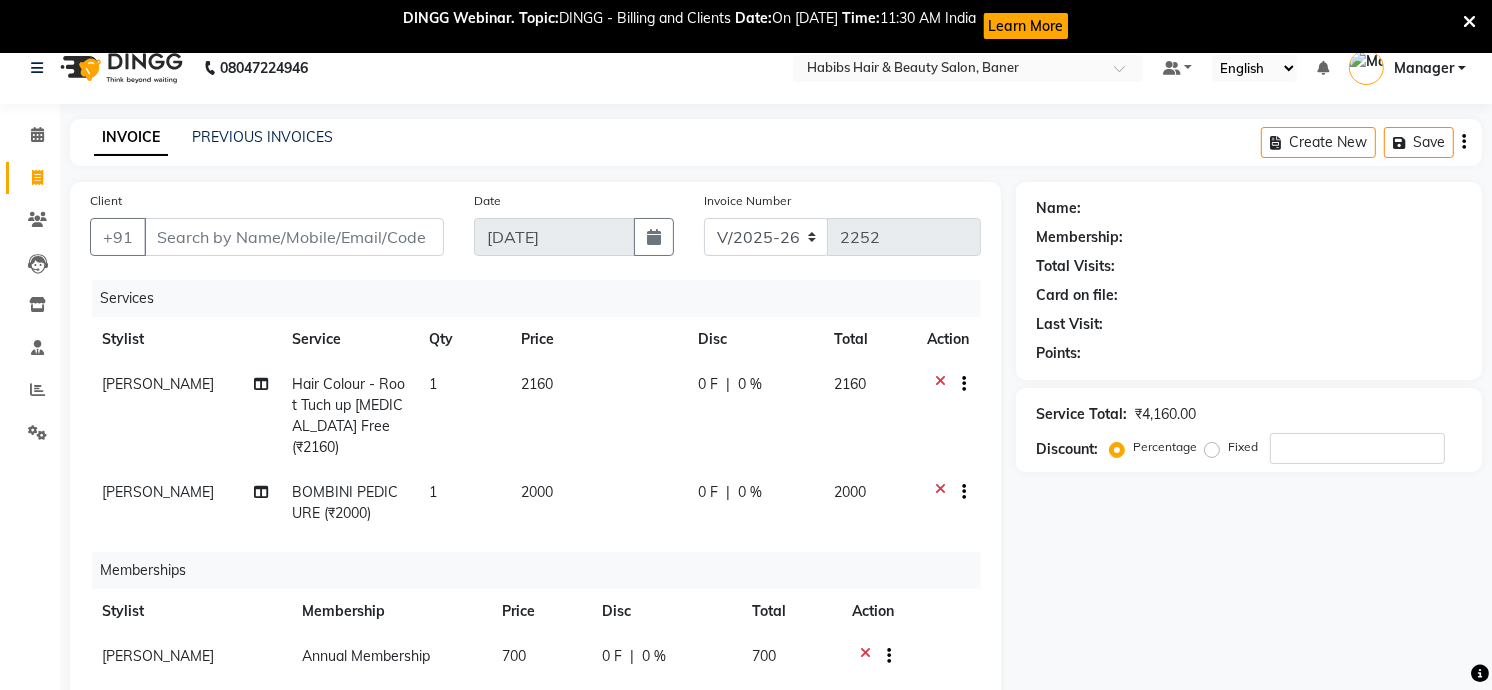 scroll, scrollTop: 0, scrollLeft: 0, axis: both 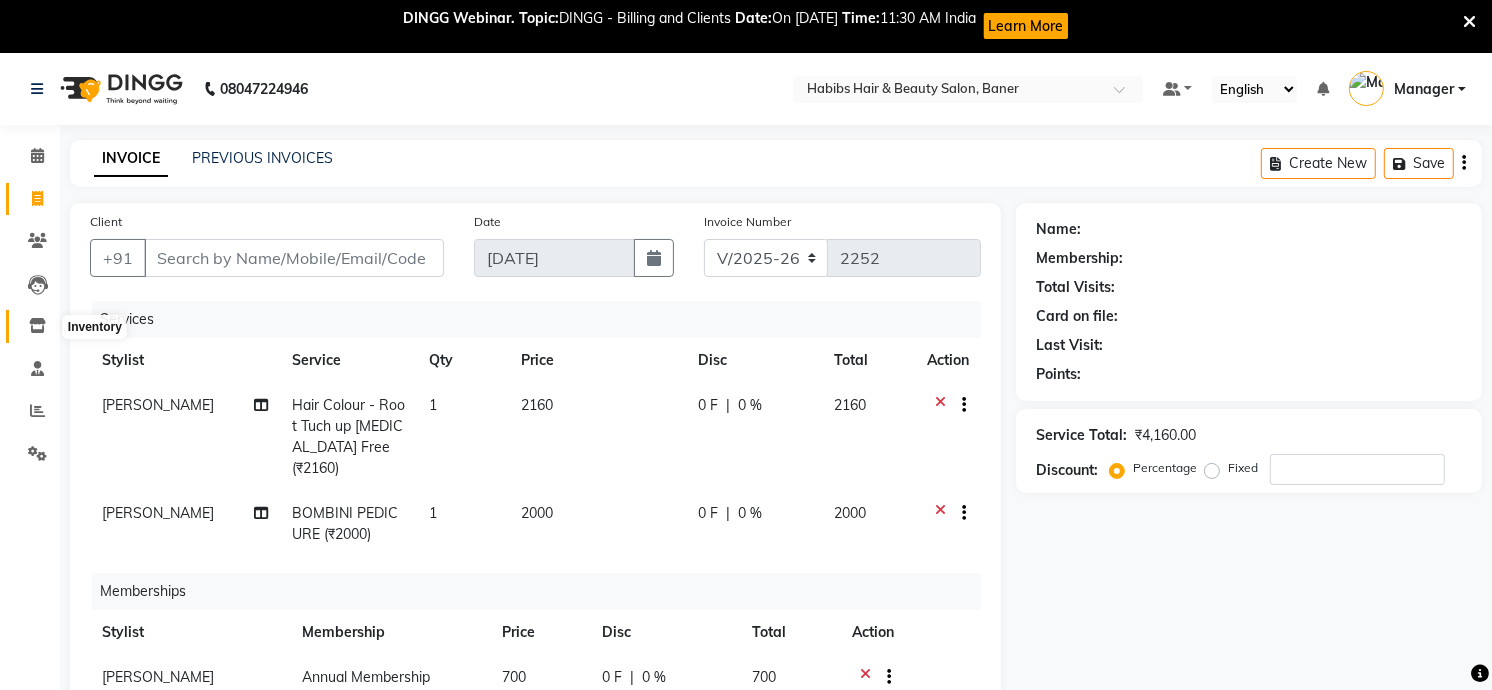 click 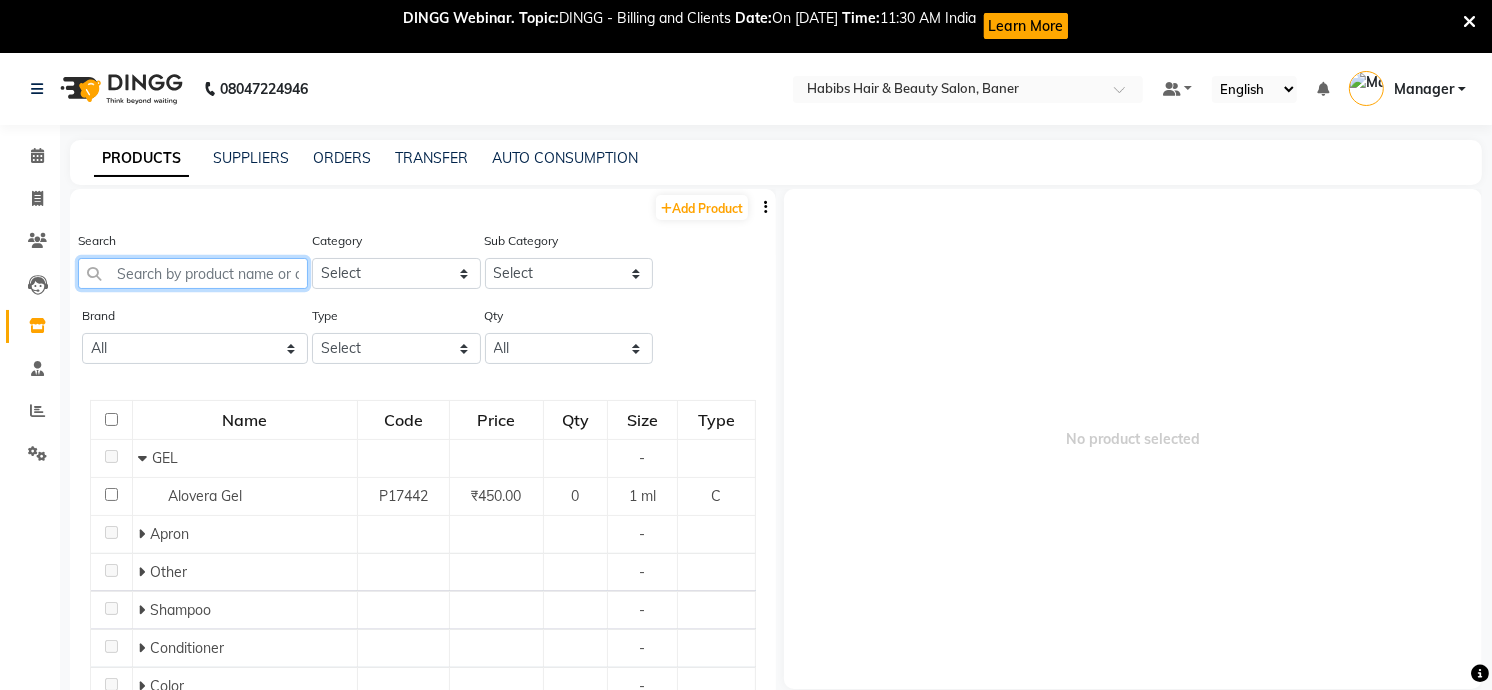 click 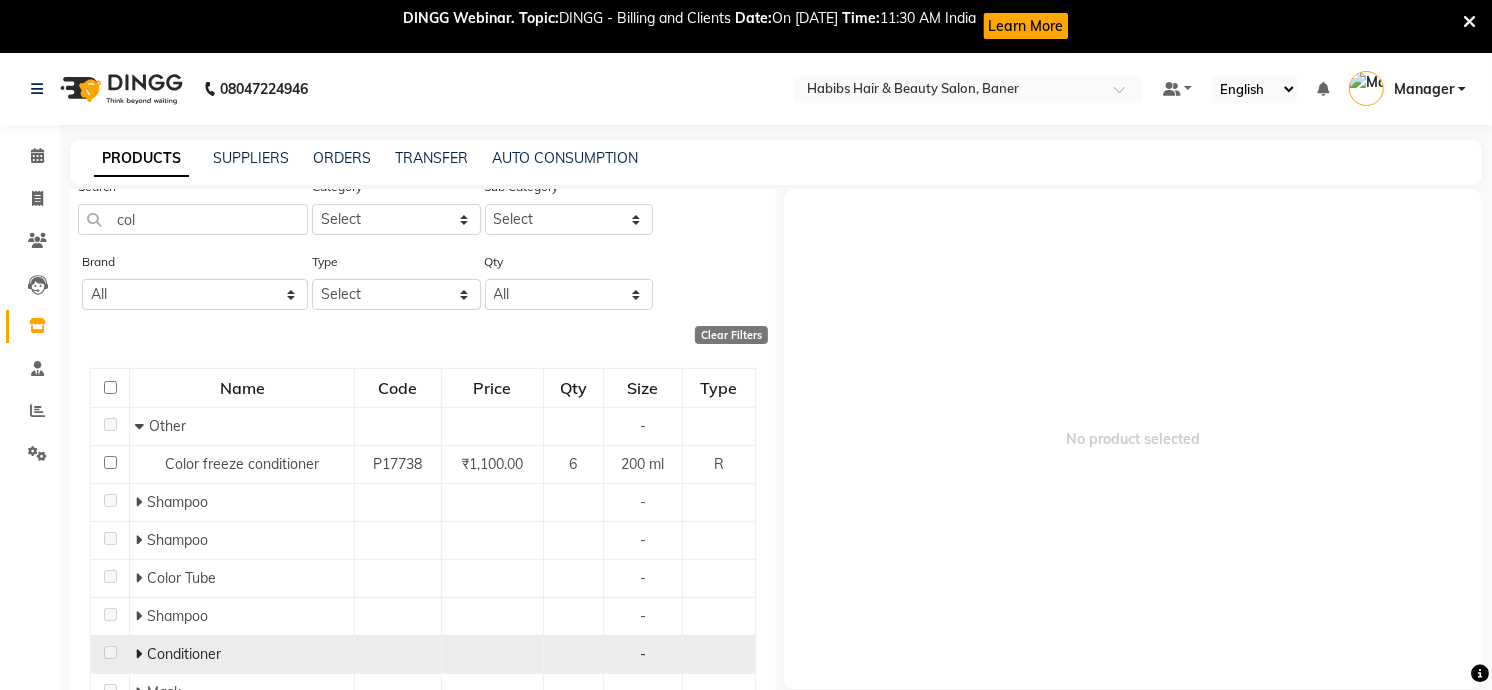 scroll, scrollTop: 101, scrollLeft: 0, axis: vertical 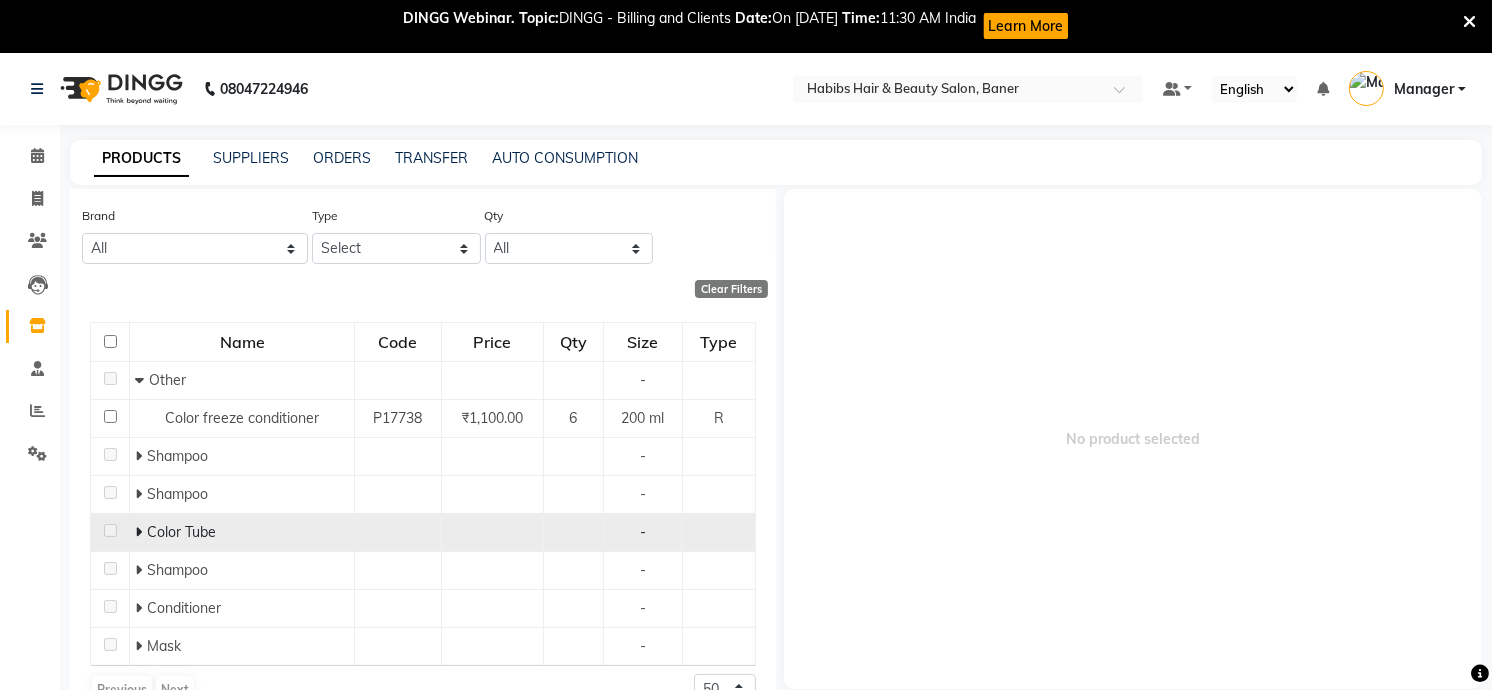 click on "Color Tube" 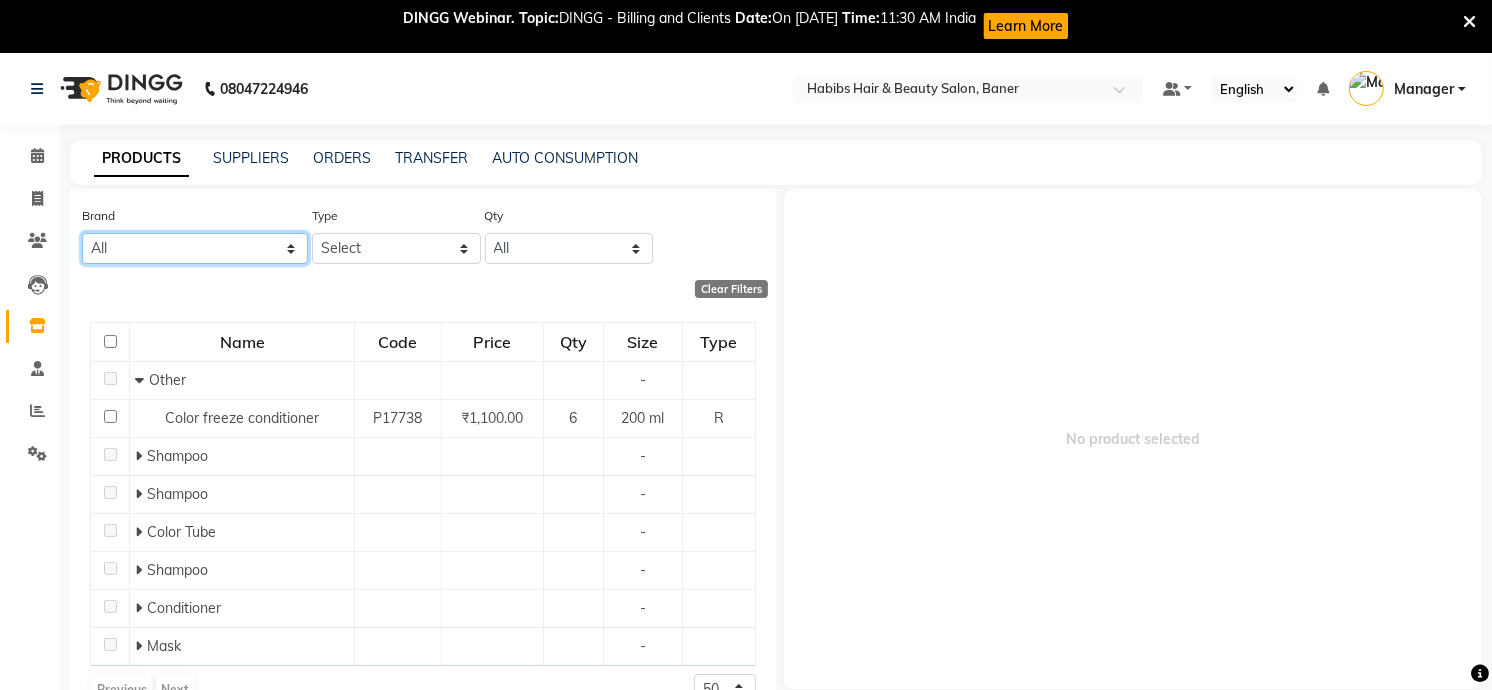 click on "All 03+ Aroma Avl Pedicure Bcl Beauty Garage Beauty Garaje Bombini Brazilian Cadiveu Cheryls Comb Disposable Disposable Appron Sheets Disposable [DEMOGRAPHIC_DATA] Gown Disposable Towel Dissposible Dry Tissue Face Napkin Facial Flovactive Foil Gel [PERSON_NAME] Hair Jeva Kanpeiki Mask Kanpeki Kanpiki Mask Loreal Lorial Loriyal Lotous Manicure O3+ Olaplex Bond Multiplier Olaplex Bond Perfector No 2 Olaplex Bond Smoother No 6 Olaplex Conditioner No 5 Olaplex Moisture Mask 4in 1 Olaplex No 7 Olaplex Shampoo No 4 Orange Wood Pedi Qod Richelon Schwarzcopf Schwarzkopf Schwarzkppf Schwazkopf Schwazkpof Shcwarcopf Skp Skp Bc Sg Purifing Shampoo Stag Swarzkopf [PERSON_NAME] Wella" 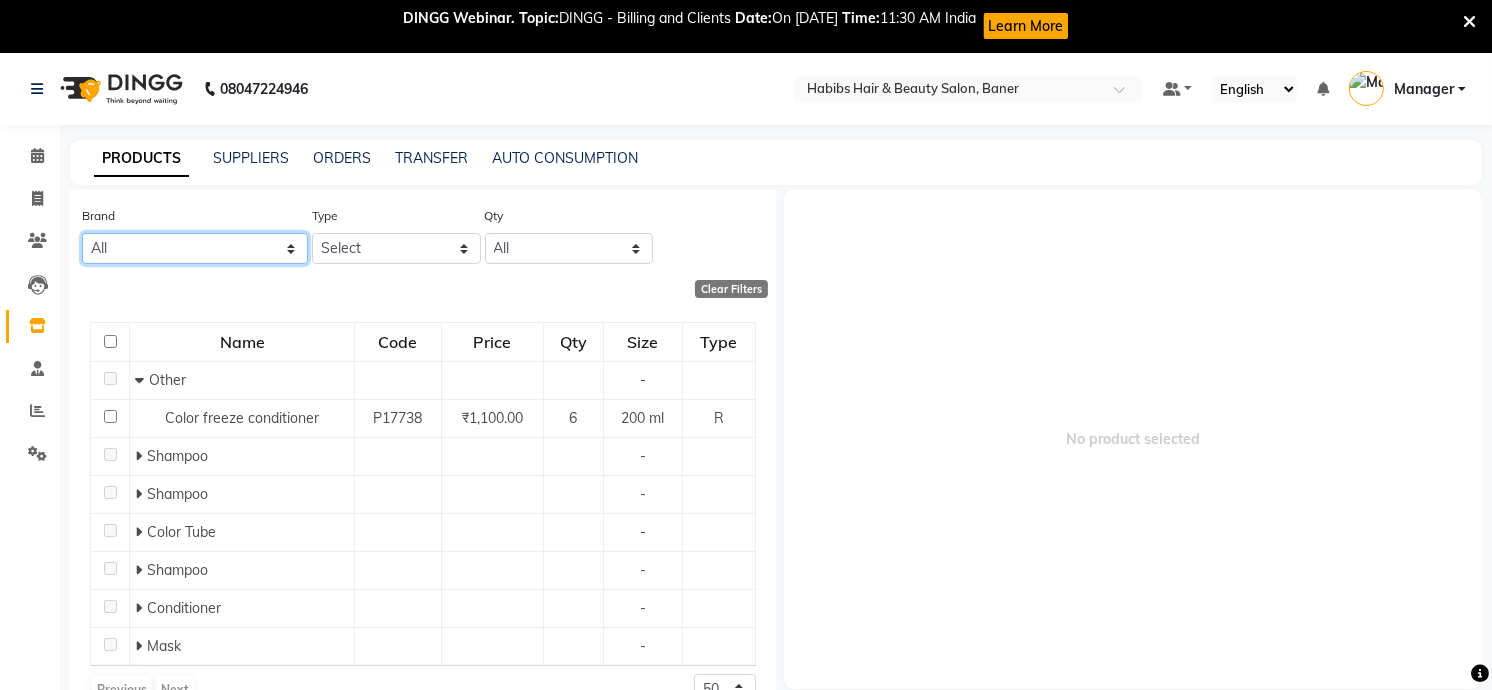 click on "All 03+ Aroma Avl Pedicure Bcl Beauty Garage Beauty Garaje Bombini Brazilian Cadiveu Cheryls Comb Disposable Disposable Appron Sheets Disposable [DEMOGRAPHIC_DATA] Gown Disposable Towel Dissposible Dry Tissue Face Napkin Facial Flovactive Foil Gel [PERSON_NAME] Hair Jeva Kanpeiki Mask Kanpeki Kanpiki Mask Loreal Lorial Loriyal Lotous Manicure O3+ Olaplex Bond Multiplier Olaplex Bond Perfector No 2 Olaplex Bond Smoother No 6 Olaplex Conditioner No 5 Olaplex Moisture Mask 4in 1 Olaplex No 7 Olaplex Shampoo No 4 Orange Wood Pedi Qod Richelon Schwarzcopf Schwarzkopf Schwarzkppf Schwazkopf Schwazkpof Shcwarcopf Skp Skp Bc Sg Purifing Shampoo Stag Swarzkopf [PERSON_NAME] Wella" 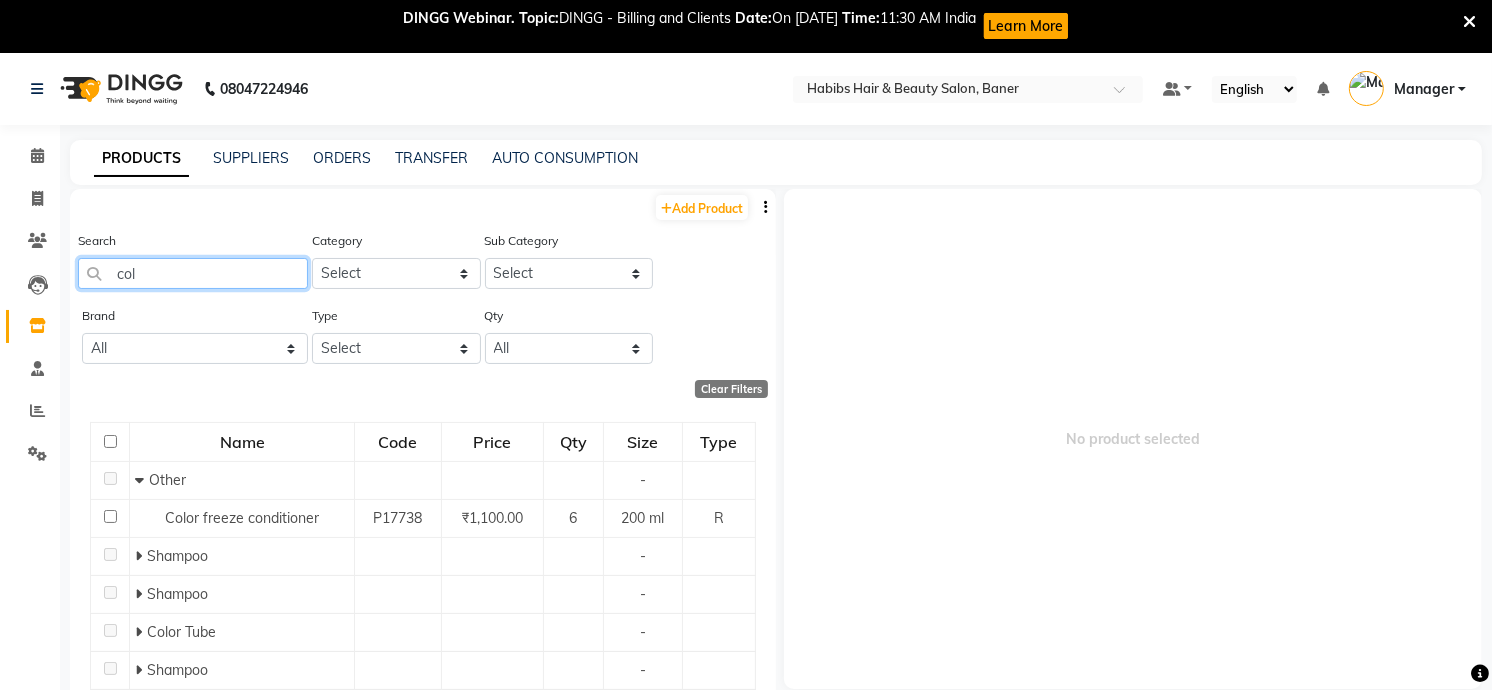 click on "col" 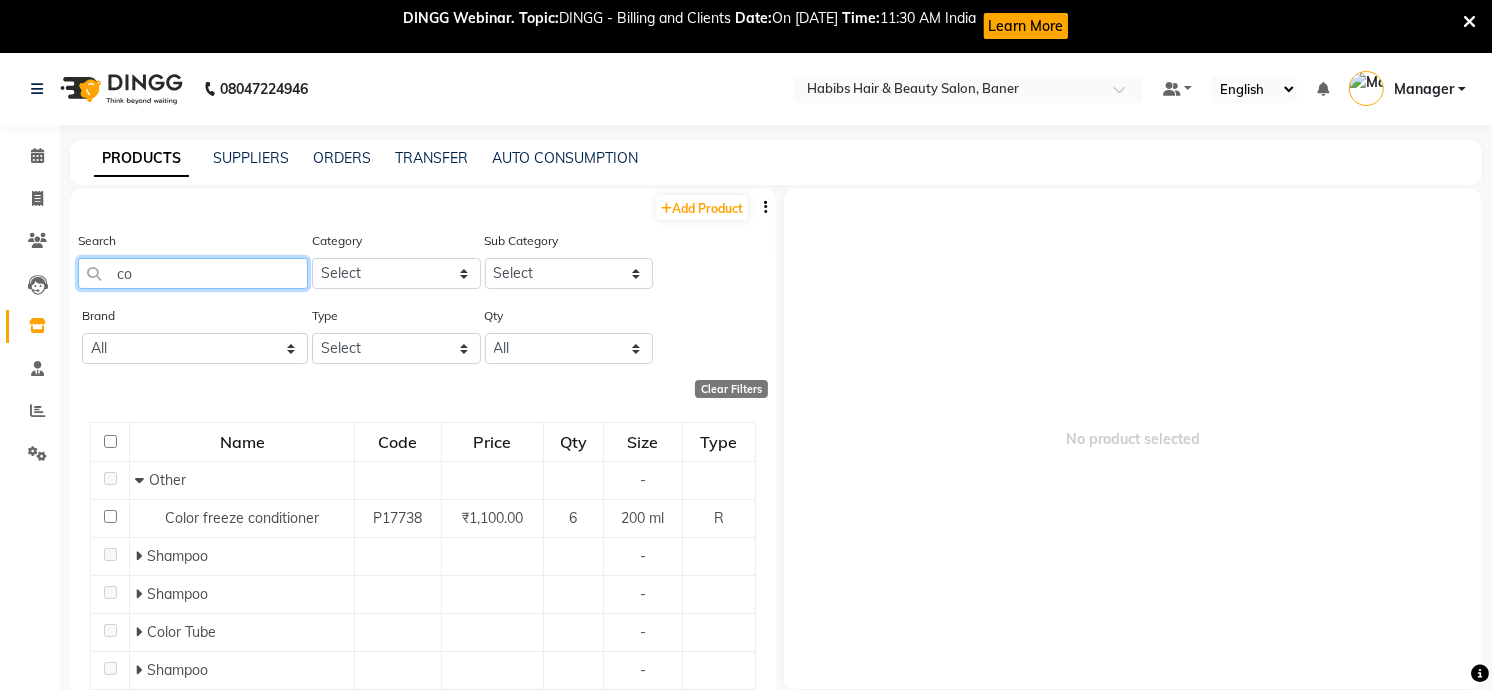 type on "c" 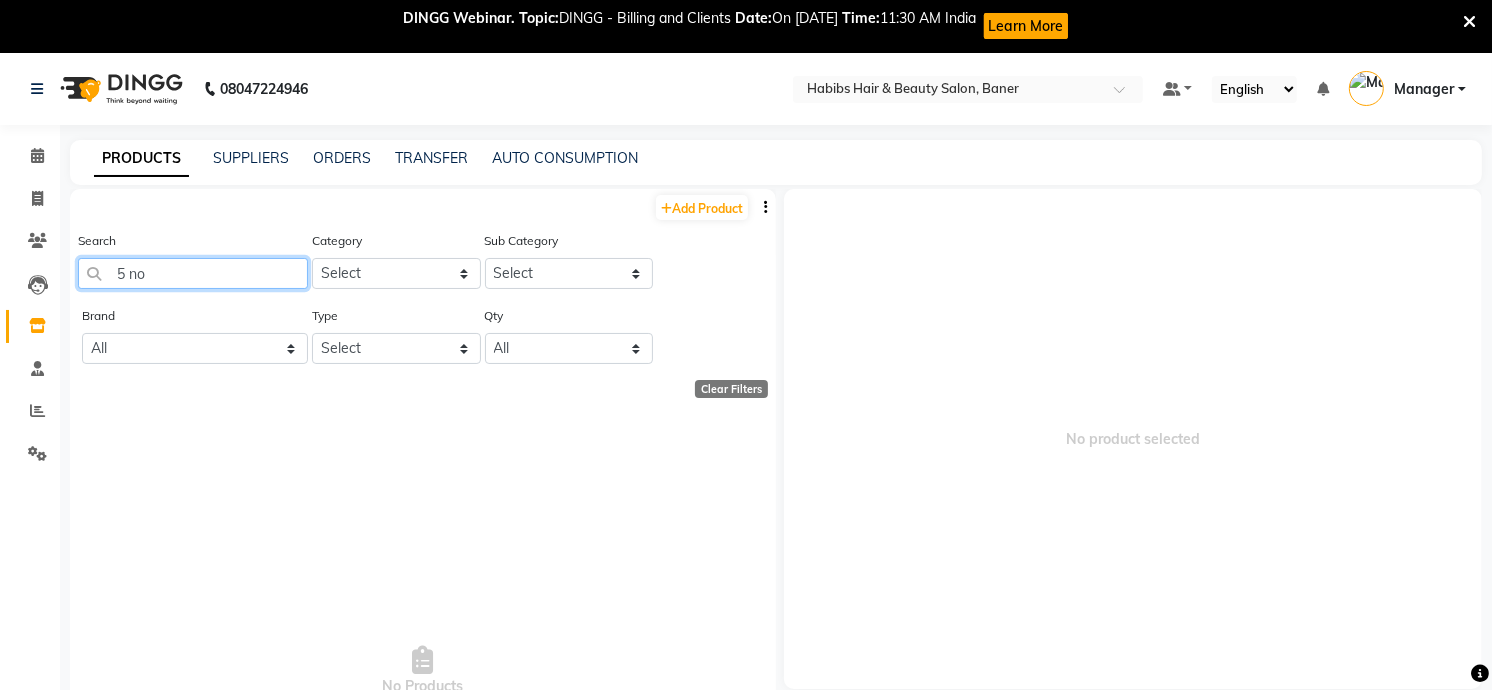 click on "5 no" 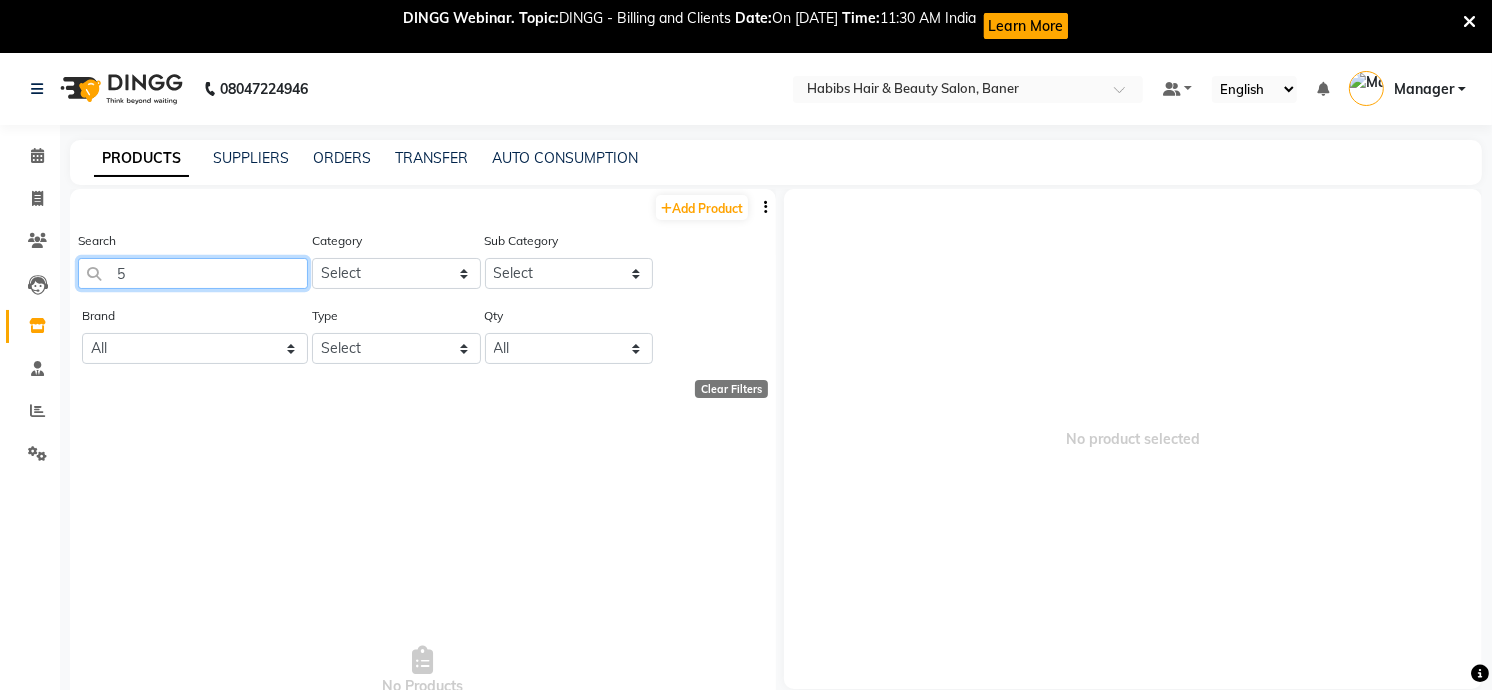 type on "5" 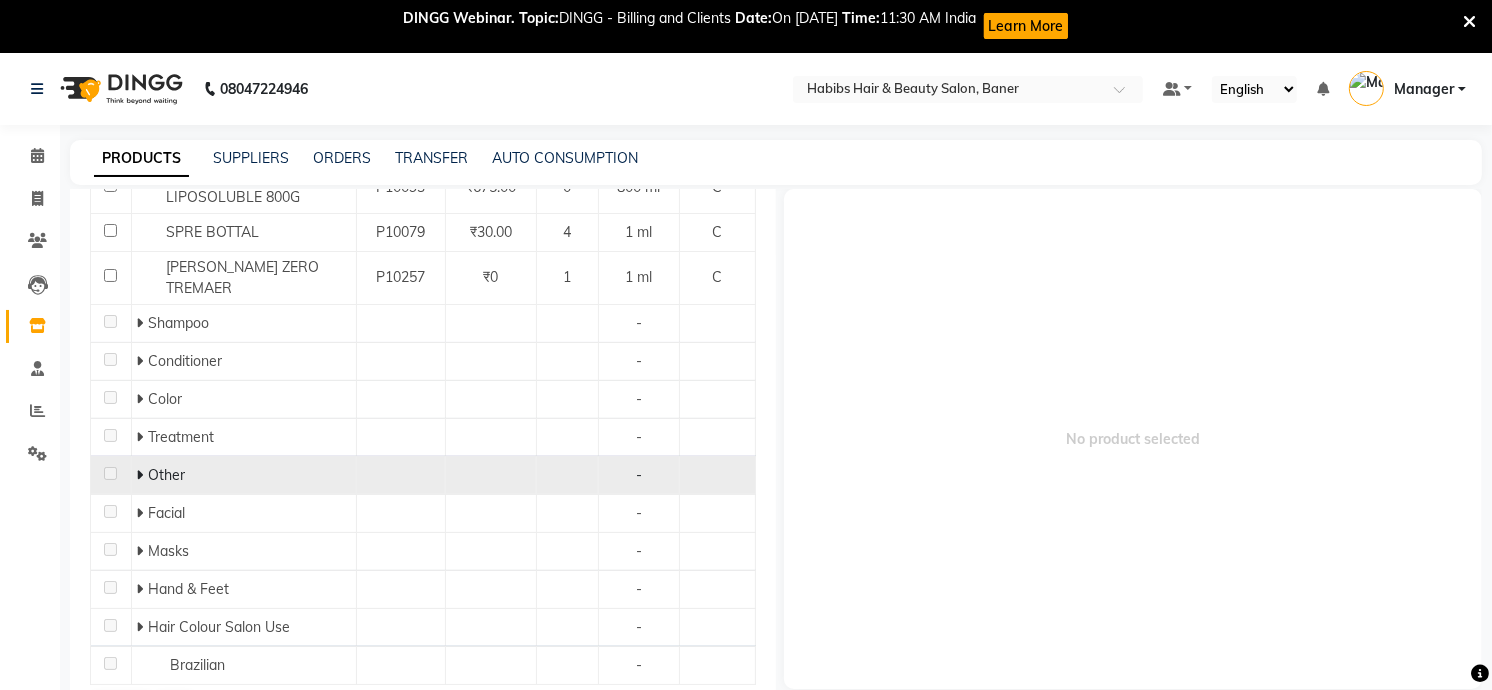 scroll, scrollTop: 511, scrollLeft: 0, axis: vertical 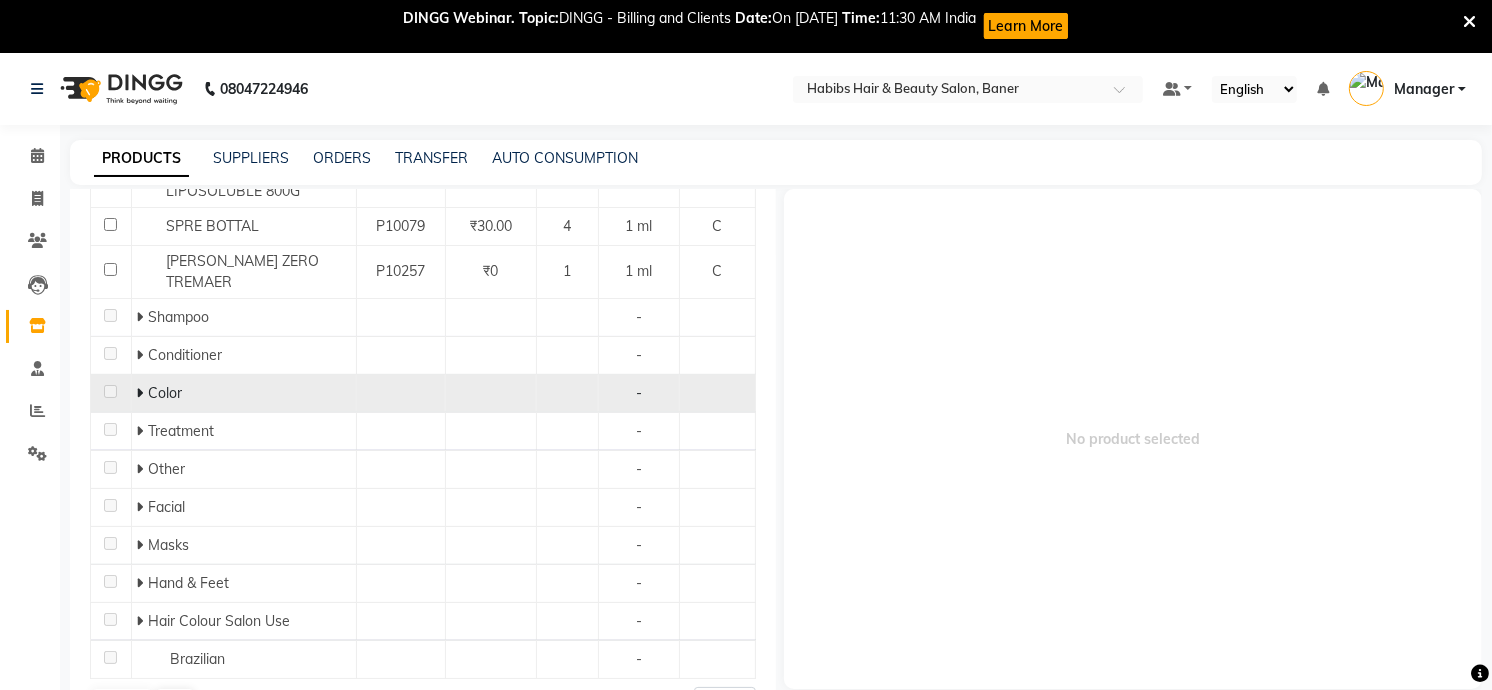 click on "Color" 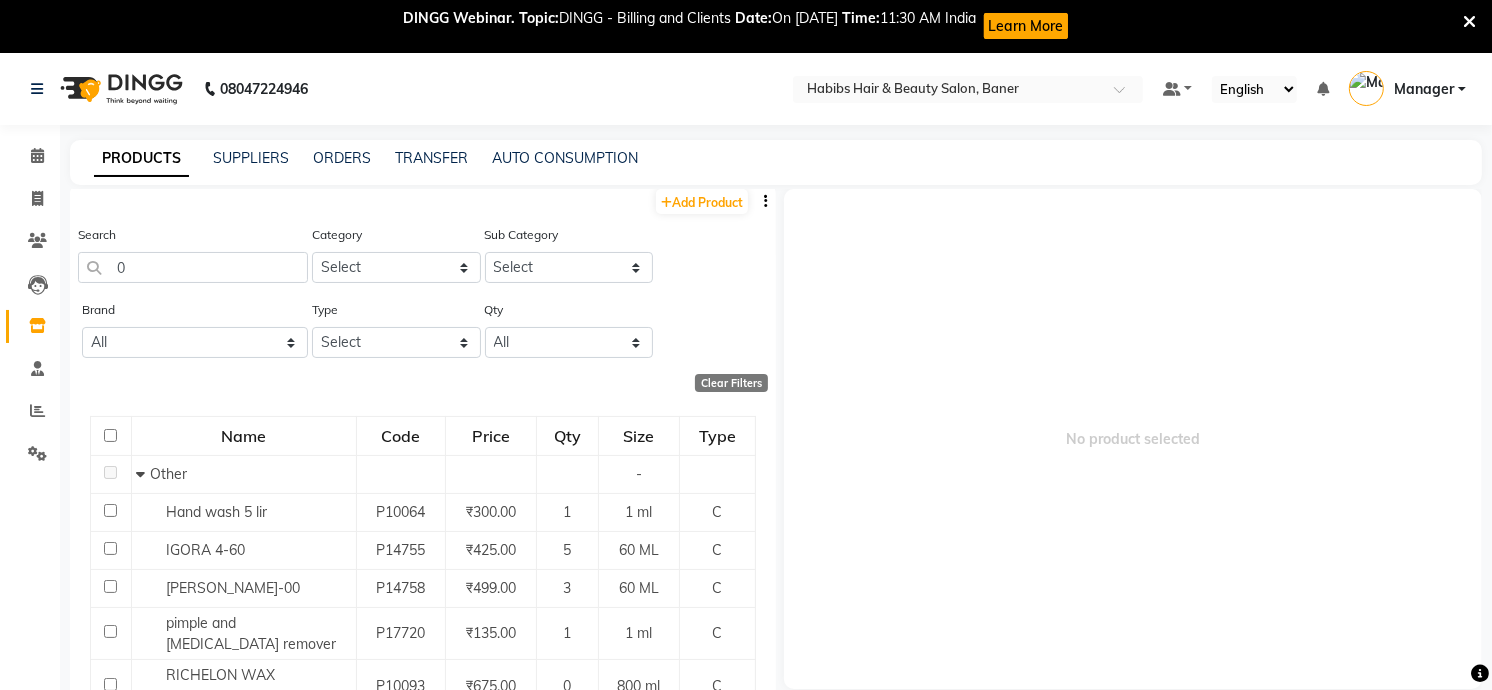 scroll, scrollTop: 0, scrollLeft: 0, axis: both 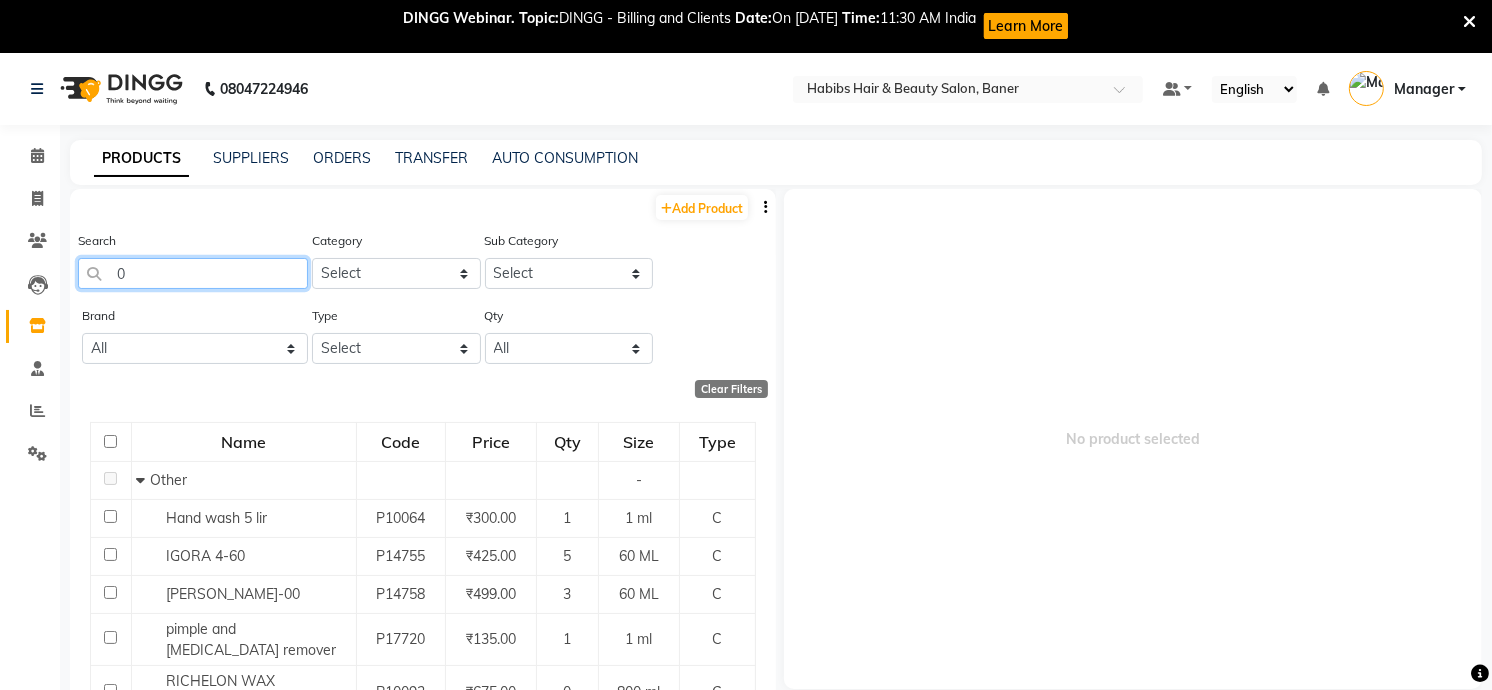 click on "0" 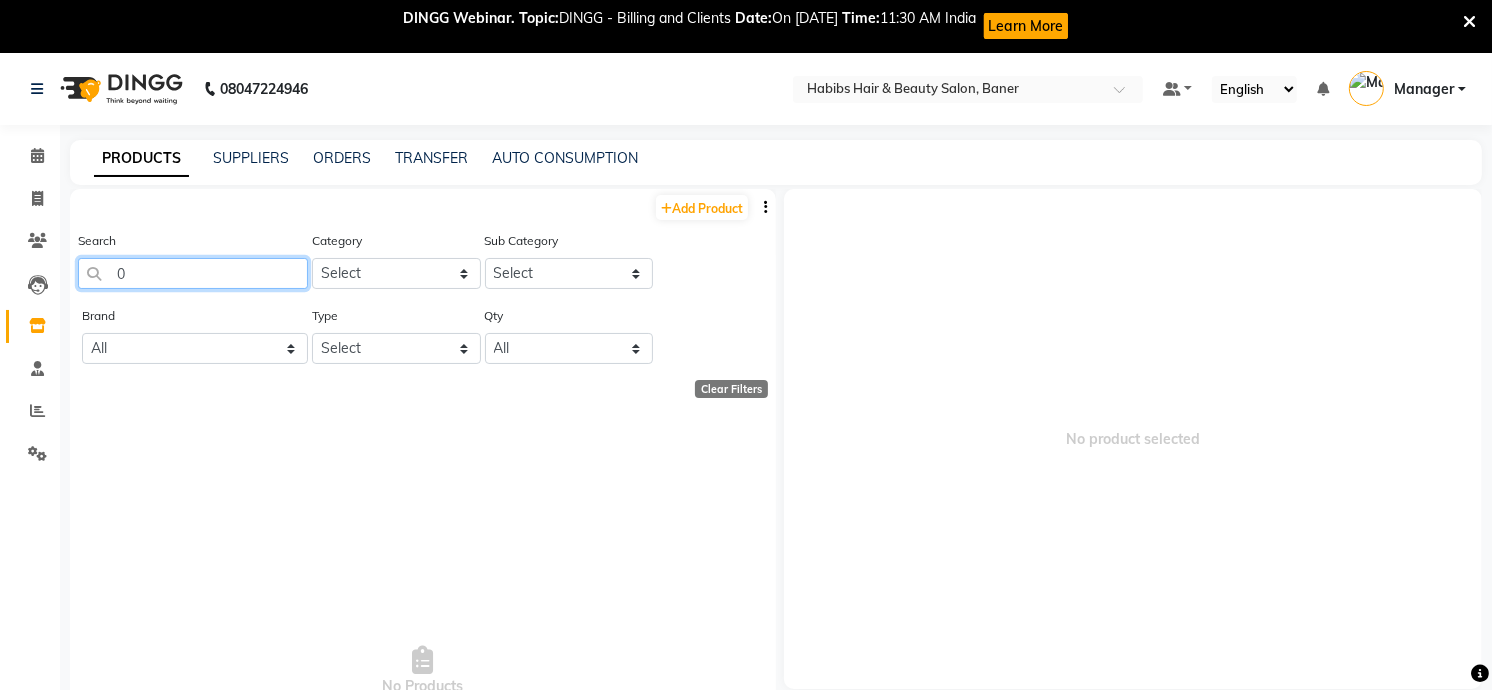 type on "0" 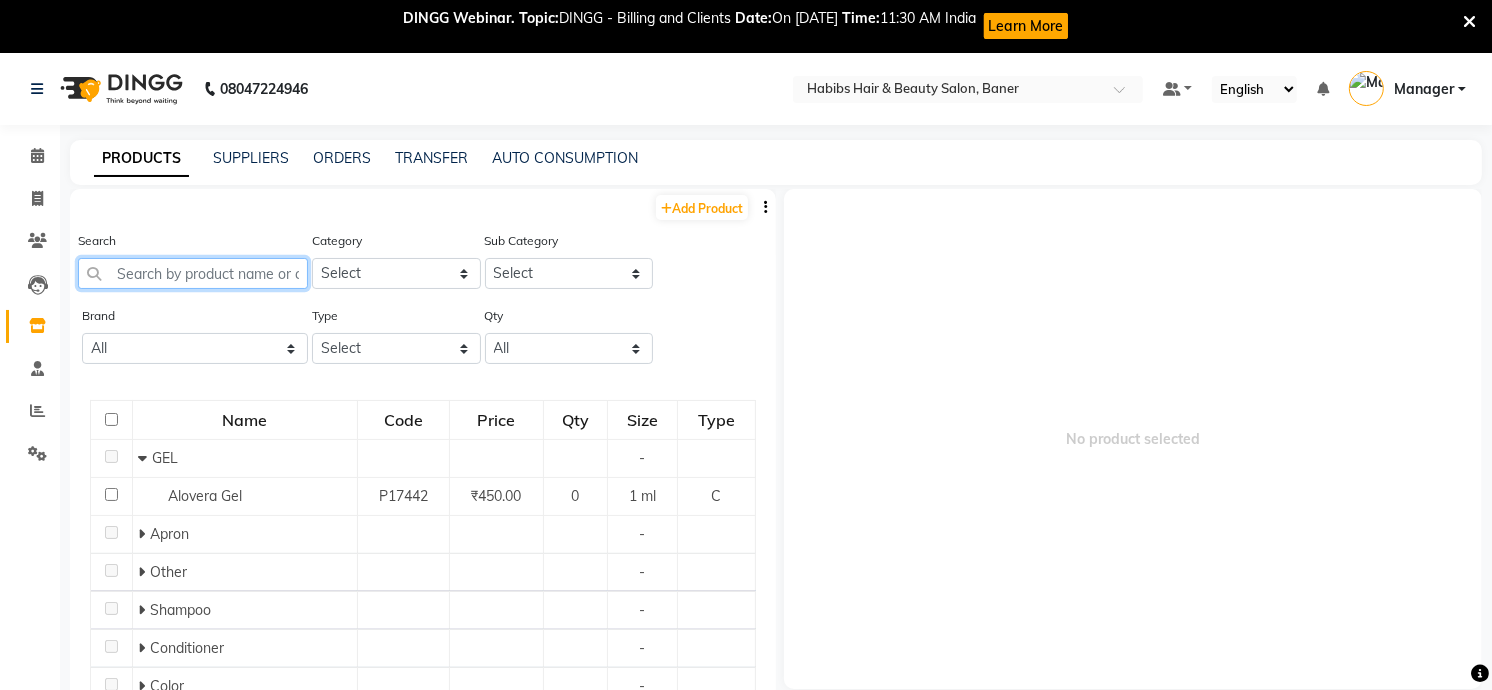 type on "0" 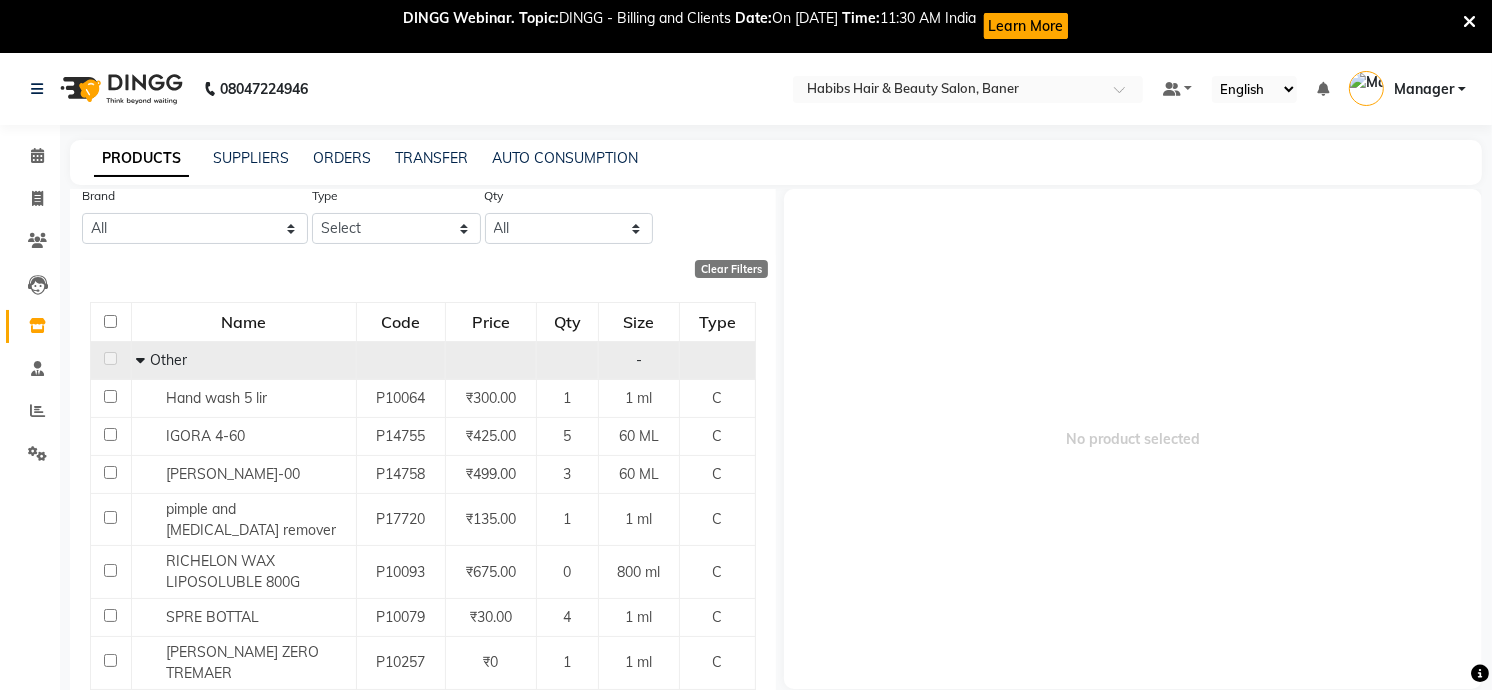 scroll, scrollTop: 111, scrollLeft: 0, axis: vertical 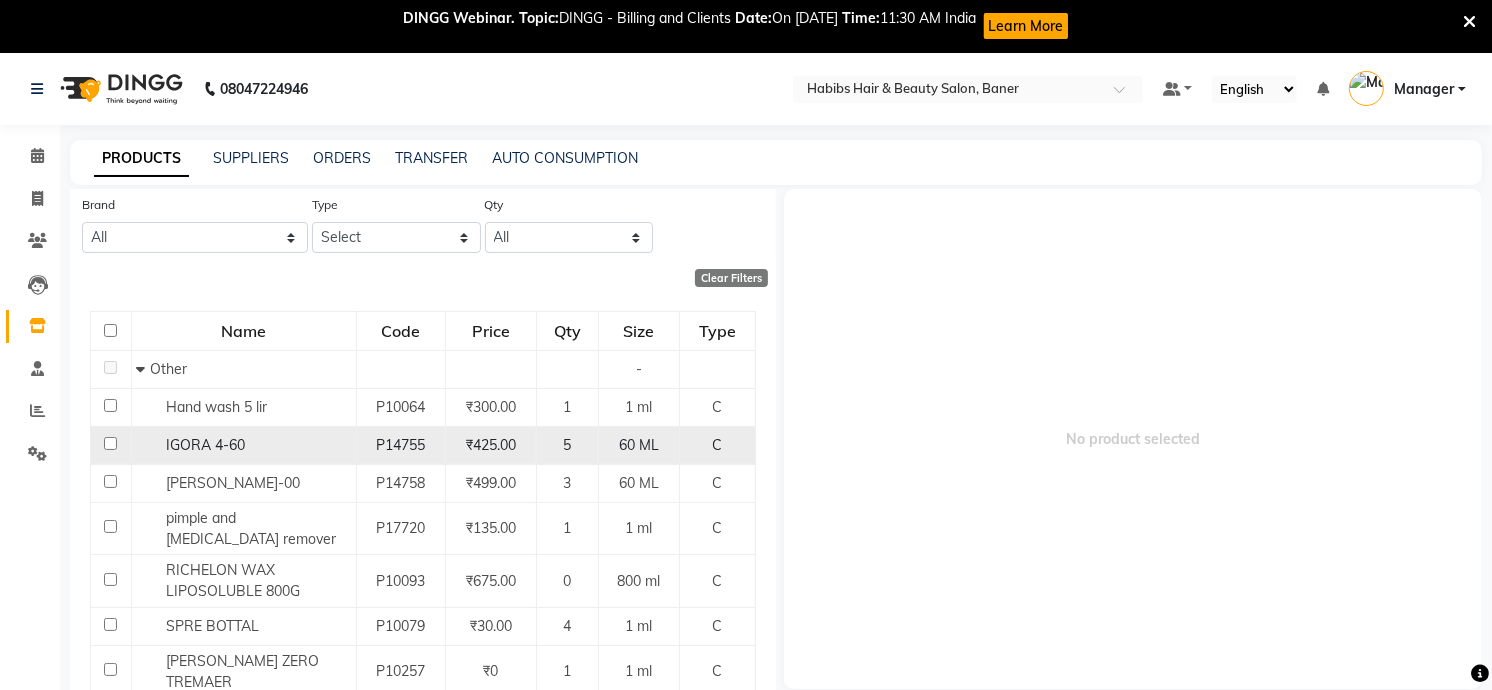 click 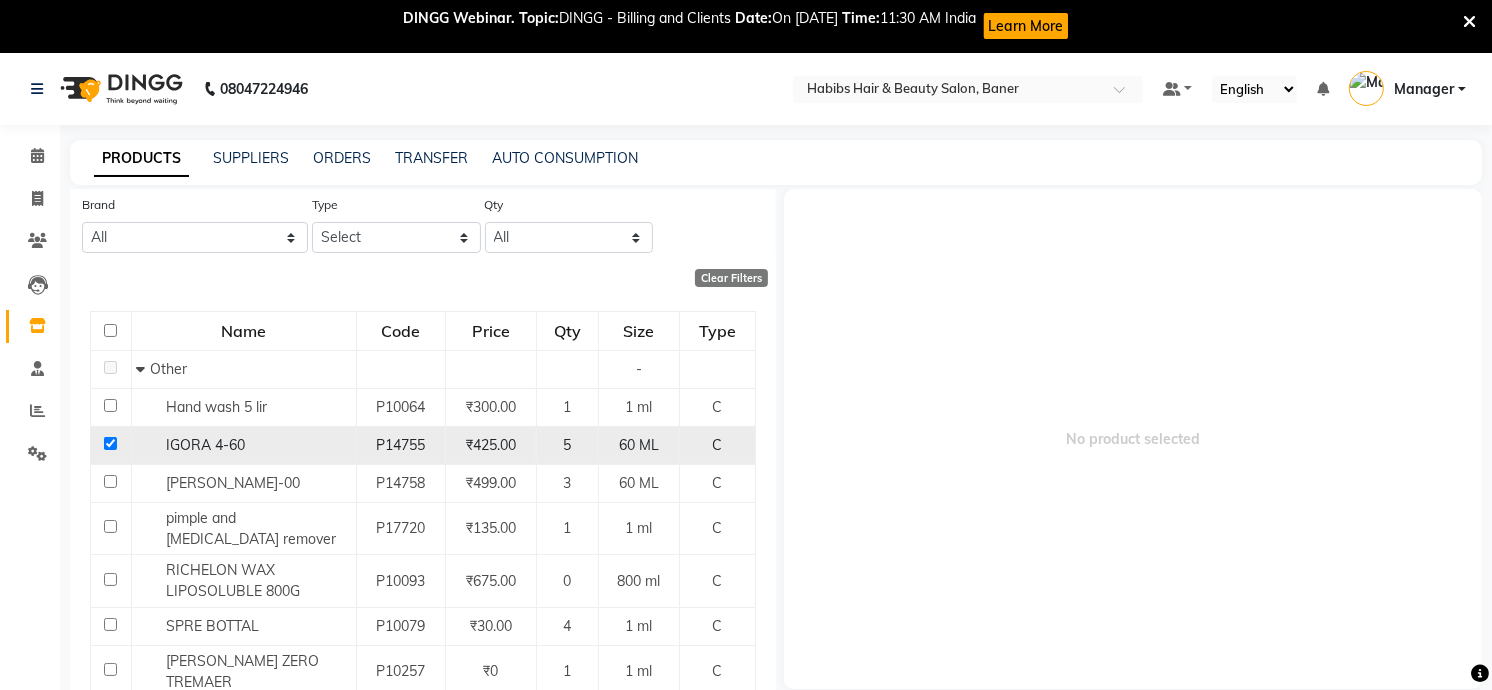 checkbox on "true" 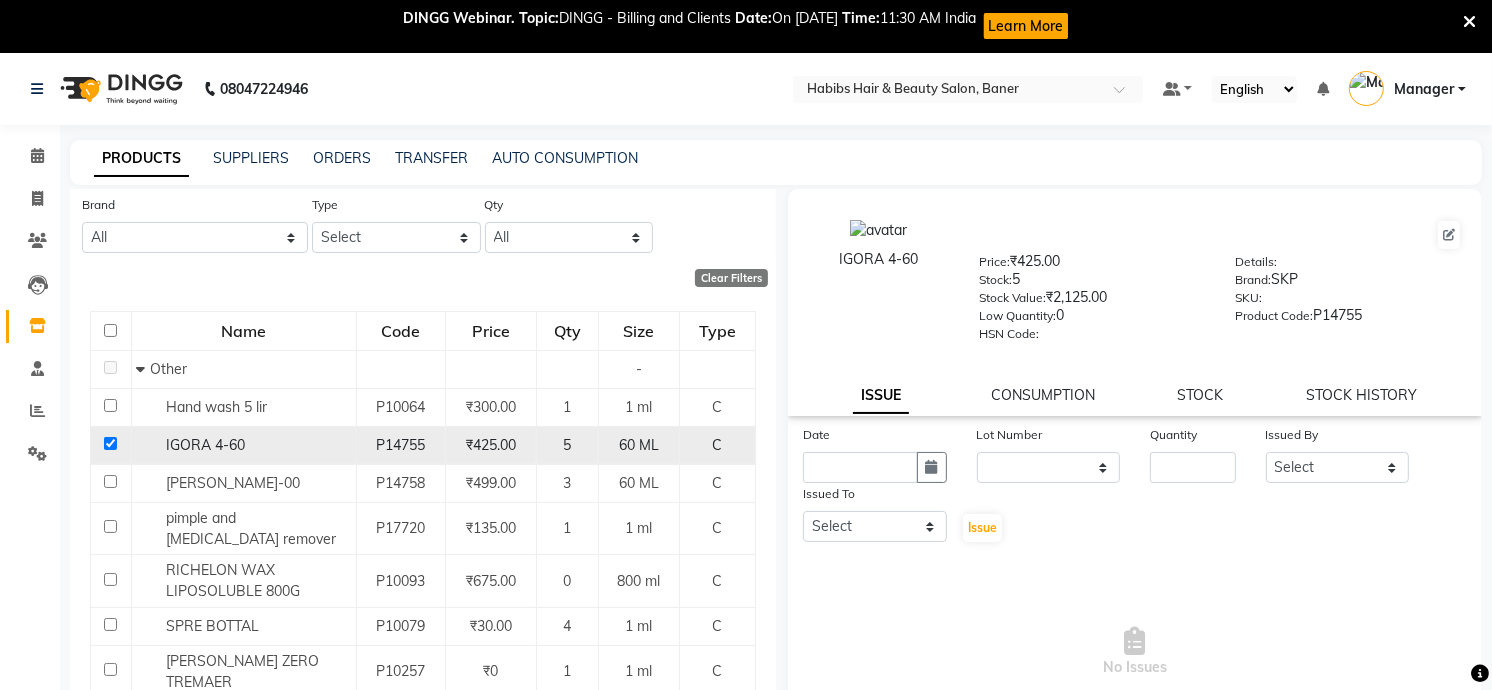 click 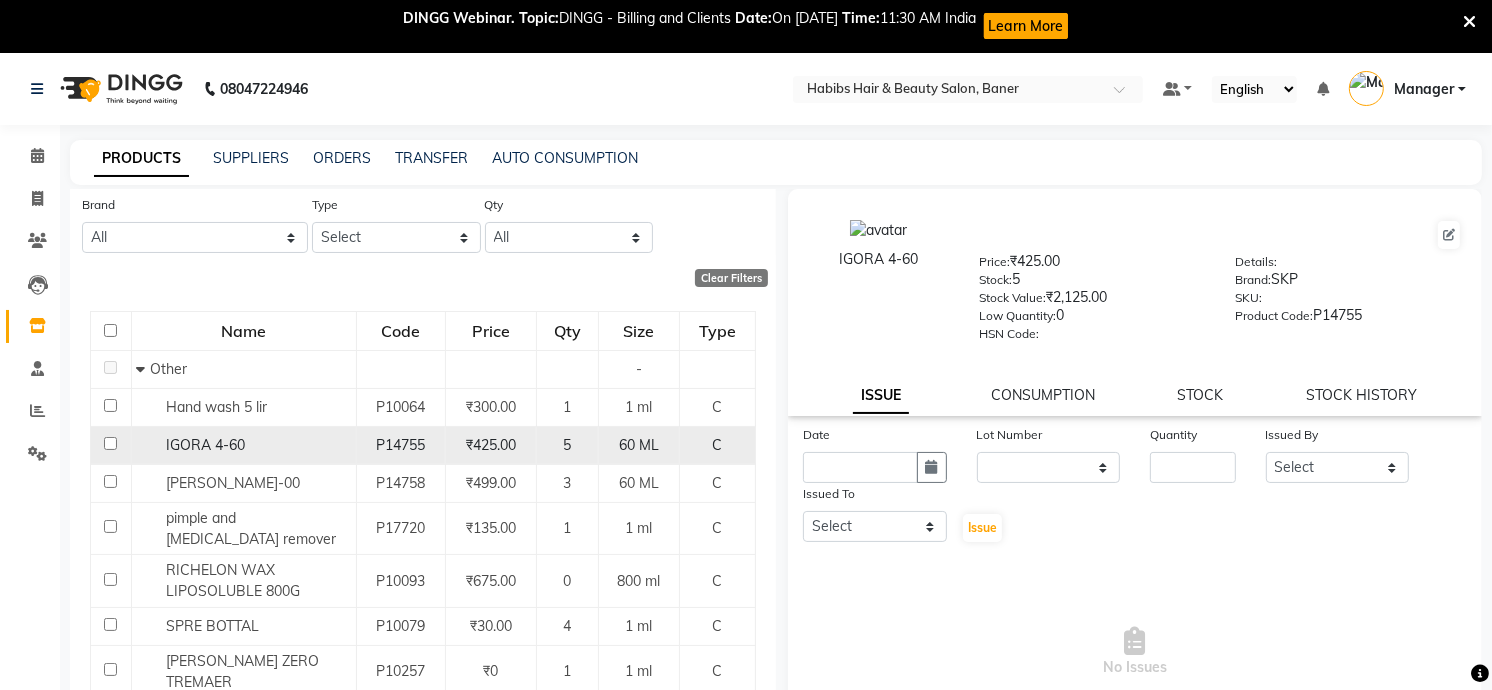 checkbox on "false" 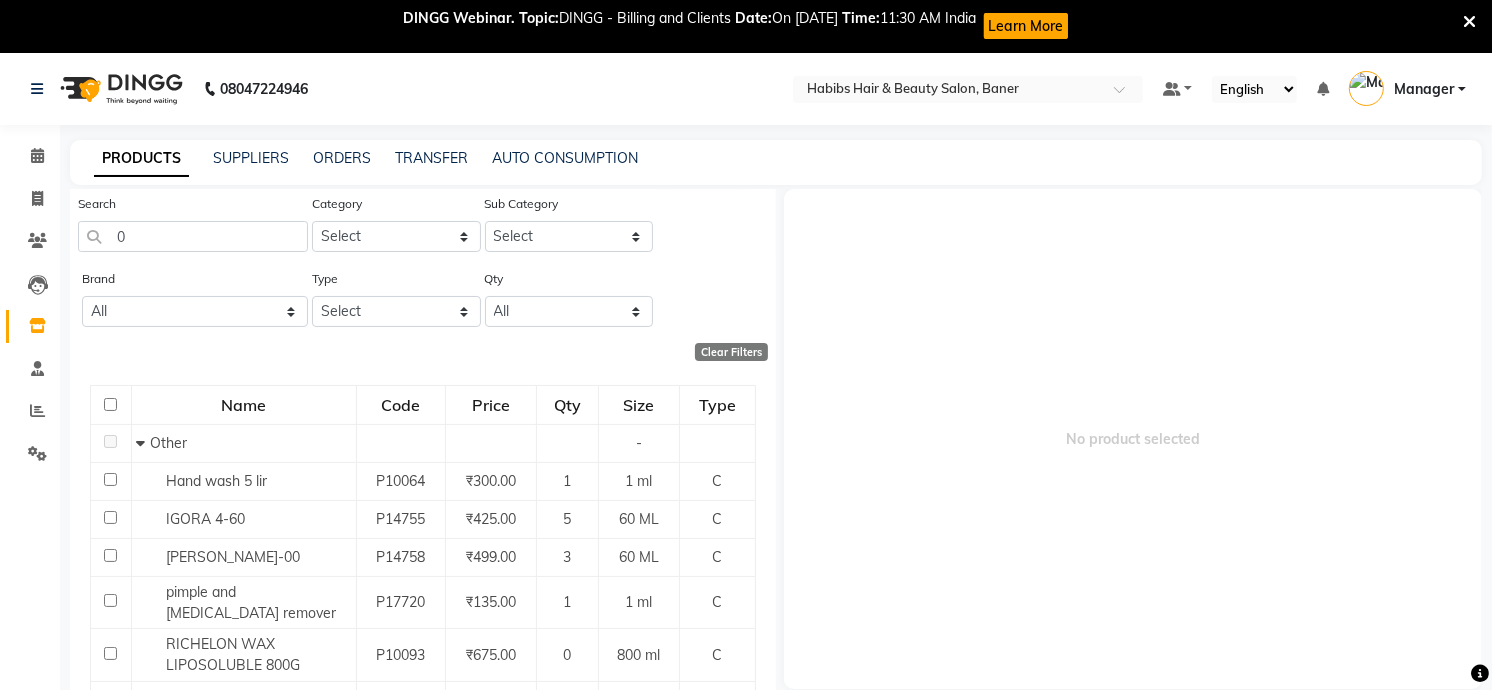 scroll, scrollTop: 0, scrollLeft: 0, axis: both 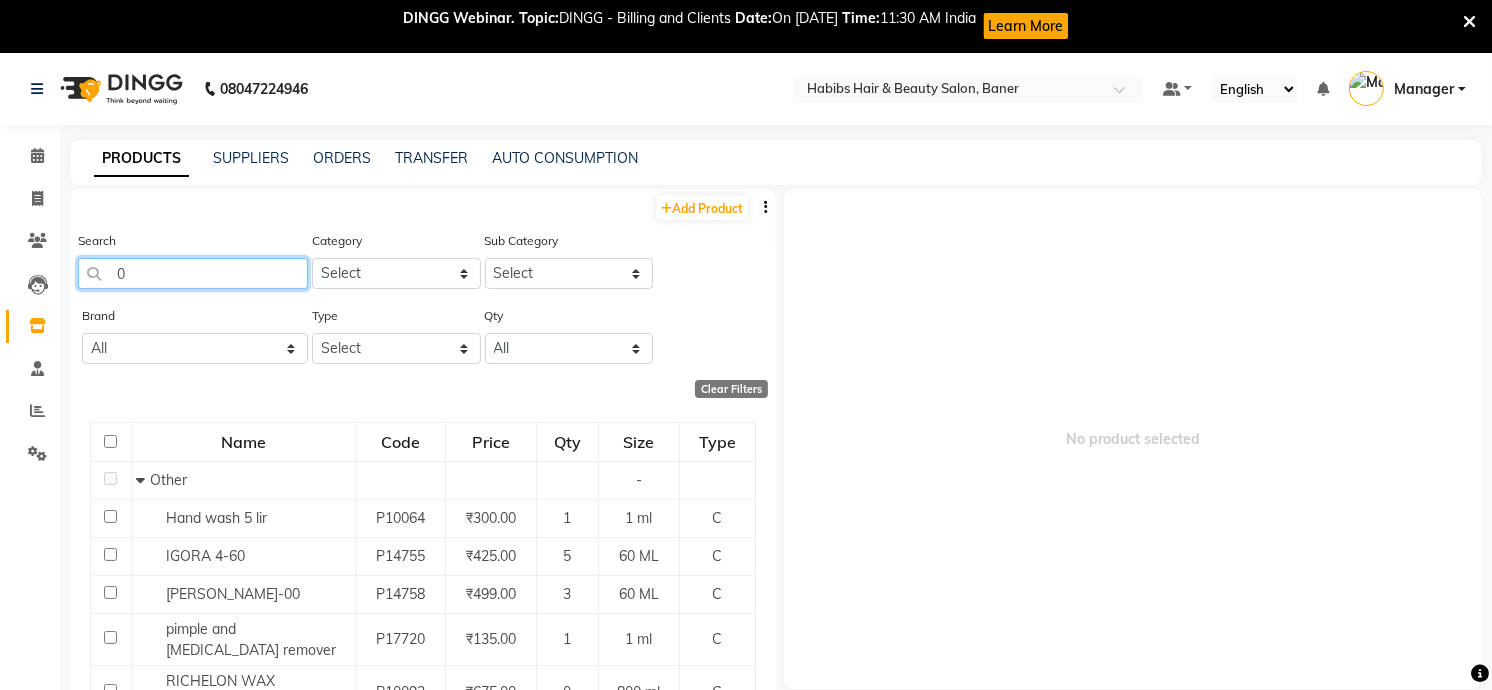 click on "0" 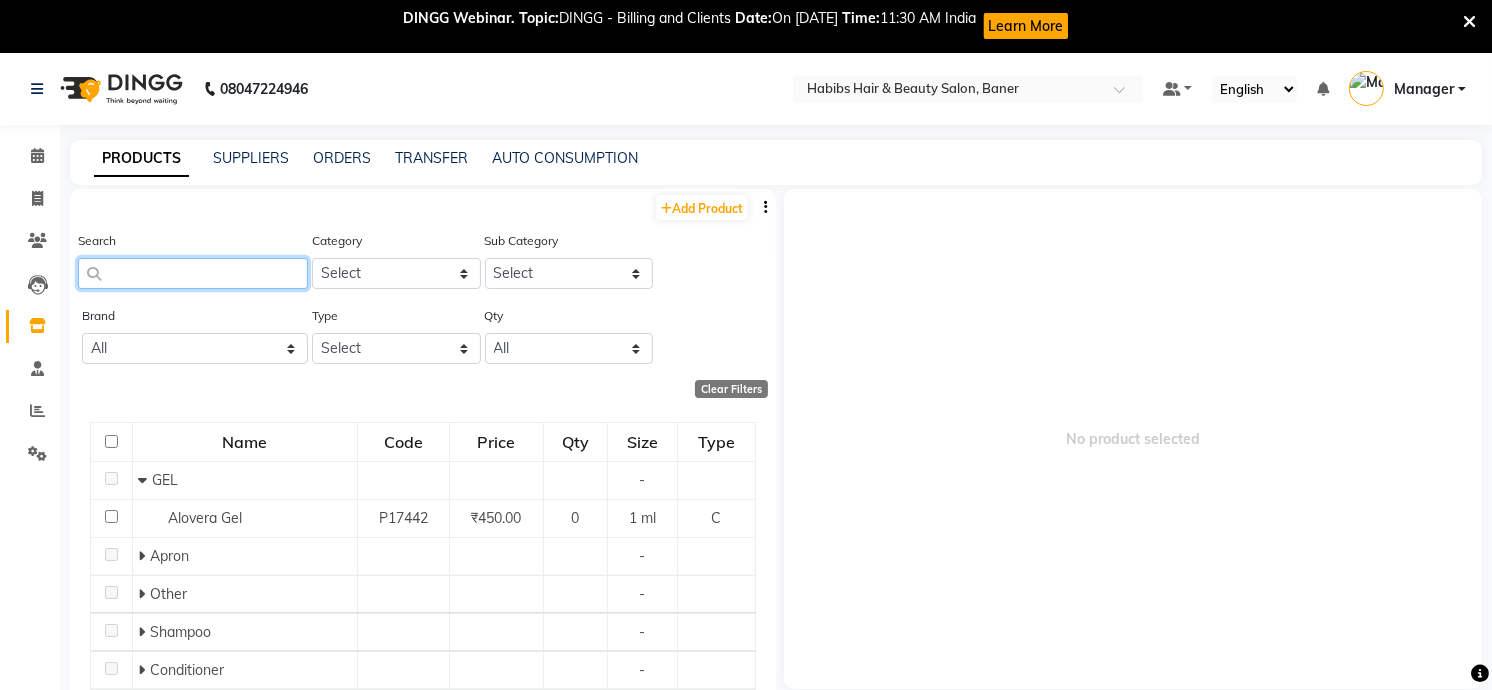 scroll, scrollTop: 0, scrollLeft: 170, axis: horizontal 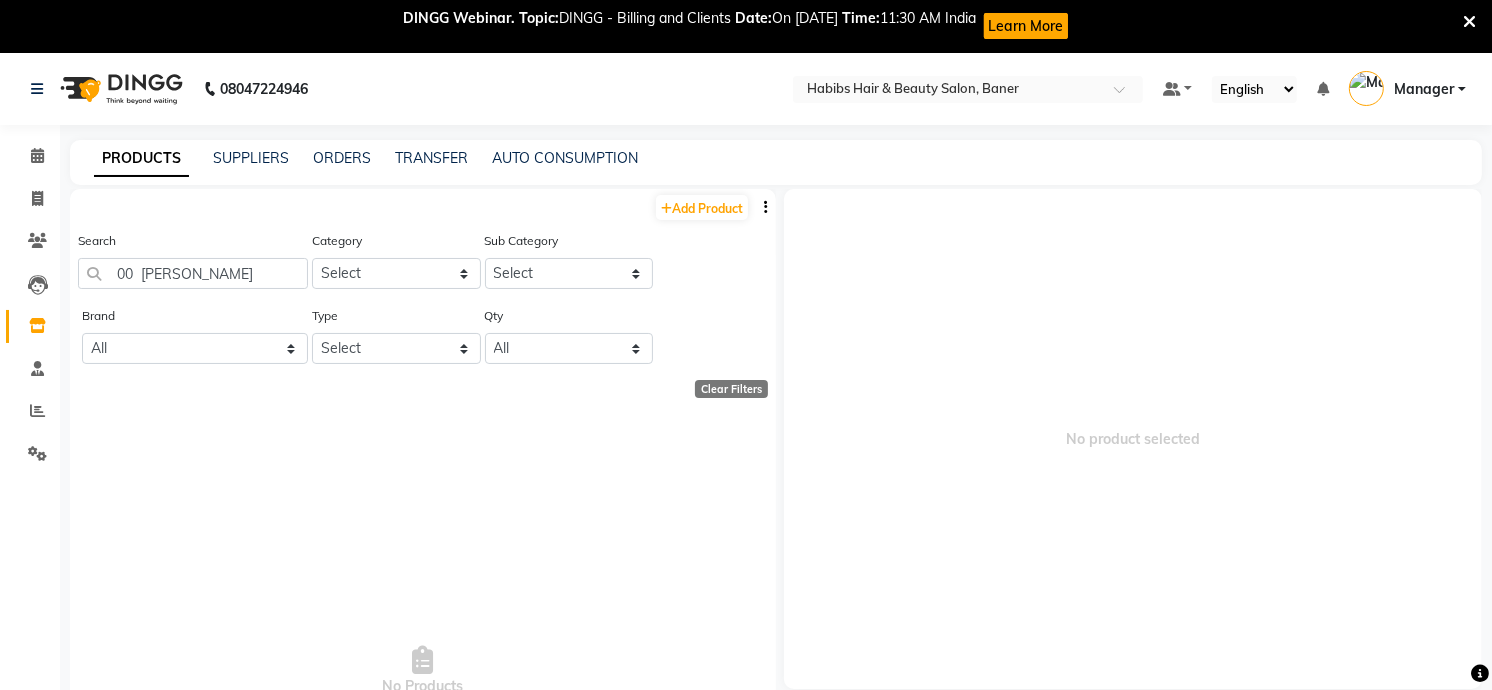 click on "Search 00  [PERSON_NAME]" 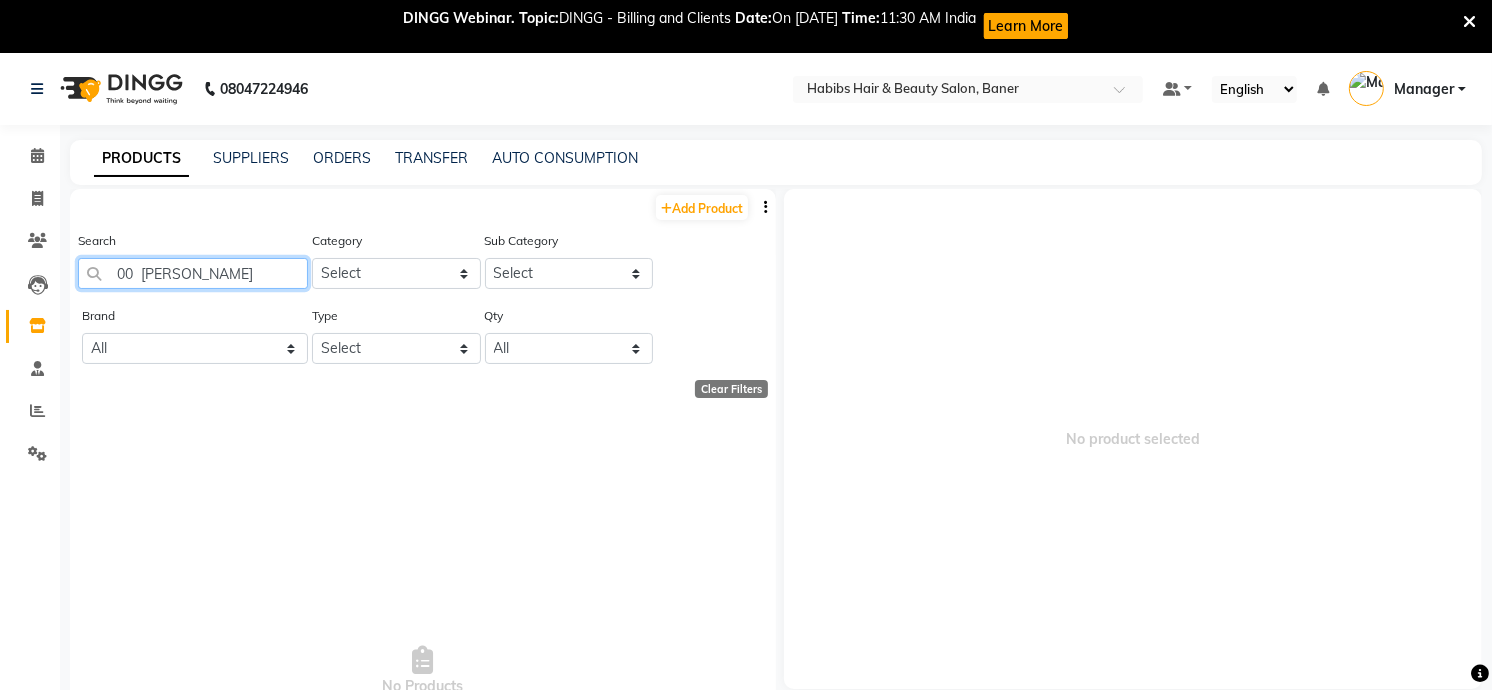 click on "00  [PERSON_NAME]" 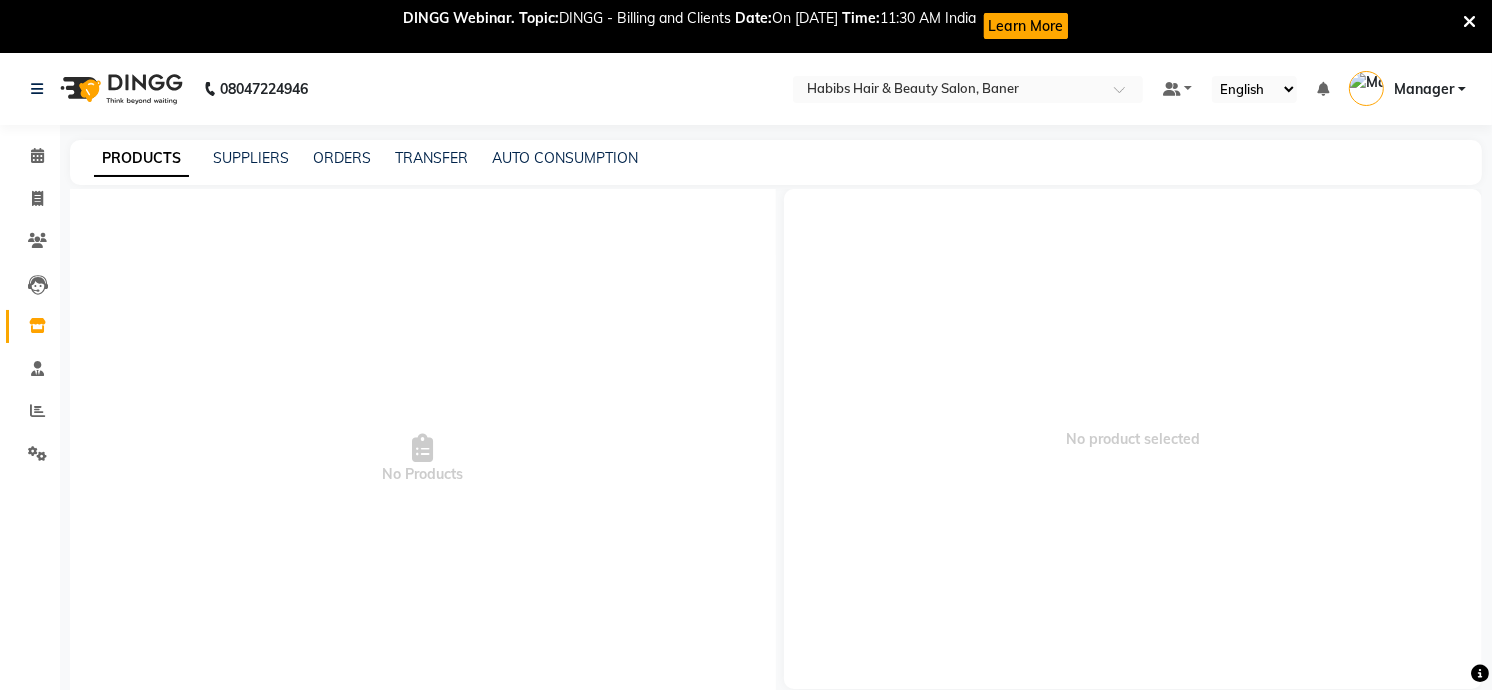 scroll, scrollTop: 216, scrollLeft: 0, axis: vertical 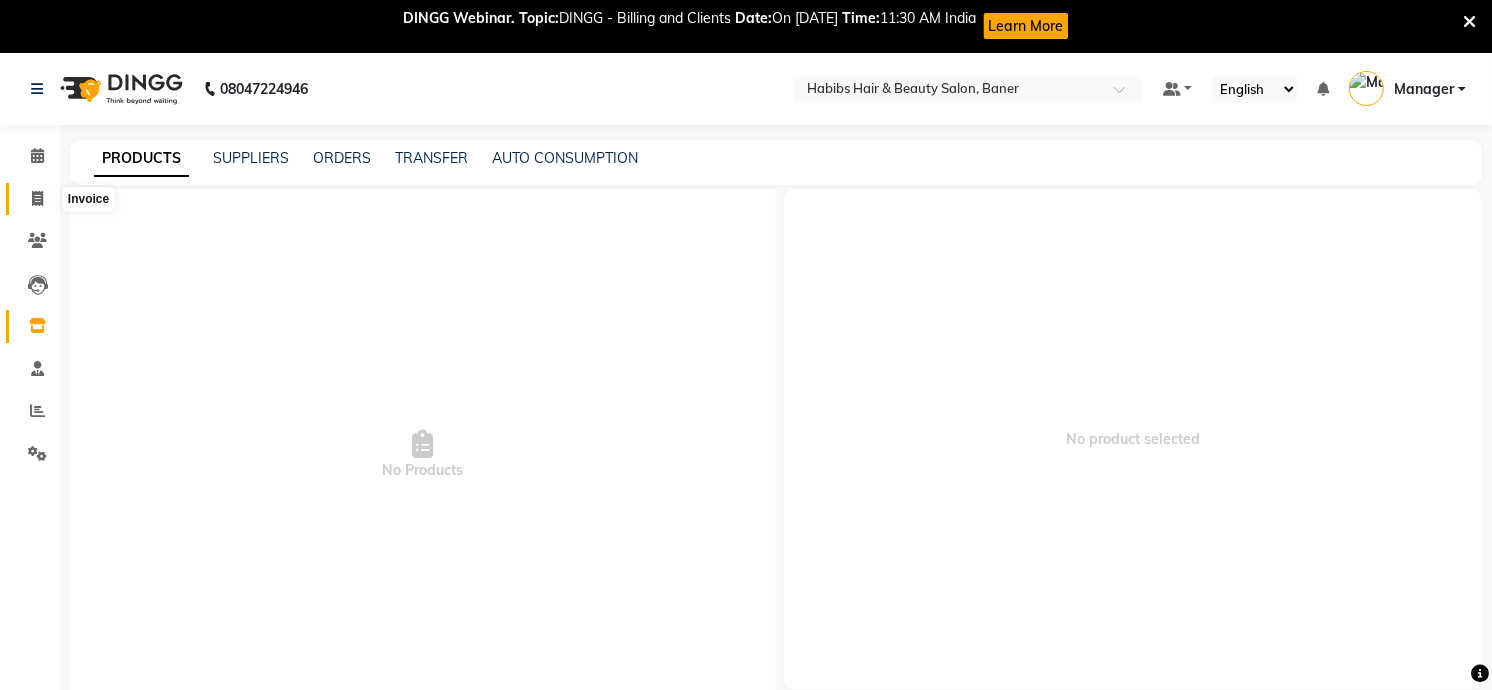 type on "[PERSON_NAME]" 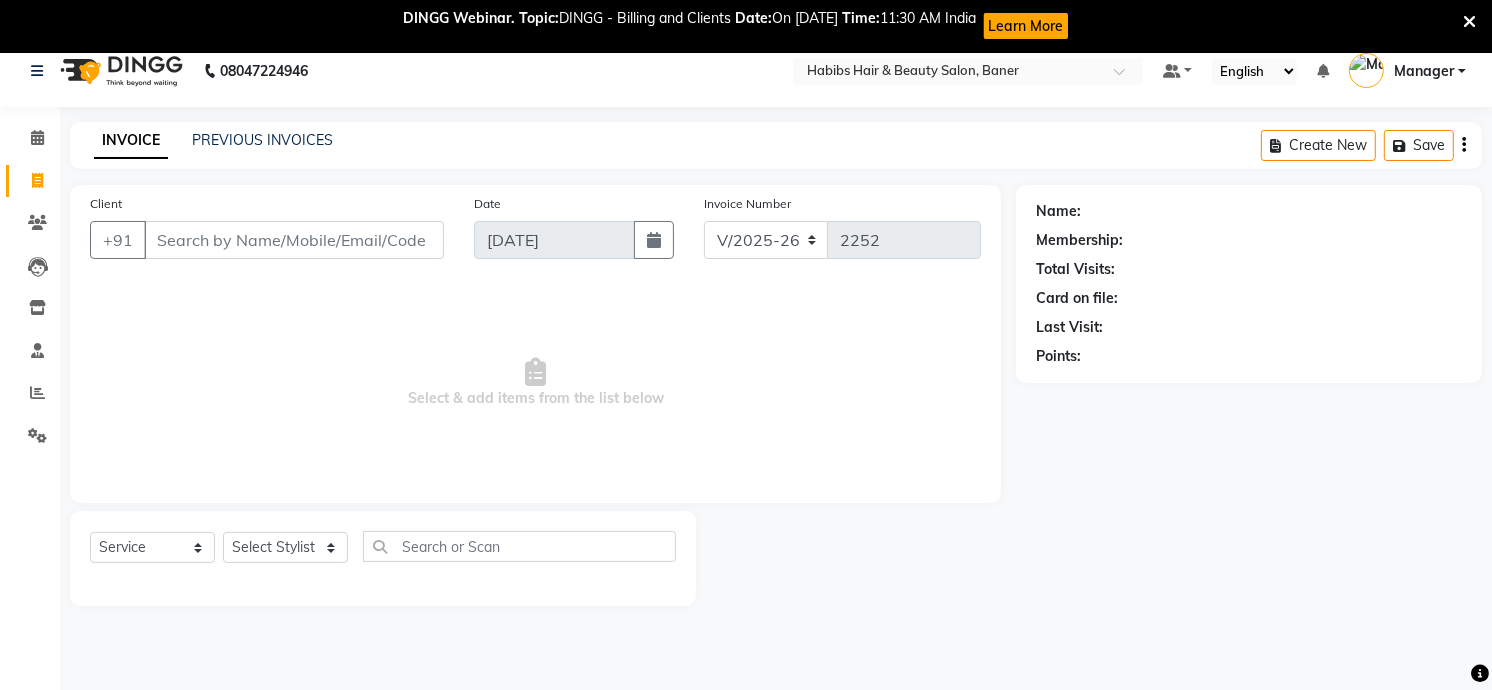 scroll, scrollTop: 0, scrollLeft: 0, axis: both 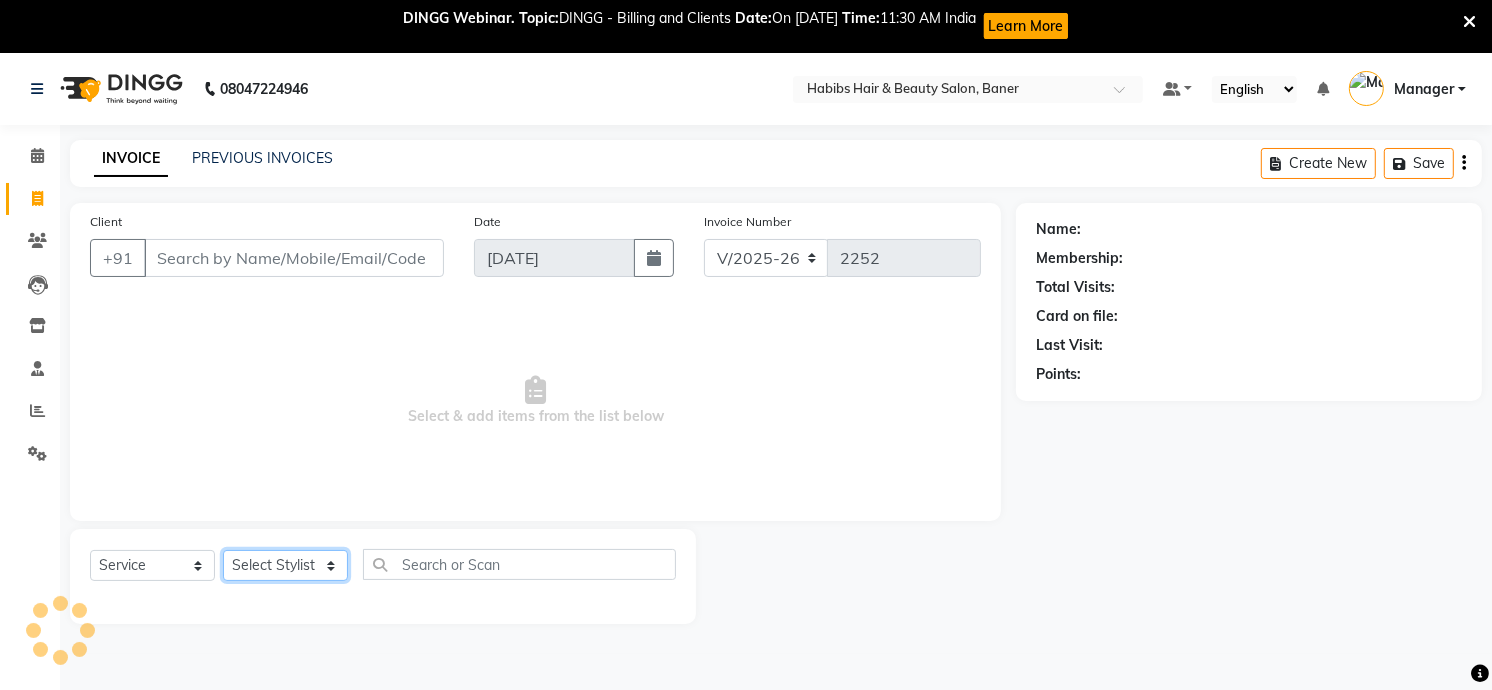 click on "Select Stylist Admin [PERSON_NAME] [PERSON_NAME]  Manager [PERSON_NAME] [PERSON_NAME] [PERSON_NAME] [PERSON_NAME]" 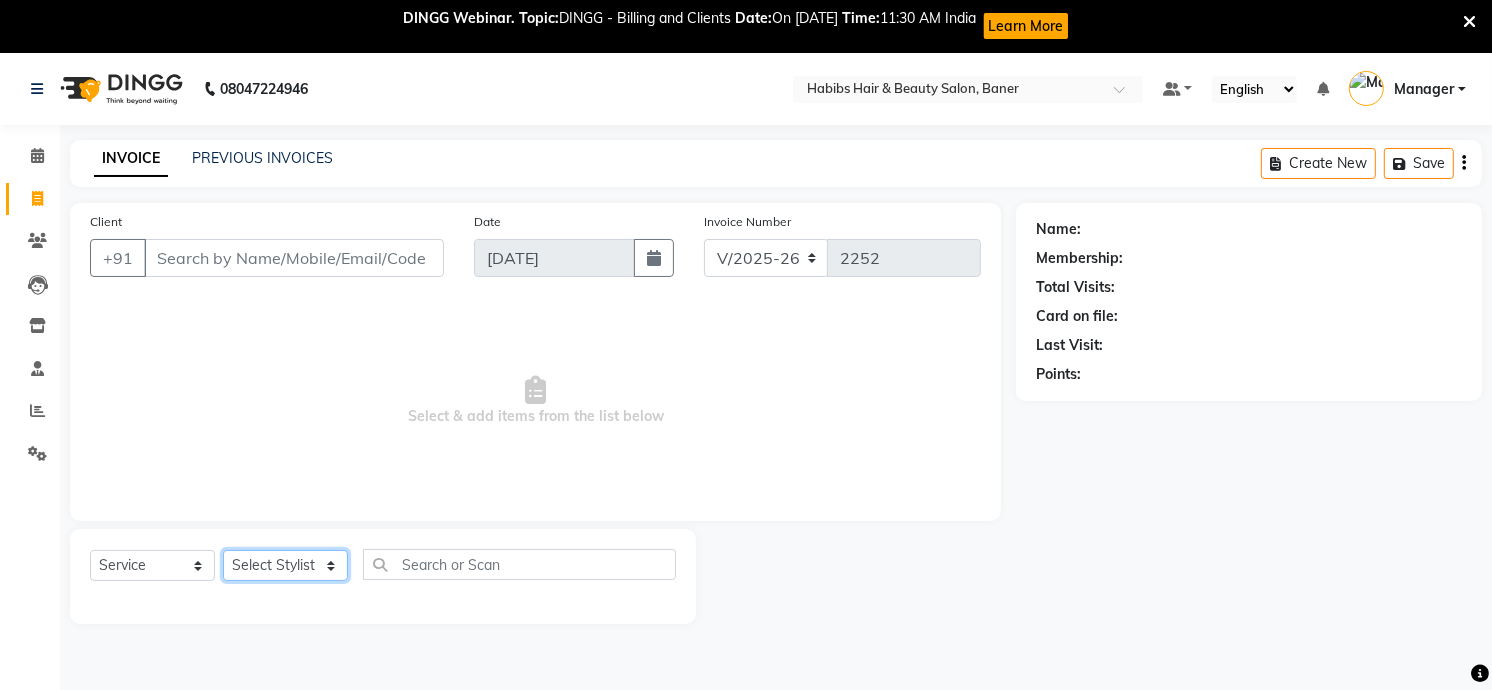 select on "35380" 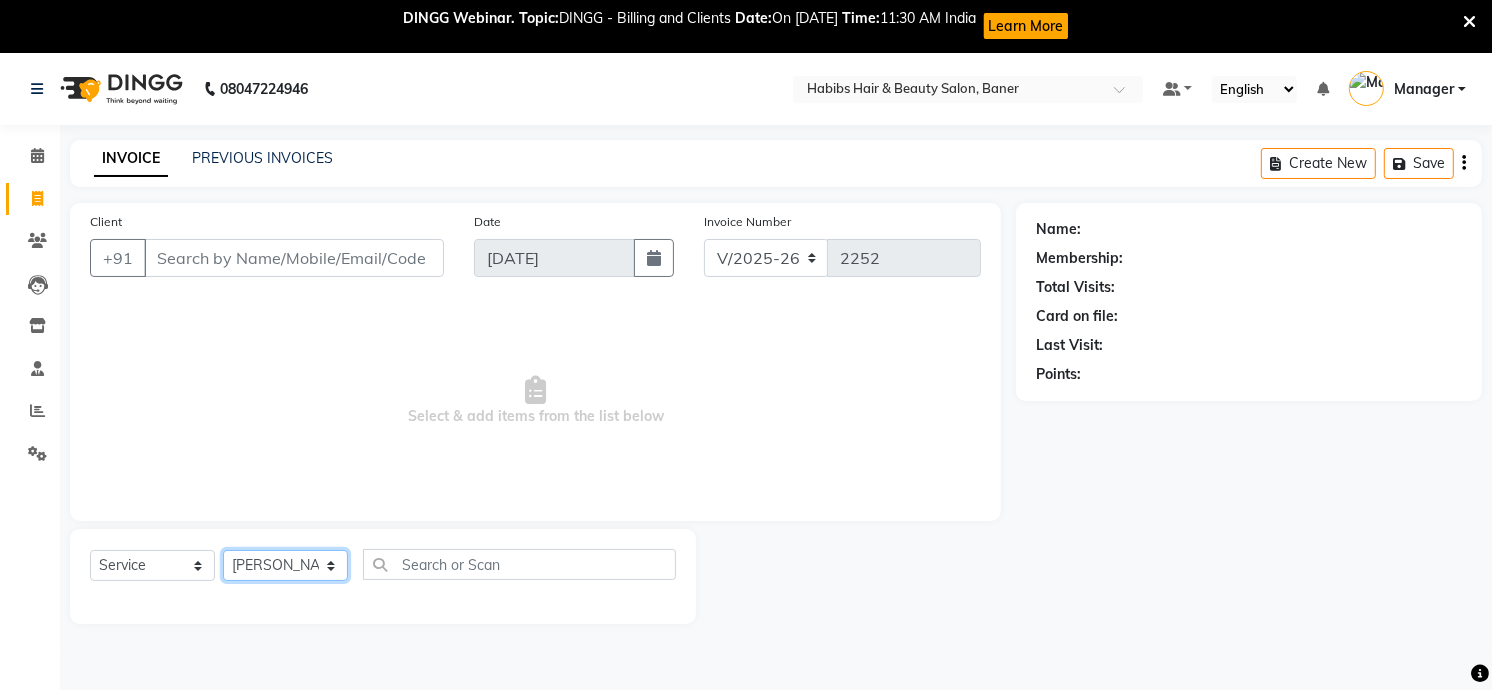 click on "Select Stylist Admin [PERSON_NAME] [PERSON_NAME]  Manager [PERSON_NAME] [PERSON_NAME] [PERSON_NAME] [PERSON_NAME]" 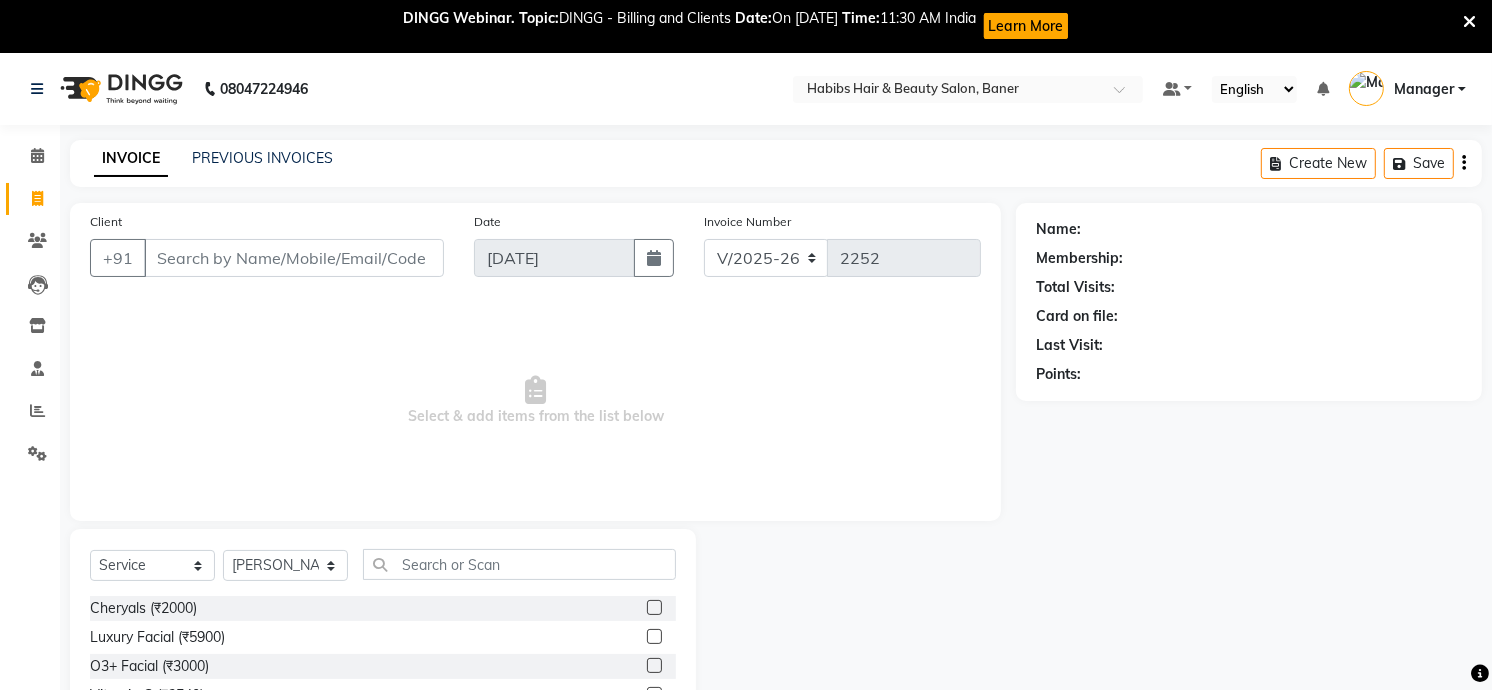 click on "Select  Service  Product  Membership  Package Voucher Prepaid Gift Card  Select Stylist Admin Khushal Kiran [PERSON_NAME]  Manager [PERSON_NAME] [PERSON_NAME] [PERSON_NAME] [PERSON_NAME] Cheryals (₹2000)  Luxury Facial (₹5900)  O3+ Facial (₹3000)  Vitamin C (₹3540)  Kanpeki Instaglow Facial (₹4500)  [DEMOGRAPHIC_DATA] hair wash and blow dry (₹350)  [PERSON_NAME] clean shave (₹300)  means hairwash  (₹230)  BOMBINI PEDICURE (₹2000)  BACK MESSAGE (₹600)  Dry Haircut [DEMOGRAPHIC_DATA] (₹250)  [PERSON_NAME] color (₹236)  [PERSON_NAME] Sheving (₹300)  [PERSON_NAME] Trimming (₹250)  D-tan/Bleach - Upper Lip (₹110)  D-tan/Bleach - Face & Neck (₹700)  D-tan/Bleach - Back Neck (₹250)  D-tan/Bleach - Under Arms (₹250)  D-tan/Bleach - Full Arms (₹940)  D-tan/Bleach - Full Legs (₹1200)  D-tan/Bleach - Half Arms (₹550)  D-tan/Bleach - Half Legs (₹700)  D-tan/Bleach - Full Back and Front (₹950)  D-tan/Bleach - Half Back or Stomach (₹700)  D-tan/Bleach - Feet or Palms (₹500)  D-tan/Bleach - Full Body (₹3500)  D-tan/Face-Raga (₹500)" 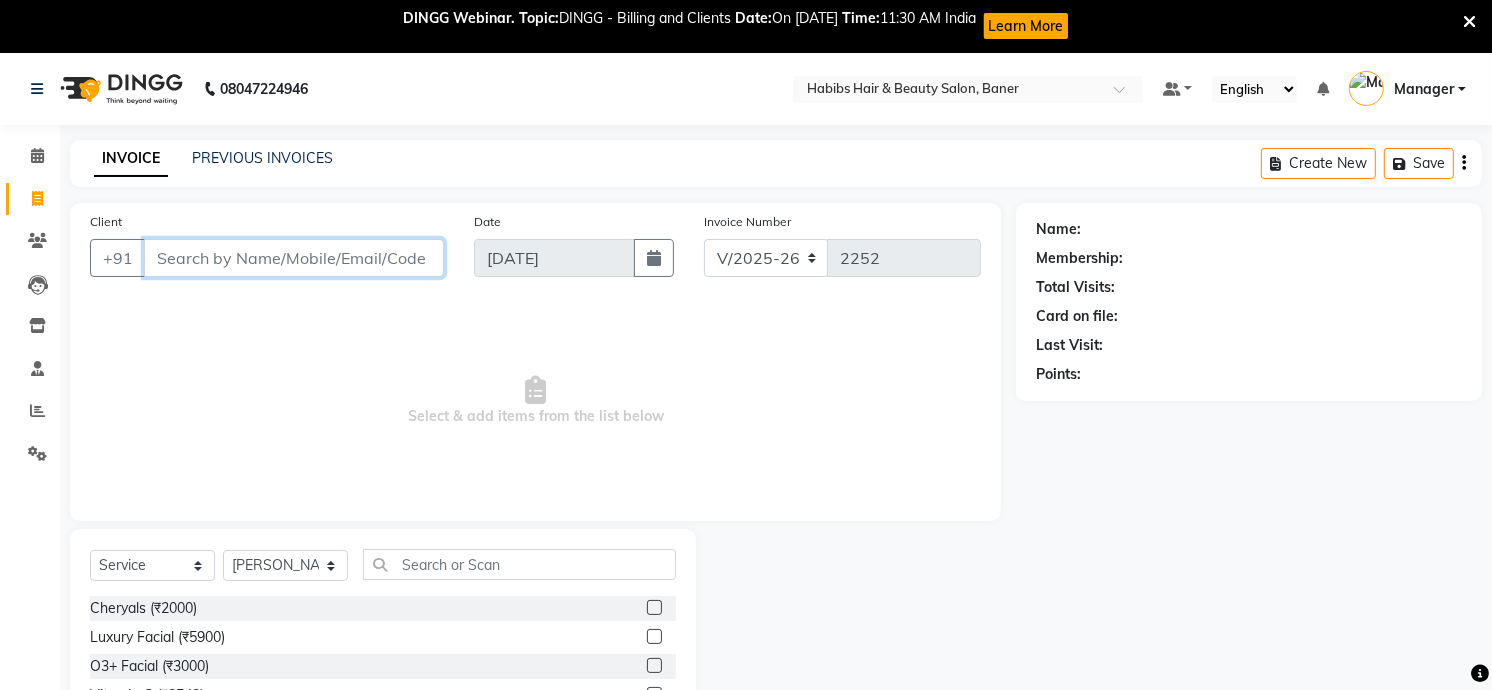 click on "Client" at bounding box center [294, 258] 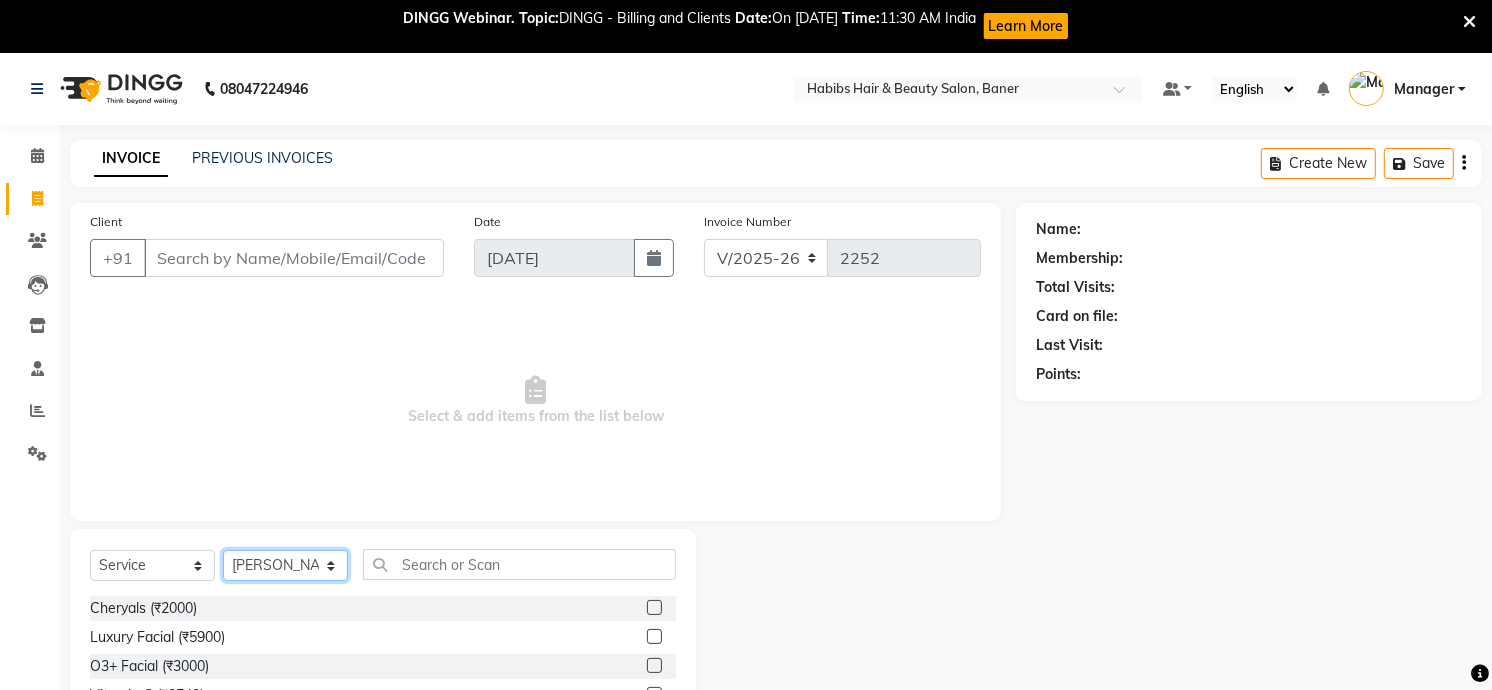 drag, startPoint x: 255, startPoint y: 568, endPoint x: 267, endPoint y: 551, distance: 20.808653 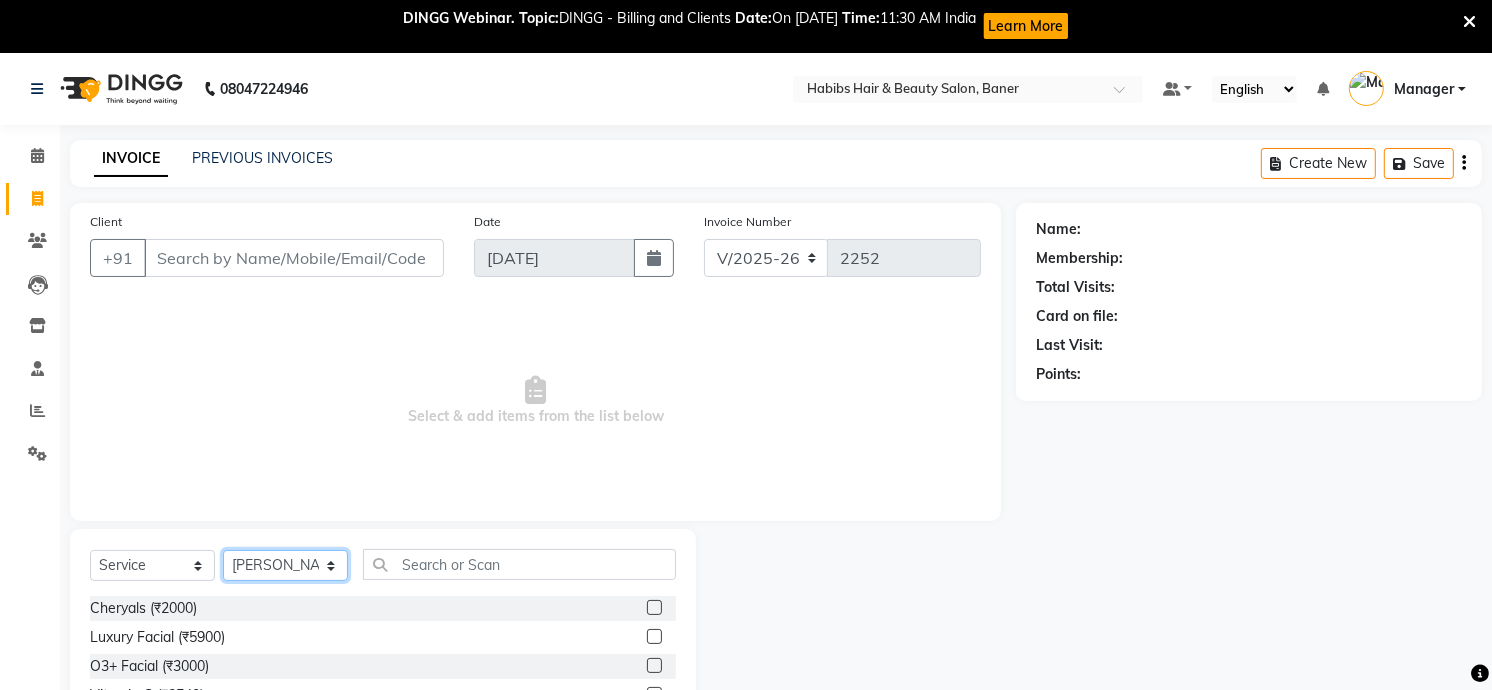 click on "Select Stylist Admin [PERSON_NAME] [PERSON_NAME]  Manager [PERSON_NAME] [PERSON_NAME] [PERSON_NAME] [PERSON_NAME]" 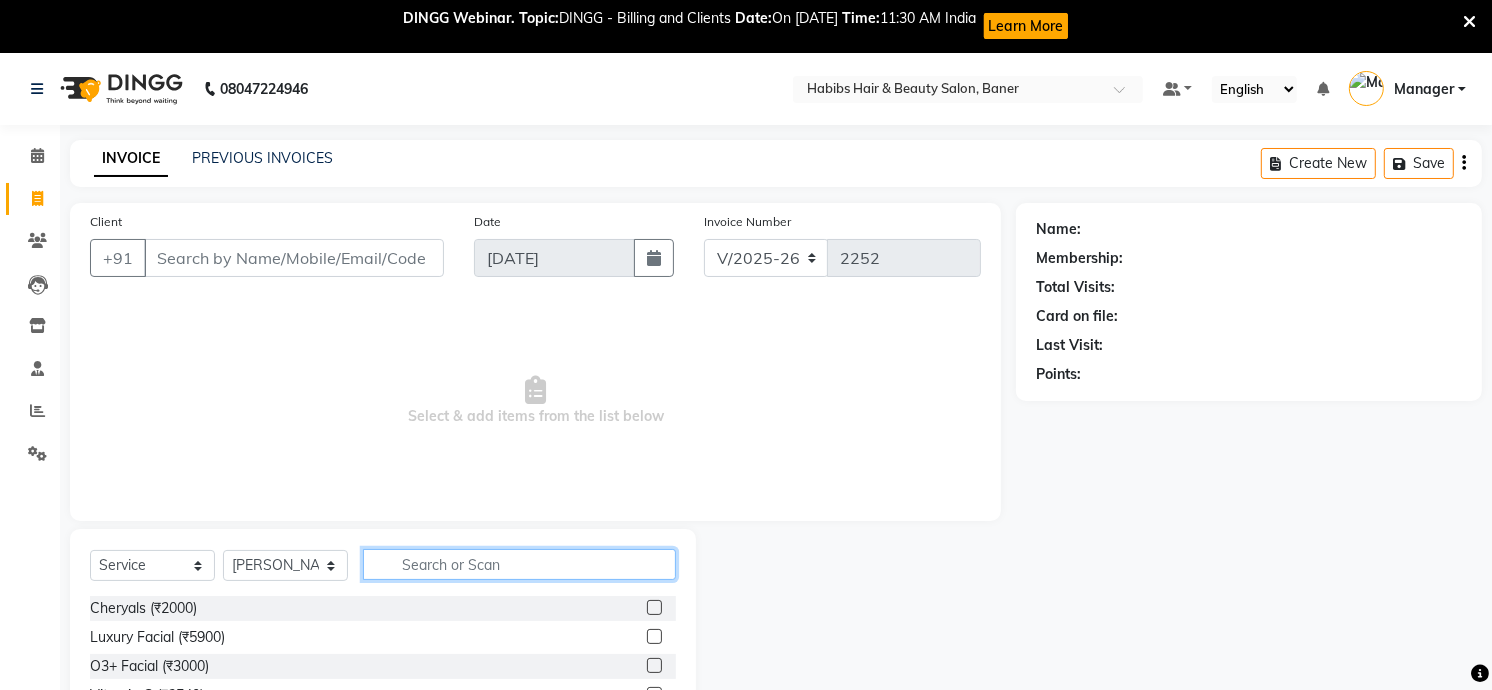 click 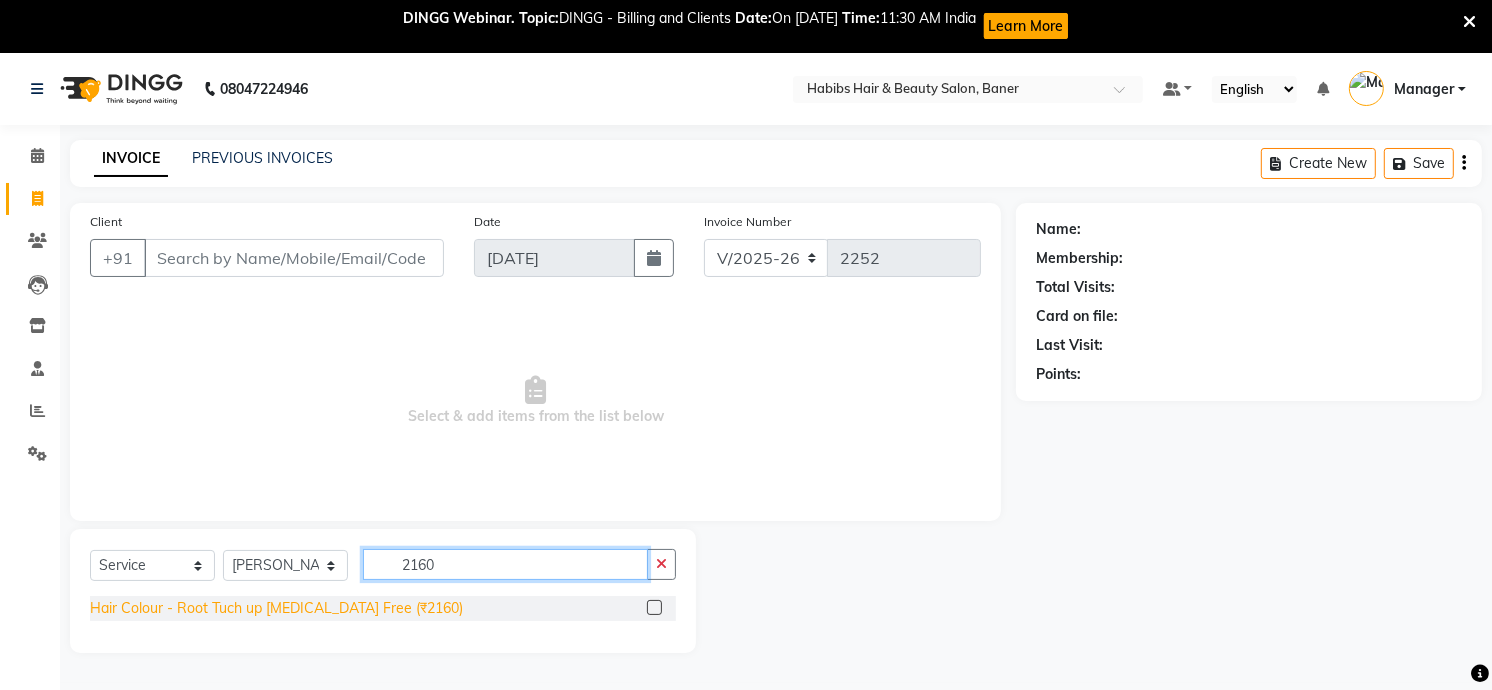 type on "2160" 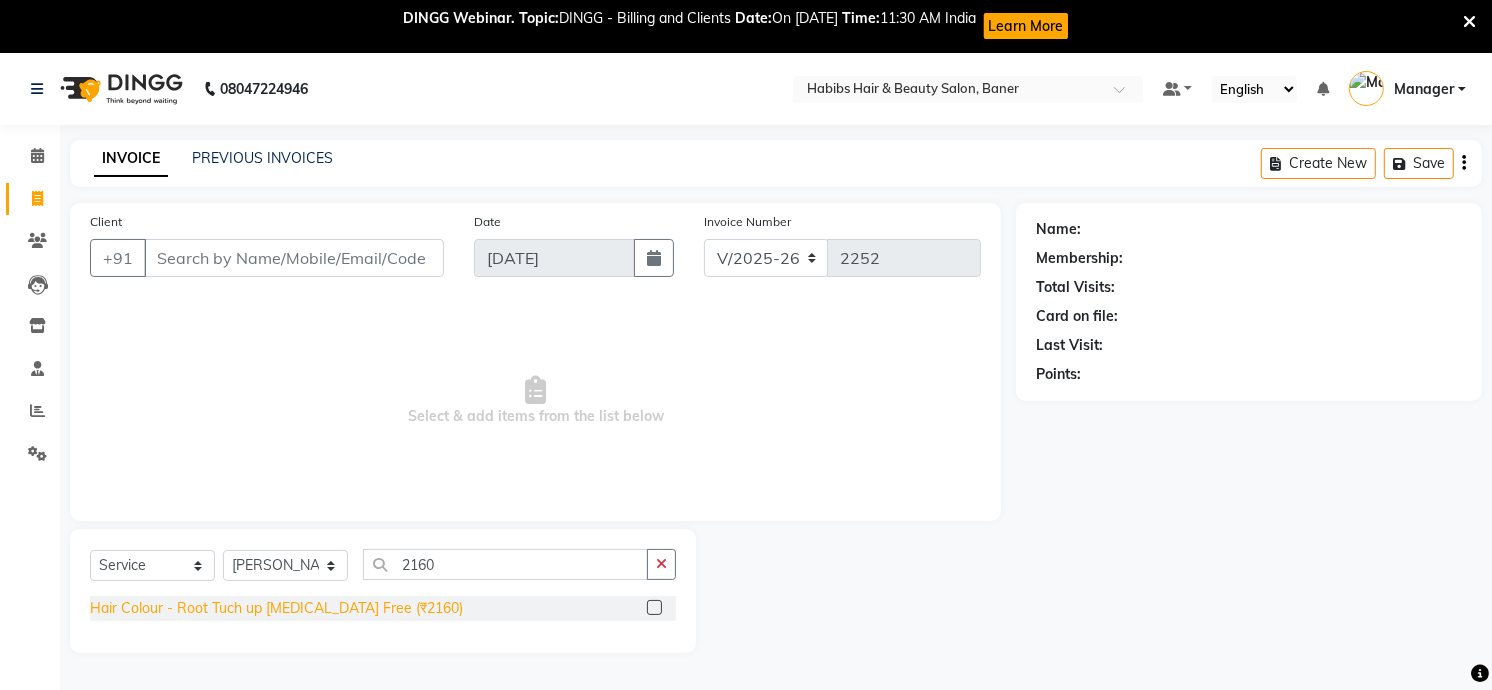 click on "Hair Colour - Root Tuch up [MEDICAL_DATA] Free (₹2160)" 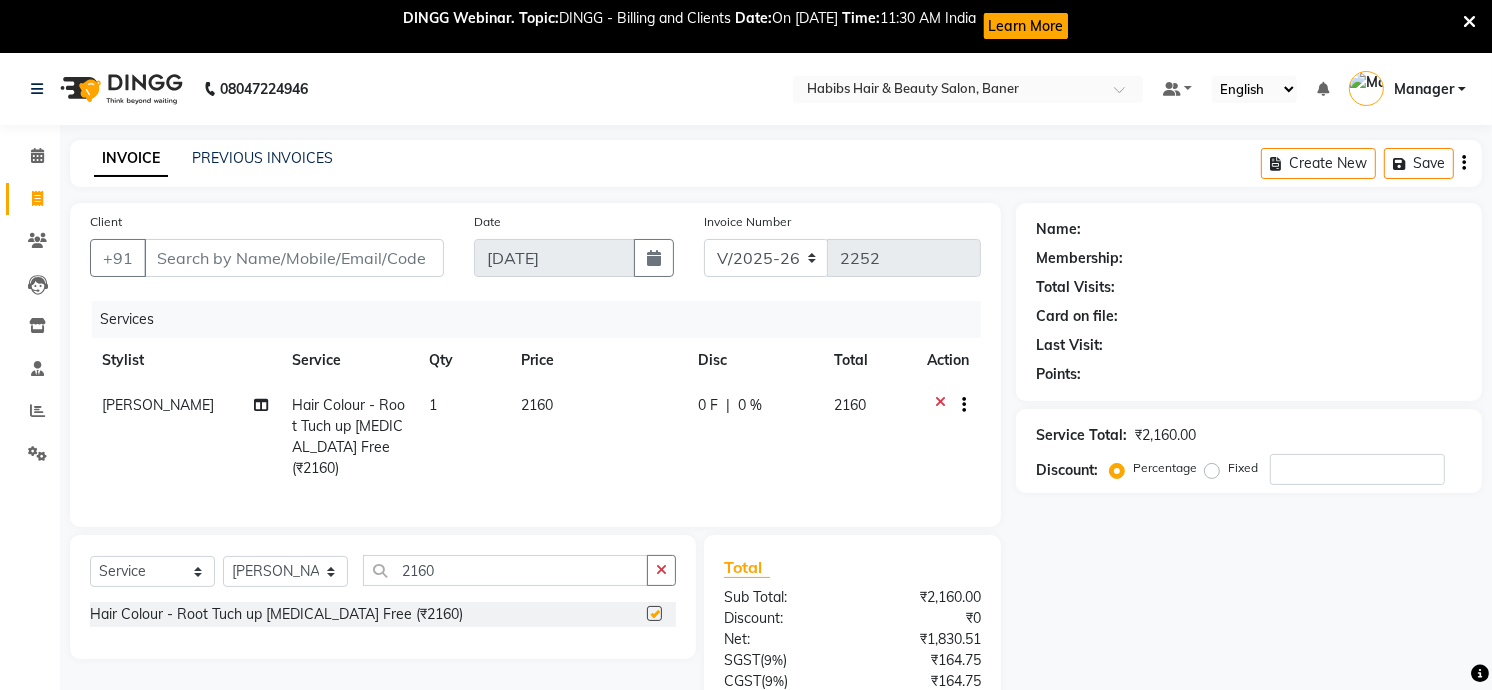 checkbox on "false" 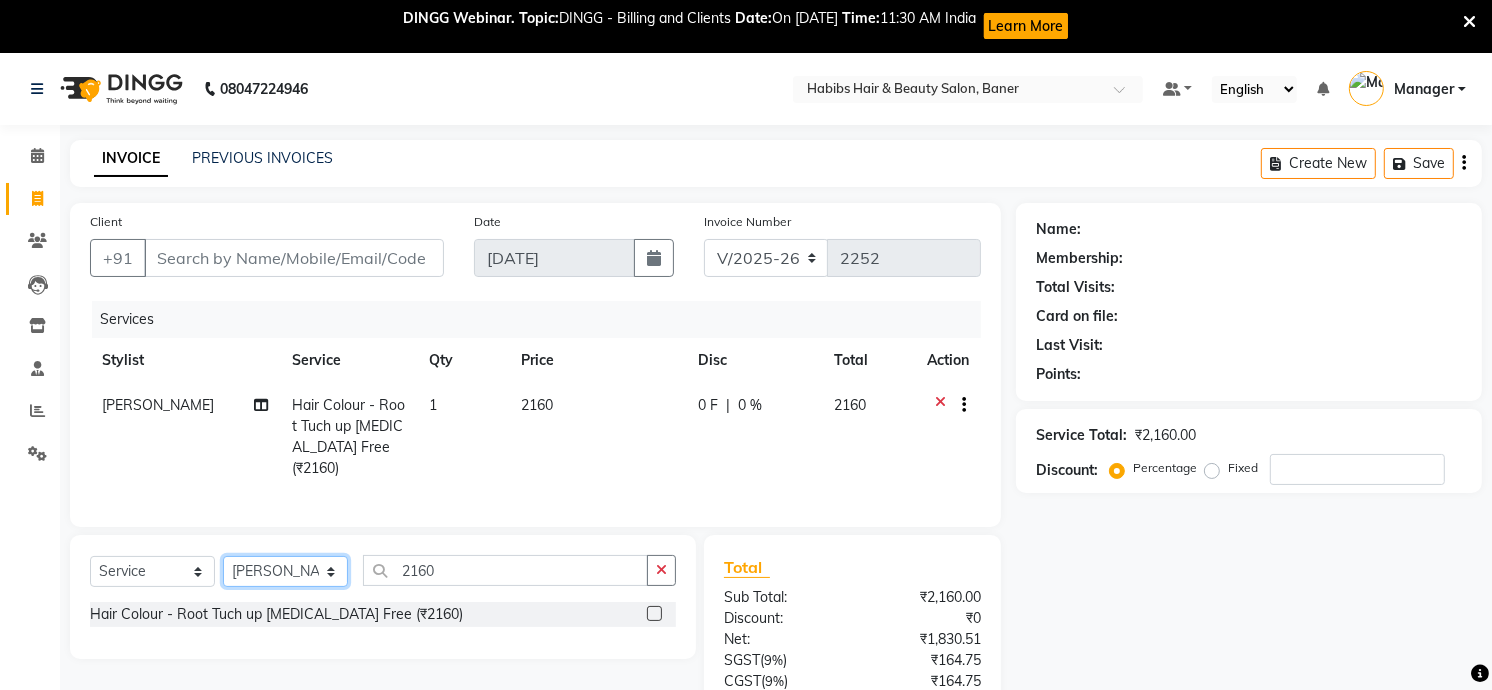 click on "Select Stylist Admin [PERSON_NAME] [PERSON_NAME]  Manager [PERSON_NAME] [PERSON_NAME] [PERSON_NAME] [PERSON_NAME]" 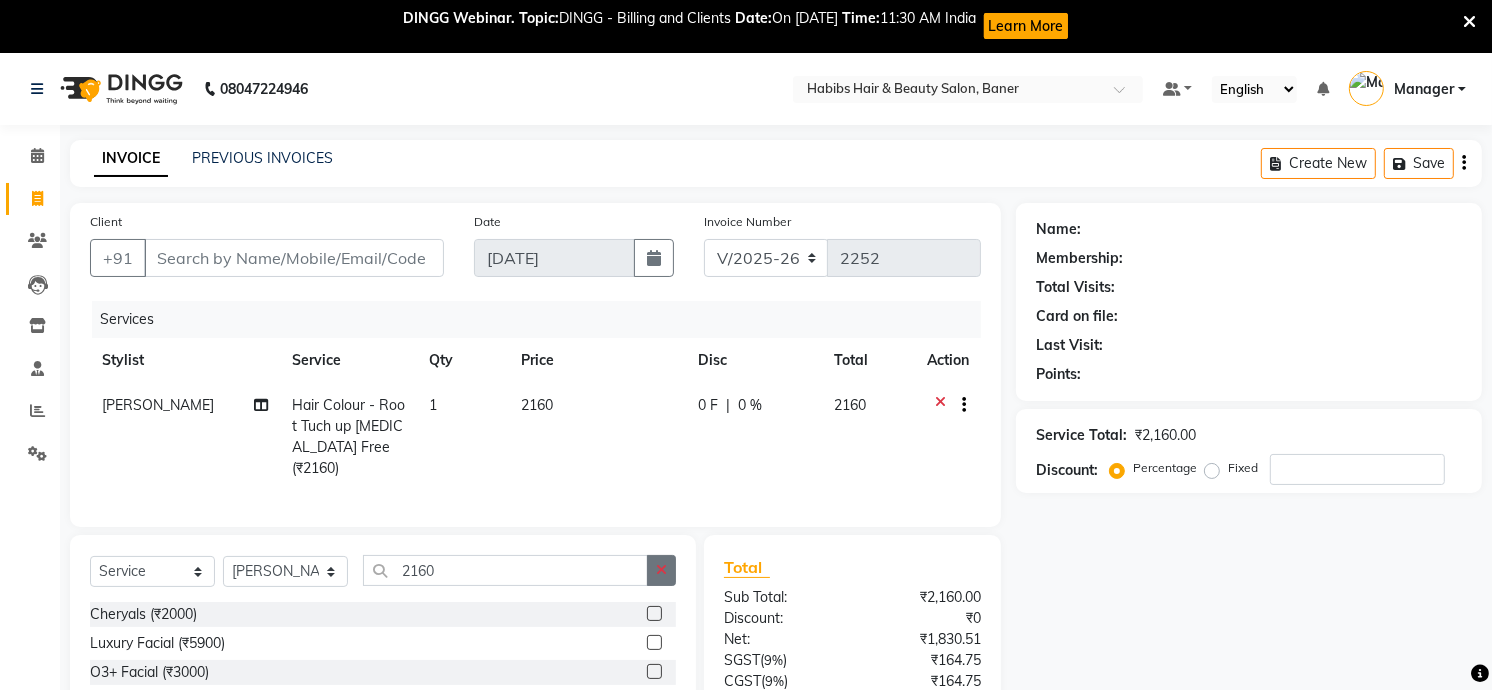 click 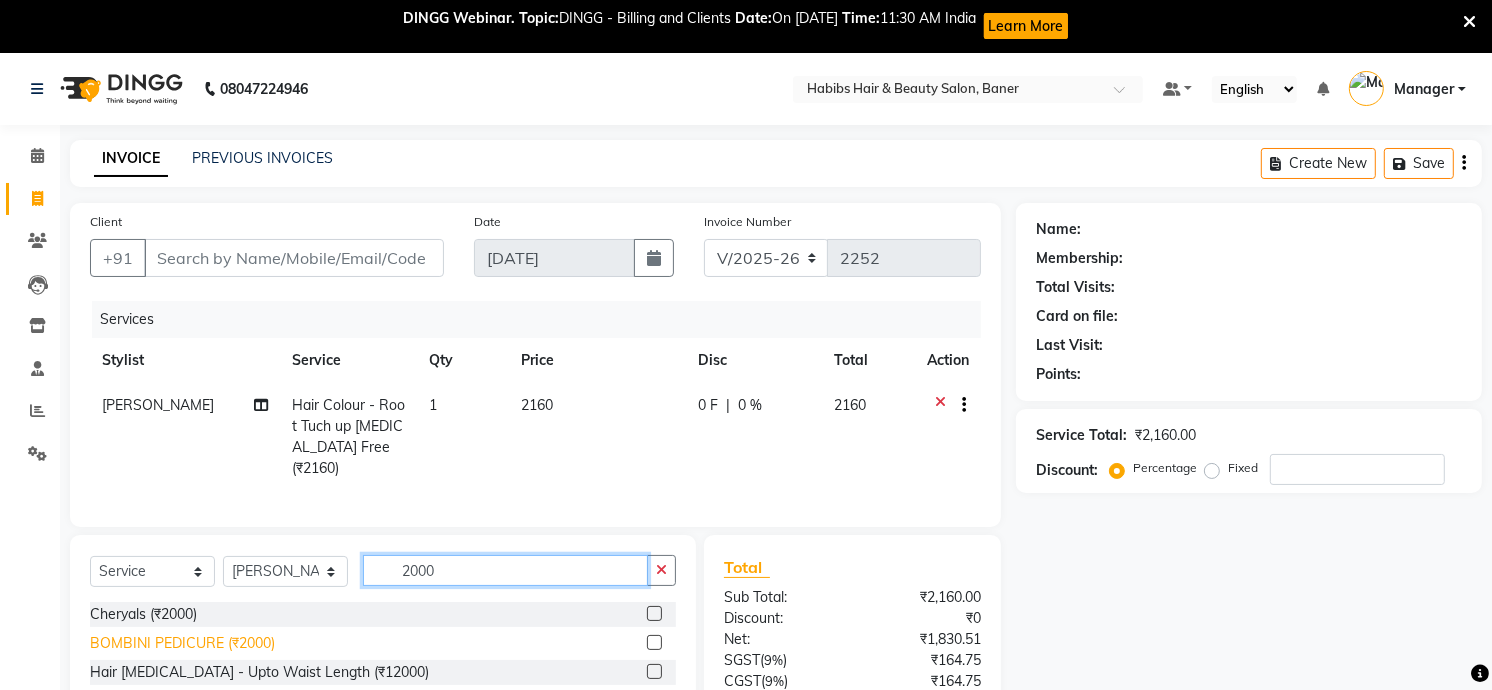 type on "2000" 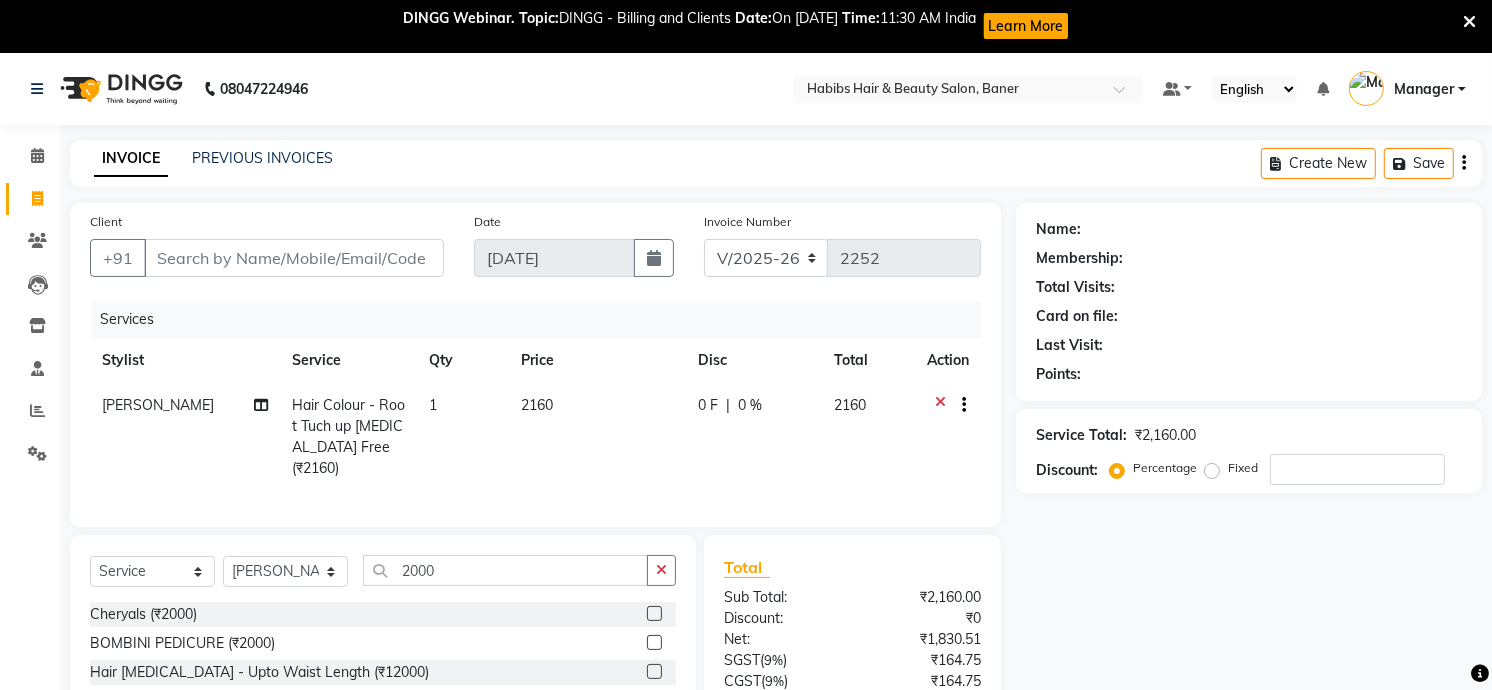 click on "BOMBINI PEDICURE (₹2000)" 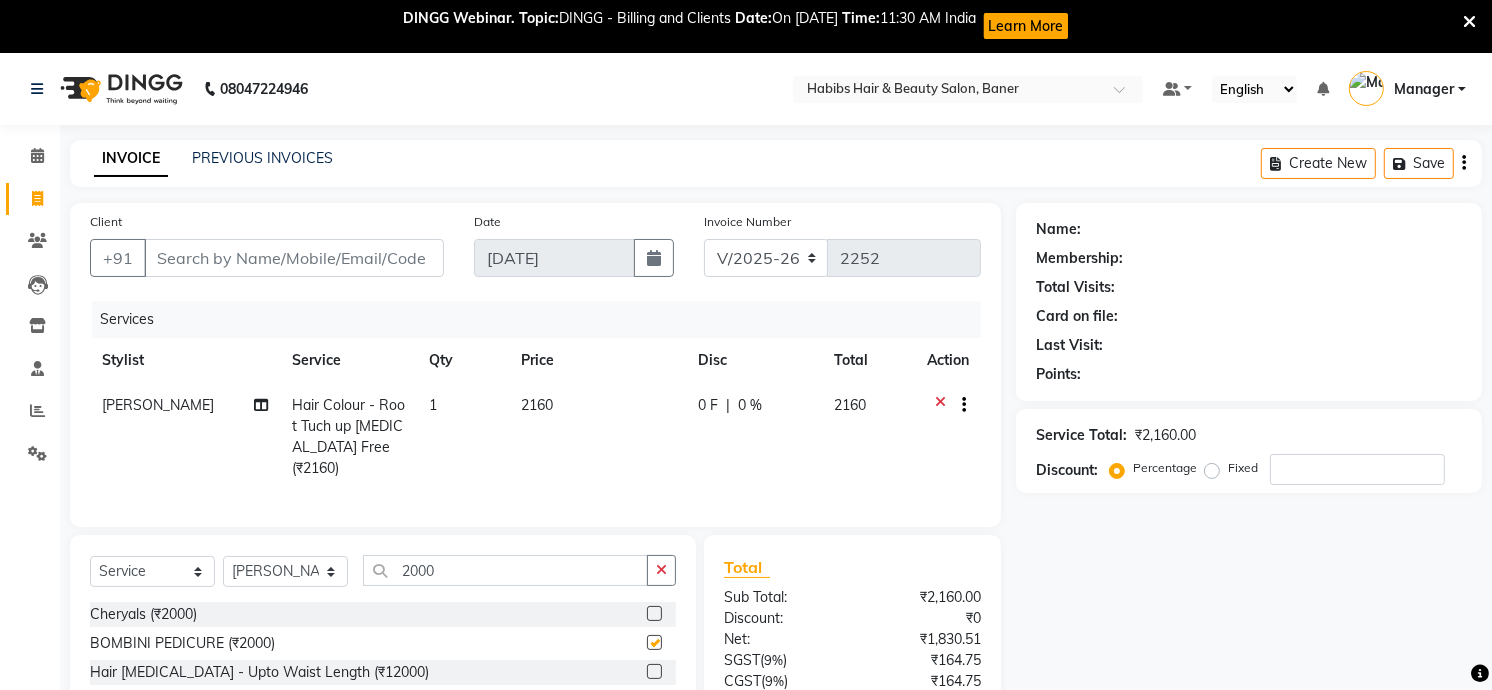 checkbox on "false" 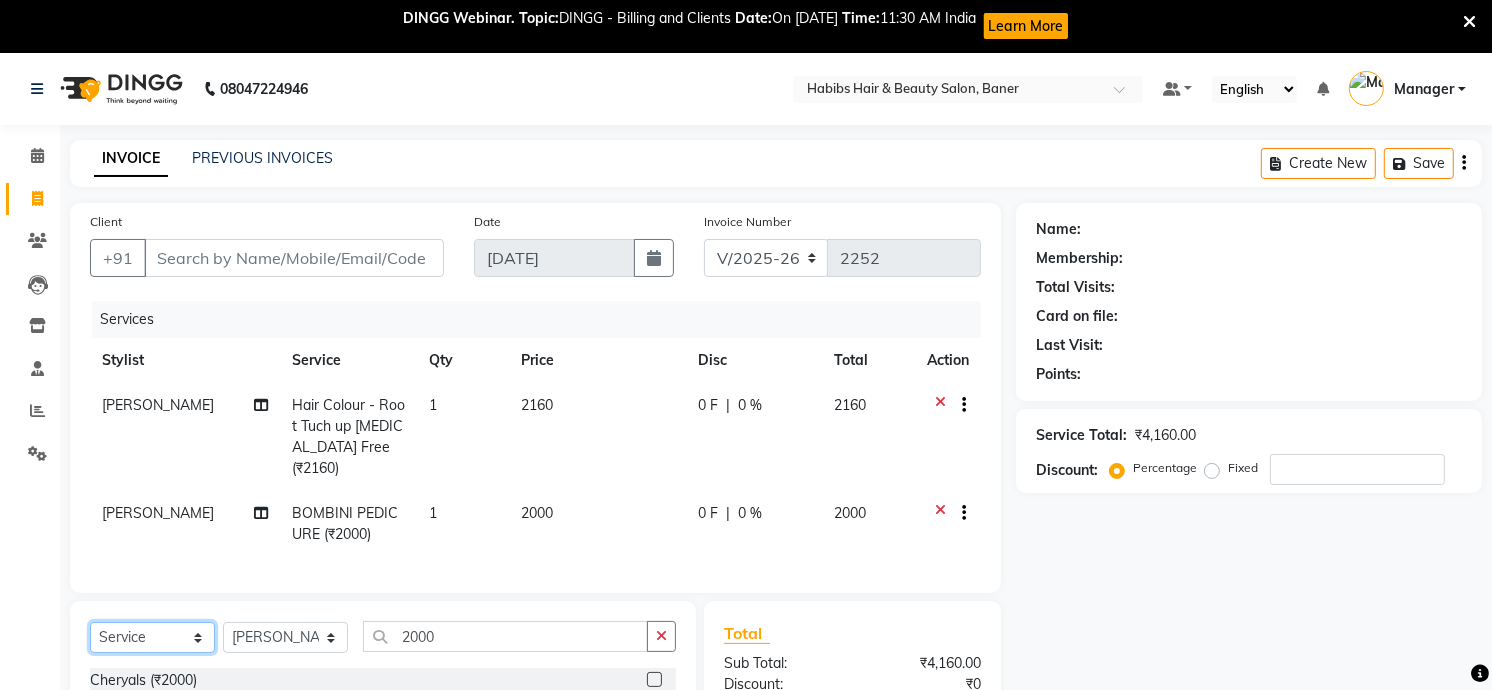 click on "Select  Service  Product  Membership  Package Voucher Prepaid Gift Card  Select Stylist Admin Khushal Kiran [PERSON_NAME]  Manager [PERSON_NAME] [PERSON_NAME] [PERSON_NAME] [PERSON_NAME] 2000 Cheryals (₹2000)  BOMBINI PEDICURE (₹2000)  Hair [MEDICAL_DATA] - Upto Waist Length (₹12000)  Bridal Package - Bridal Package A (₹12000)  Bridal Package - Bridal Package B (₹12000)  Groom Package - Advance Groom Package (₹12000)  OLAPLEX BOND STRENGTHENING BELOW SHOULDER LENGTH (₹2000)" 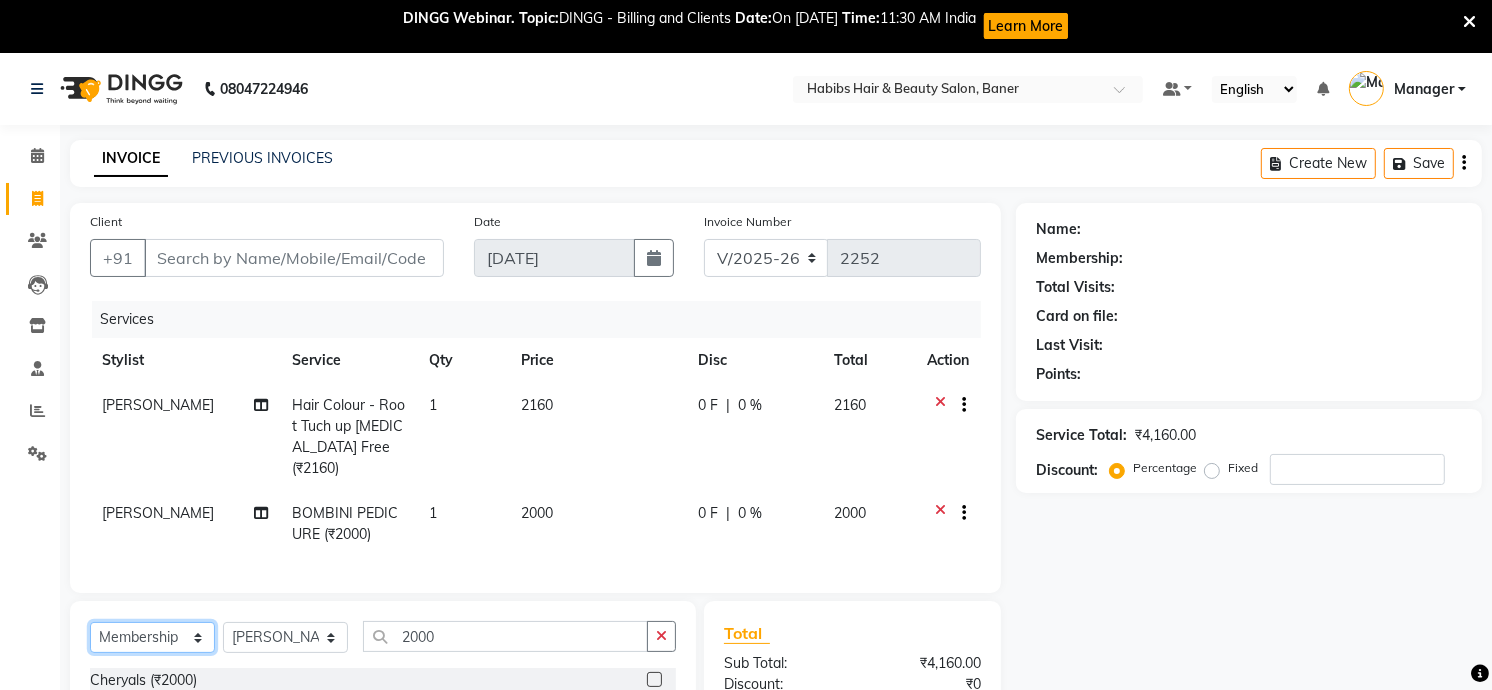 click on "Select  Service  Product  Membership  Package Voucher Prepaid Gift Card" 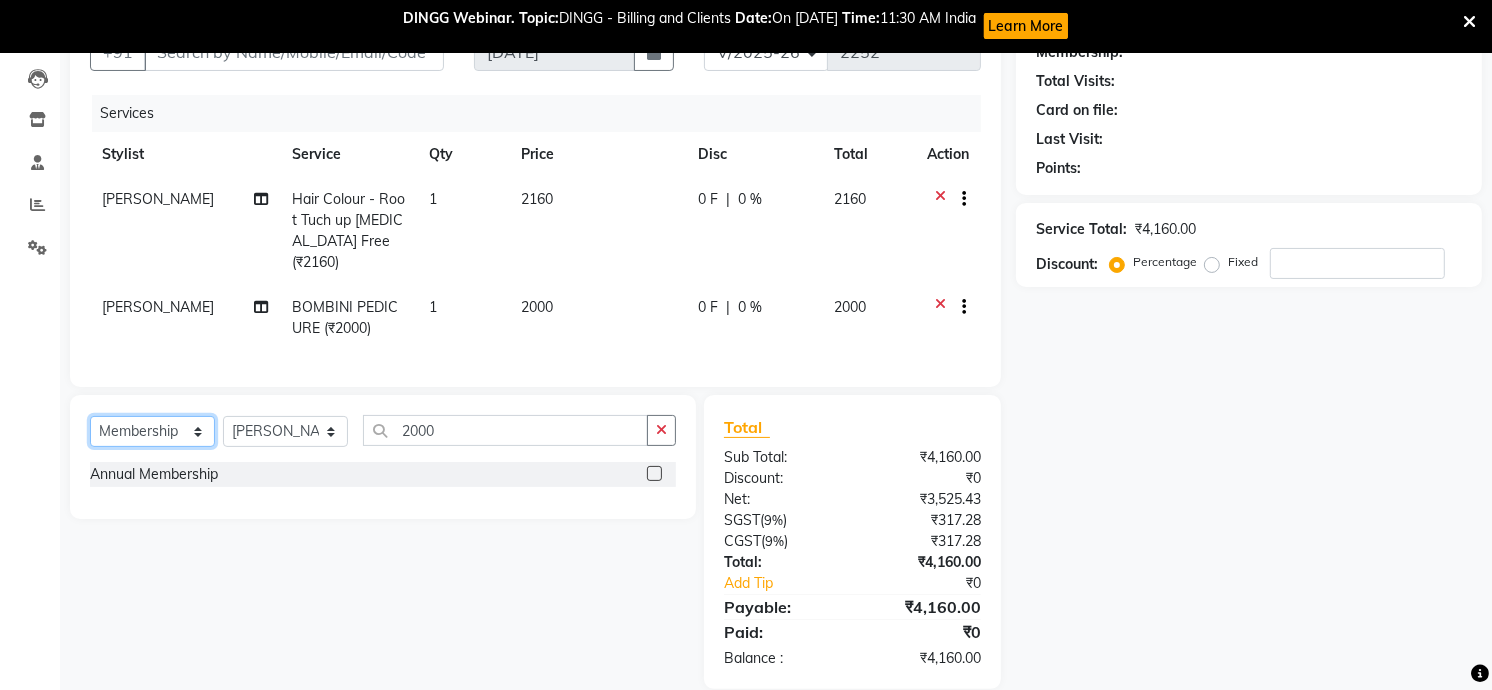 scroll, scrollTop: 231, scrollLeft: 0, axis: vertical 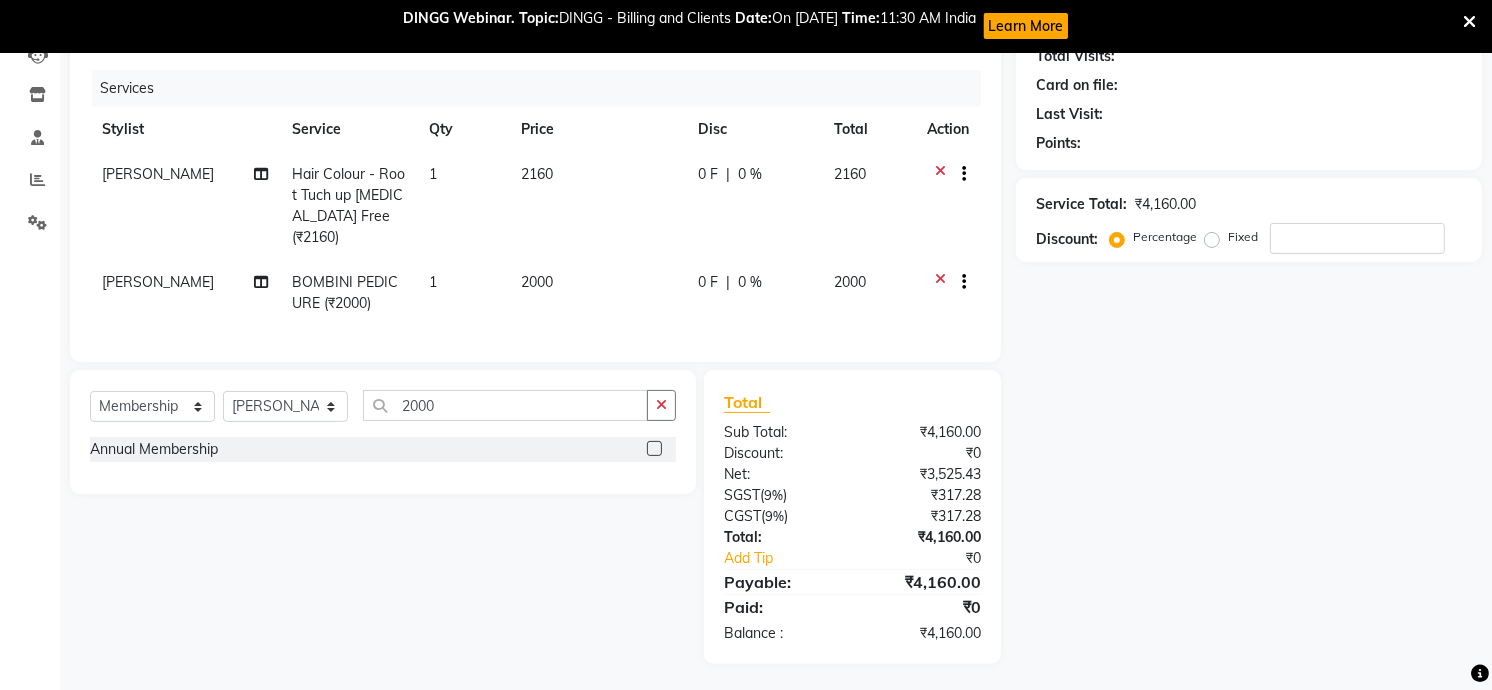 click 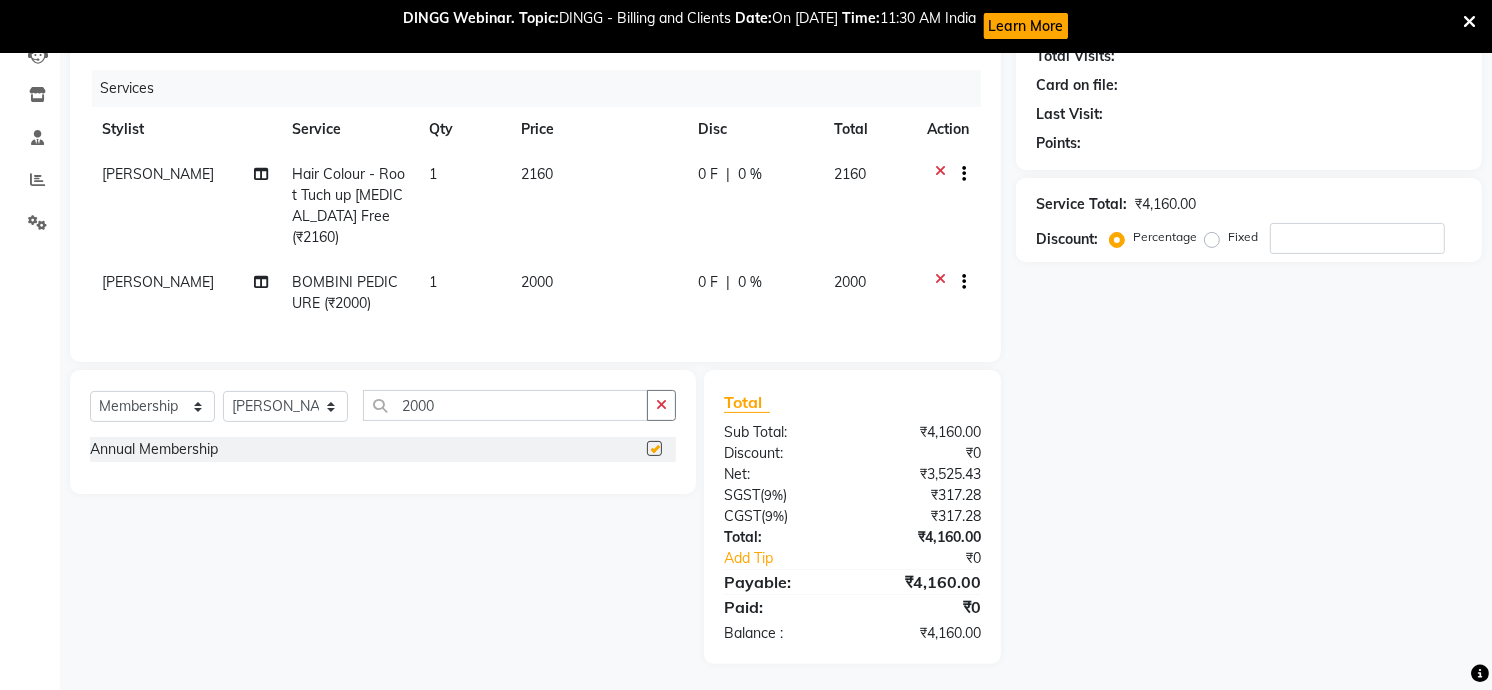 select on "select" 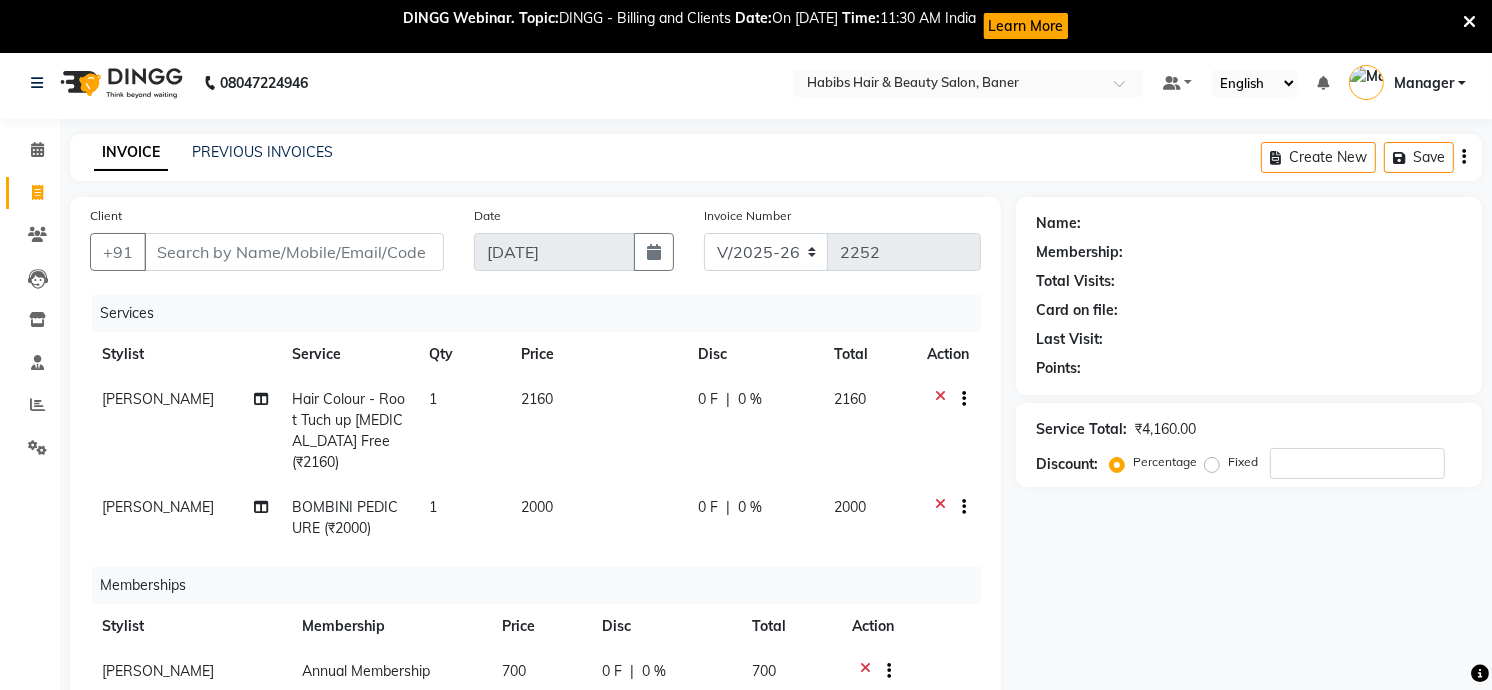 scroll, scrollTop: 0, scrollLeft: 0, axis: both 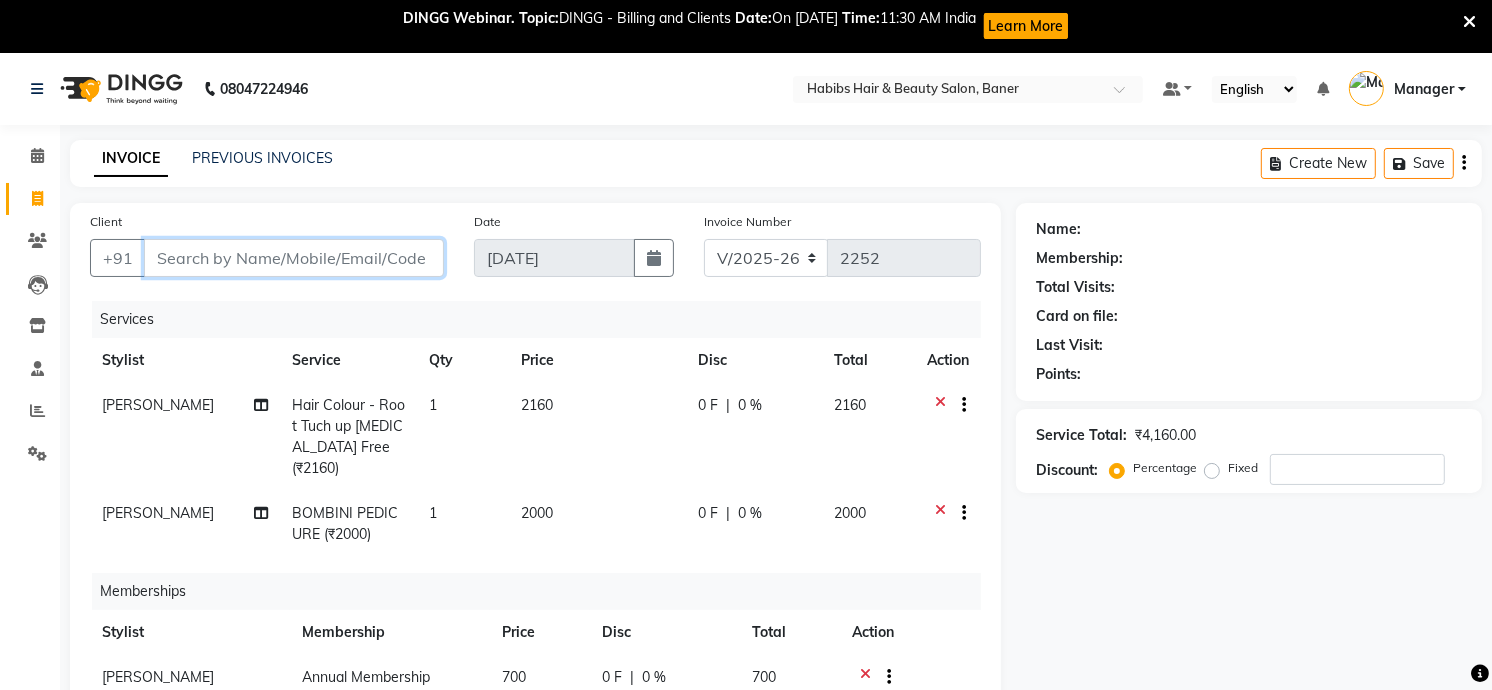 click on "Client" at bounding box center (294, 258) 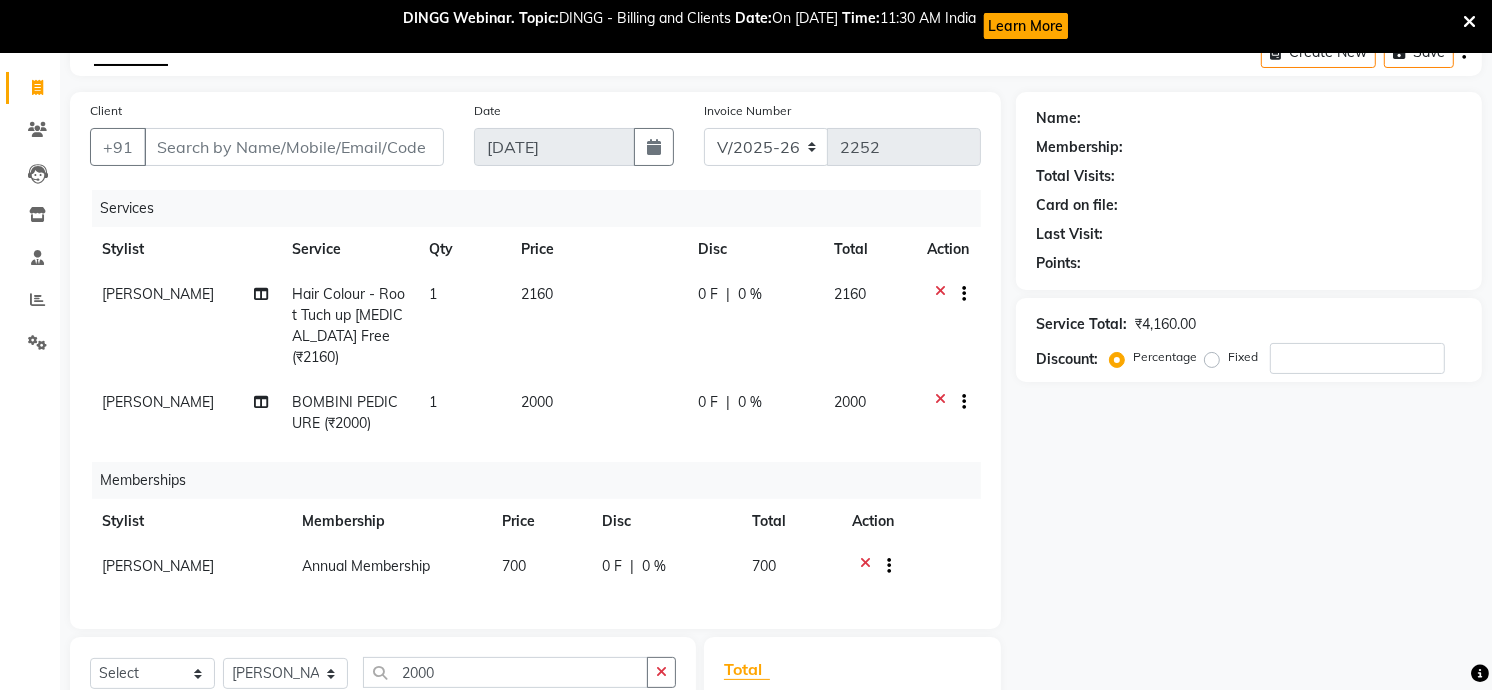 click on "[PERSON_NAME]" 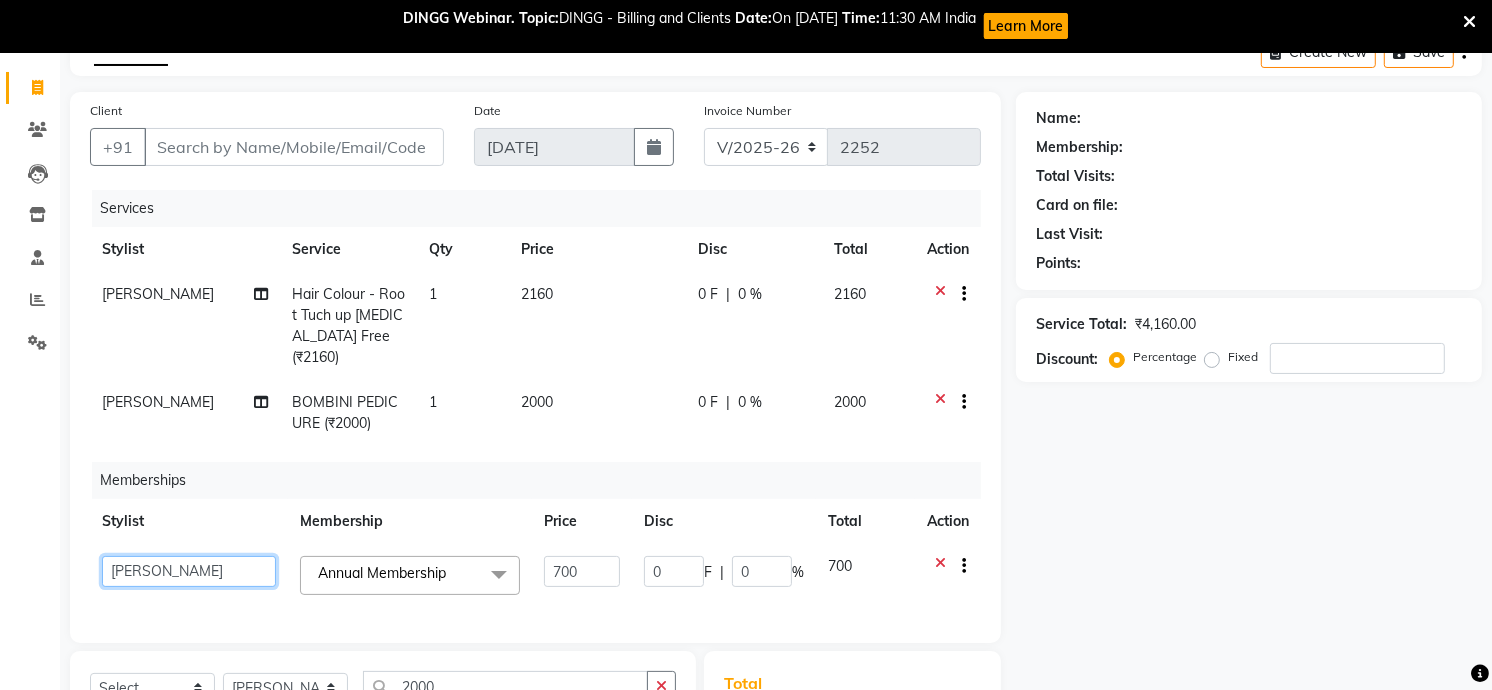 click on "Admin   [PERSON_NAME]   [PERSON_NAME]    Manager   [PERSON_NAME]   [PERSON_NAME]   [PERSON_NAME]   [PERSON_NAME]" 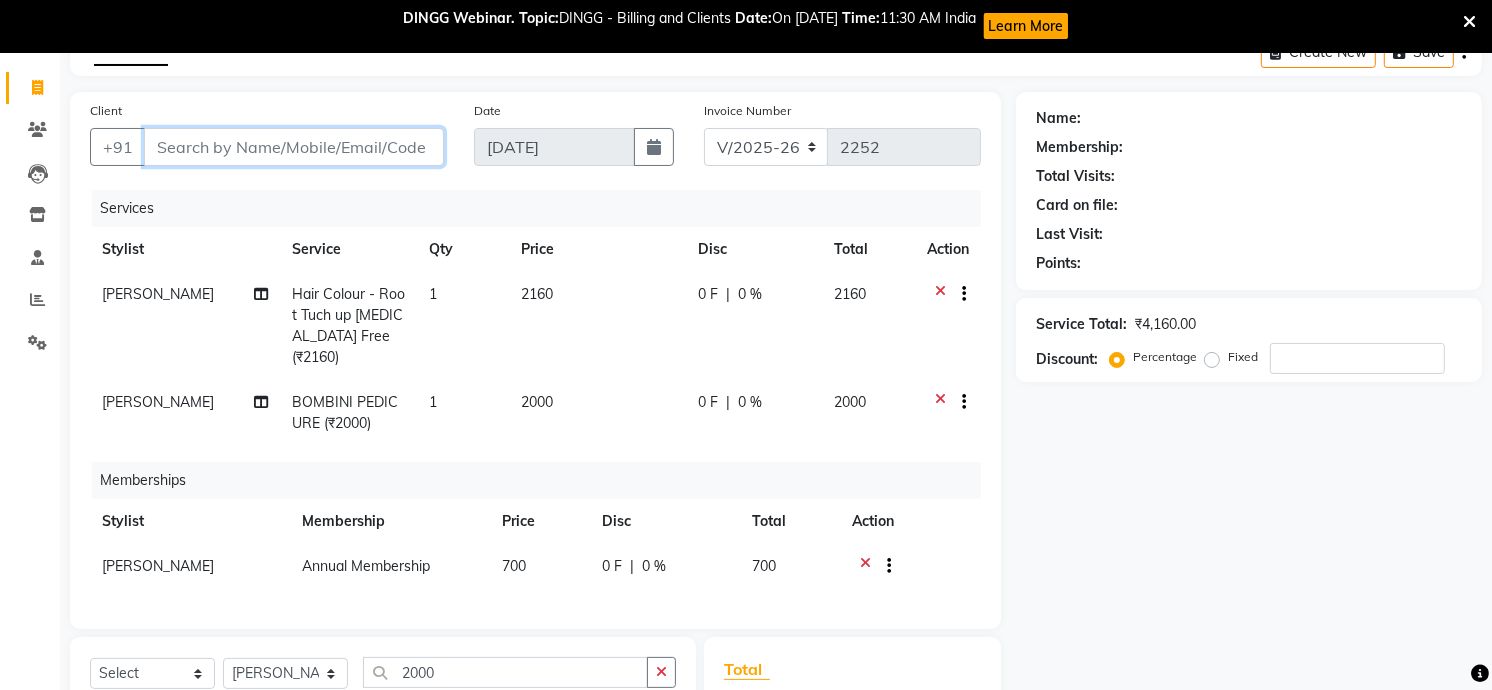 click on "Client" at bounding box center (294, 147) 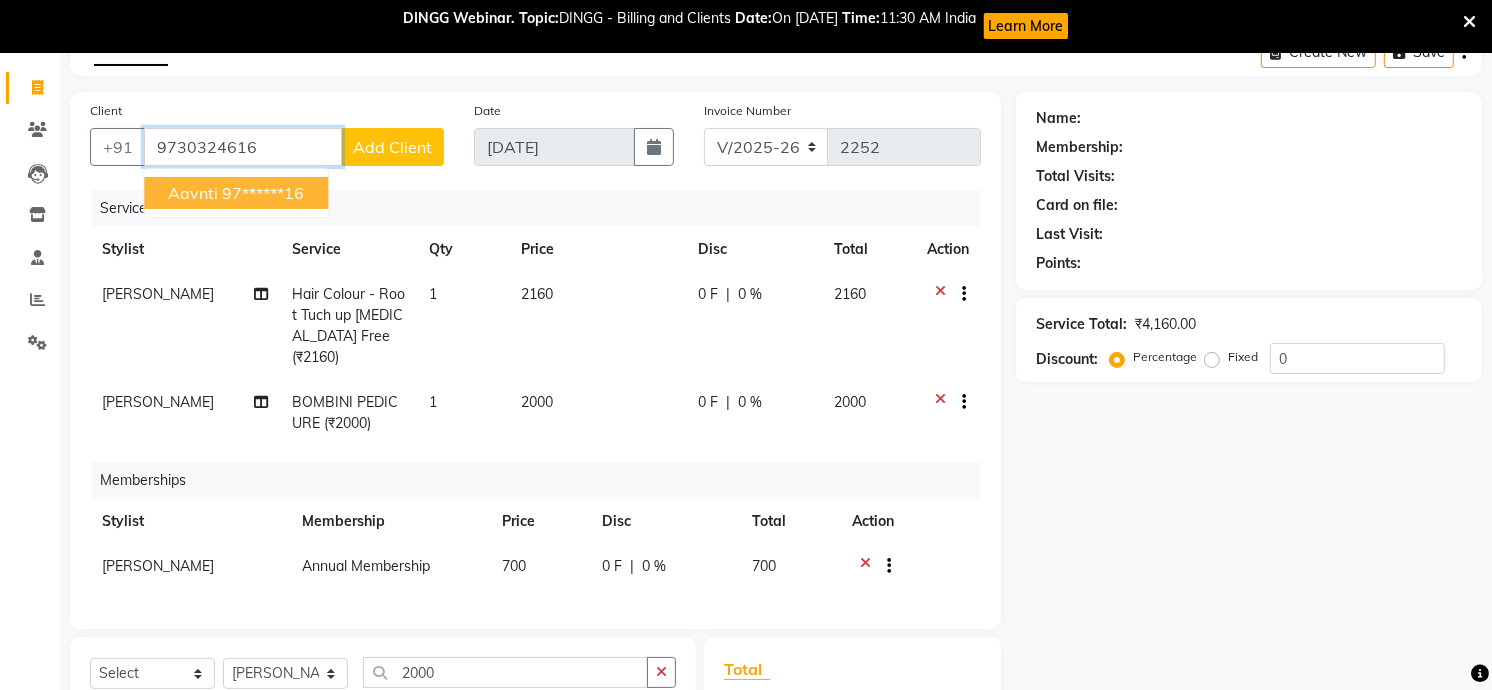 type on "9730324616" 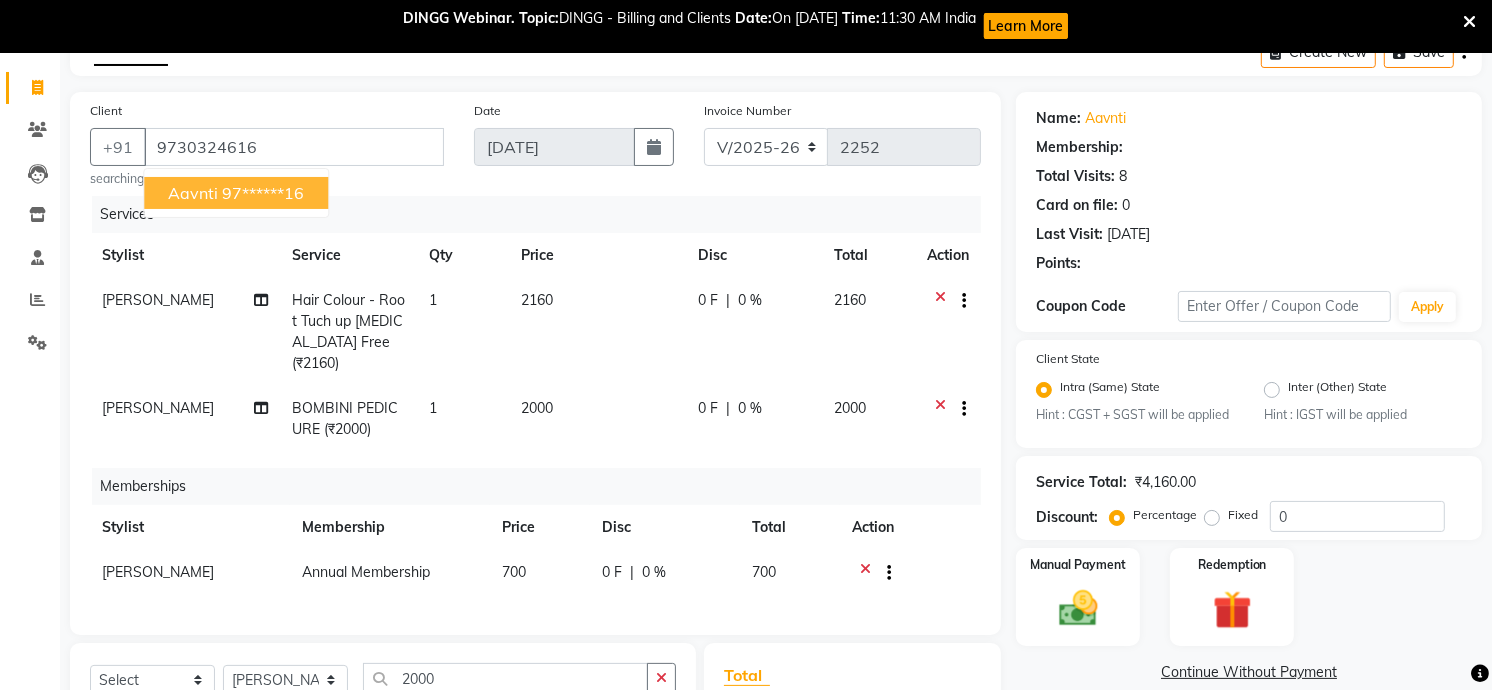 select on "1: Object" 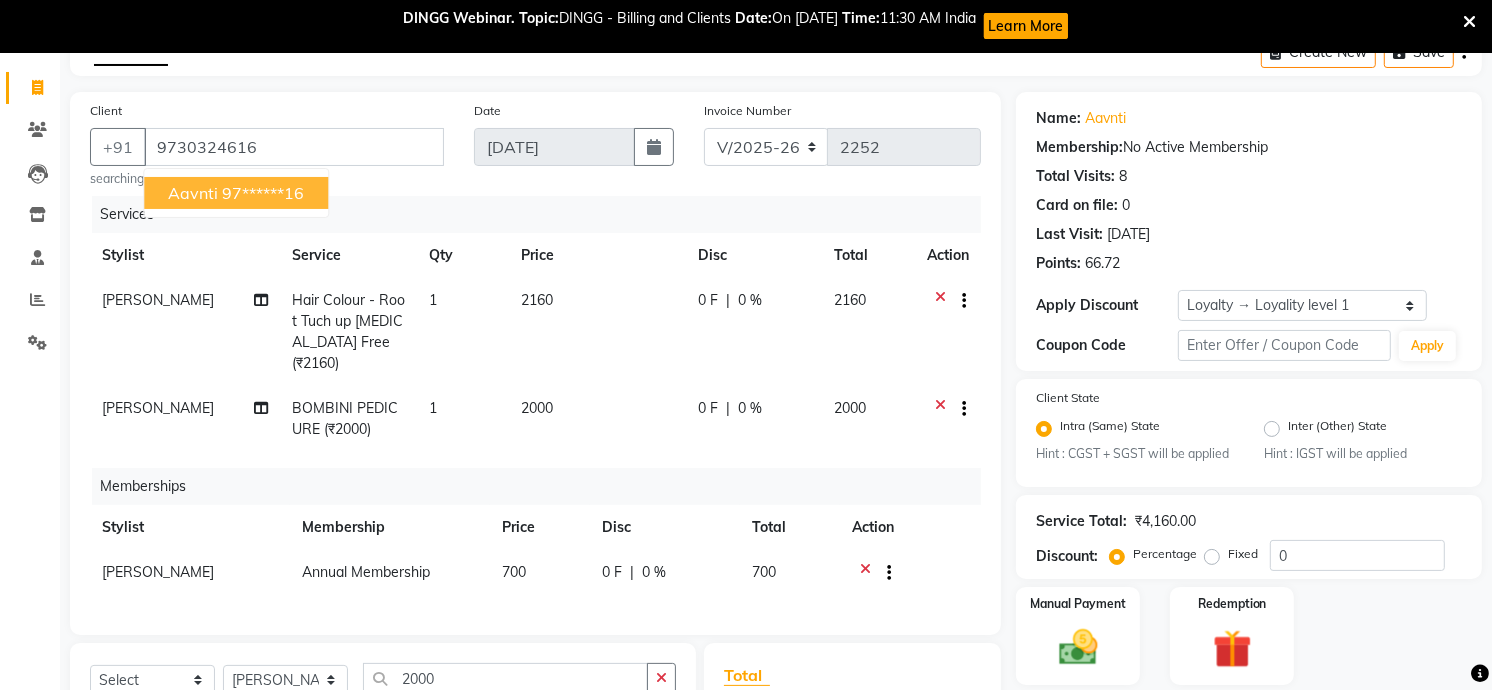 click on "97******16" at bounding box center [263, 193] 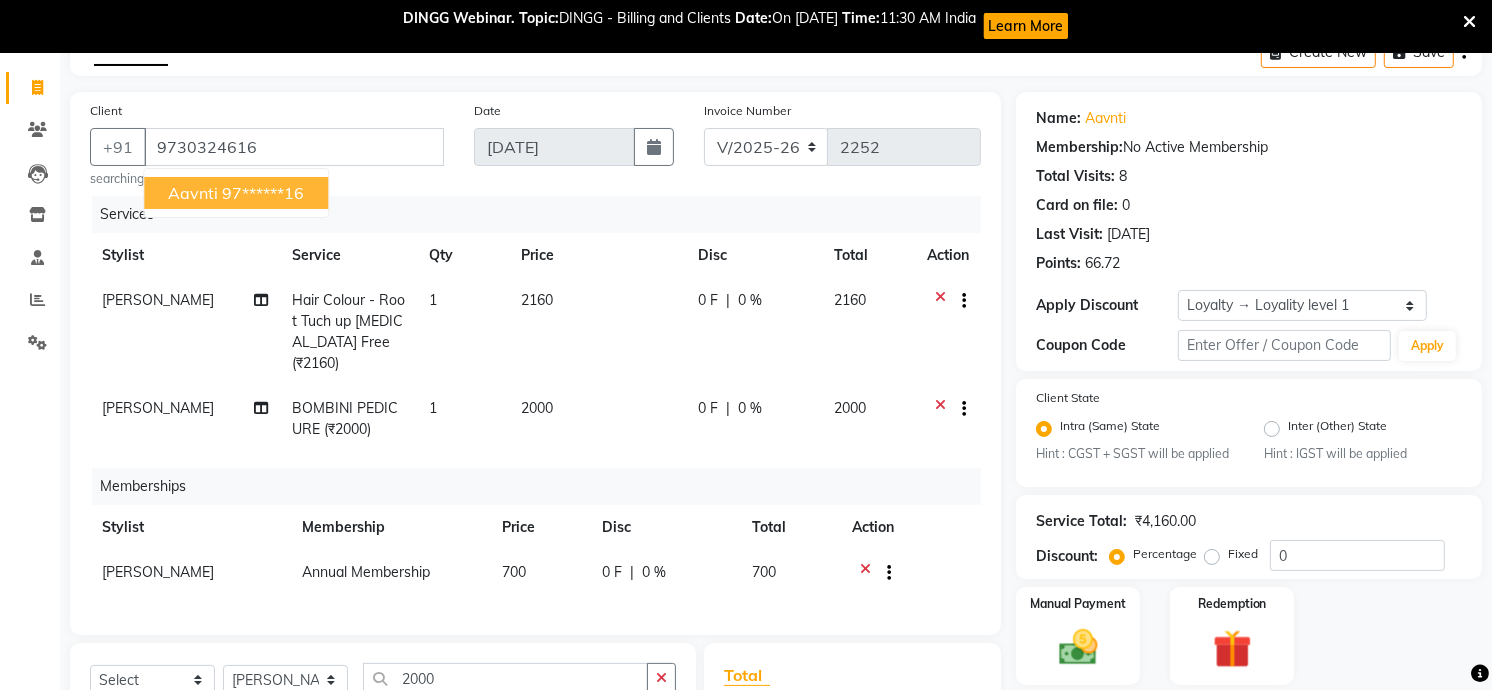 type on "97******16" 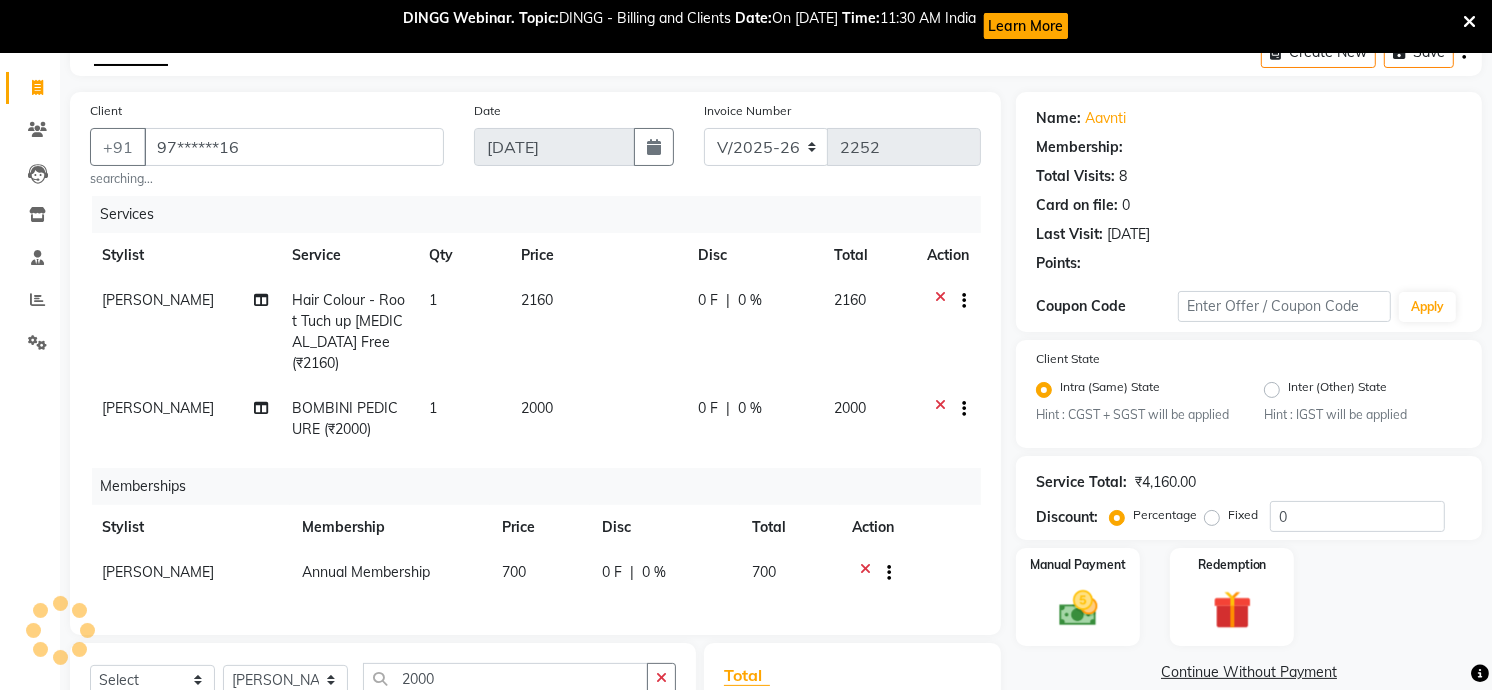 select on "1: Object" 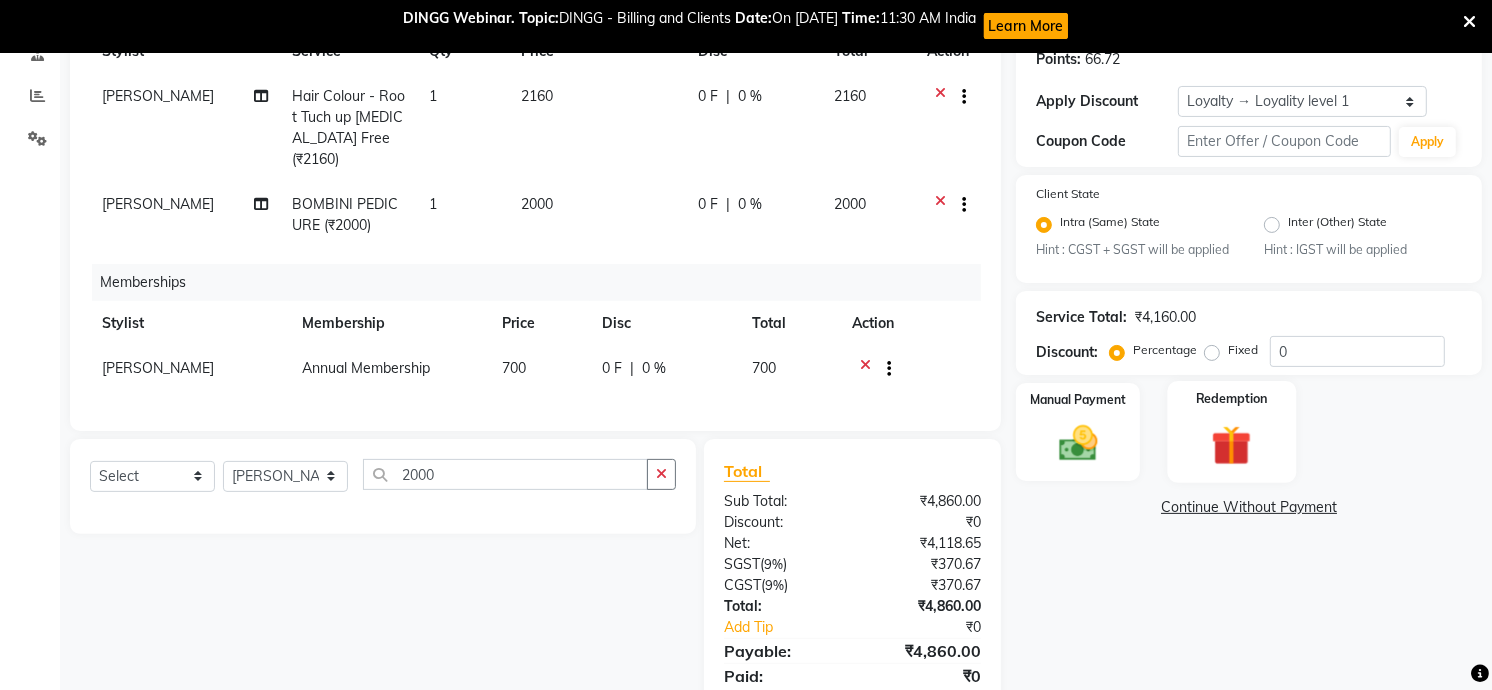 scroll, scrollTop: 333, scrollLeft: 0, axis: vertical 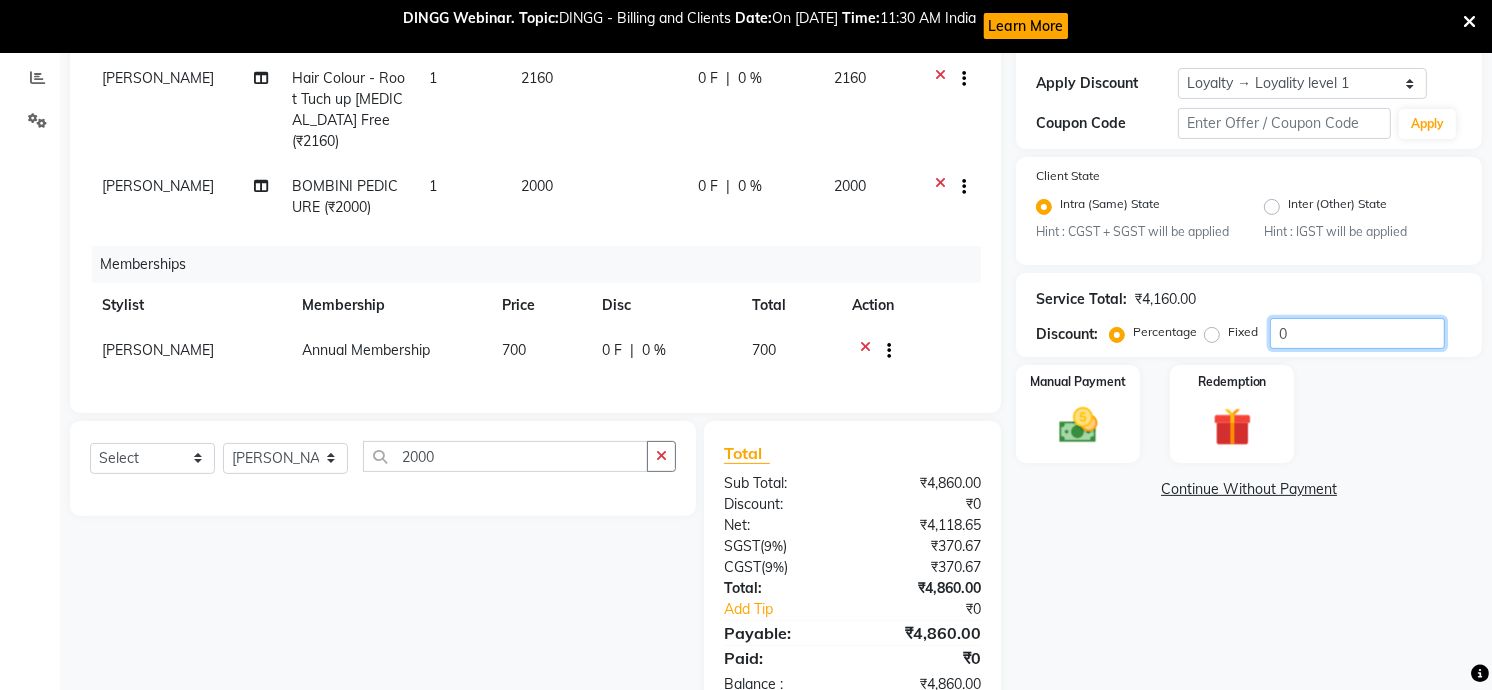 click on "0" 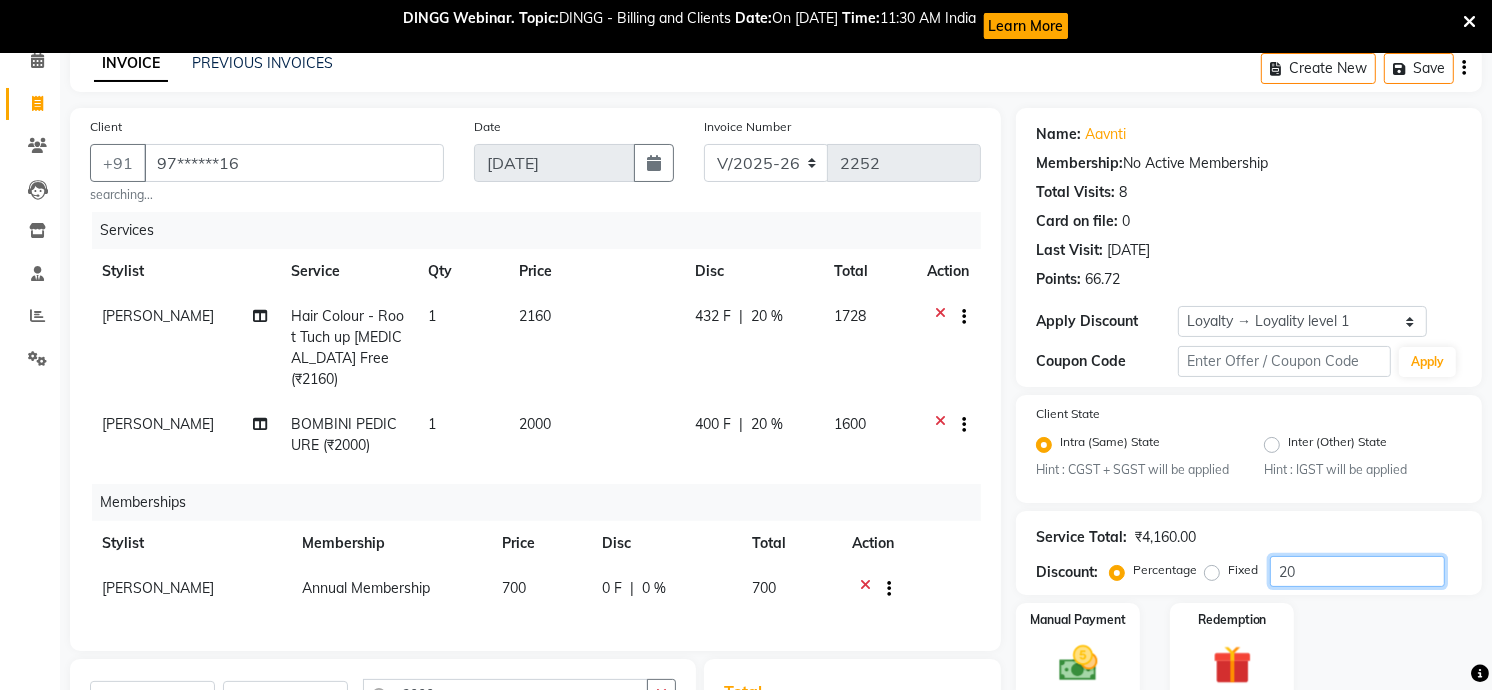 scroll, scrollTop: 384, scrollLeft: 0, axis: vertical 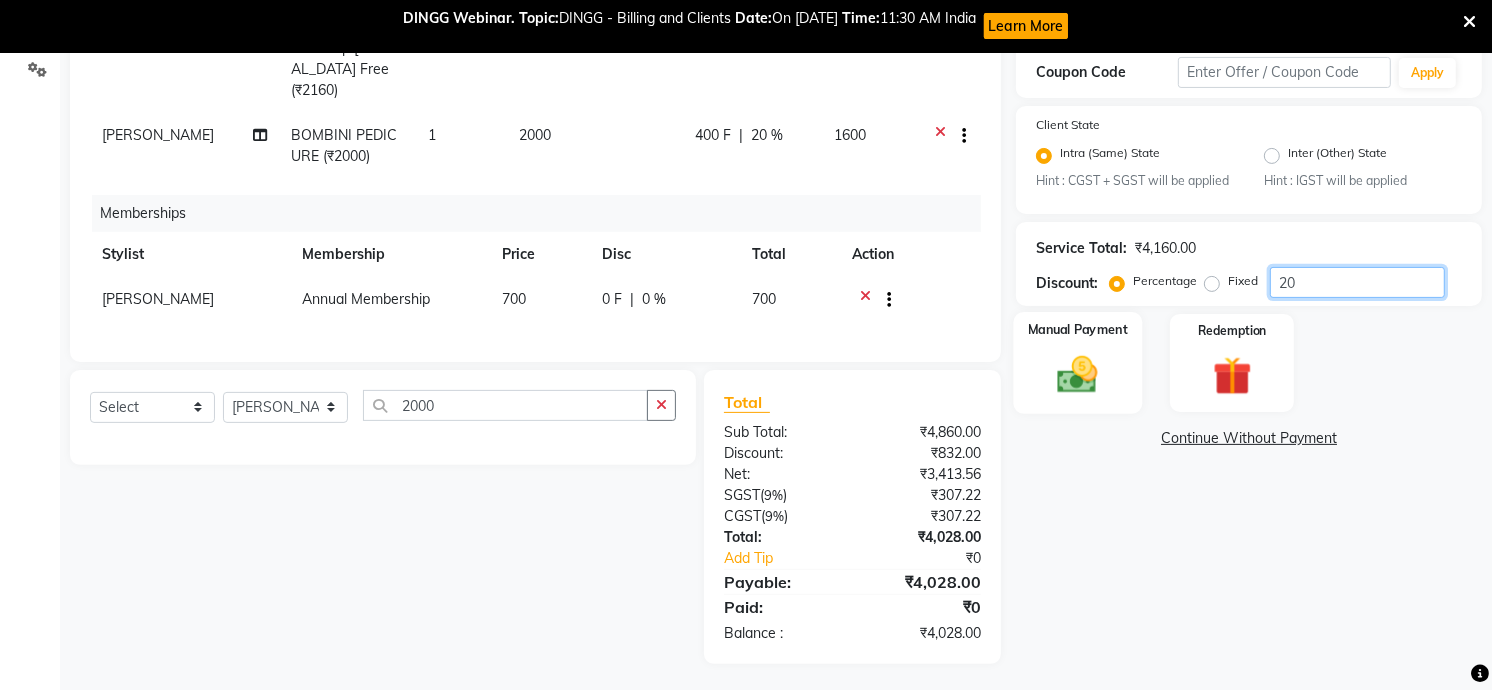 type on "20" 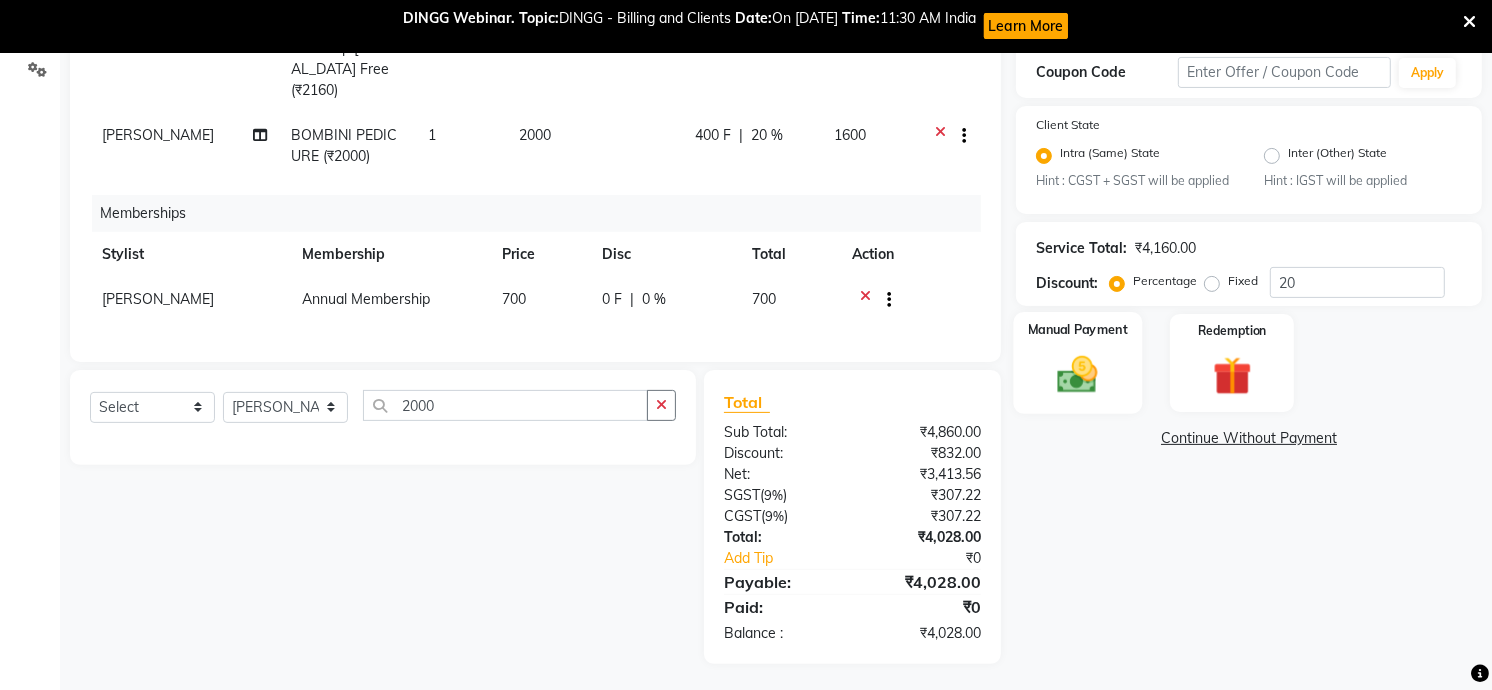 click 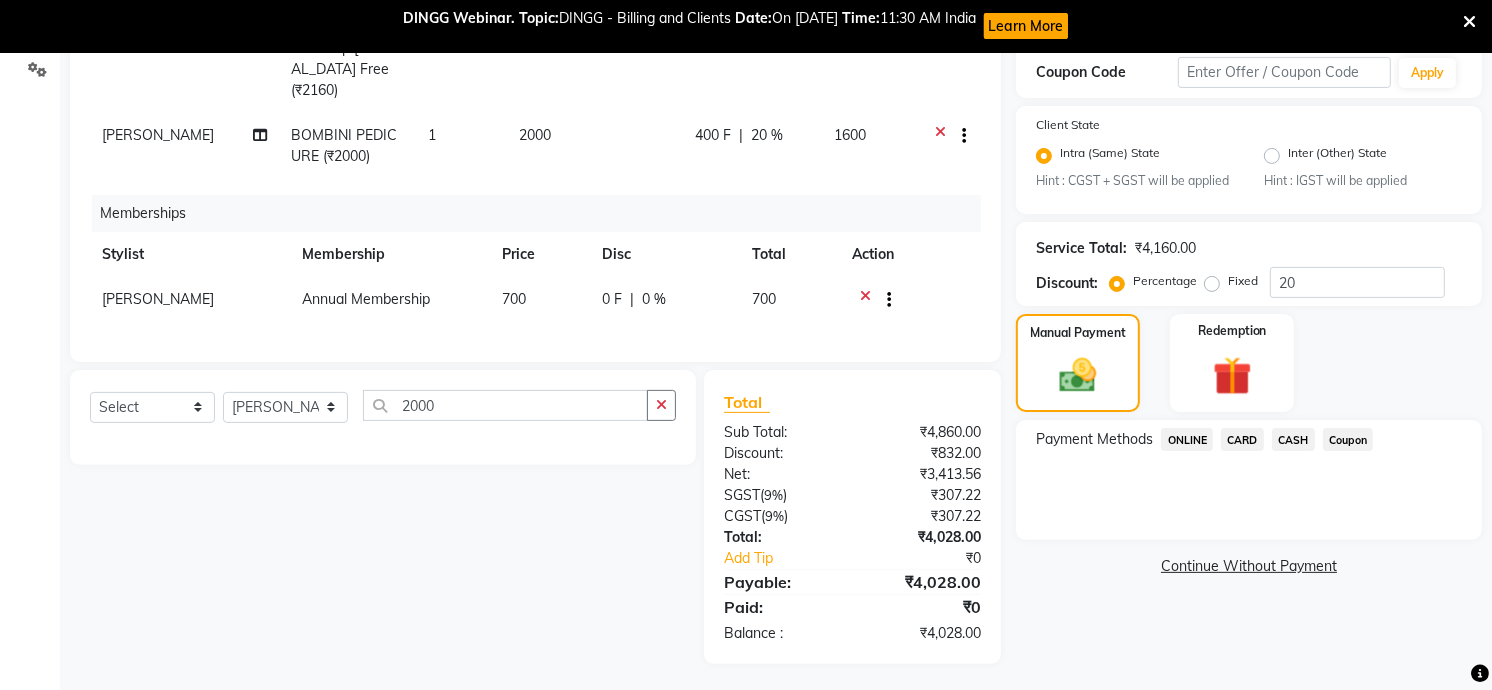 click on "ONLINE" 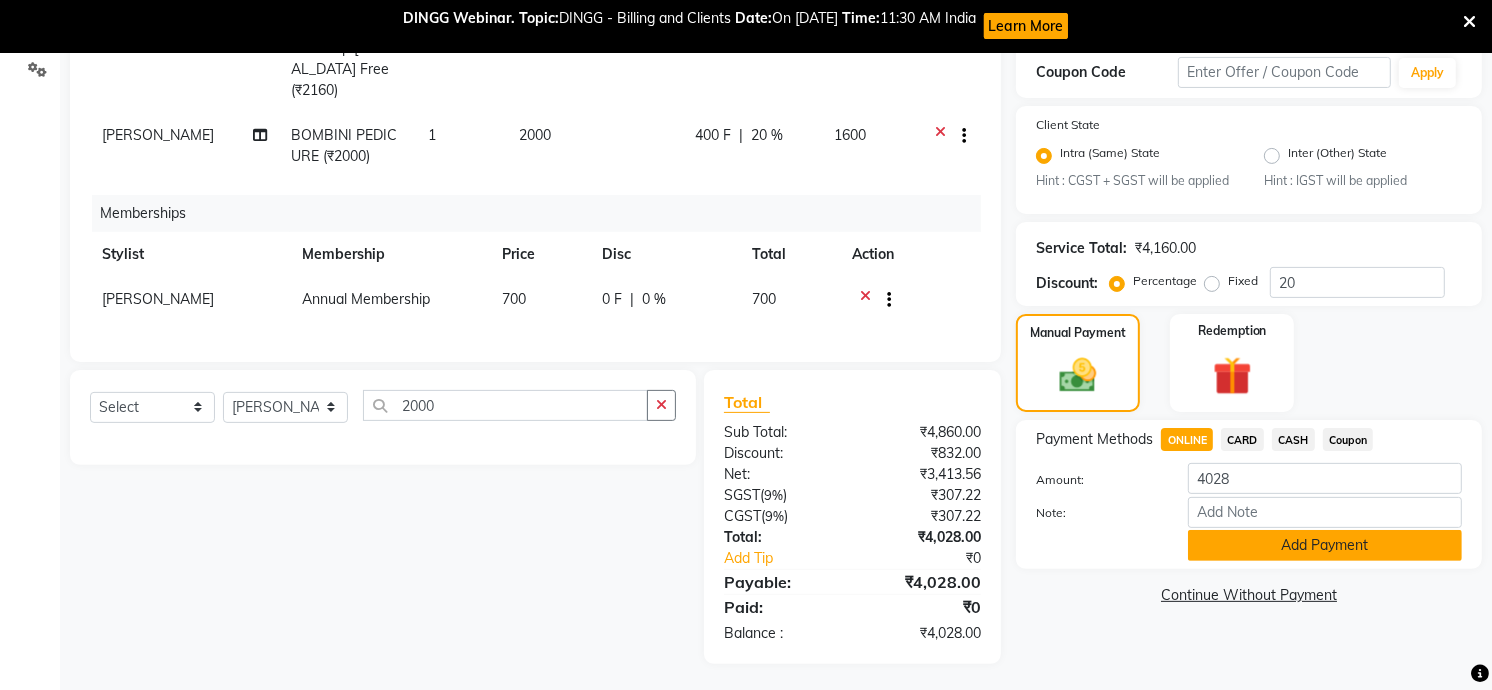 click on "Add Payment" 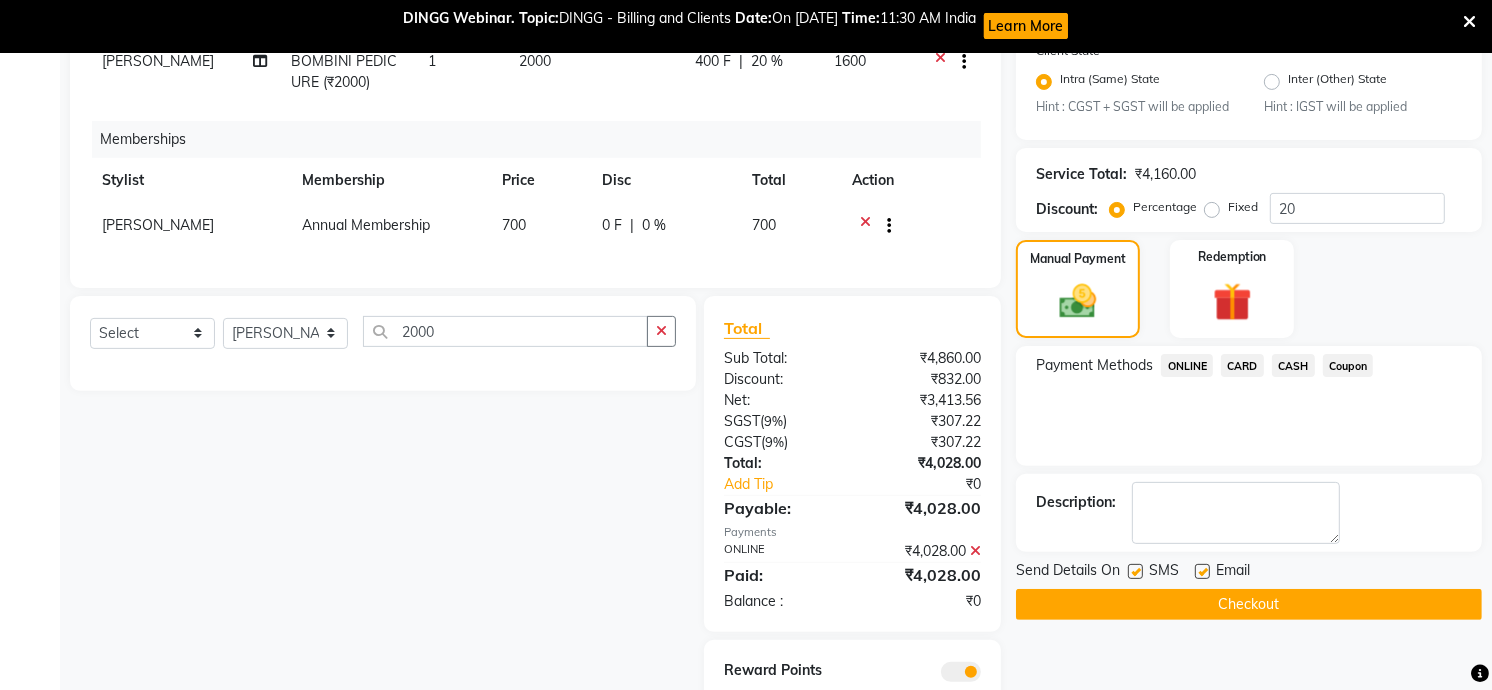 scroll, scrollTop: 546, scrollLeft: 0, axis: vertical 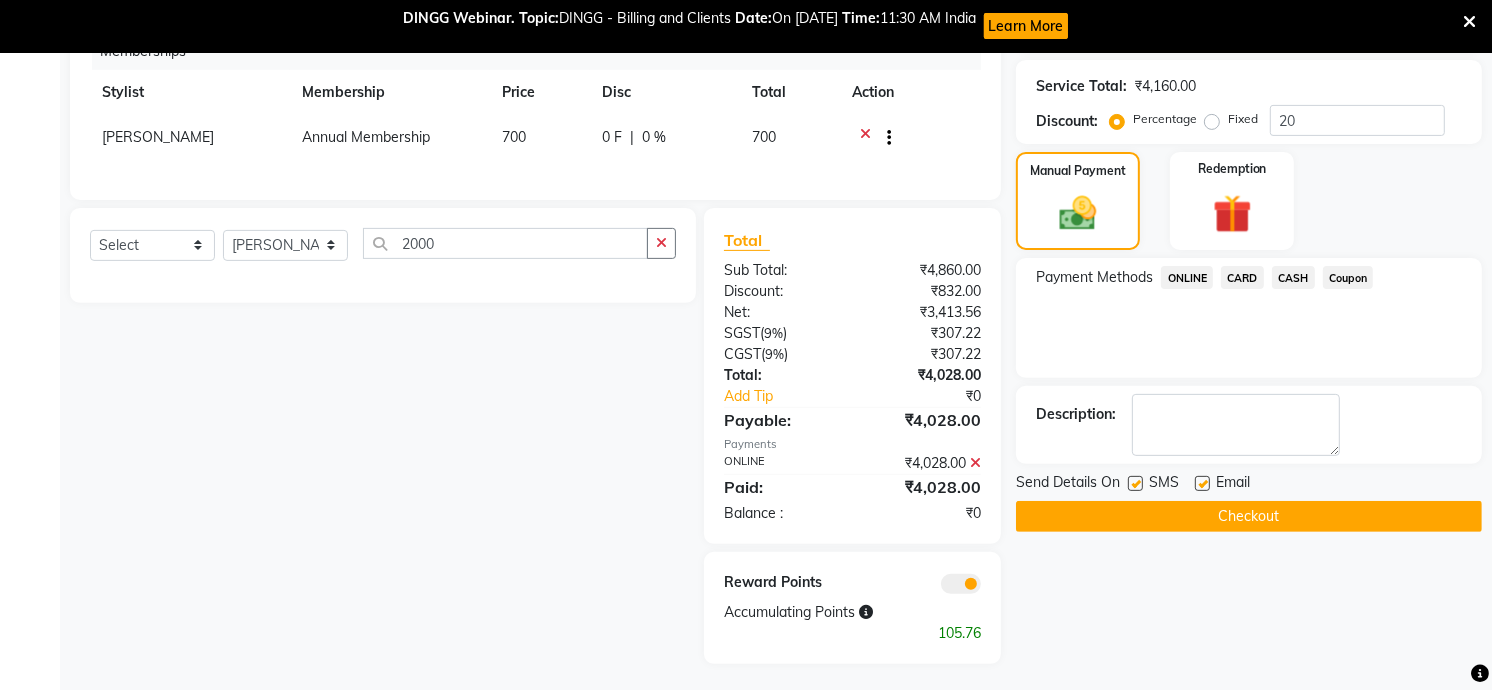 click on "Checkout" 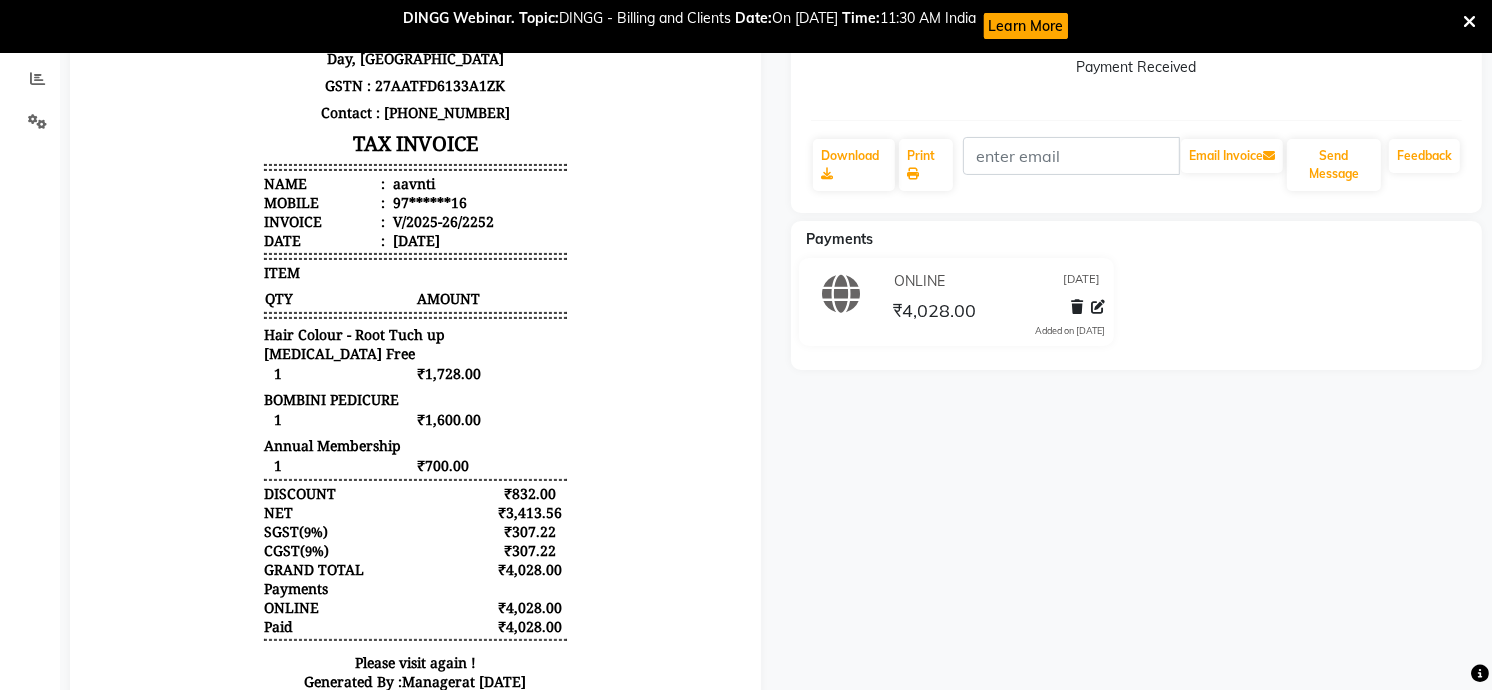 scroll, scrollTop: 0, scrollLeft: 0, axis: both 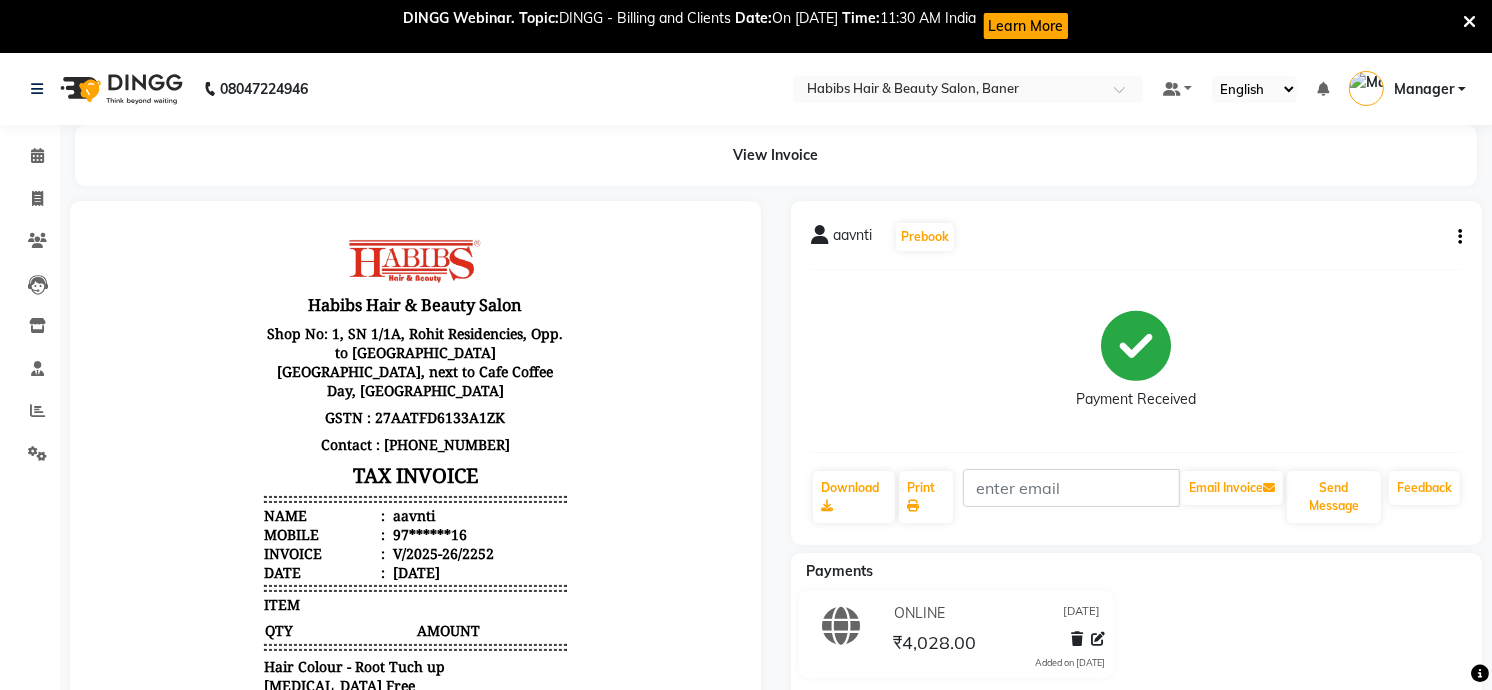 click 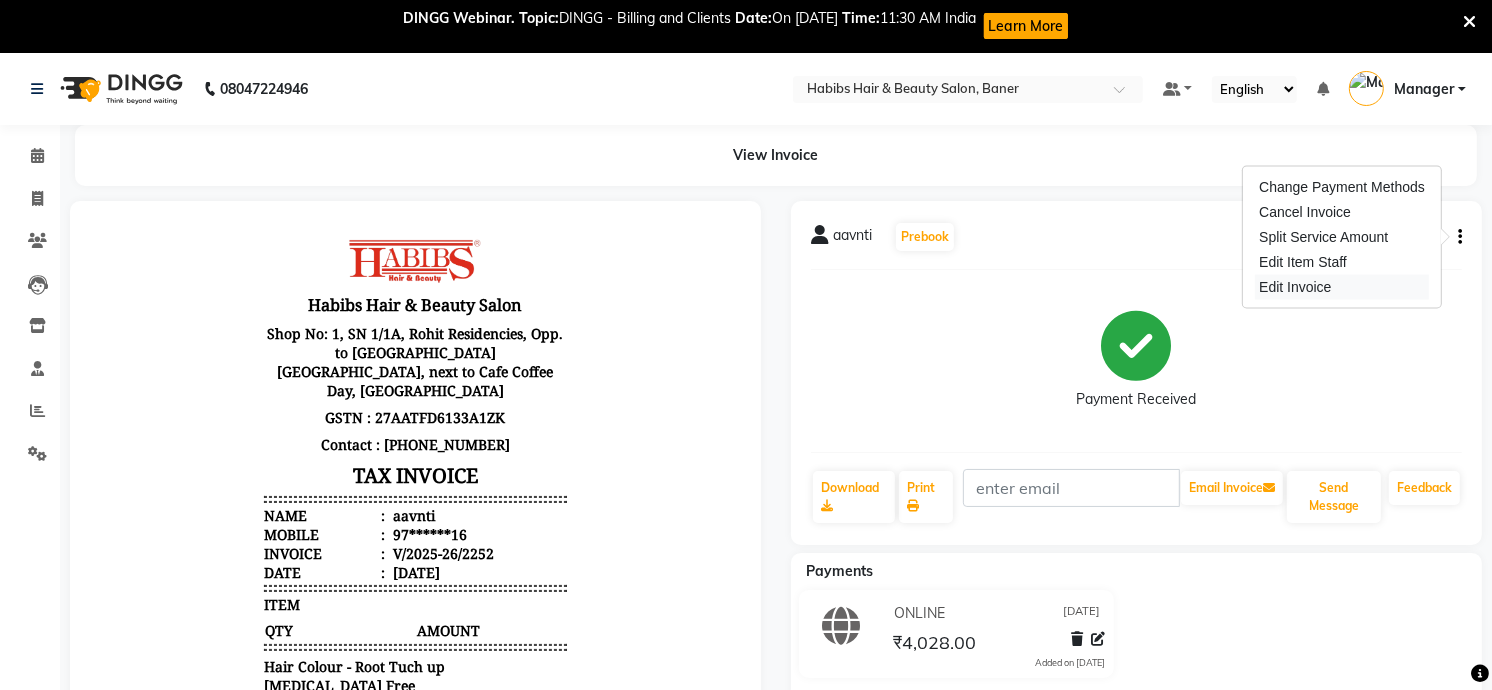 click on "Edit Invoice" at bounding box center (1342, 287) 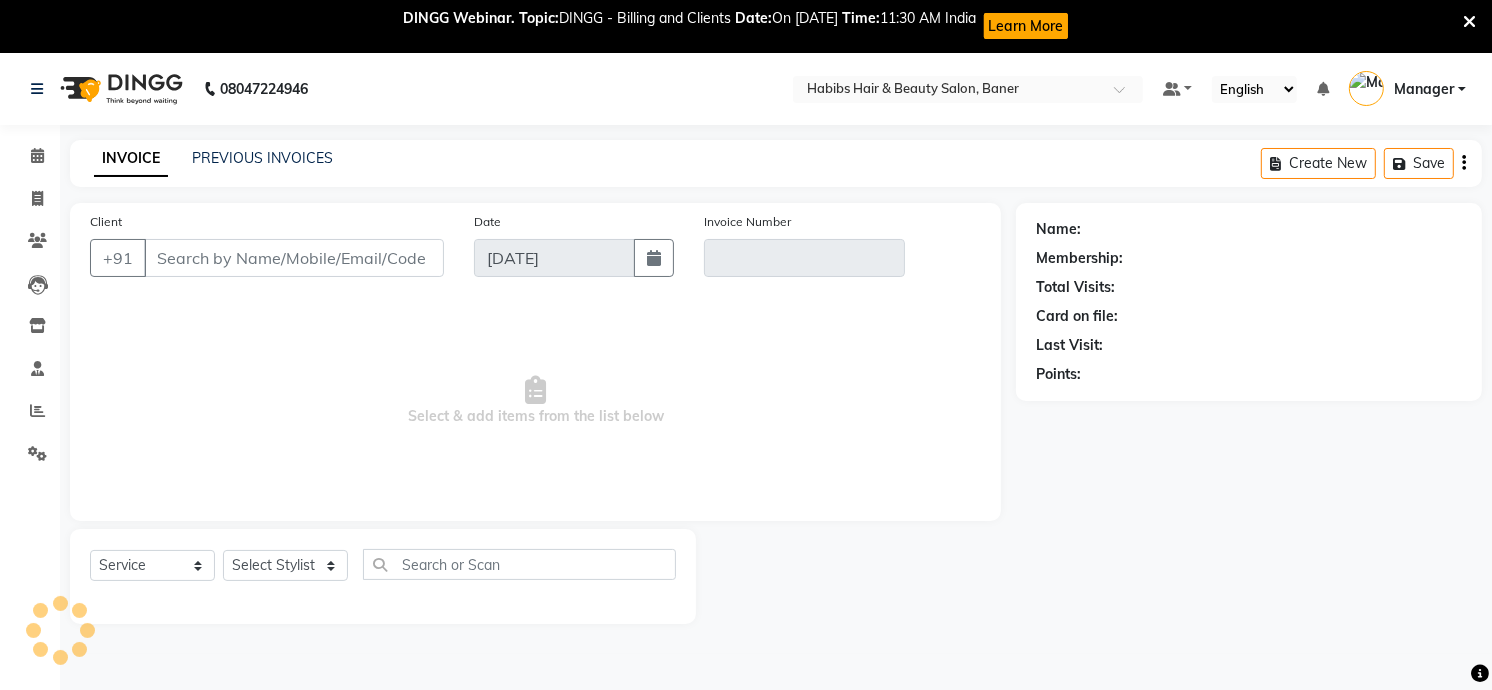 scroll, scrollTop: 53, scrollLeft: 0, axis: vertical 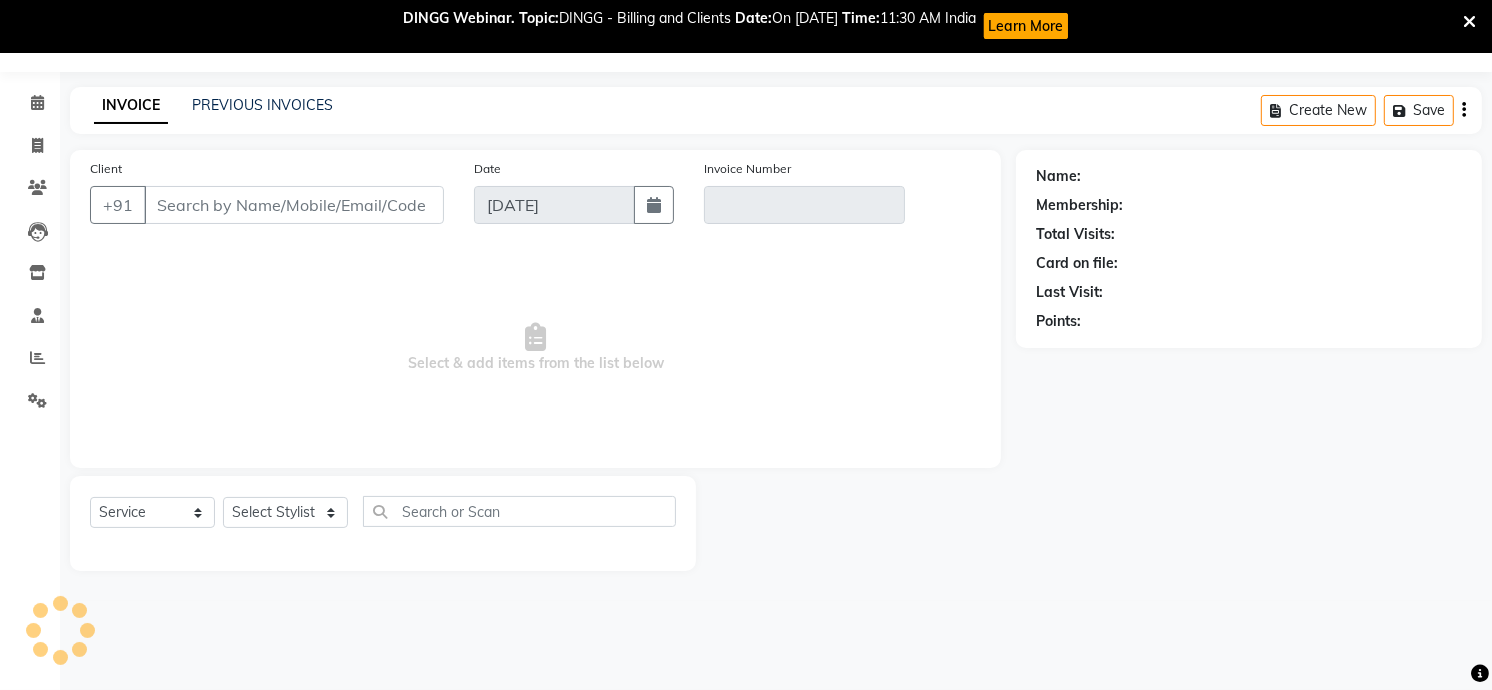 type on "97******16" 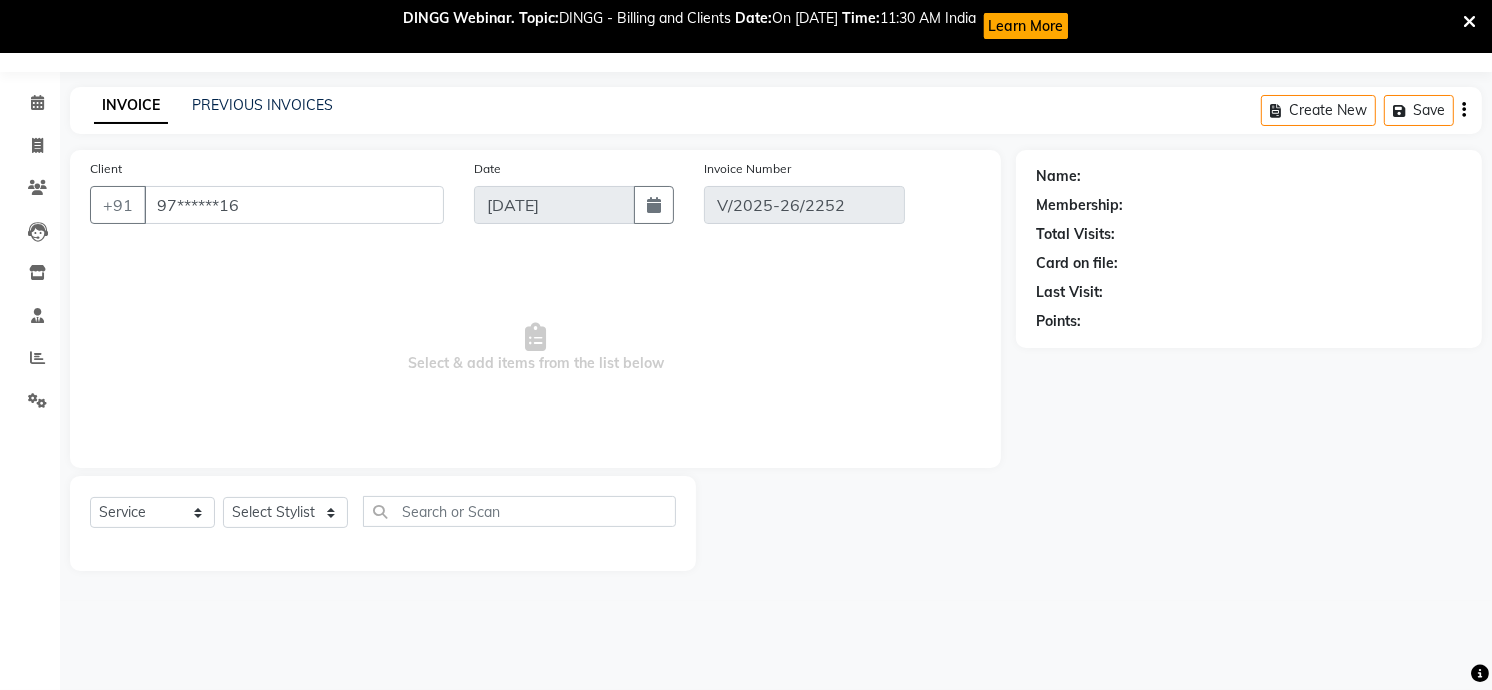 select on "select" 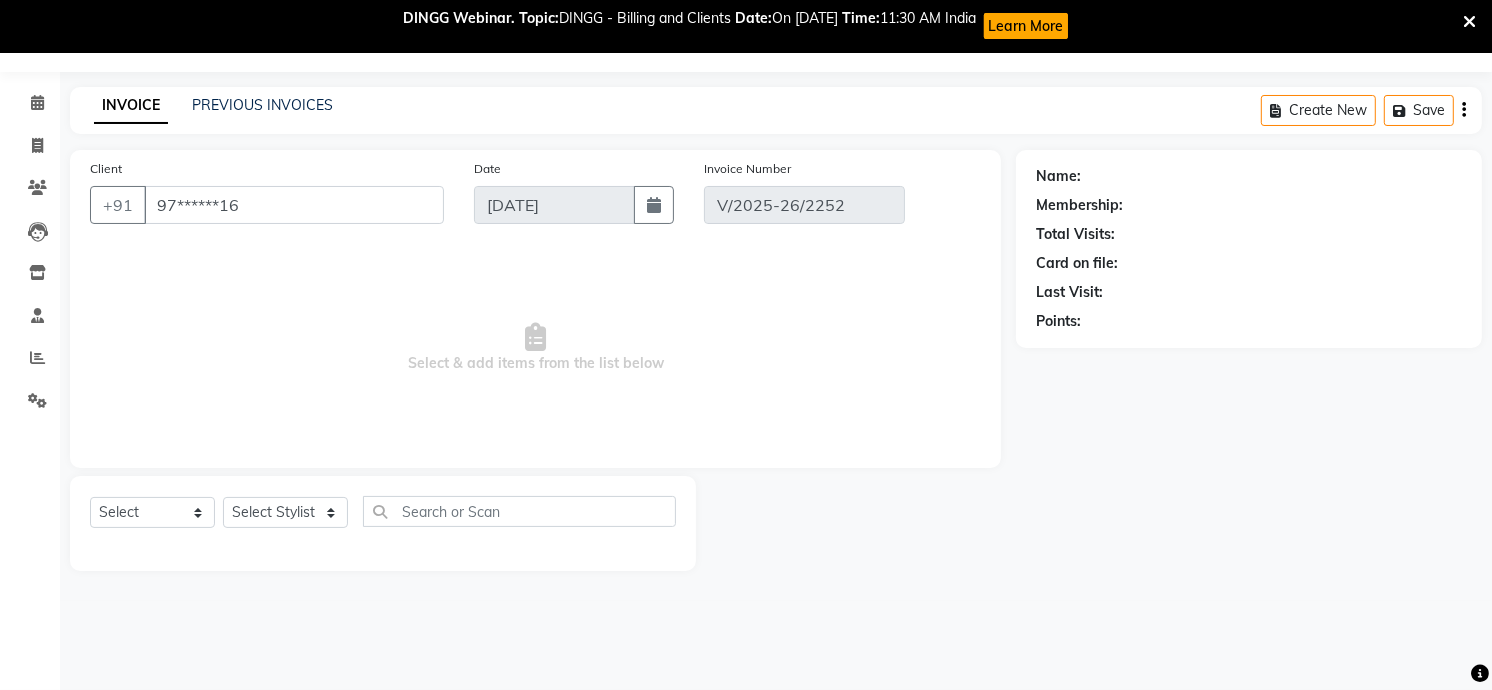 select on "2: Object" 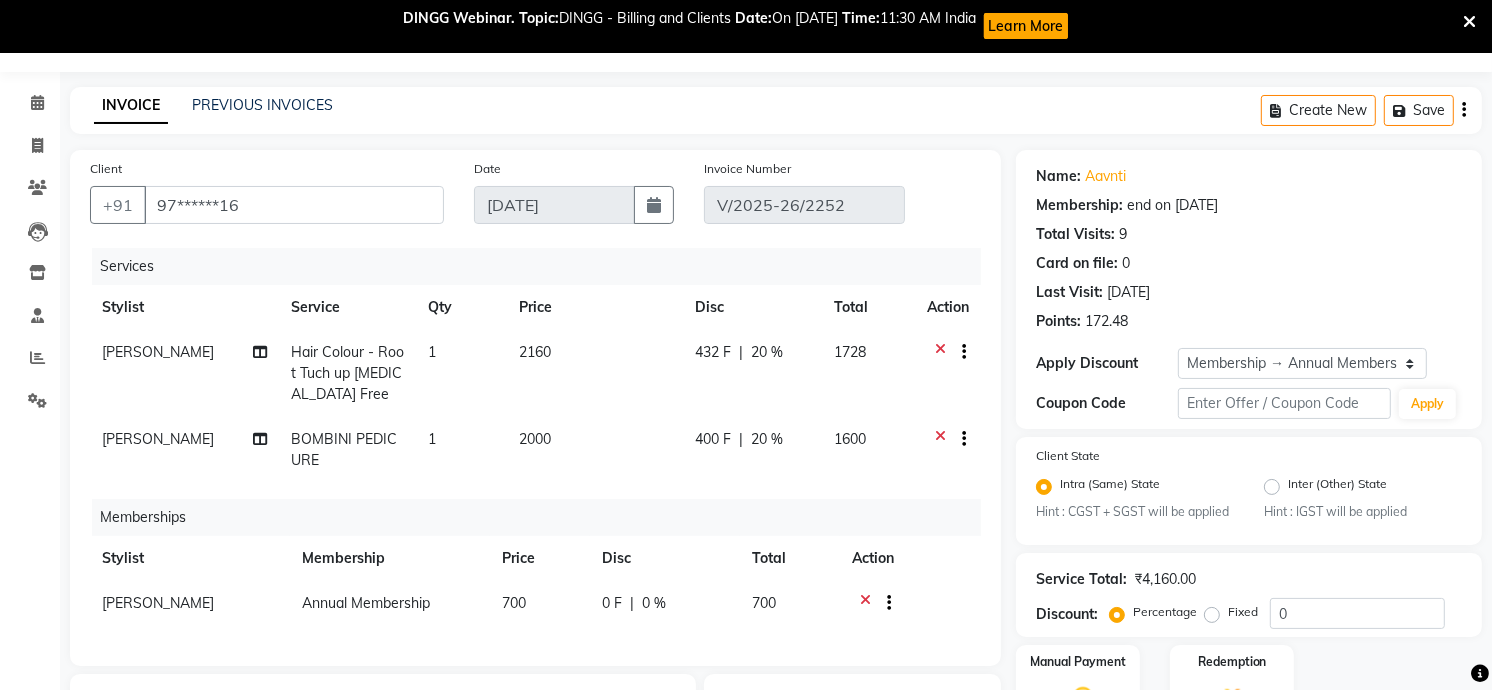 type on "20" 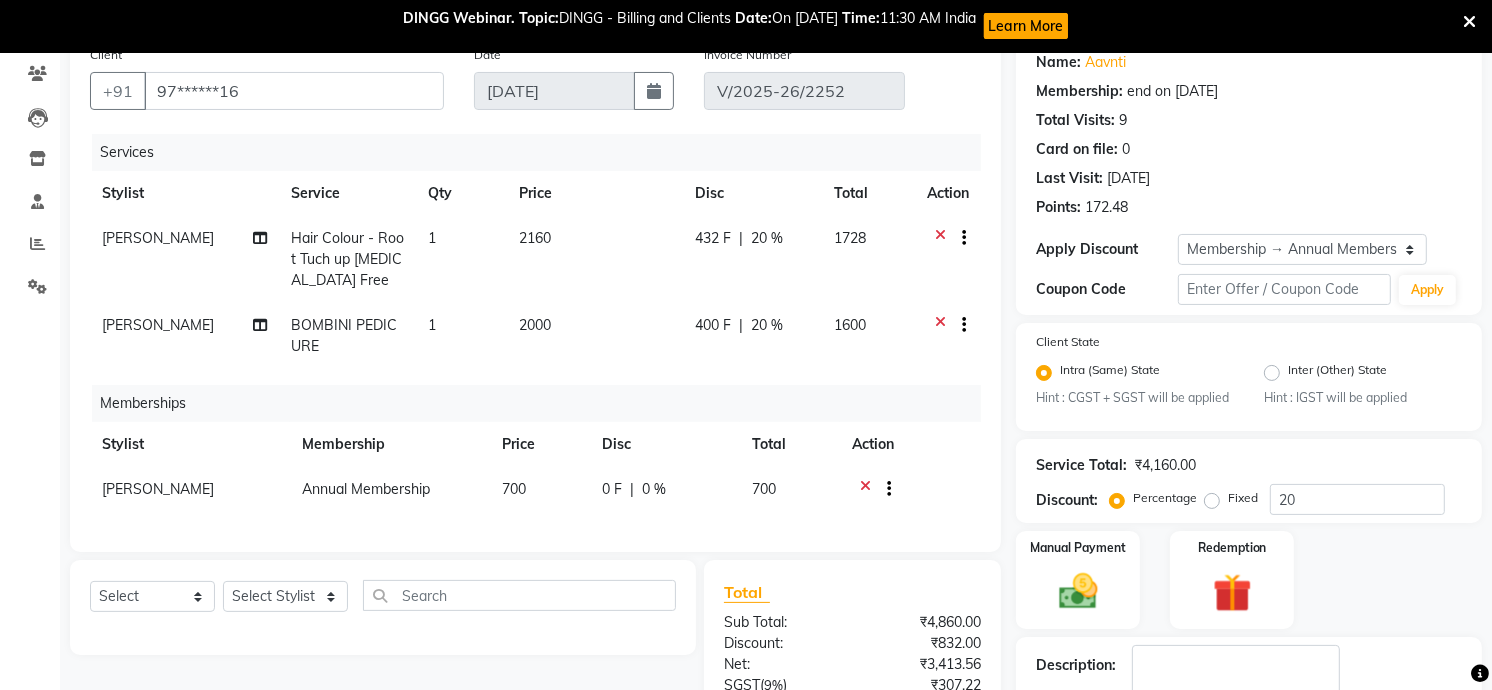 scroll, scrollTop: 444, scrollLeft: 0, axis: vertical 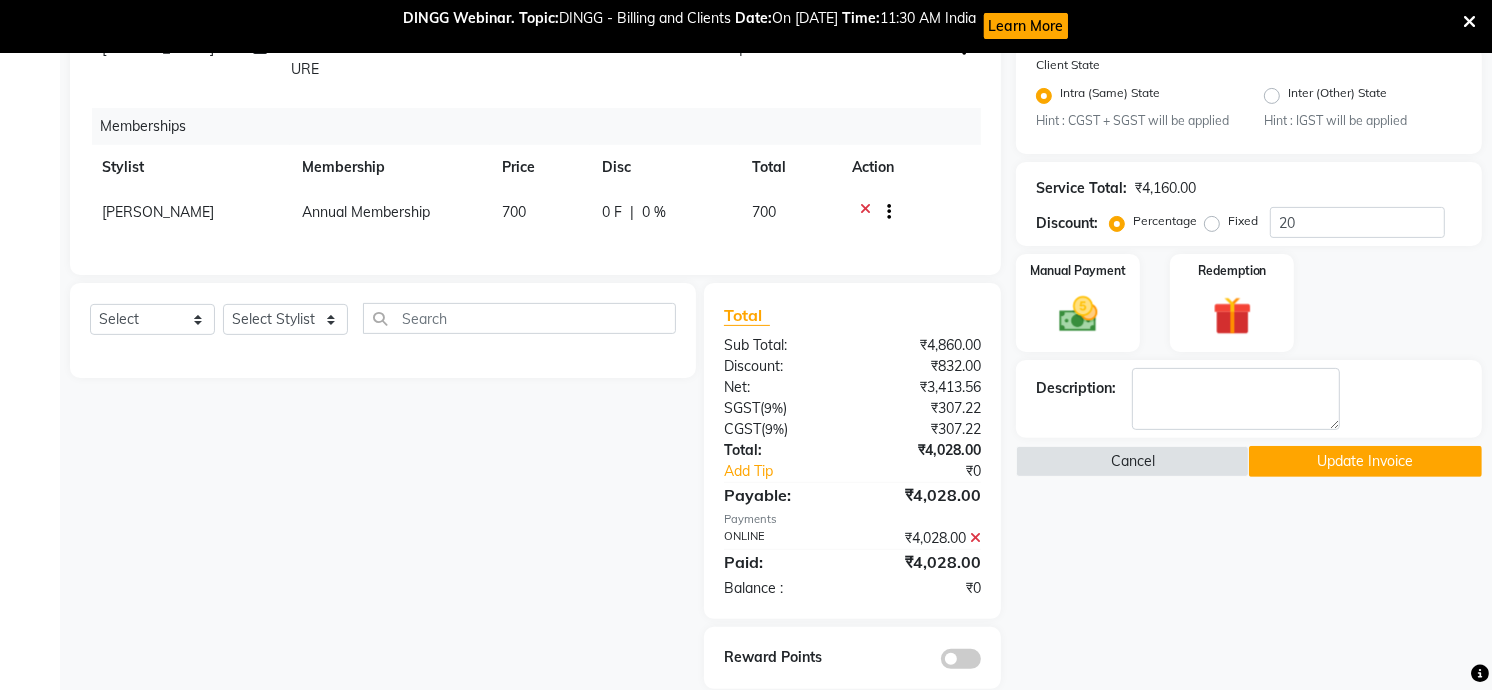click on "Update Invoice" 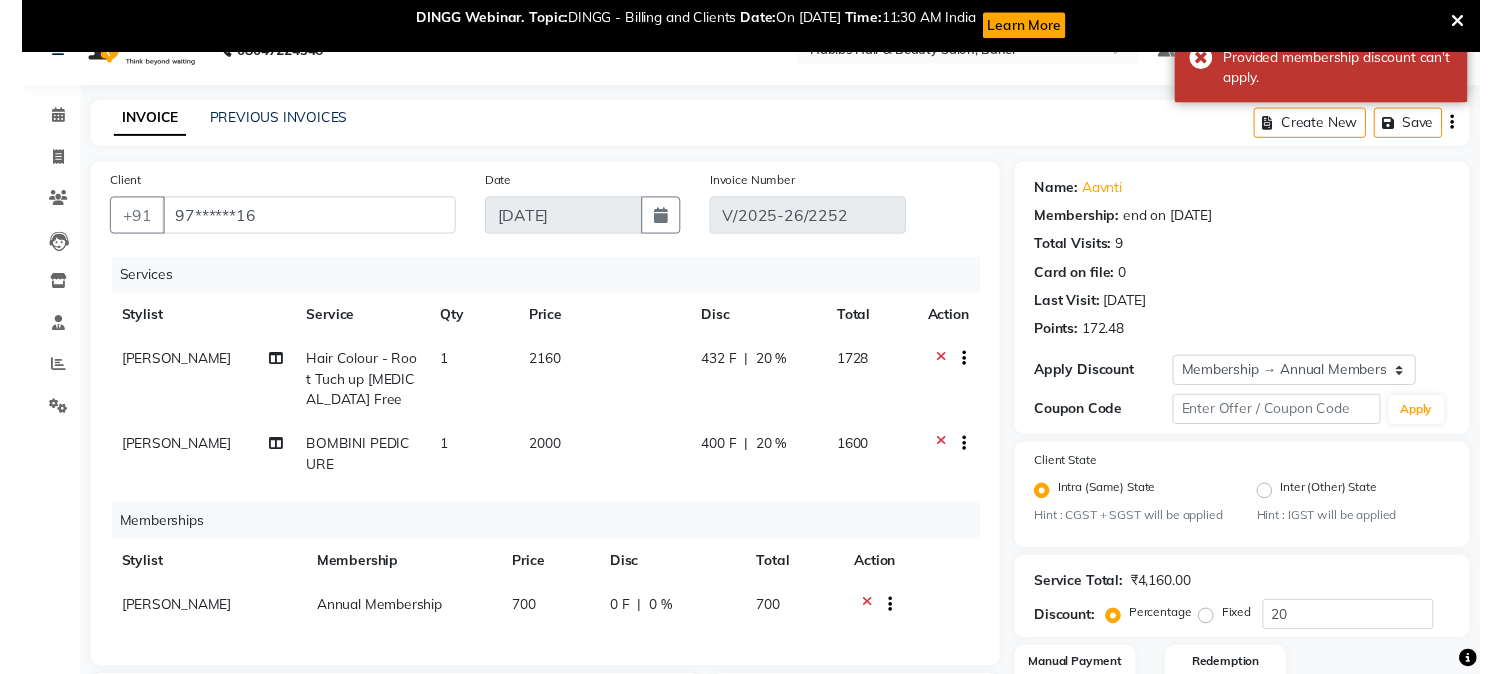 scroll, scrollTop: 0, scrollLeft: 0, axis: both 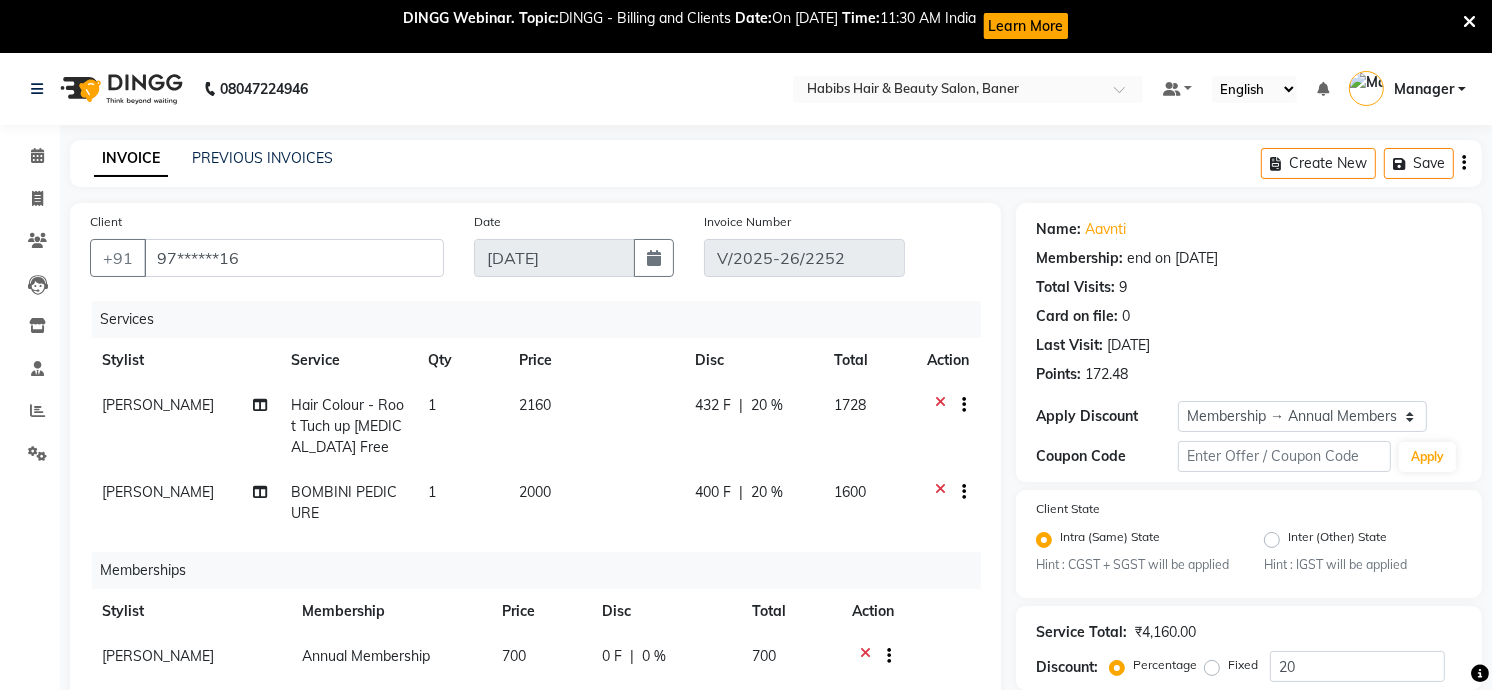 click at bounding box center [1469, 22] 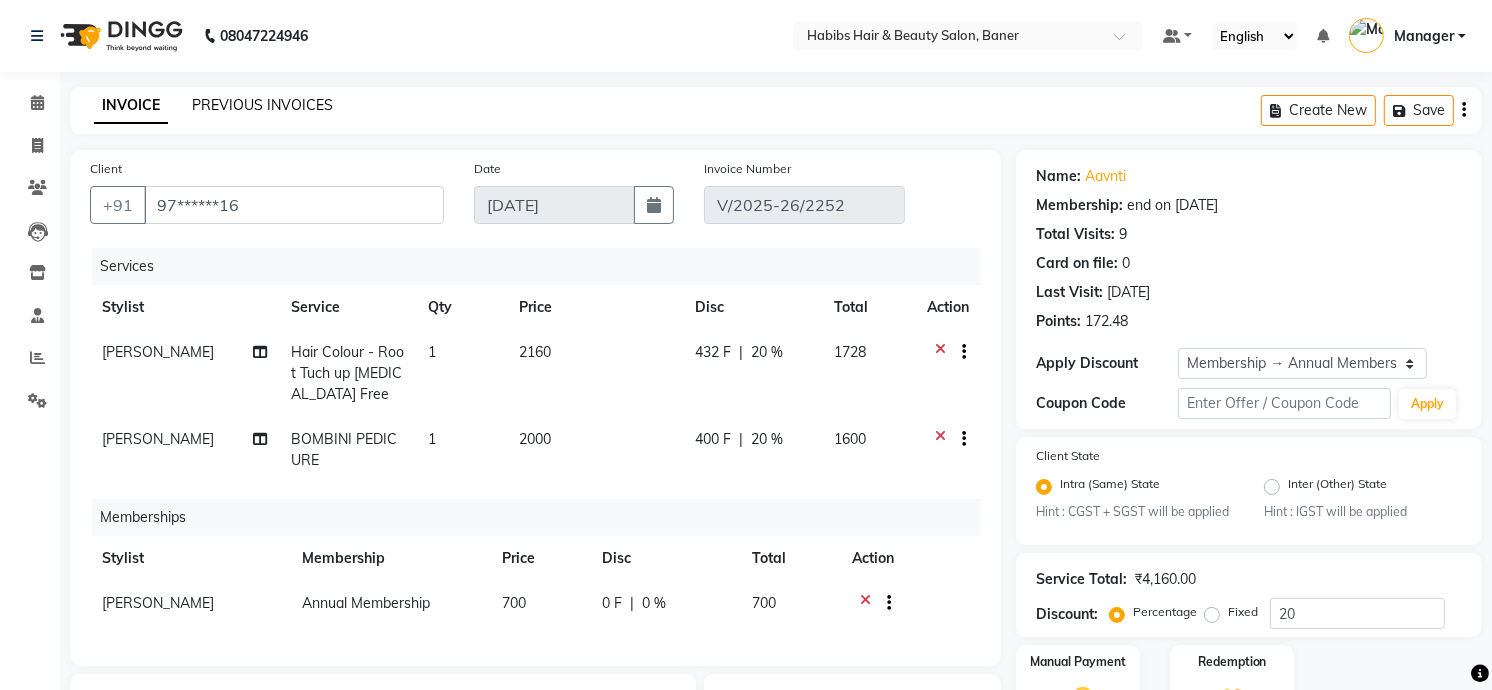 click on "PREVIOUS INVOICES" 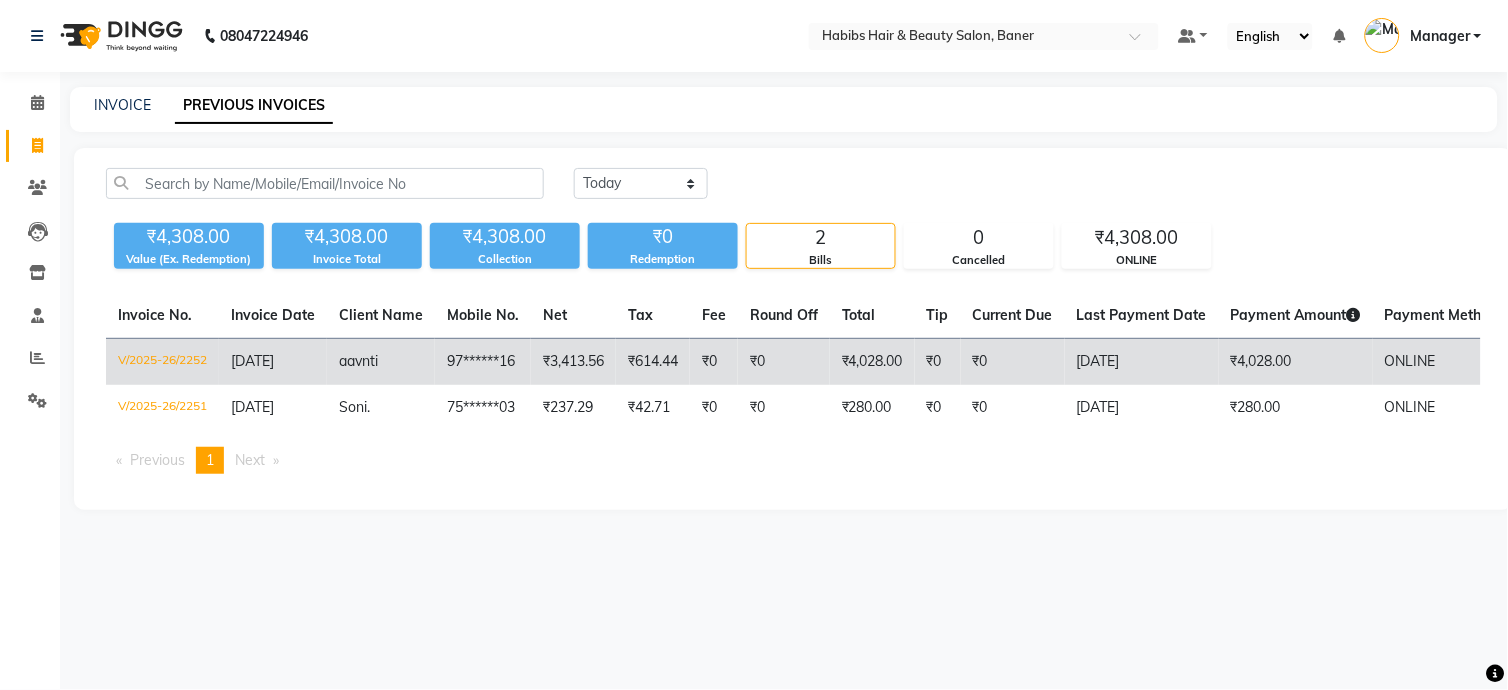 click on "₹3,413.56" 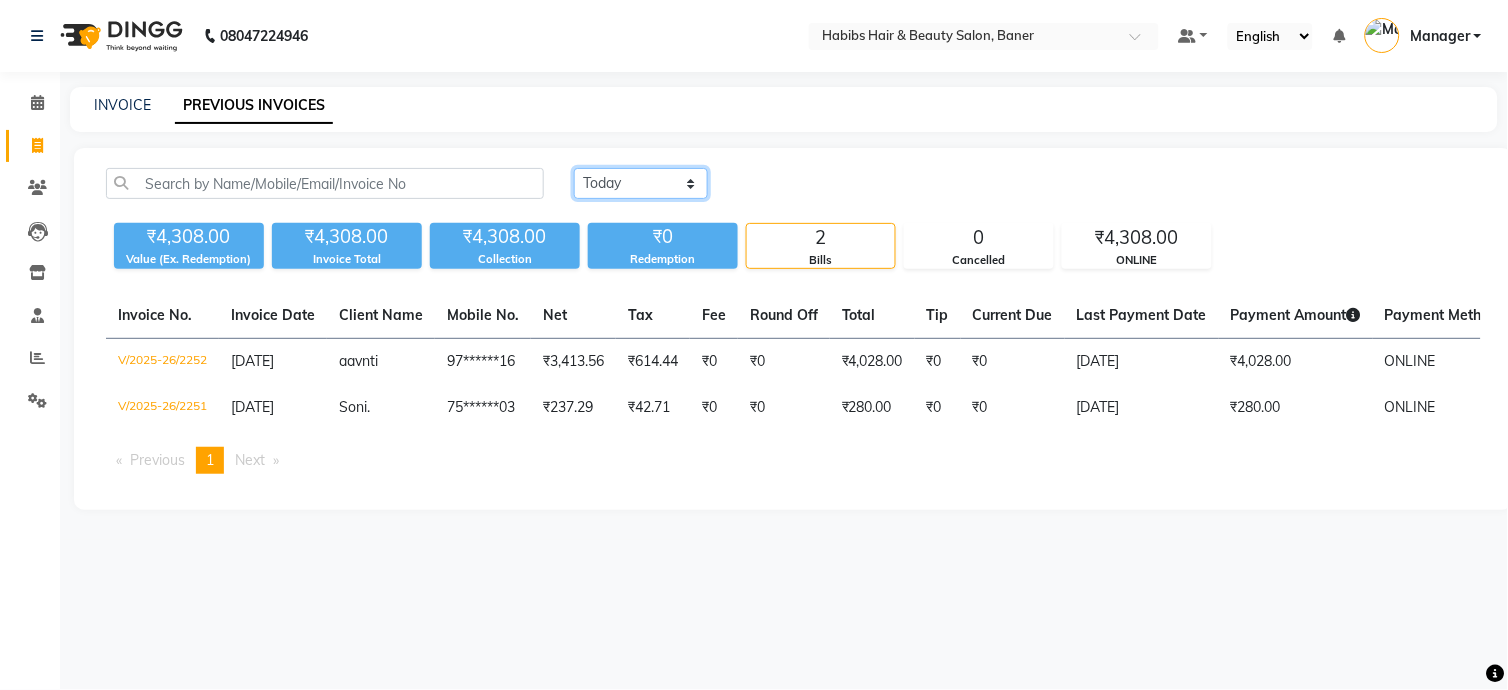 click on "[DATE] [DATE] Custom Range" 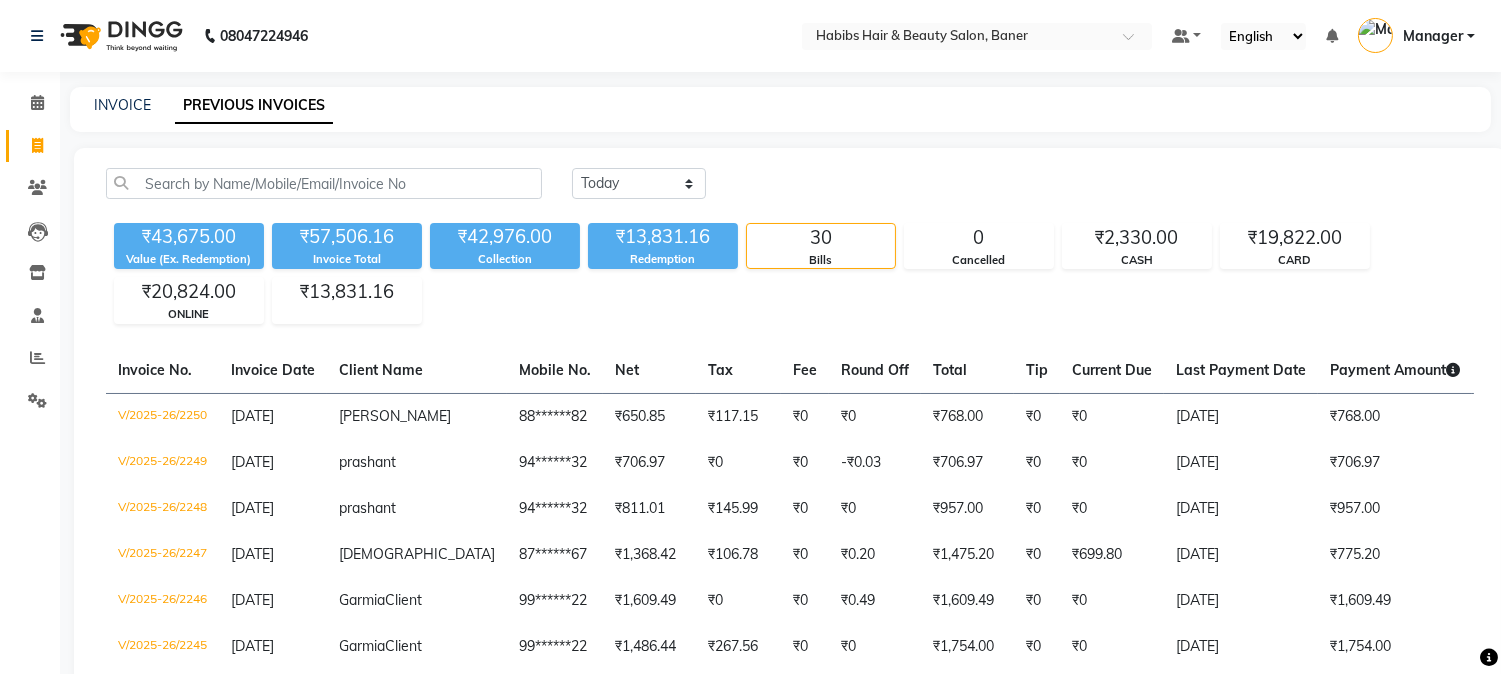 click on "INVOICE" 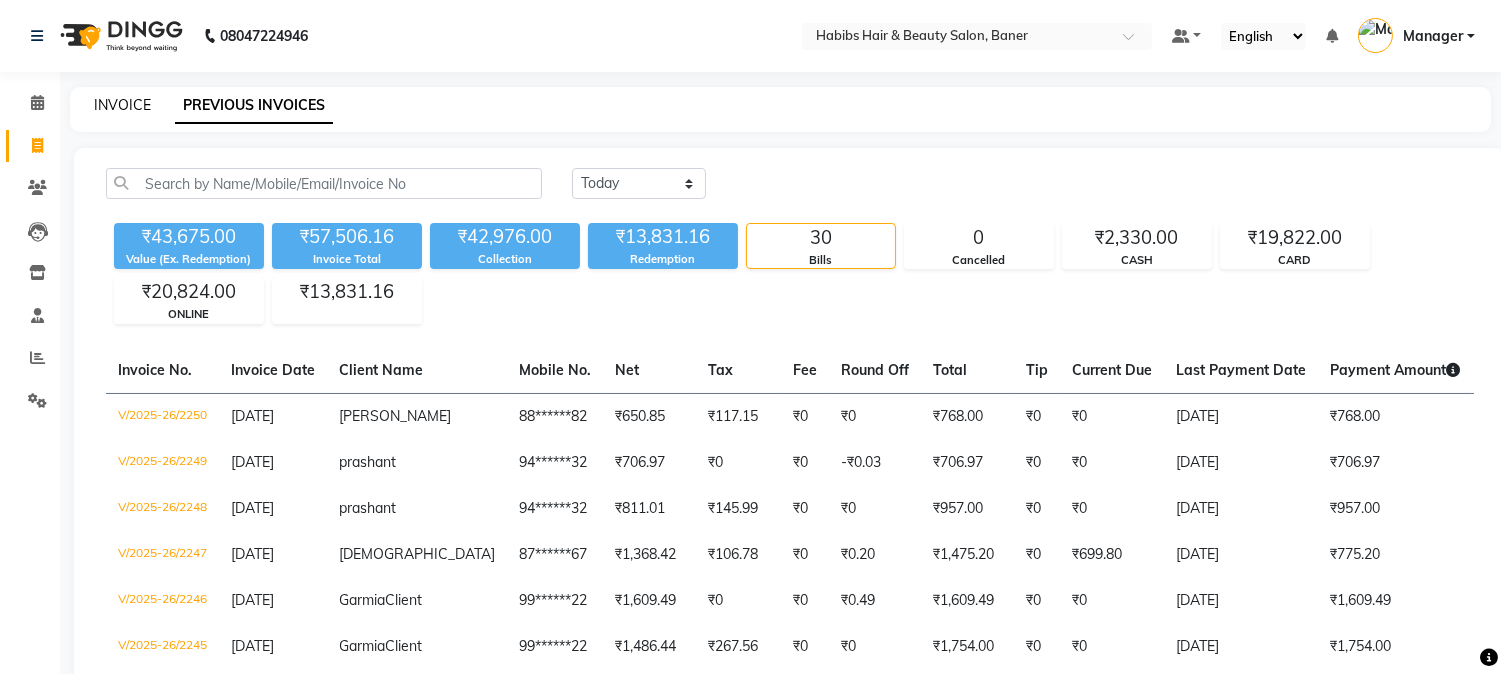 click on "INVOICE" 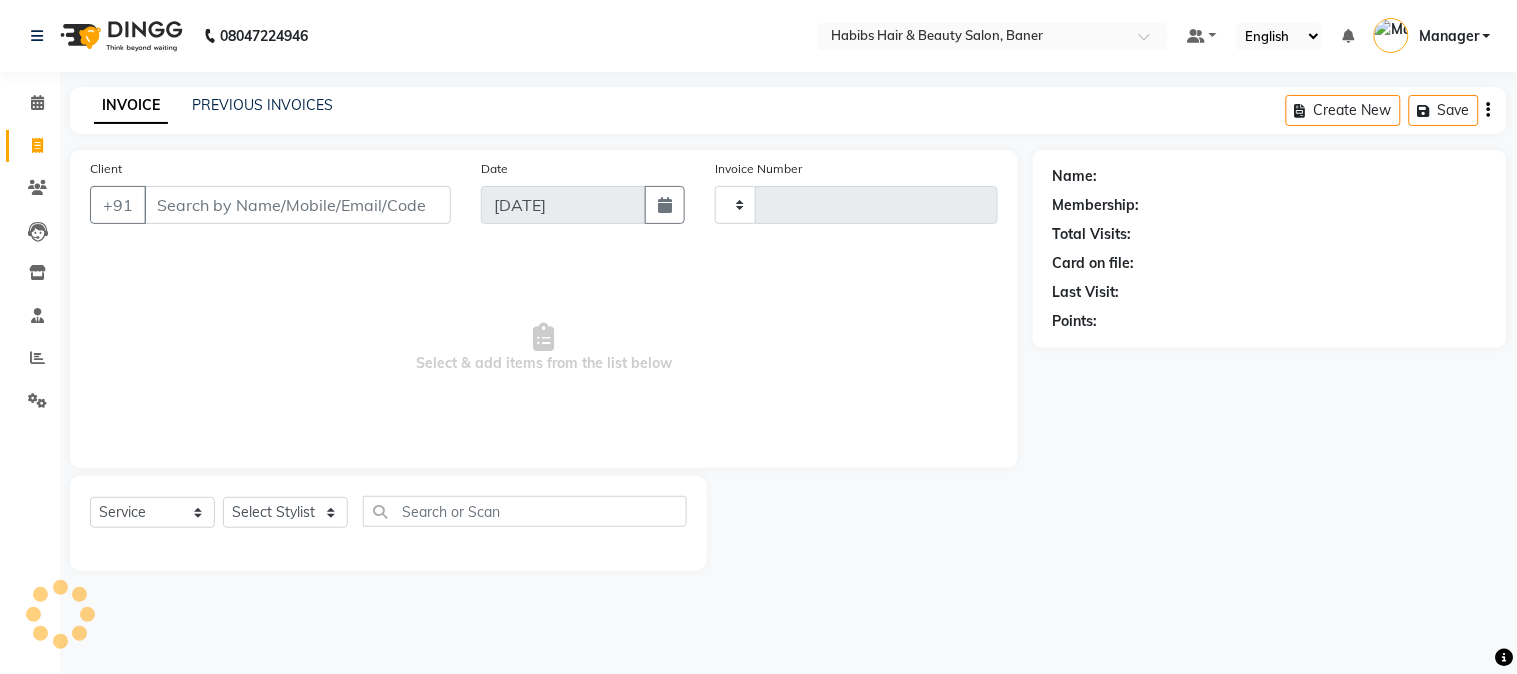 type on "2253" 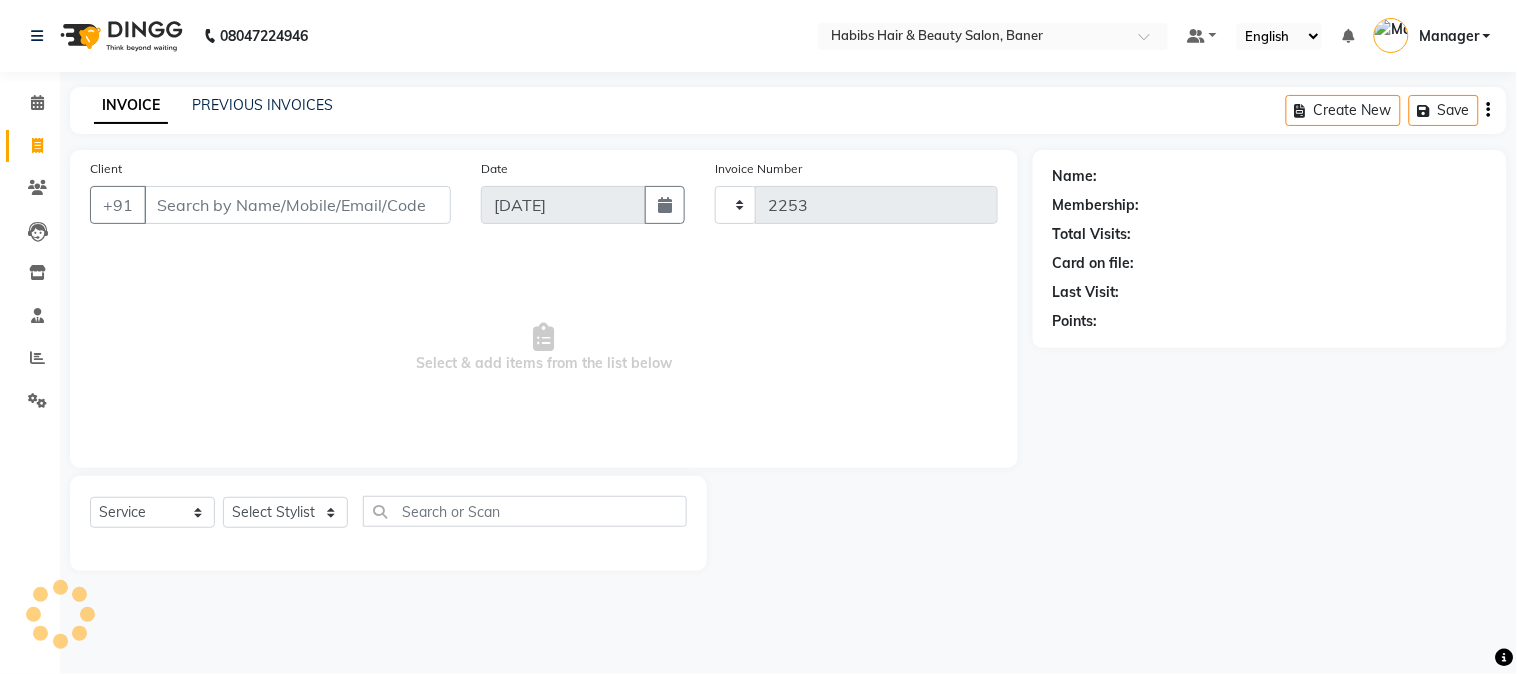 select on "5356" 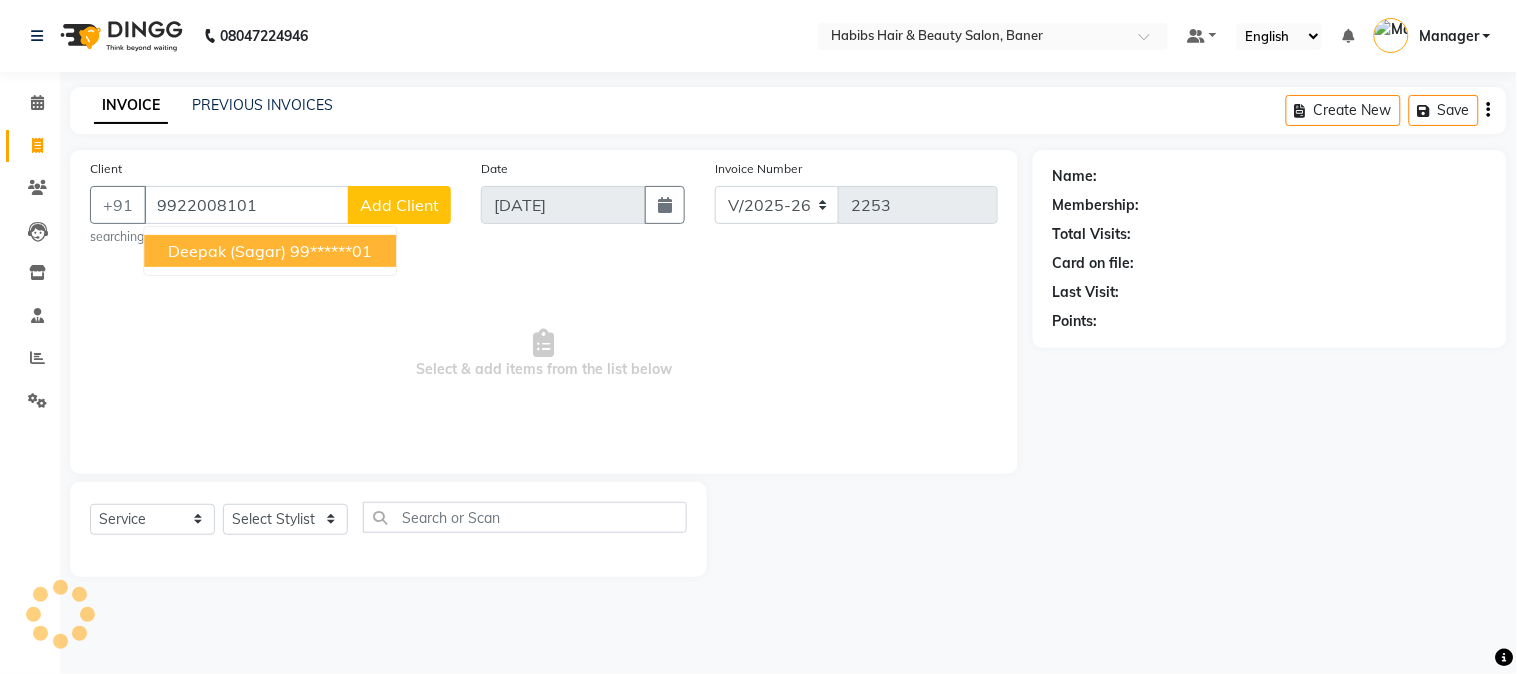 type on "9922008101" 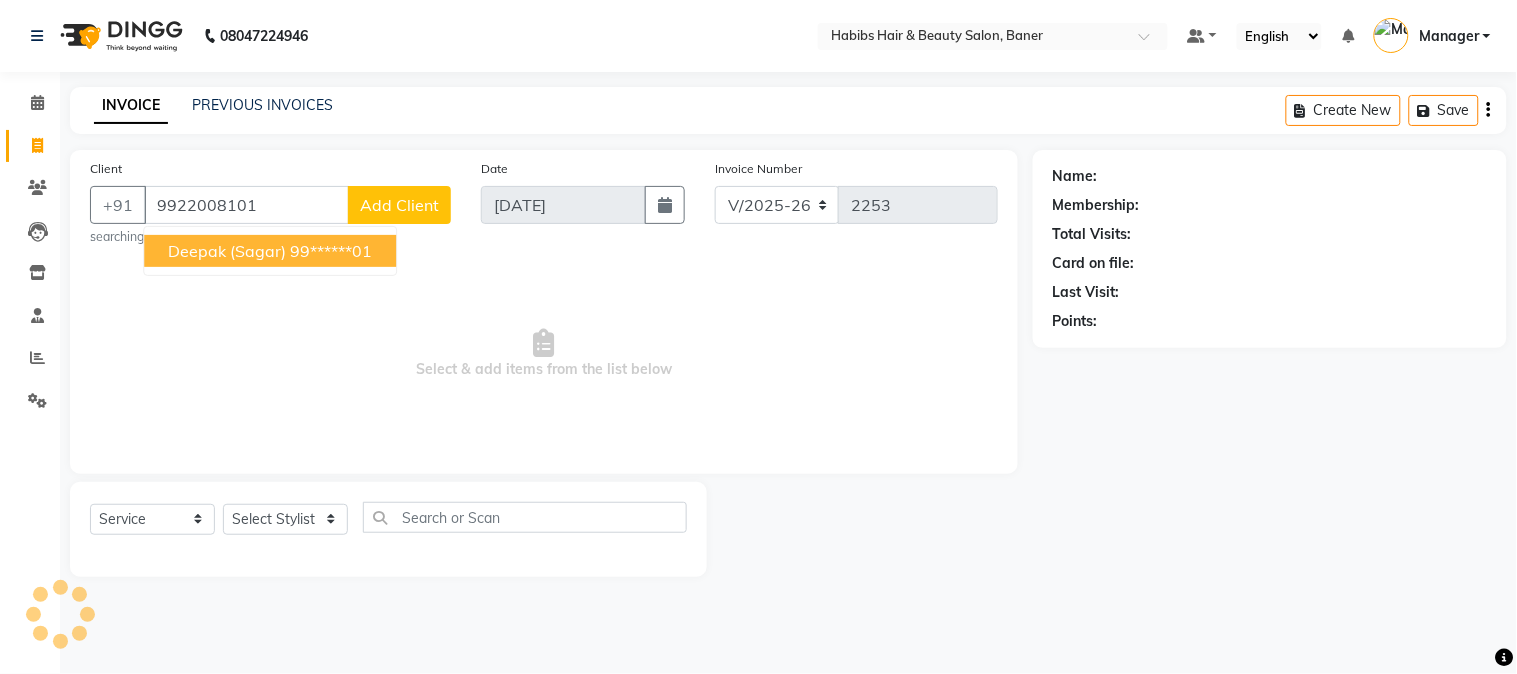 select on "1: Object" 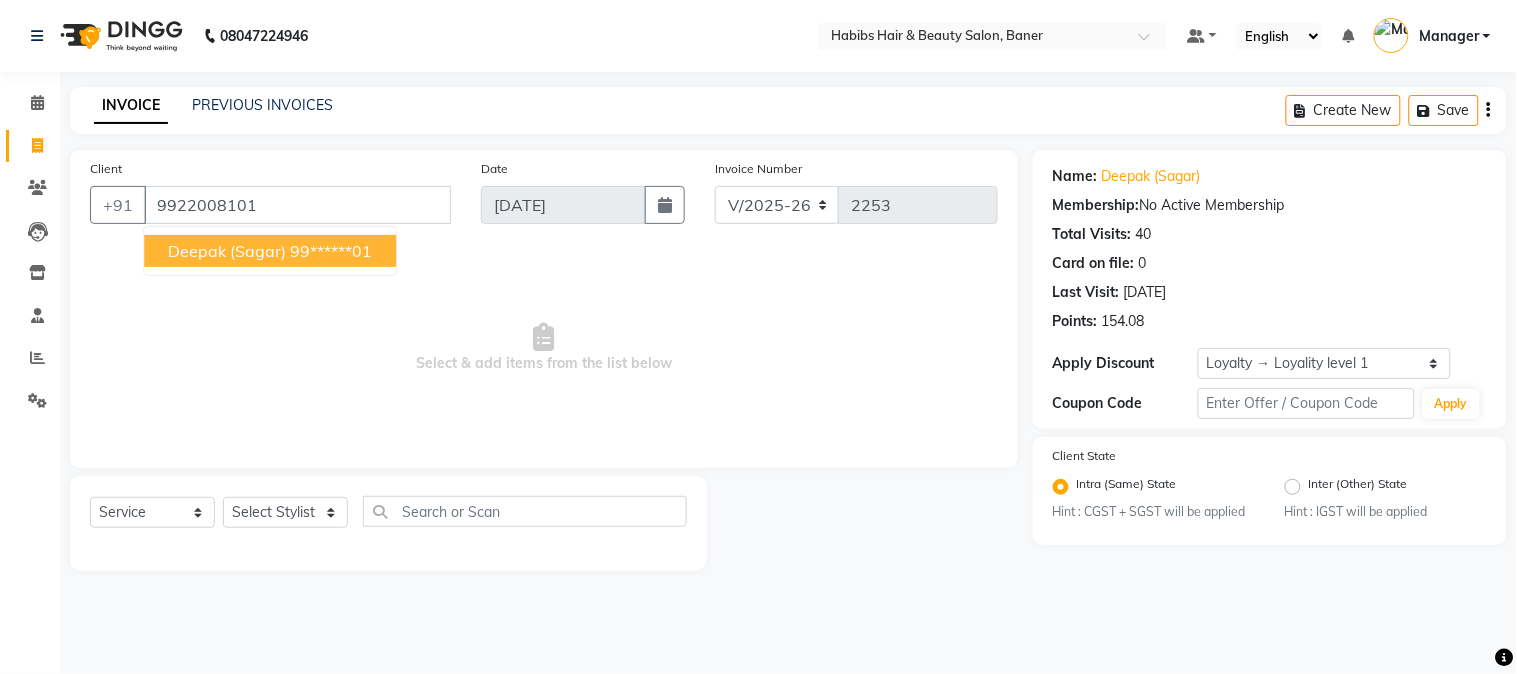 click on "Deepak (Sagar)  99******01" at bounding box center [270, 251] 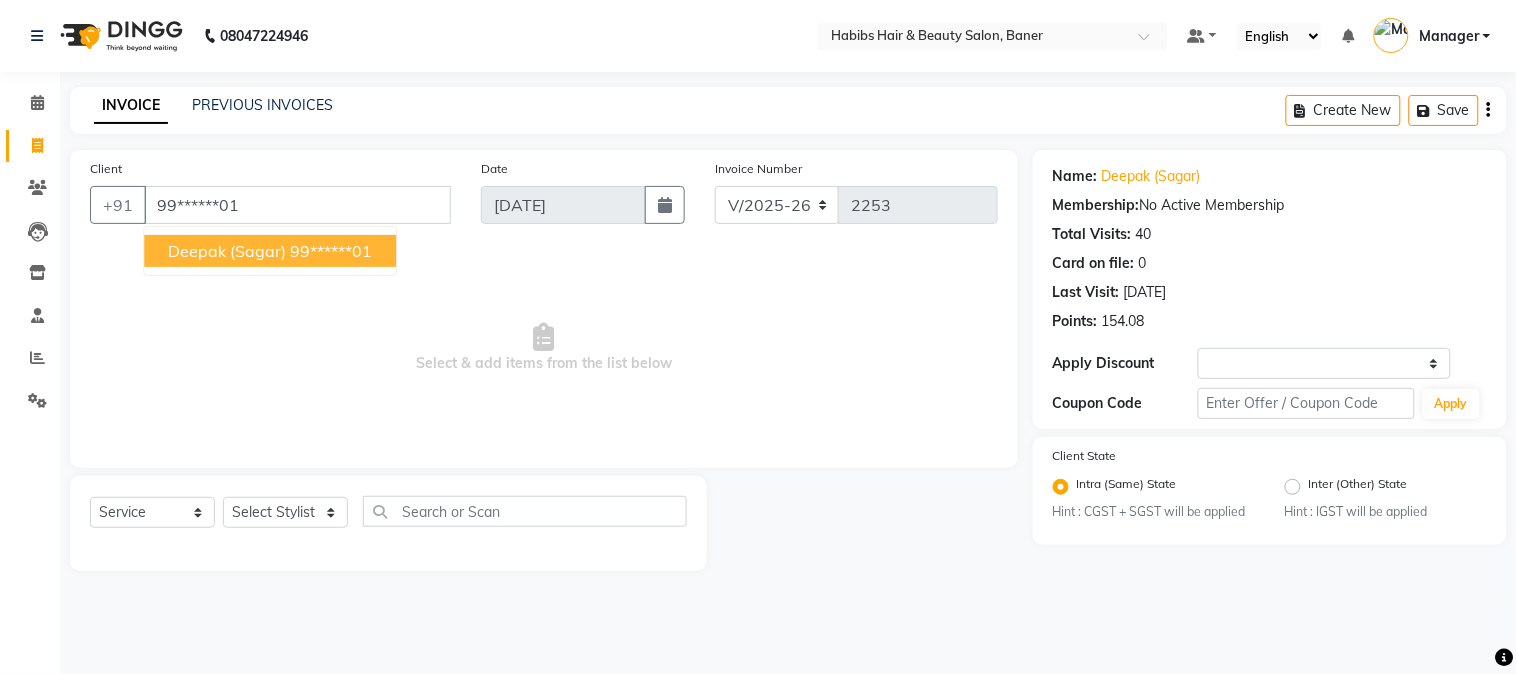 select on "1: Object" 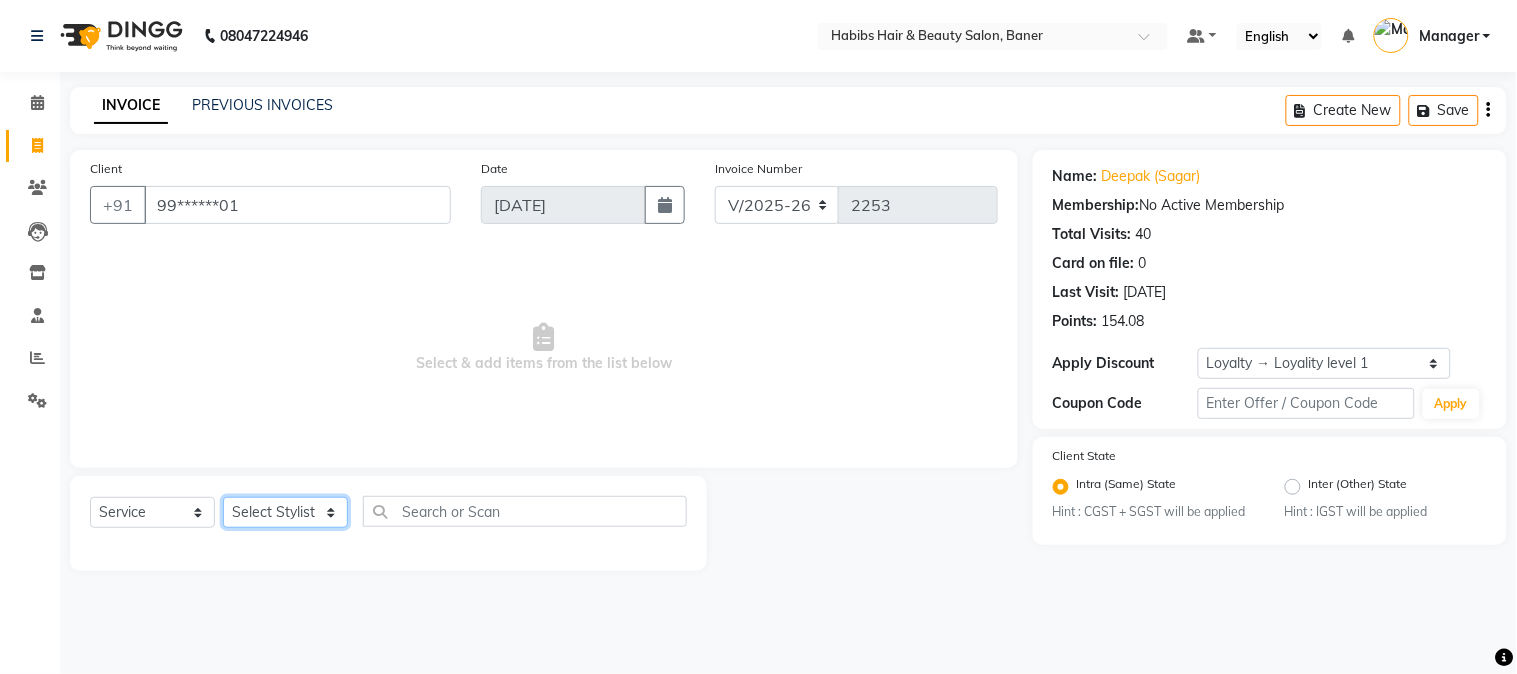 click on "Select Stylist Admin [PERSON_NAME] [PERSON_NAME]  Manager [PERSON_NAME] [PERSON_NAME] [PERSON_NAME] [PERSON_NAME]" 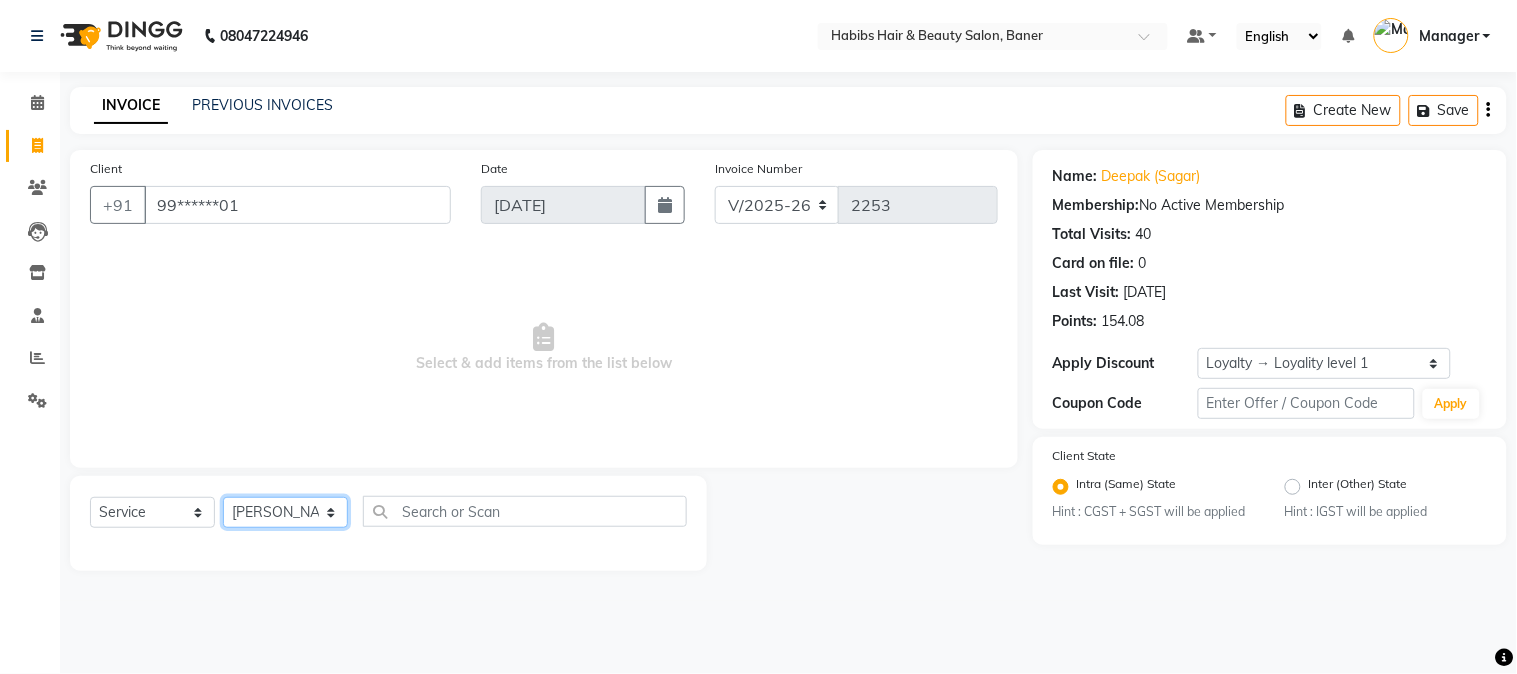 click on "Select Stylist Admin [PERSON_NAME] [PERSON_NAME]  Manager [PERSON_NAME] [PERSON_NAME] [PERSON_NAME] [PERSON_NAME]" 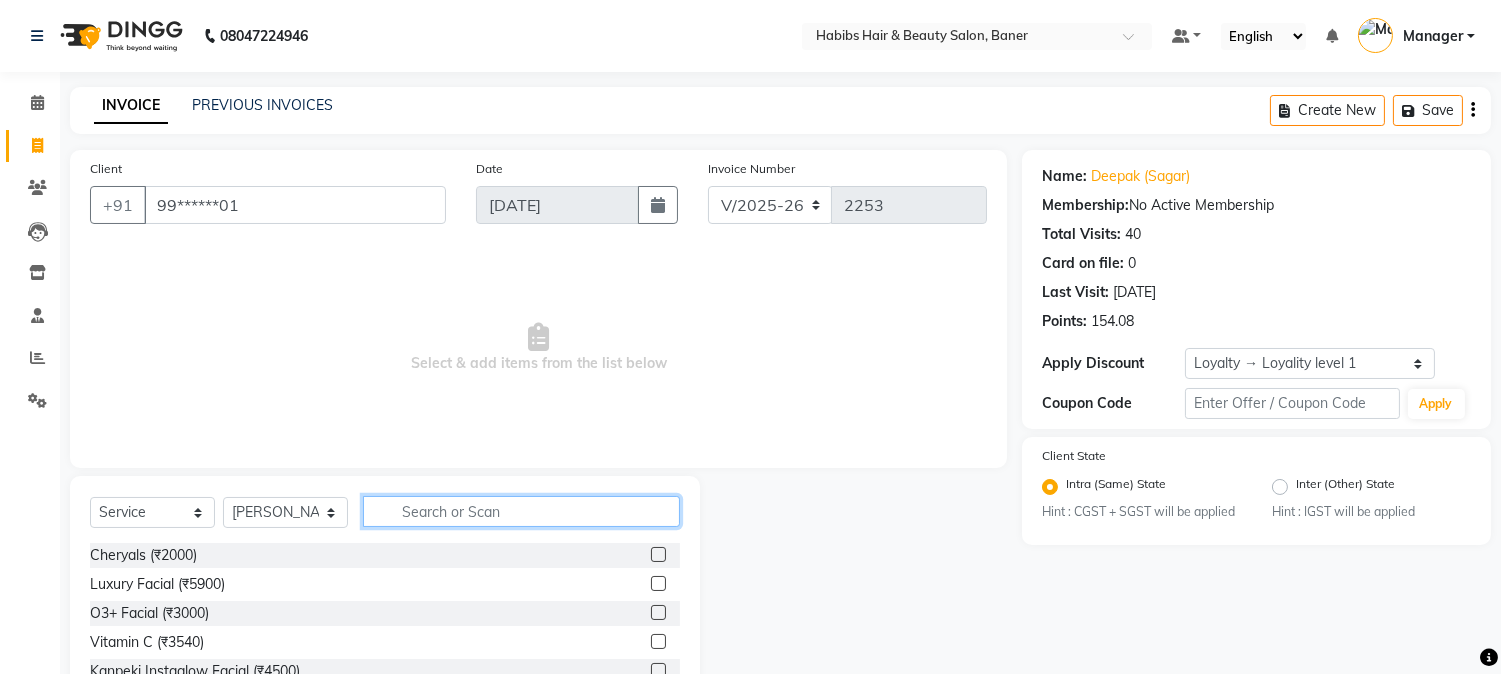 click 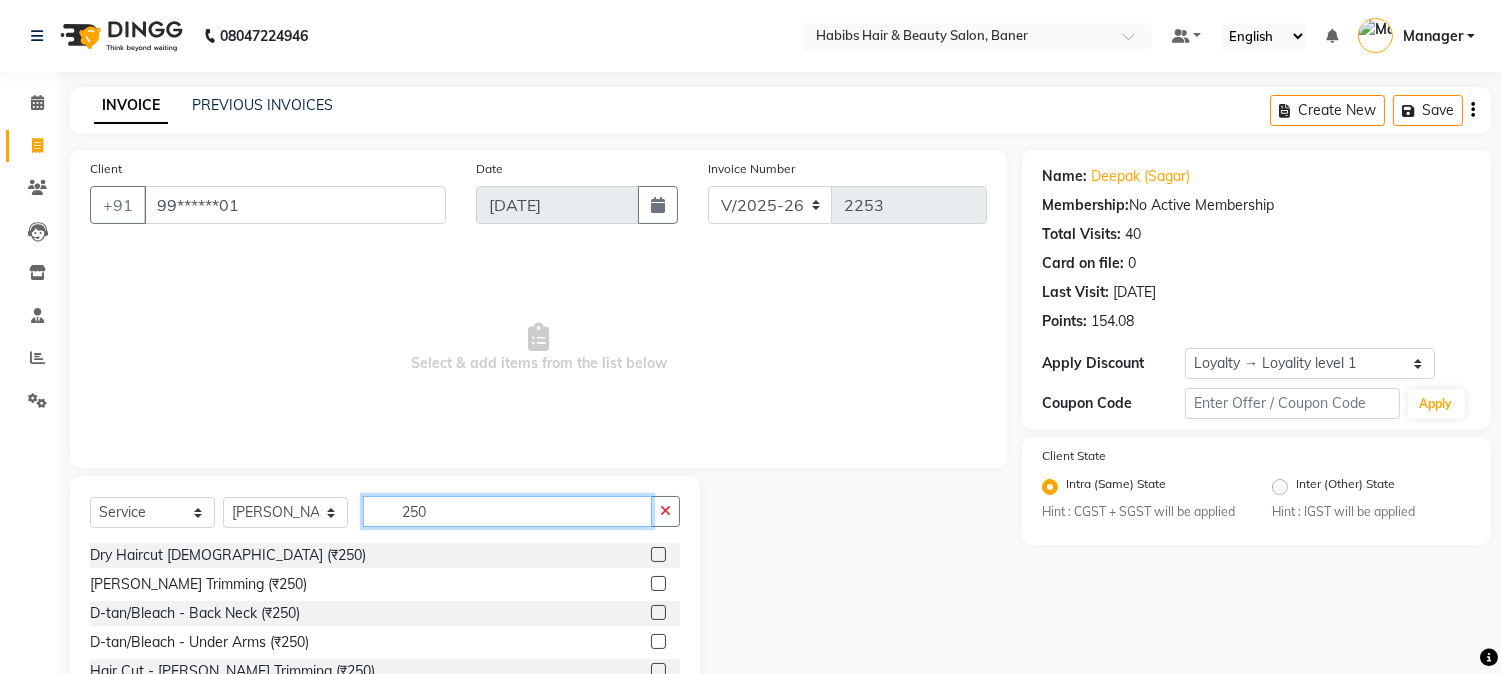 type on "250" 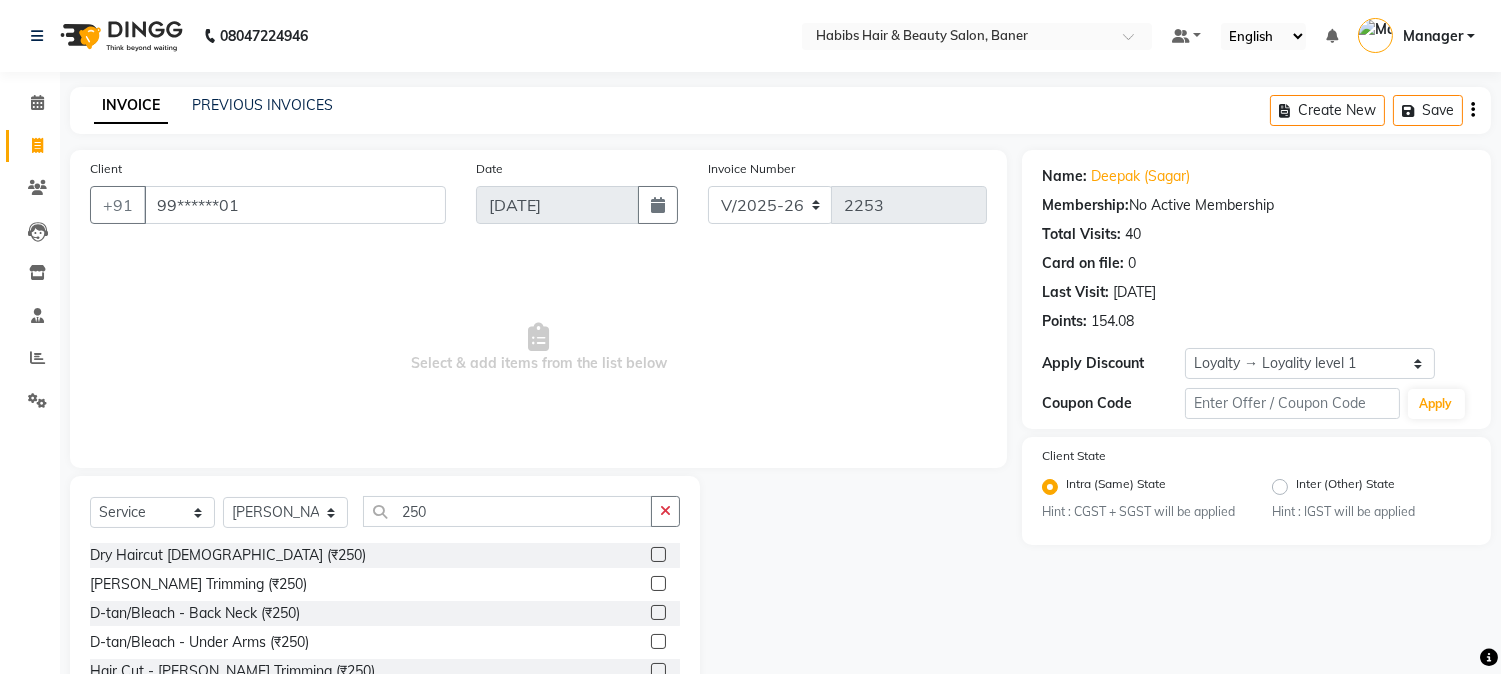 click 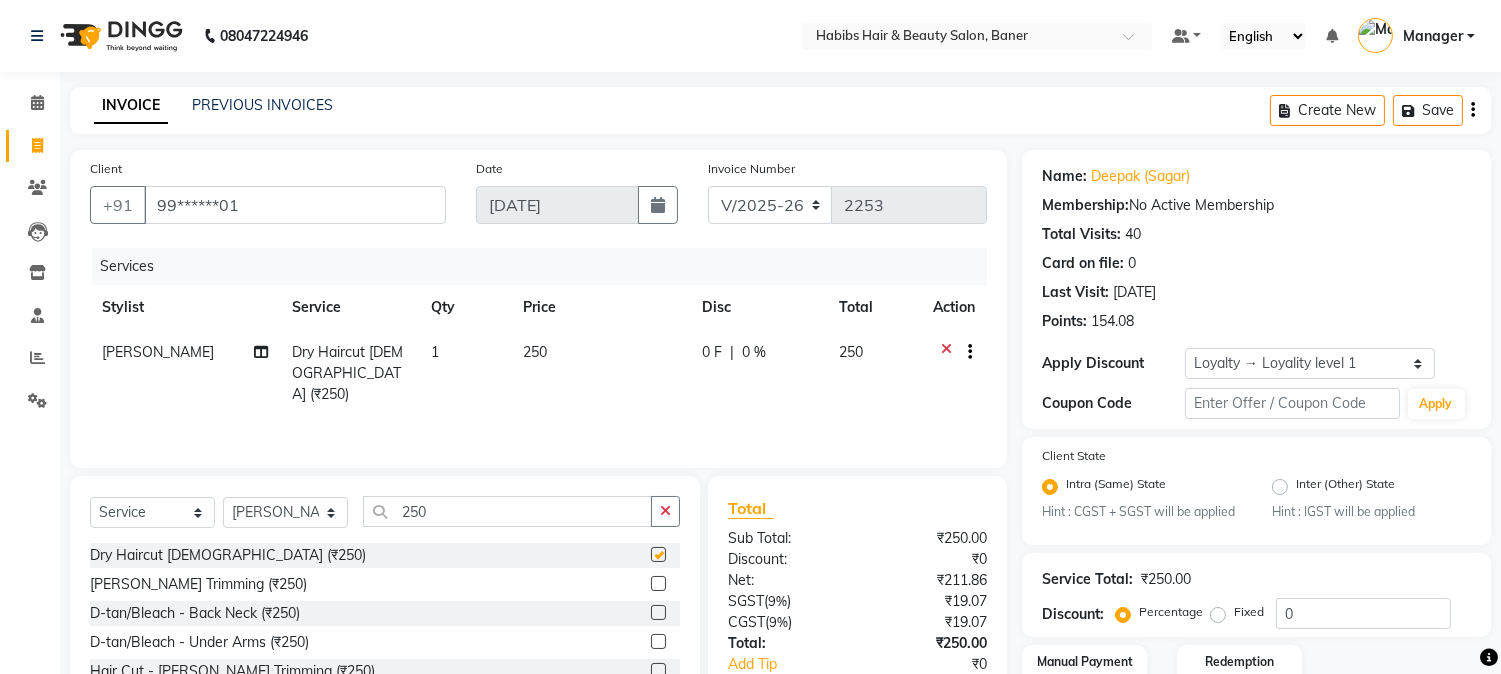 checkbox on "false" 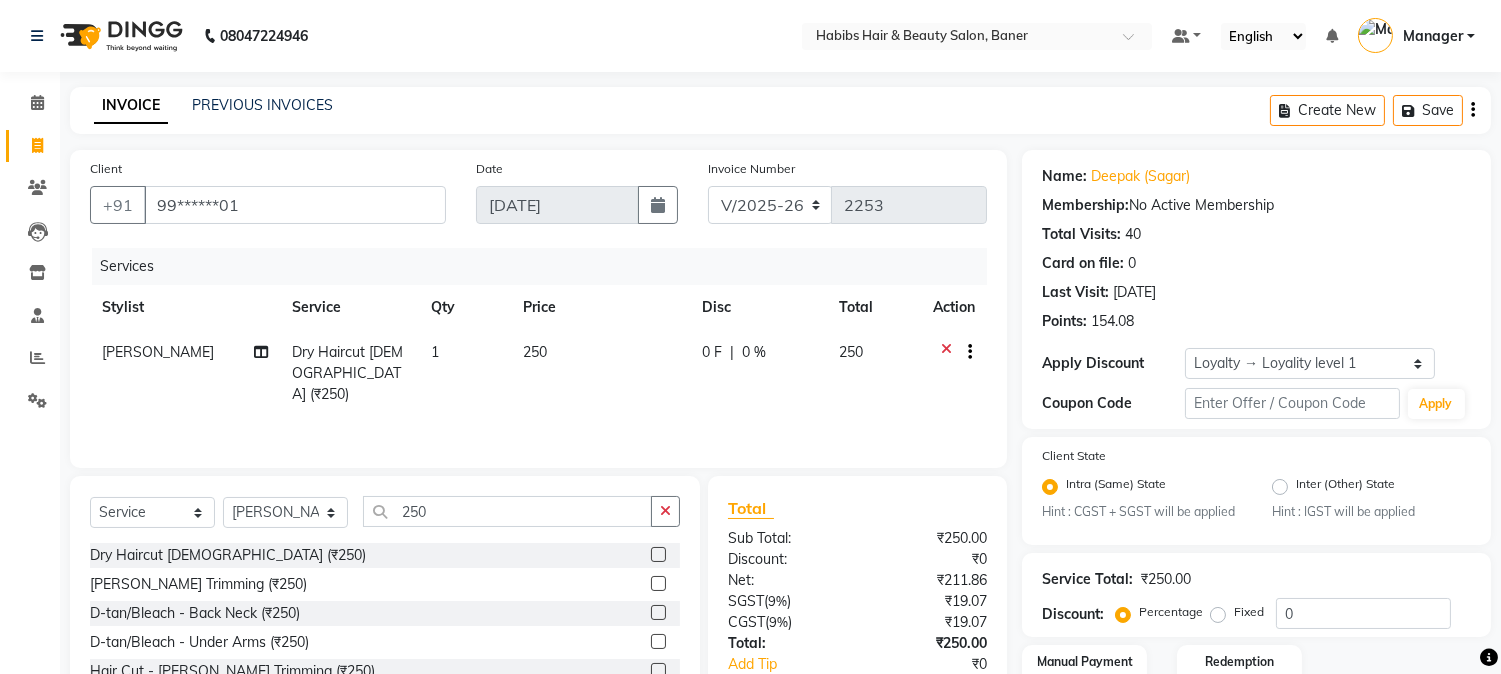 click on "Disc" 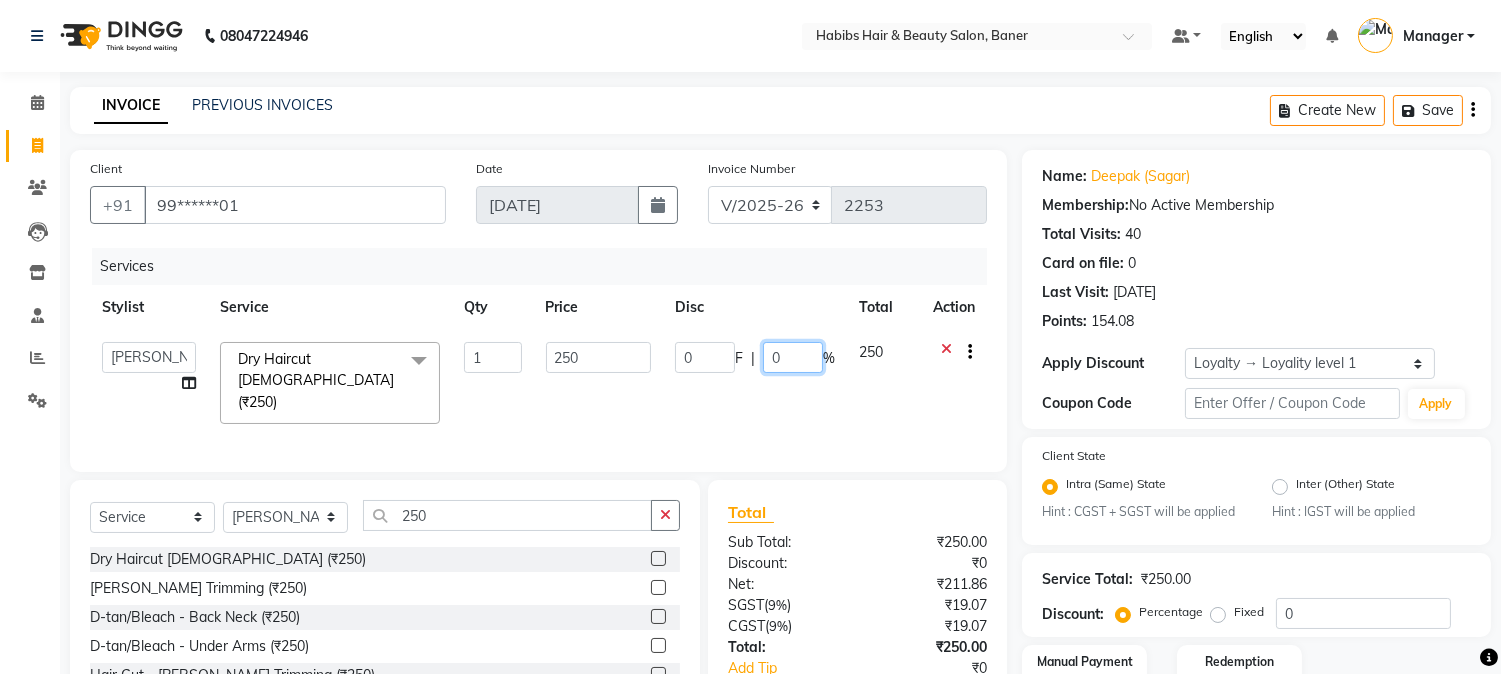 click on "0" 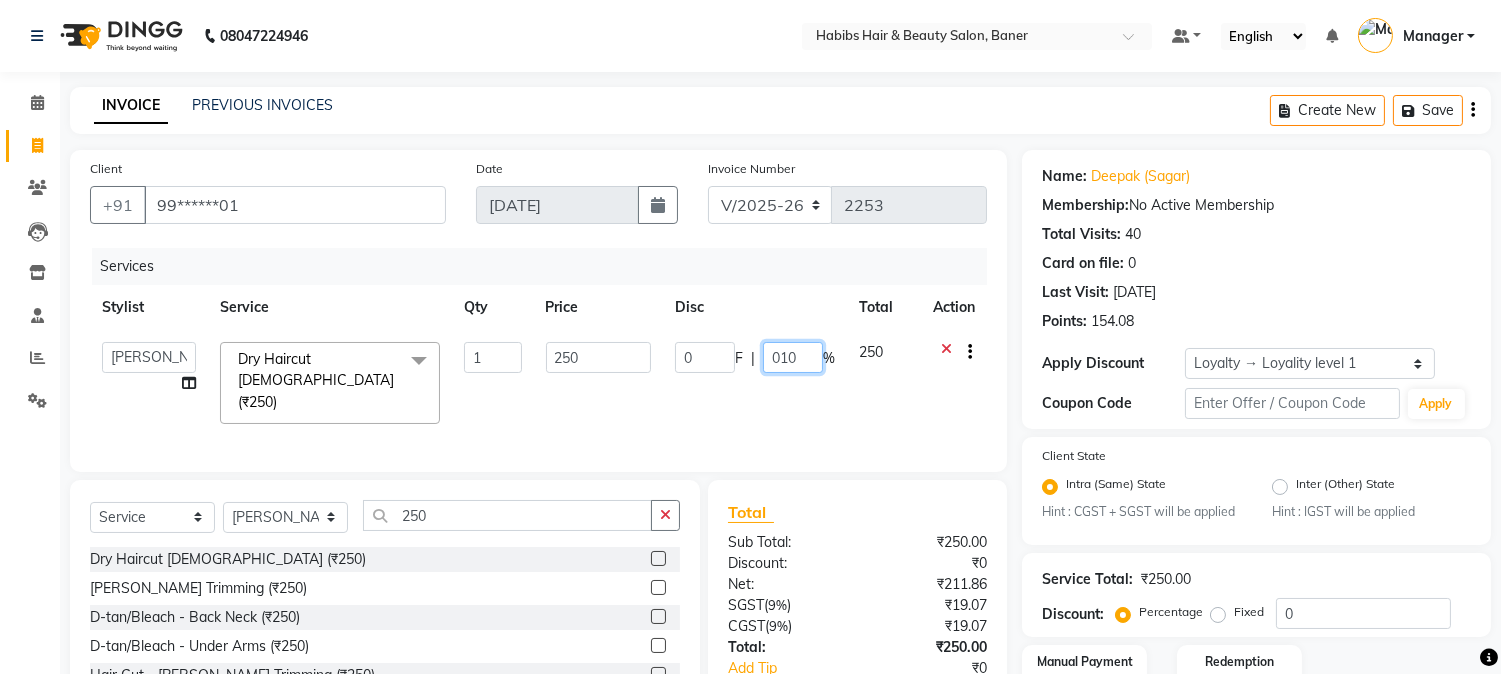 type on "10" 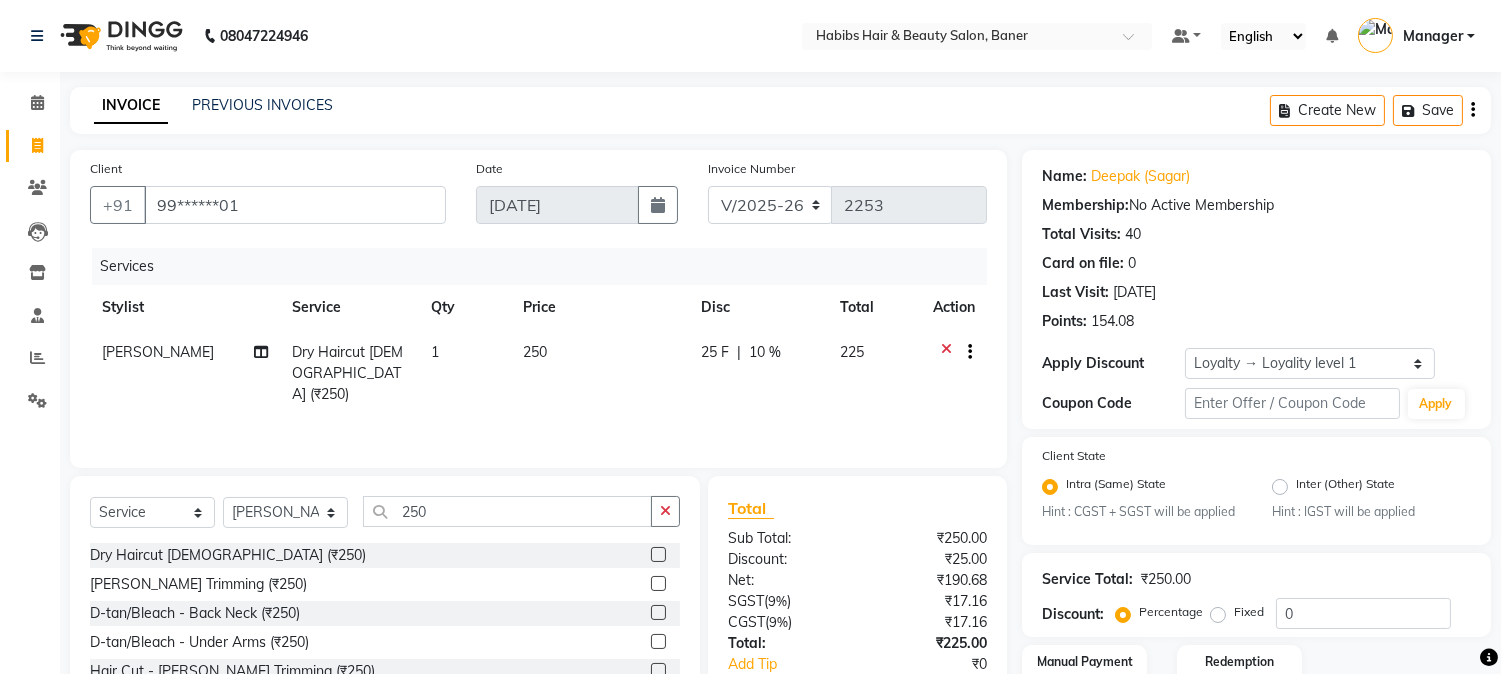 click on "Services Stylist Service Qty Price Disc Total Action [PERSON_NAME]  Dry Haircut [DEMOGRAPHIC_DATA] (₹250) 1 250 25 F | 10 % 225" 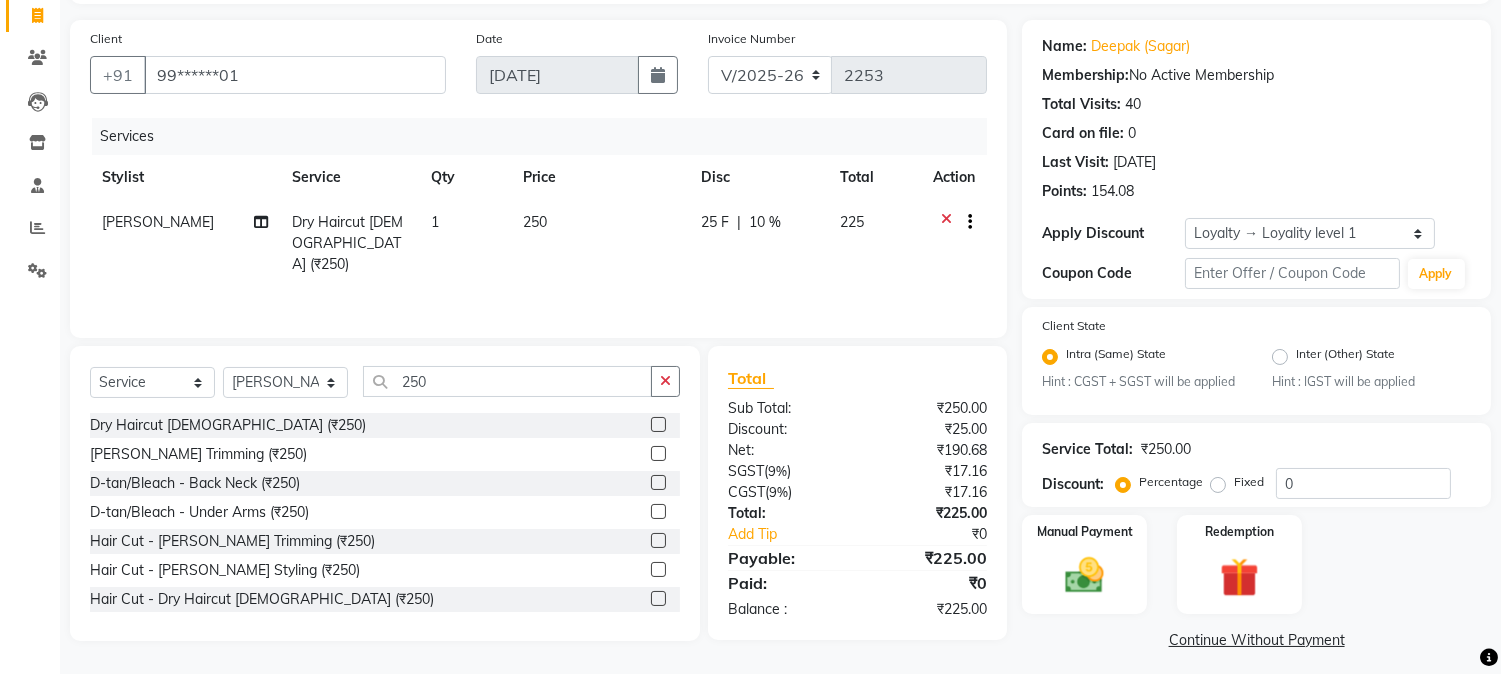 scroll, scrollTop: 140, scrollLeft: 0, axis: vertical 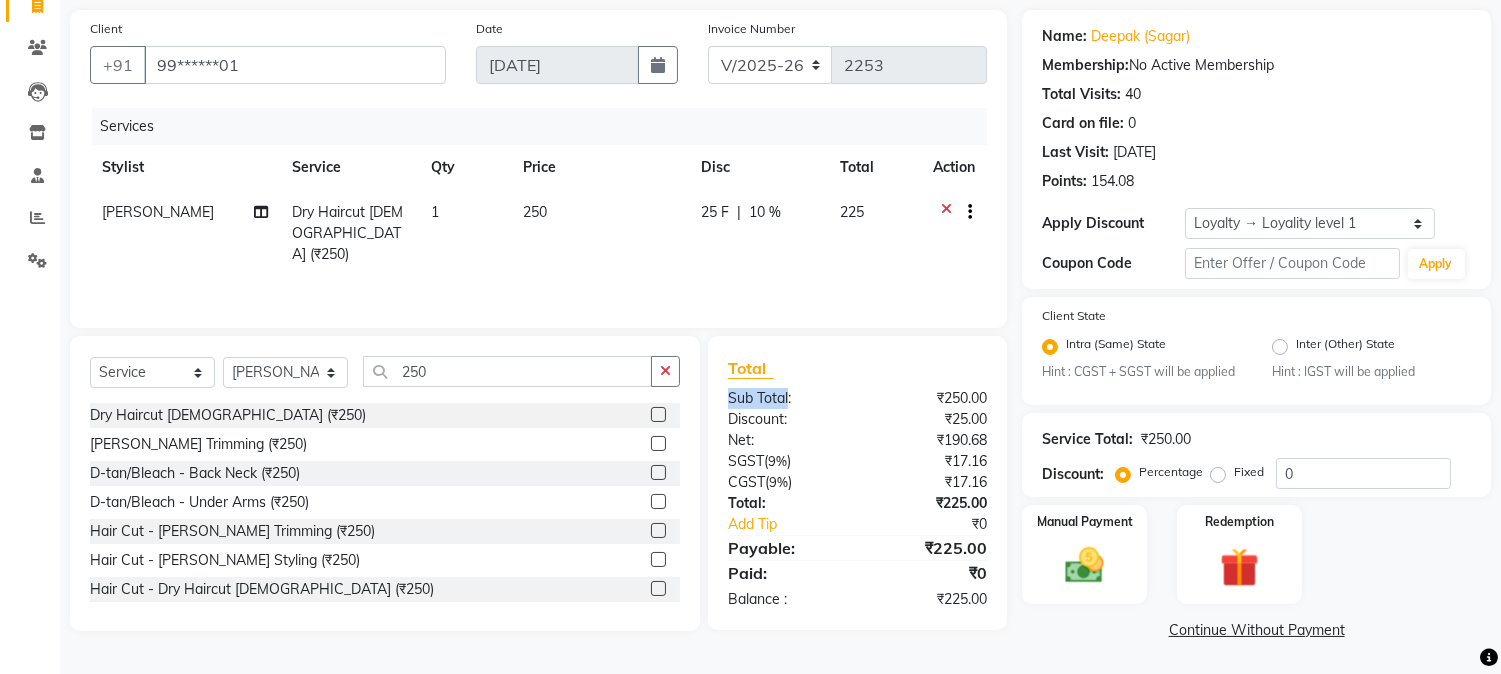 drag, startPoint x: 790, startPoint y: 396, endPoint x: 714, endPoint y: 401, distance: 76.1643 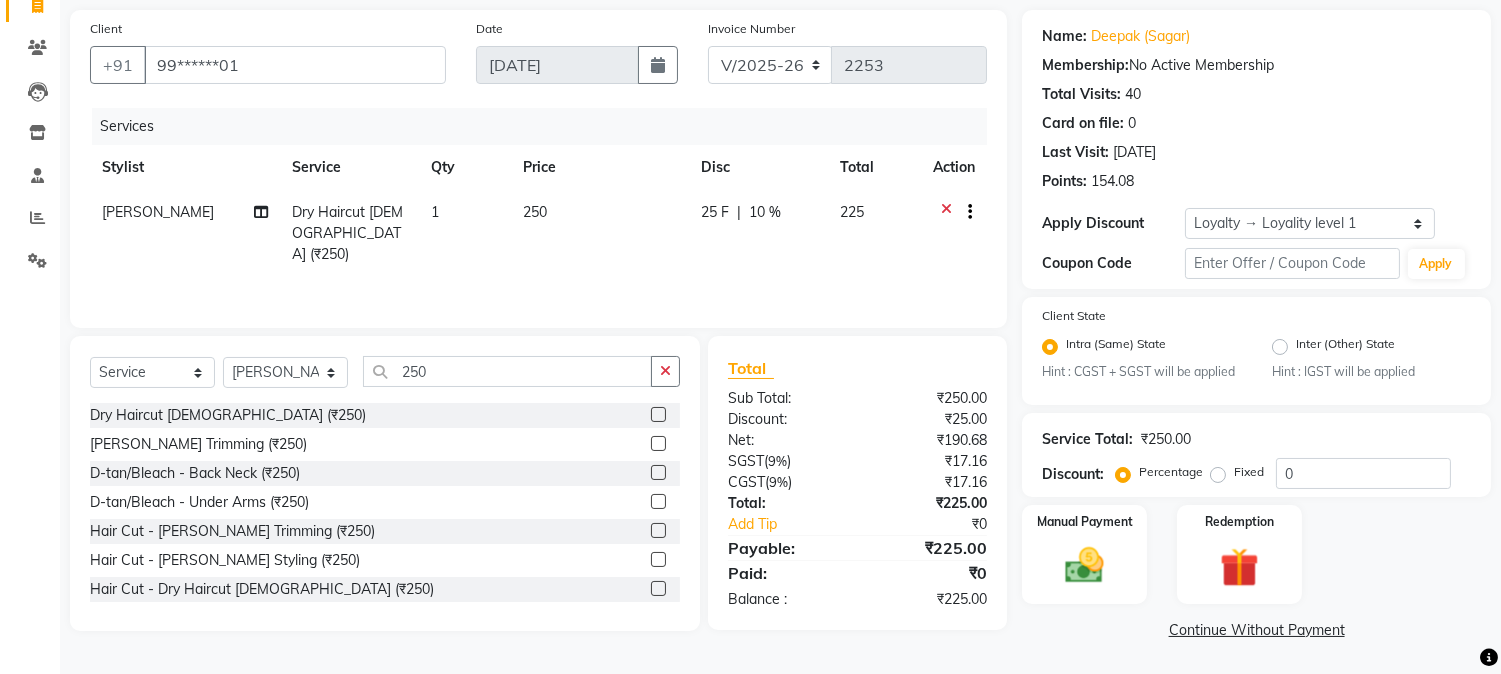 click on "Discount:" 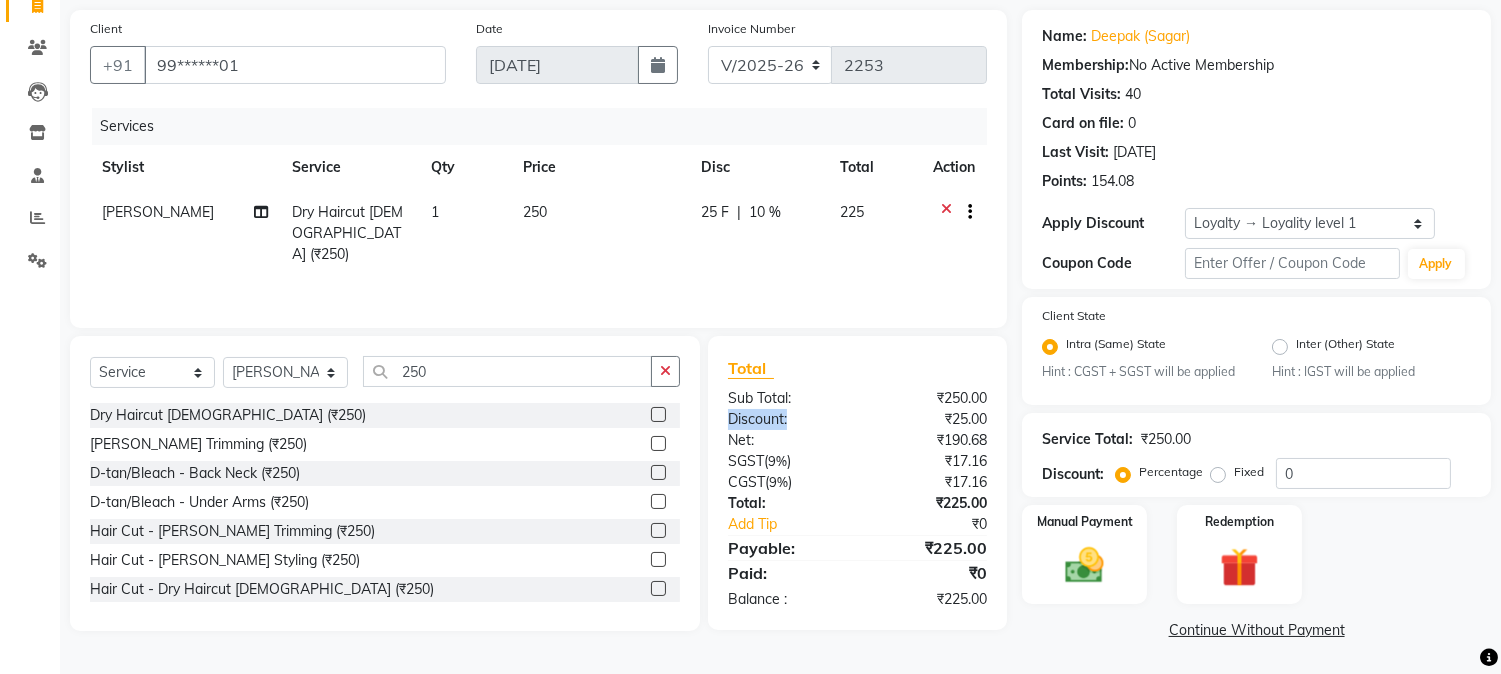 drag, startPoint x: 786, startPoint y: 422, endPoint x: 728, endPoint y: 406, distance: 60.166435 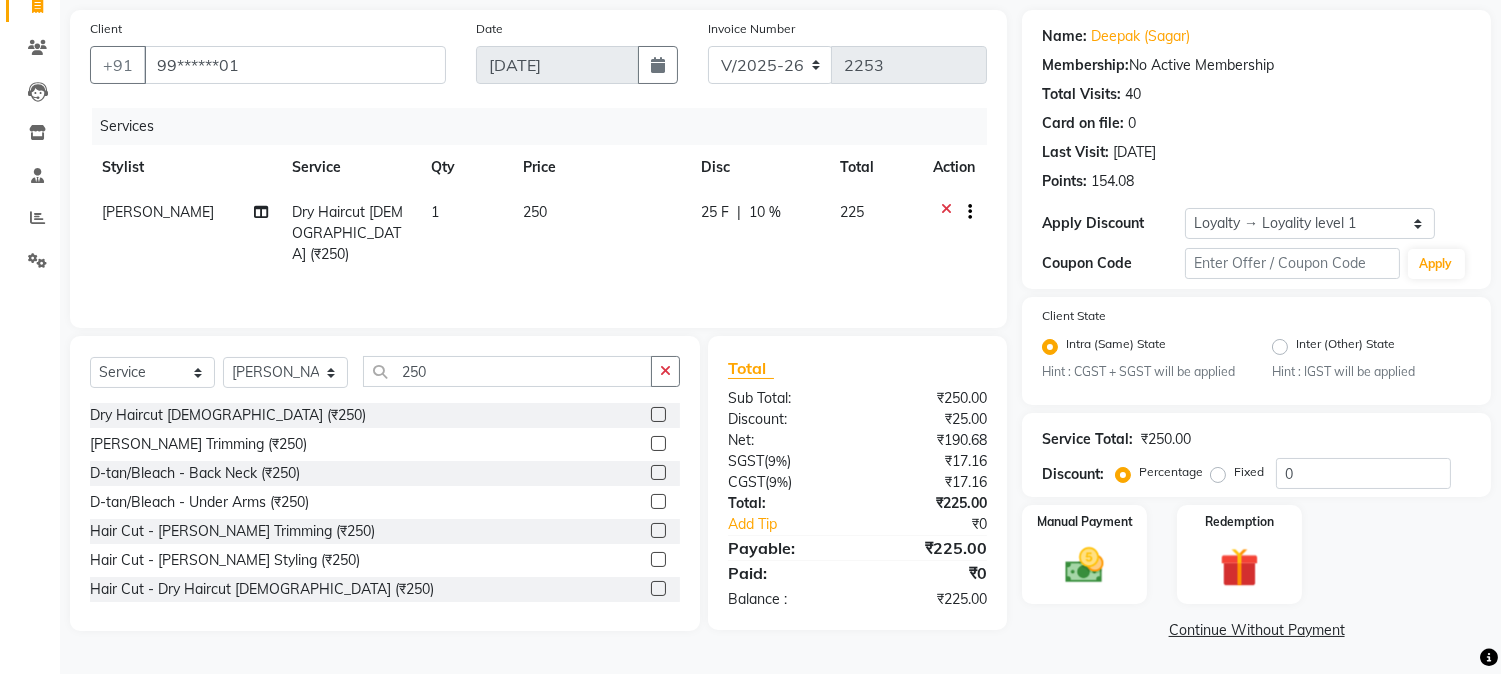 click on "Sub Total:" 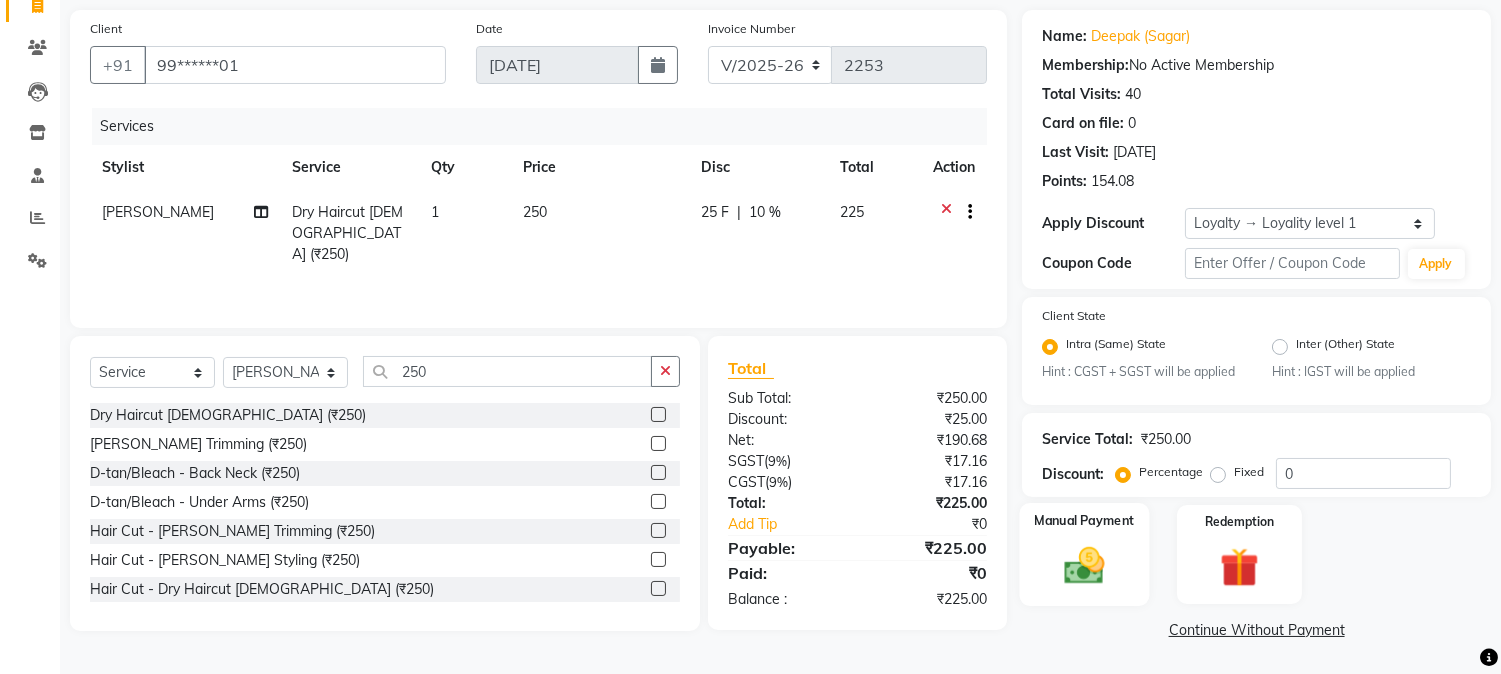 click 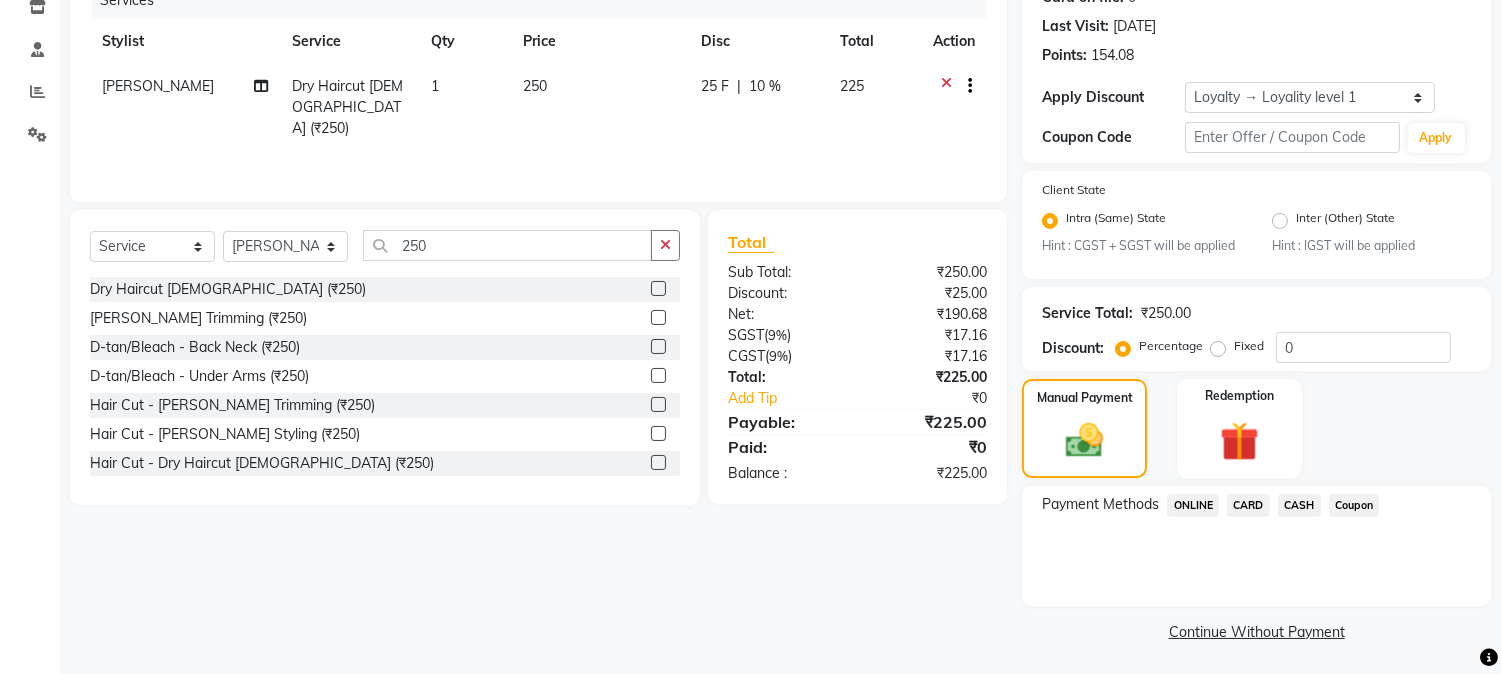 scroll, scrollTop: 268, scrollLeft: 0, axis: vertical 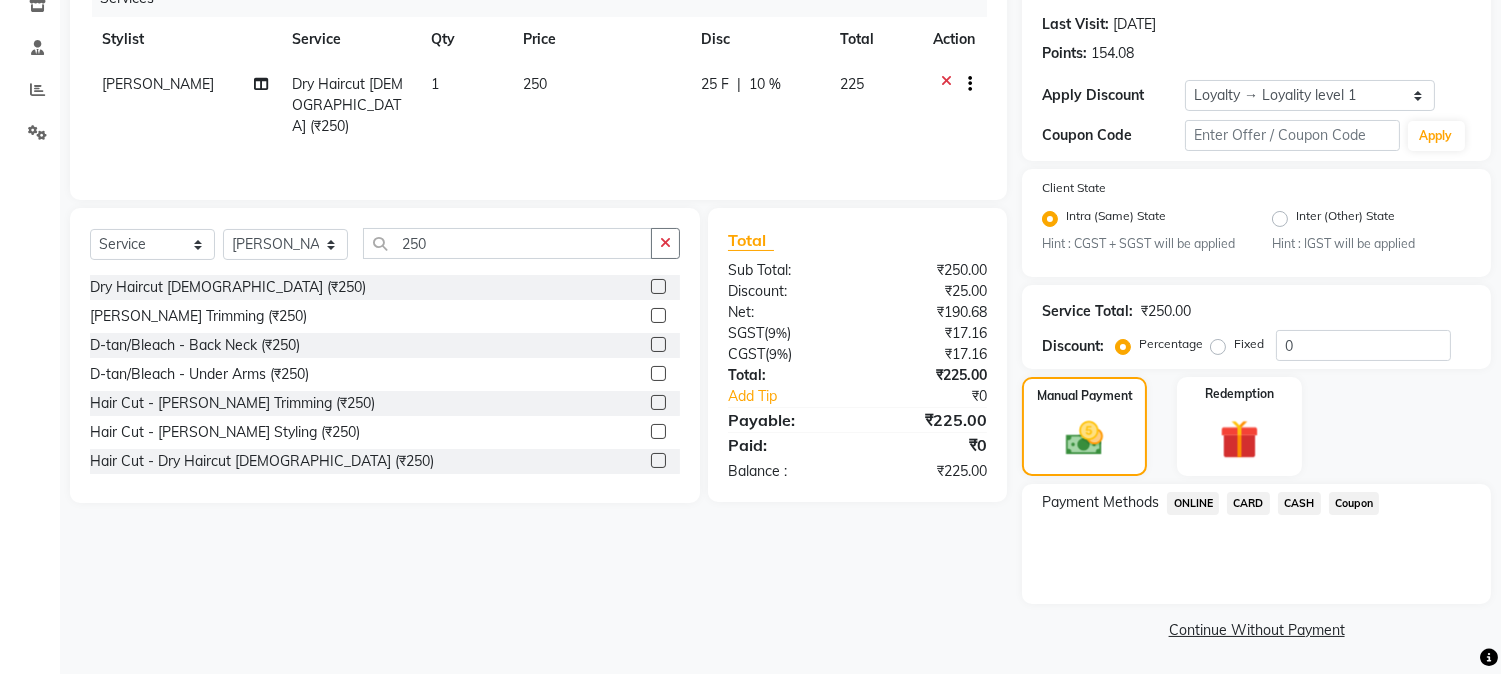 click on "ONLINE" 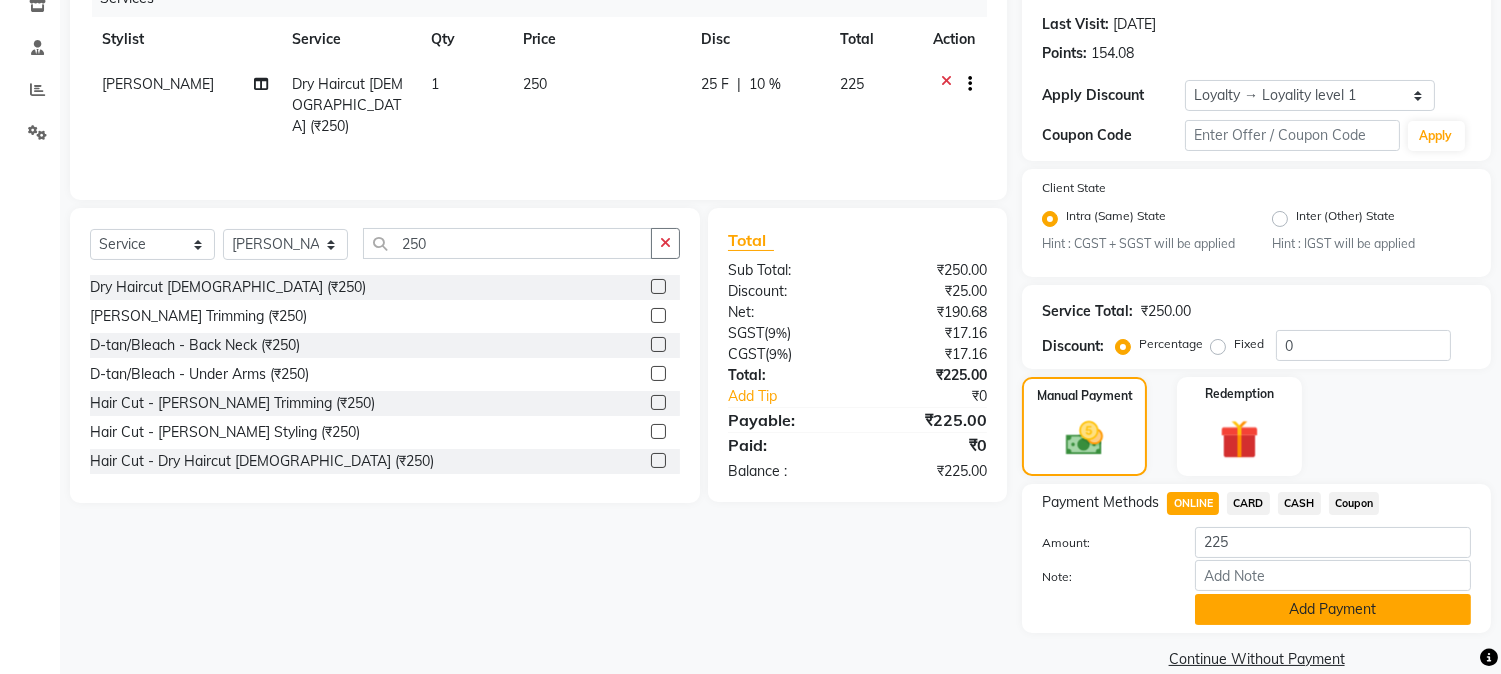 click on "Add Payment" 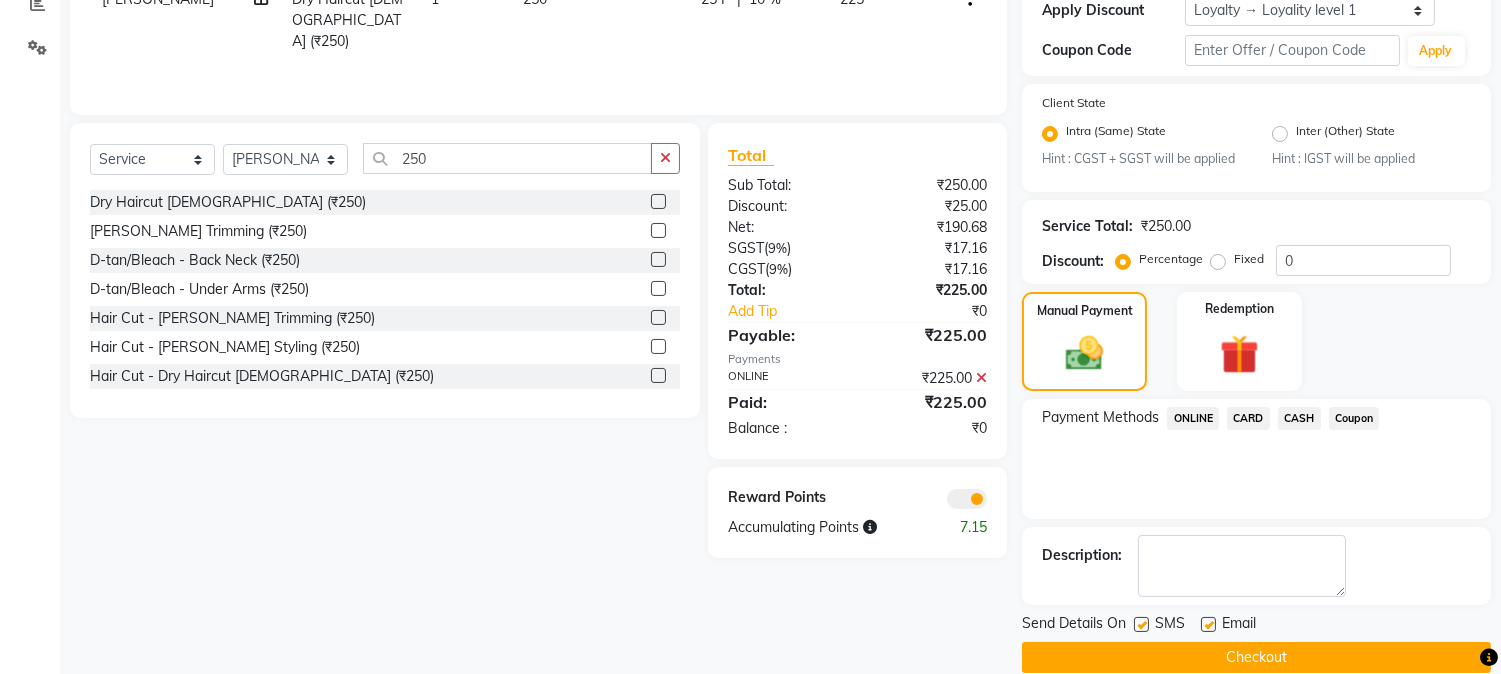 scroll, scrollTop: 382, scrollLeft: 0, axis: vertical 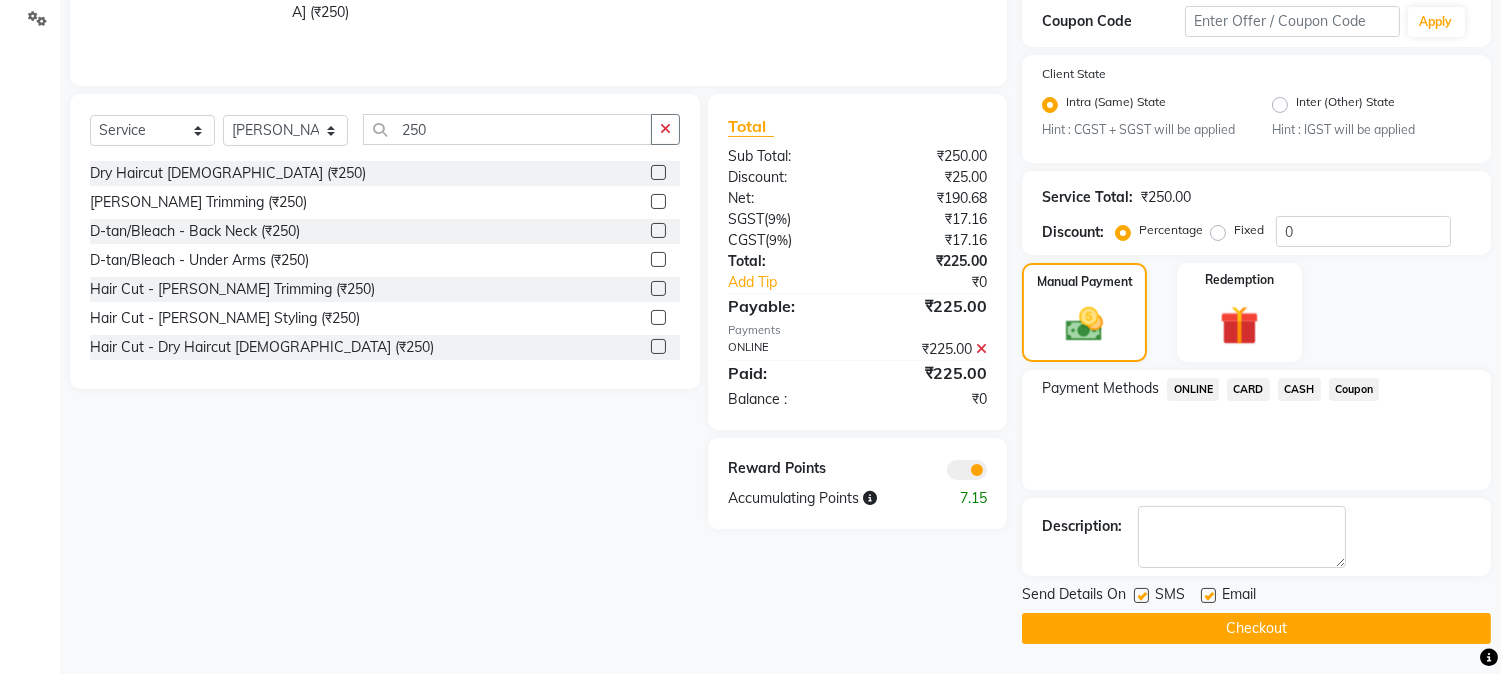 click on "Checkout" 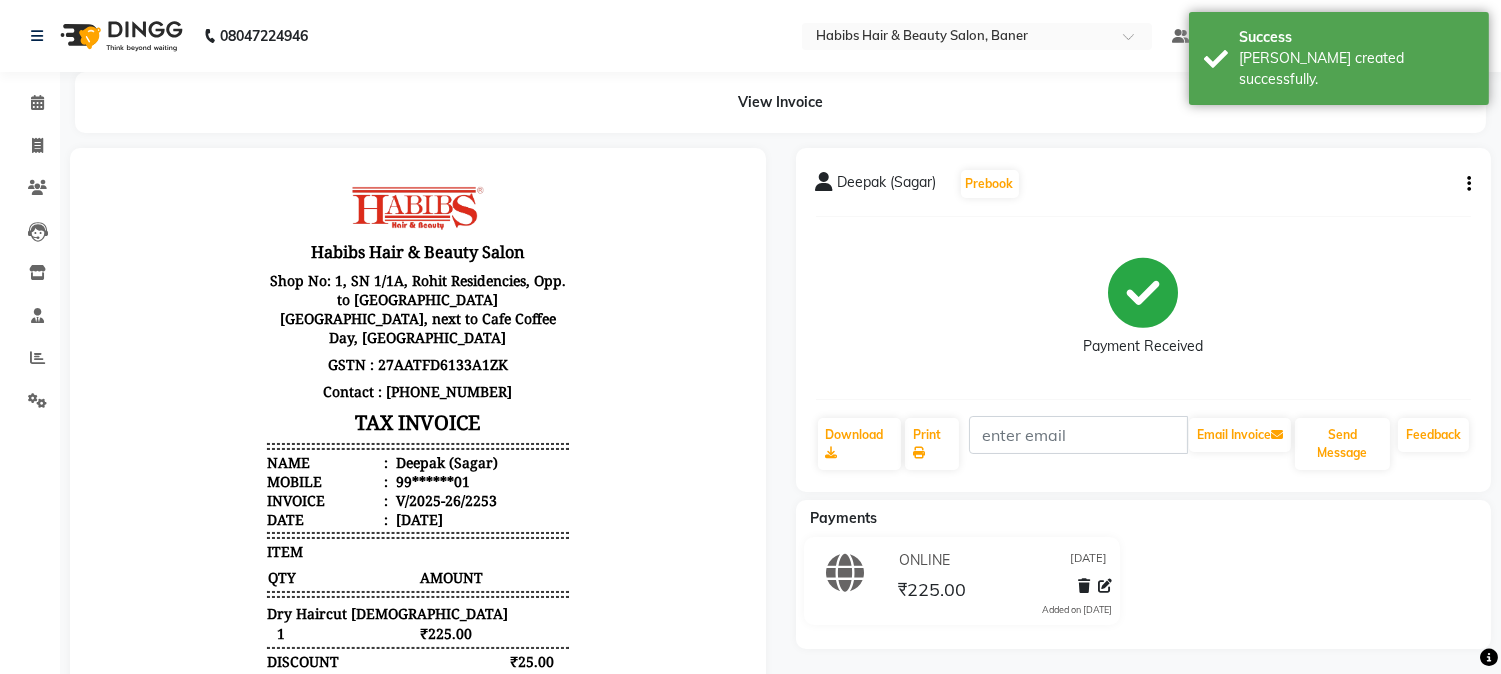 scroll, scrollTop: 0, scrollLeft: 0, axis: both 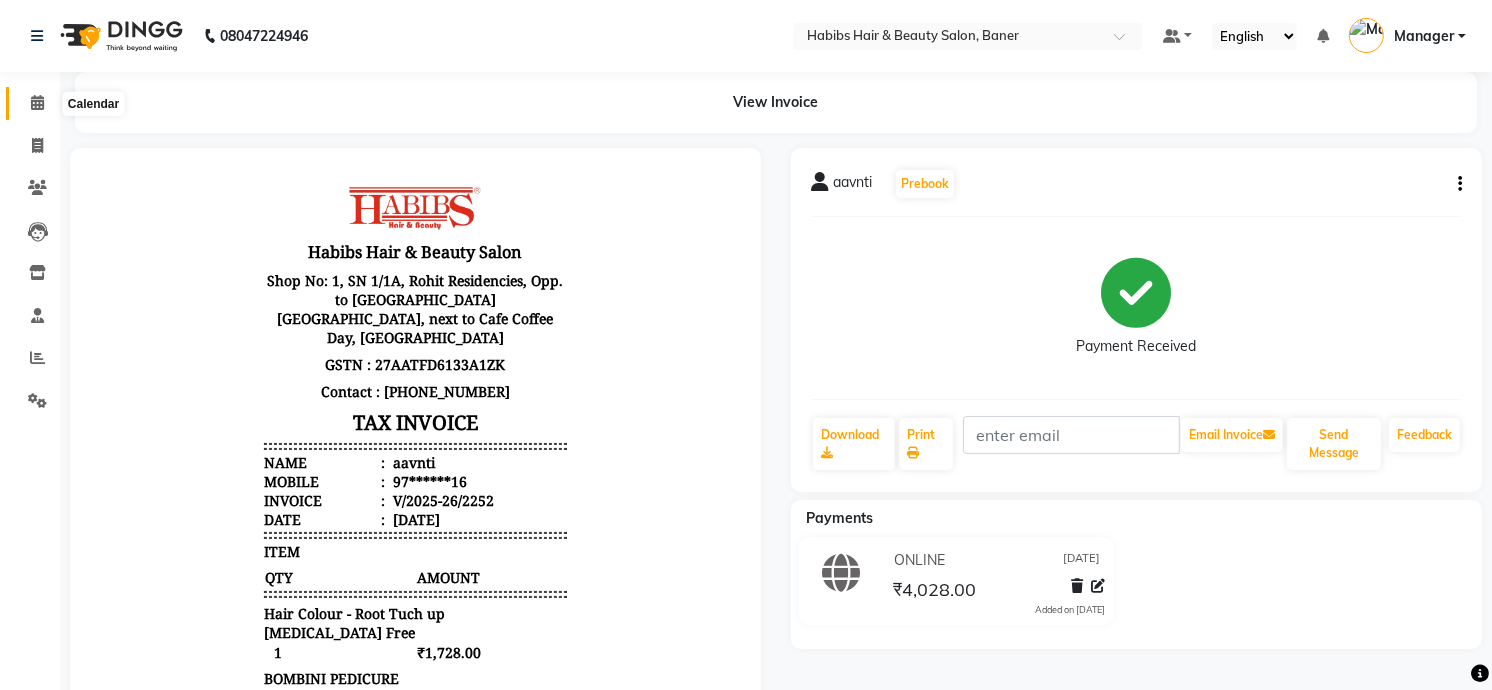 click 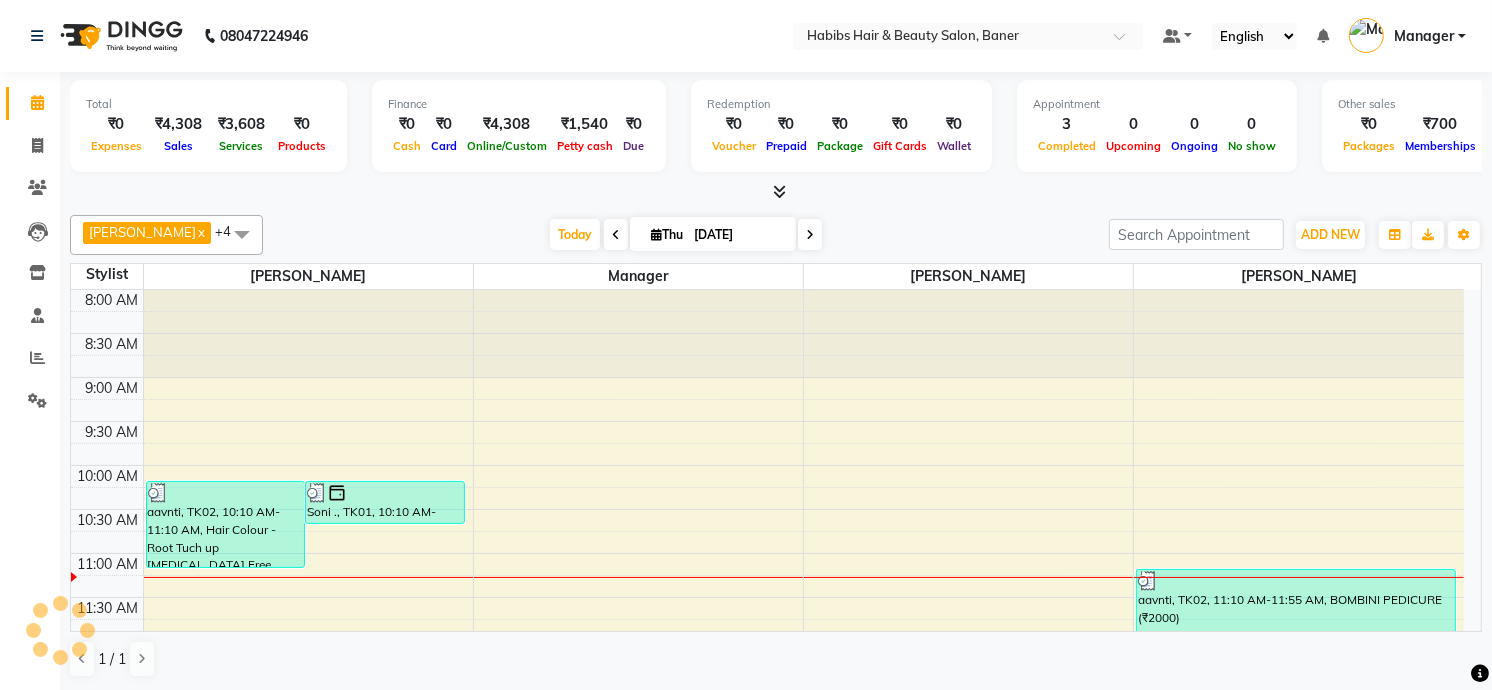 scroll, scrollTop: 0, scrollLeft: 0, axis: both 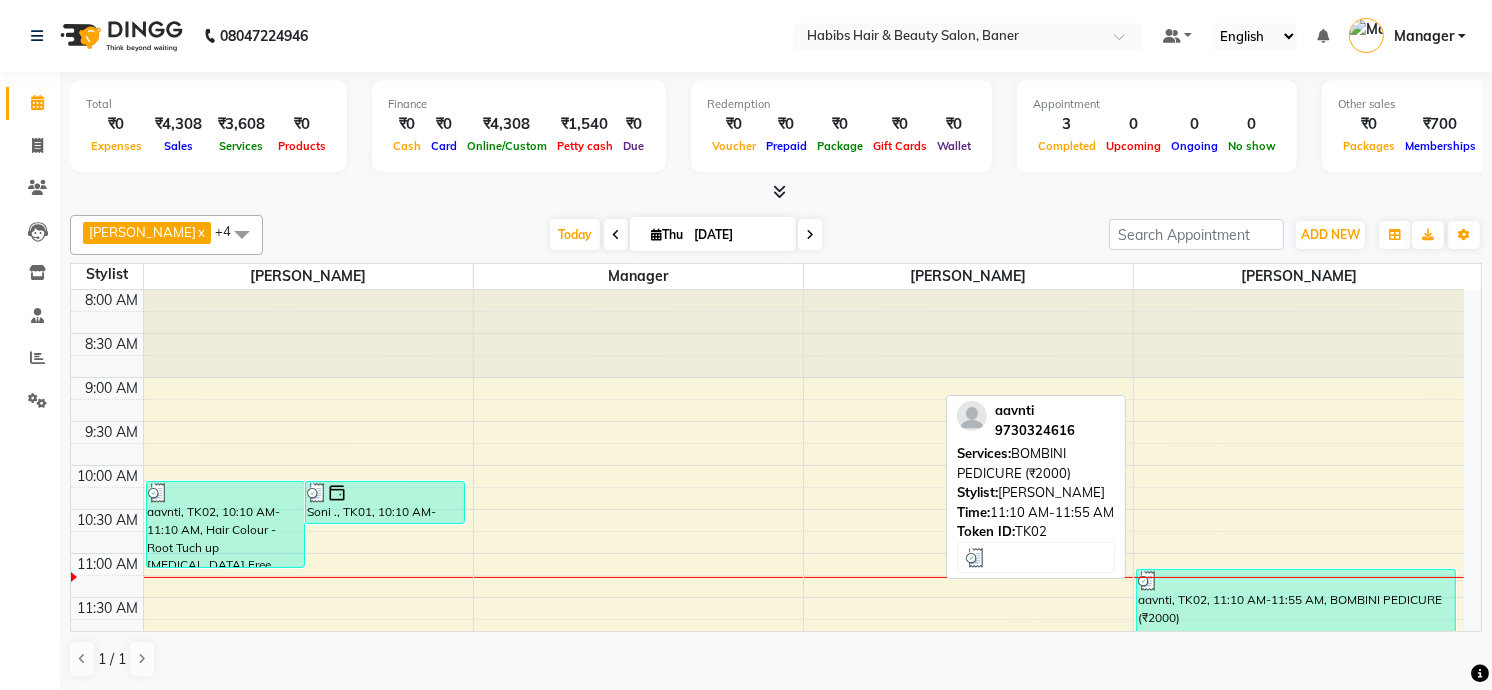 click on "aavnti, TK02, 11:10 AM-11:55 AM, BOMBINI PEDICURE (₹2000)" at bounding box center [1296, 602] 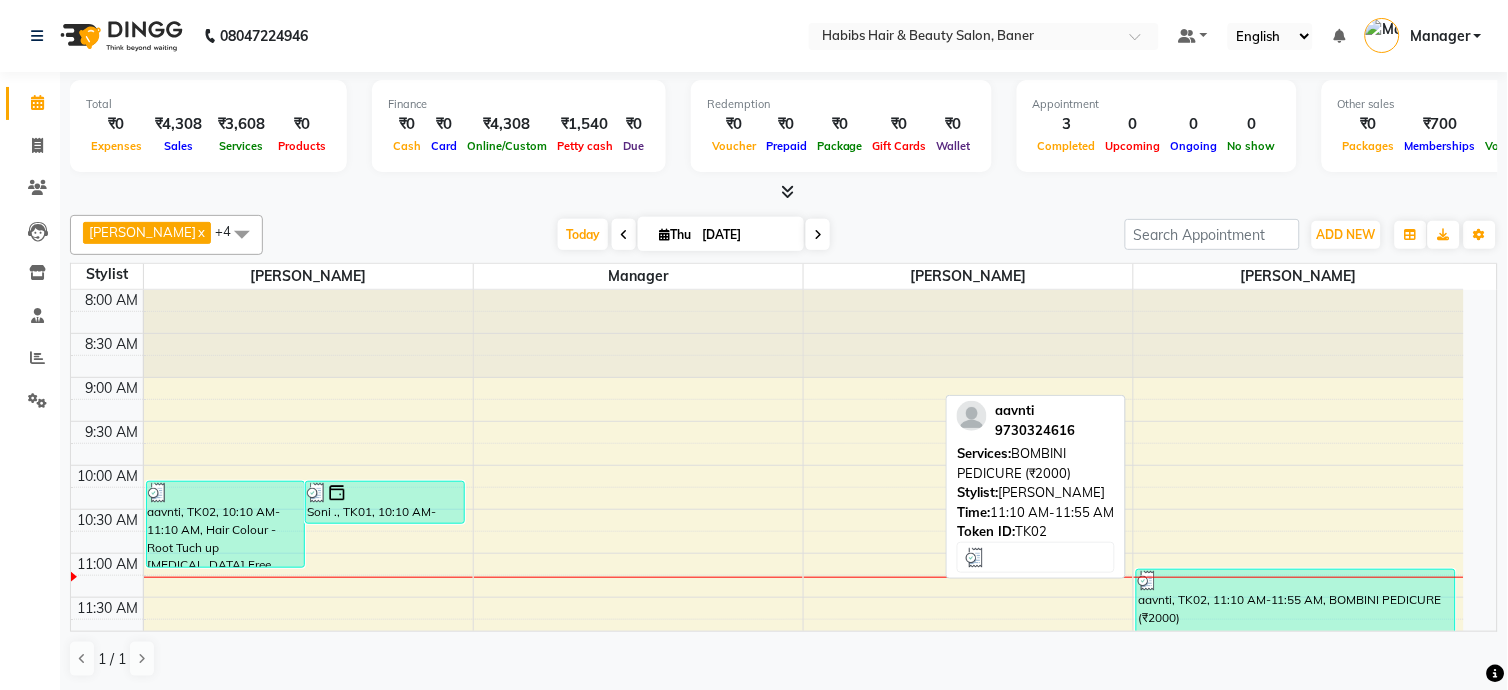 select on "3" 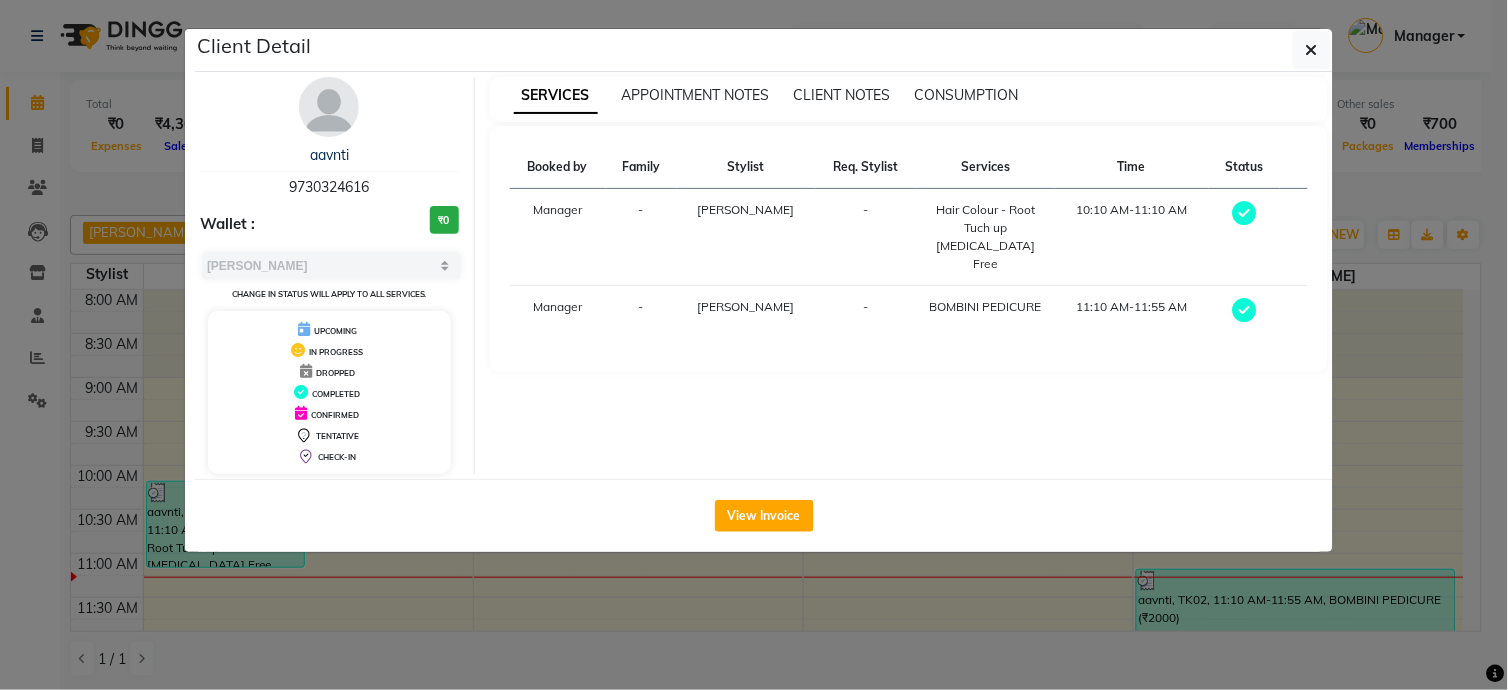 click on "BOMBINI PEDICURE" at bounding box center [985, 307] 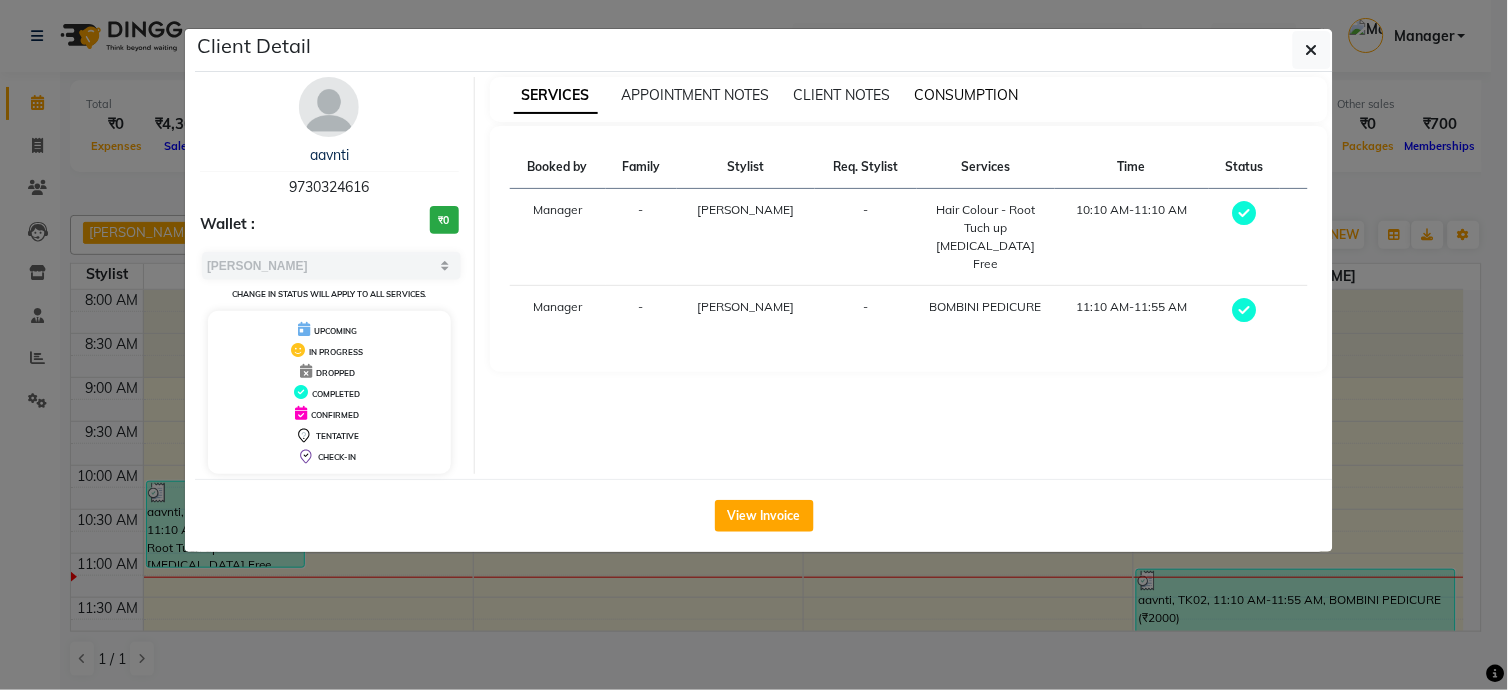 click on "CONSUMPTION" at bounding box center [967, 95] 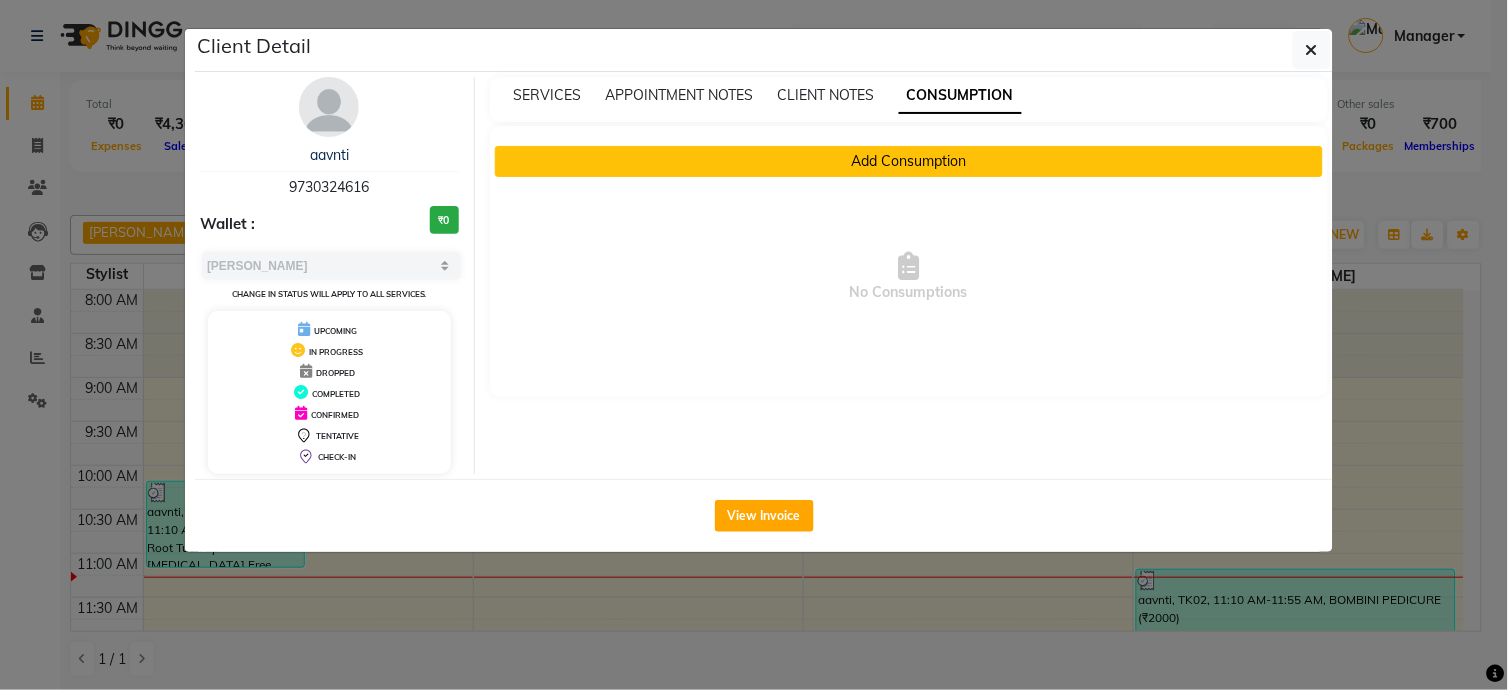 click on "Add Consumption" at bounding box center [909, 161] 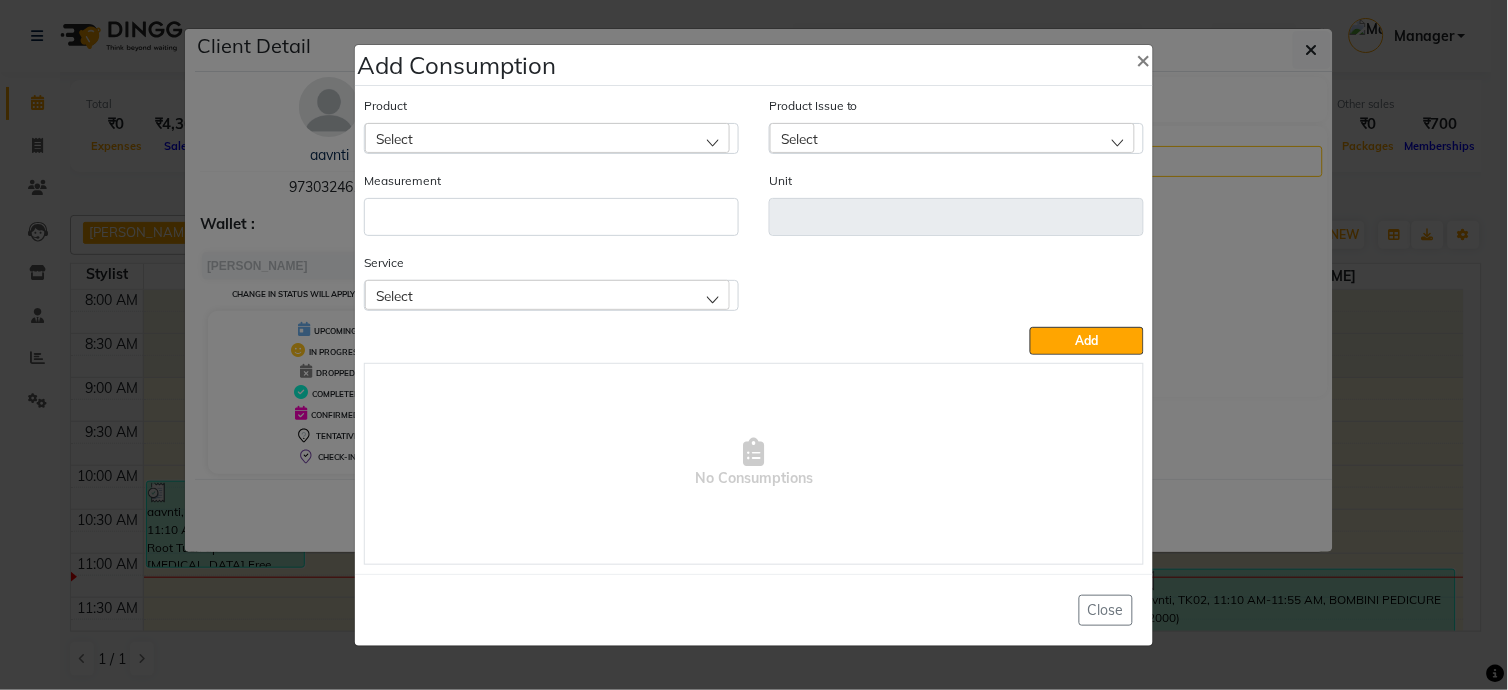 click on "Select" 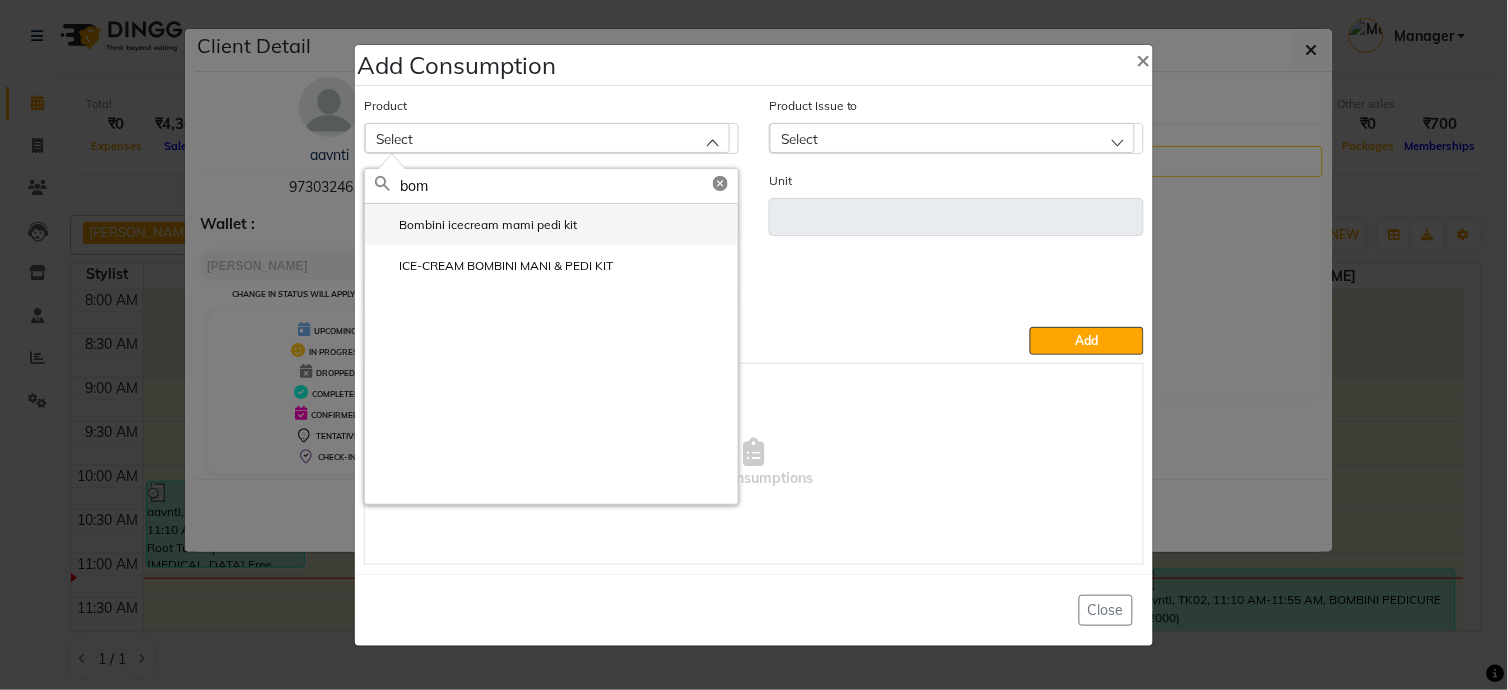 type on "bom" 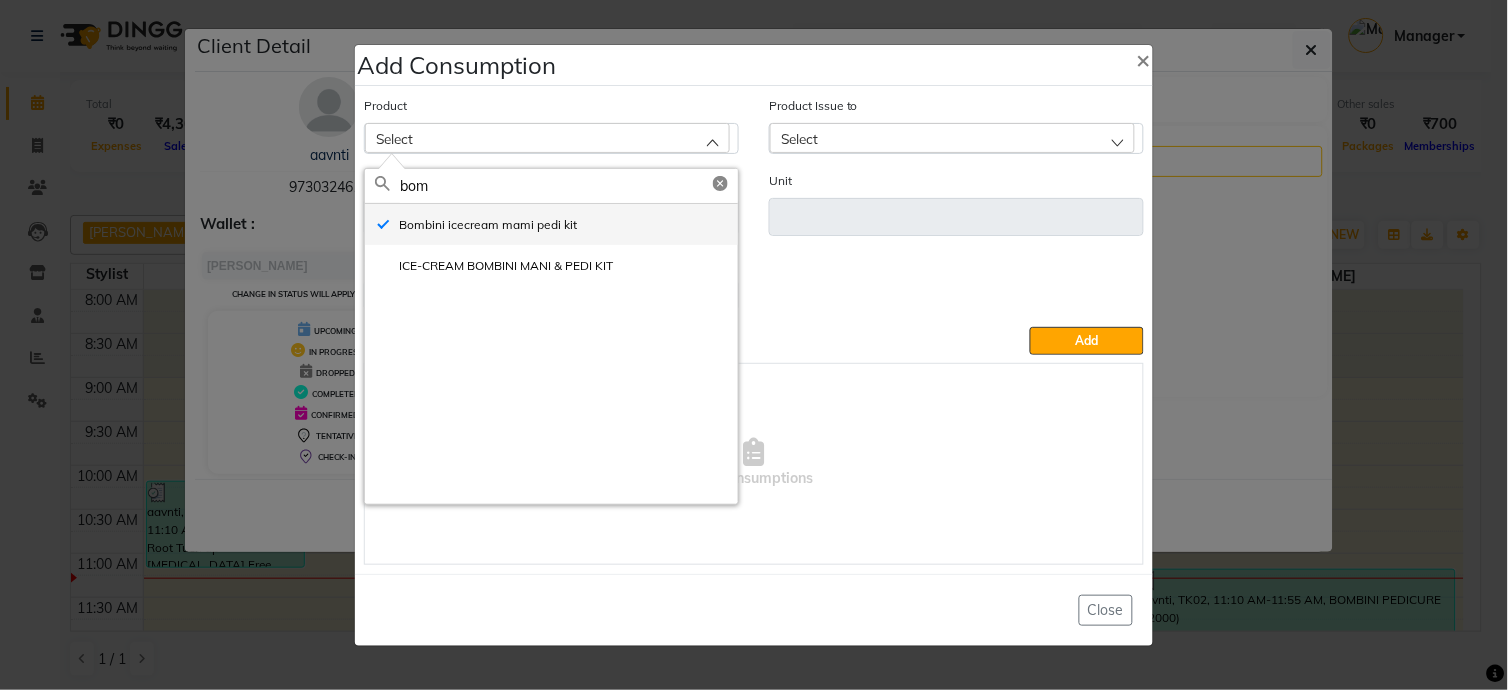 type on "pcs" 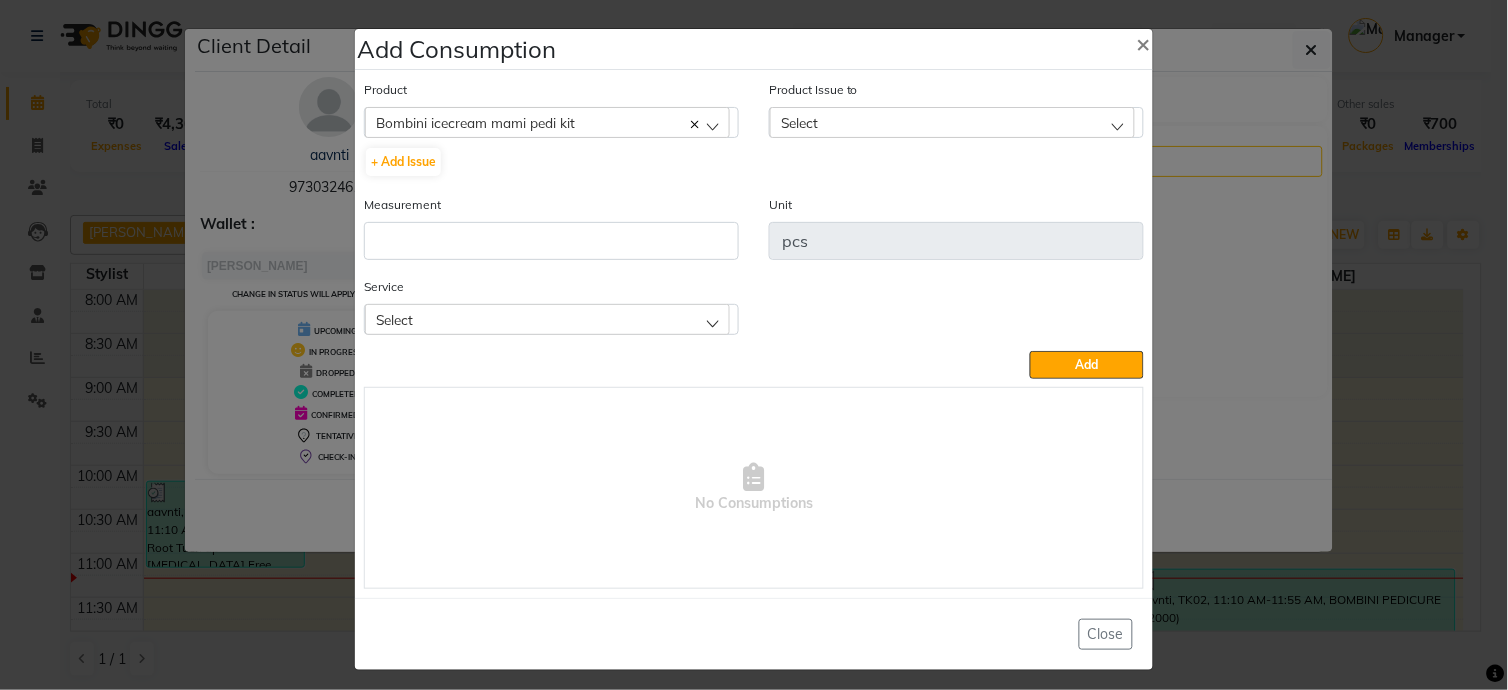 click on "Select" 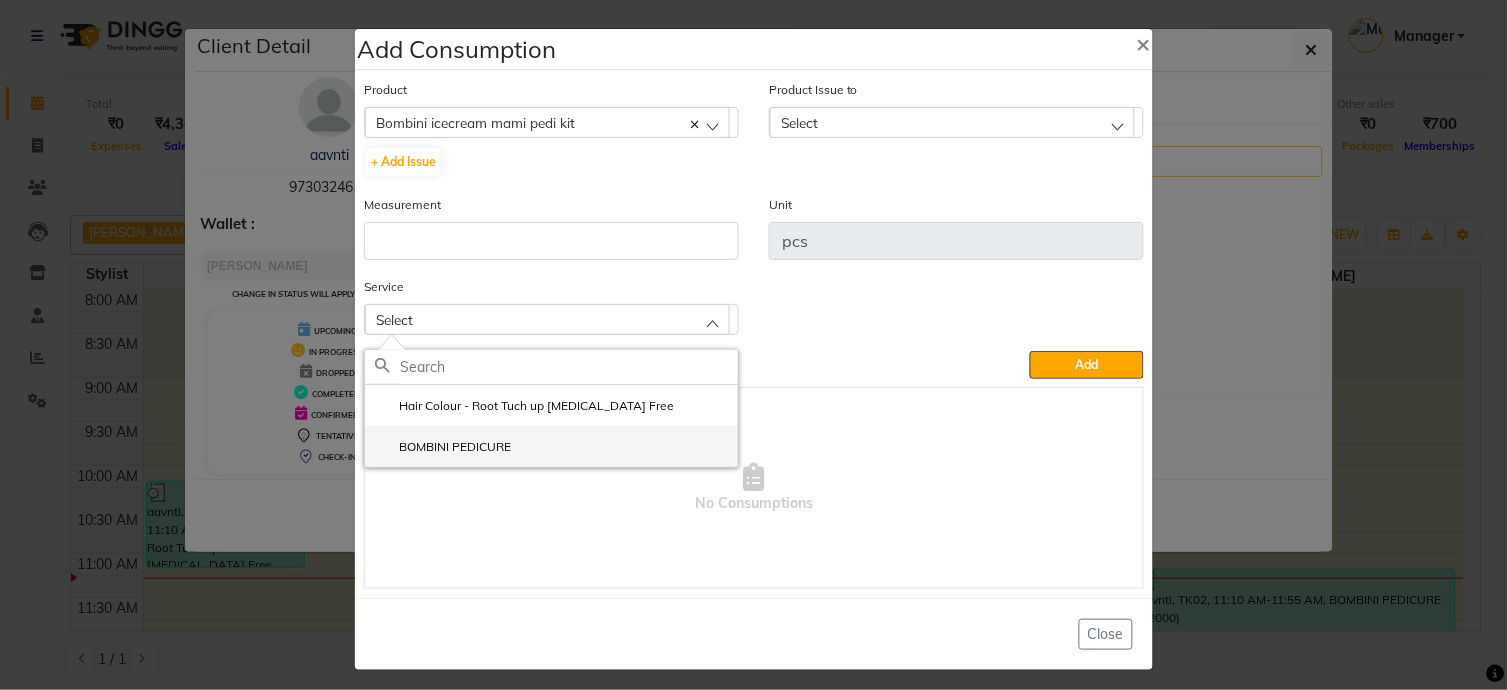 click on "BOMBINI PEDICURE" 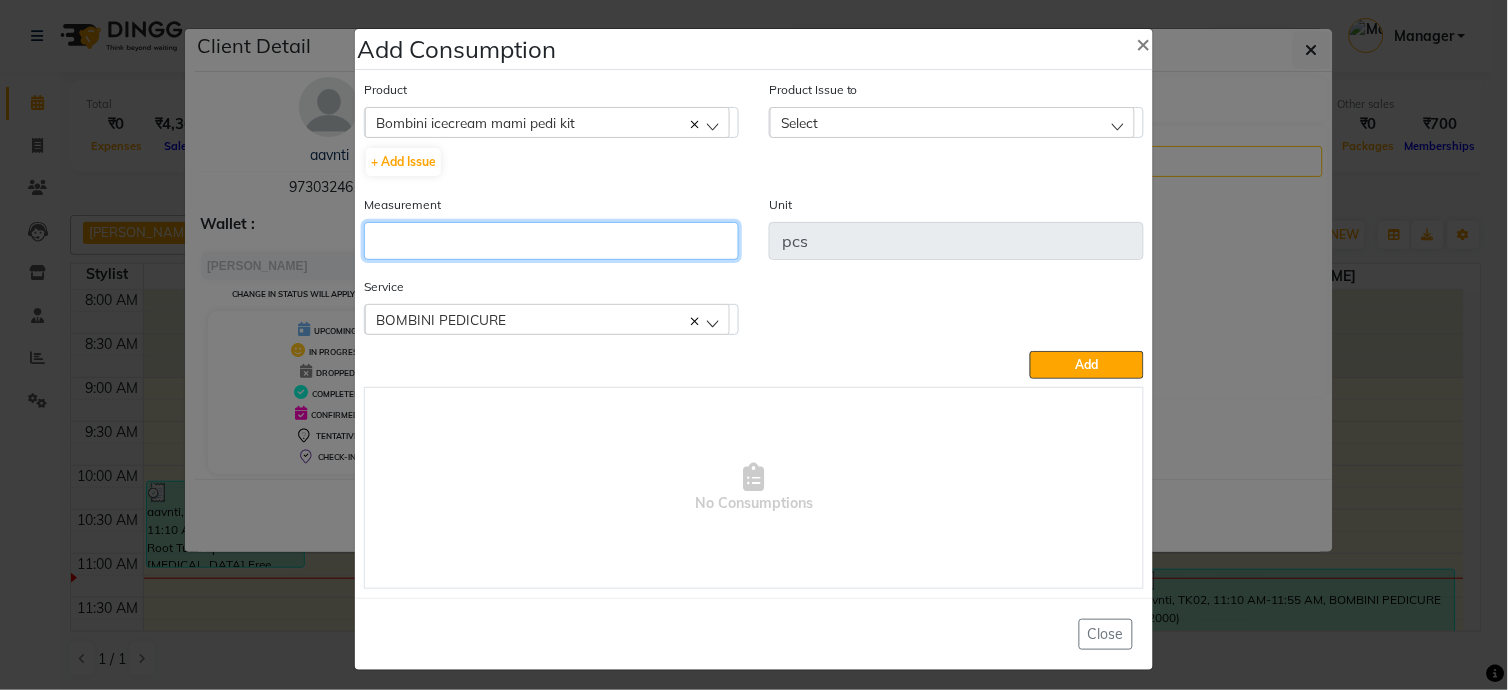 click 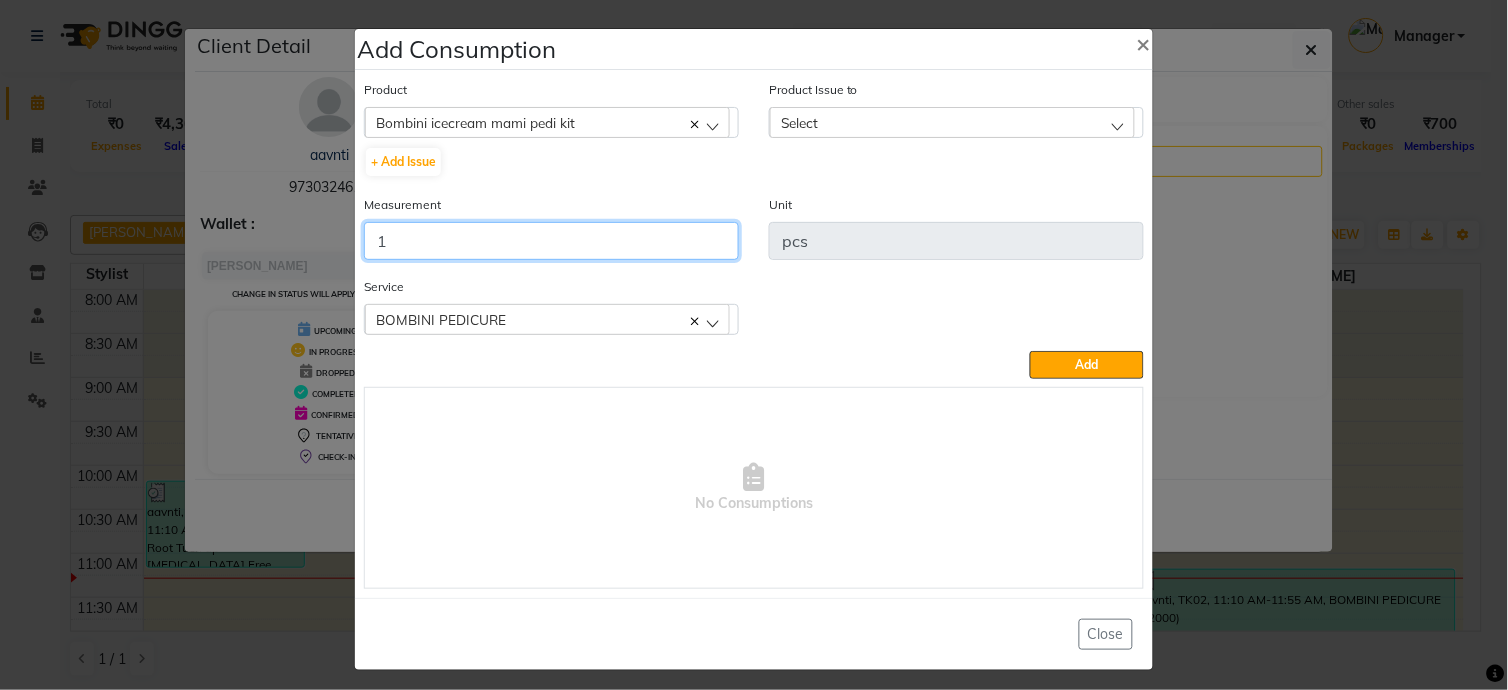 type on "1" 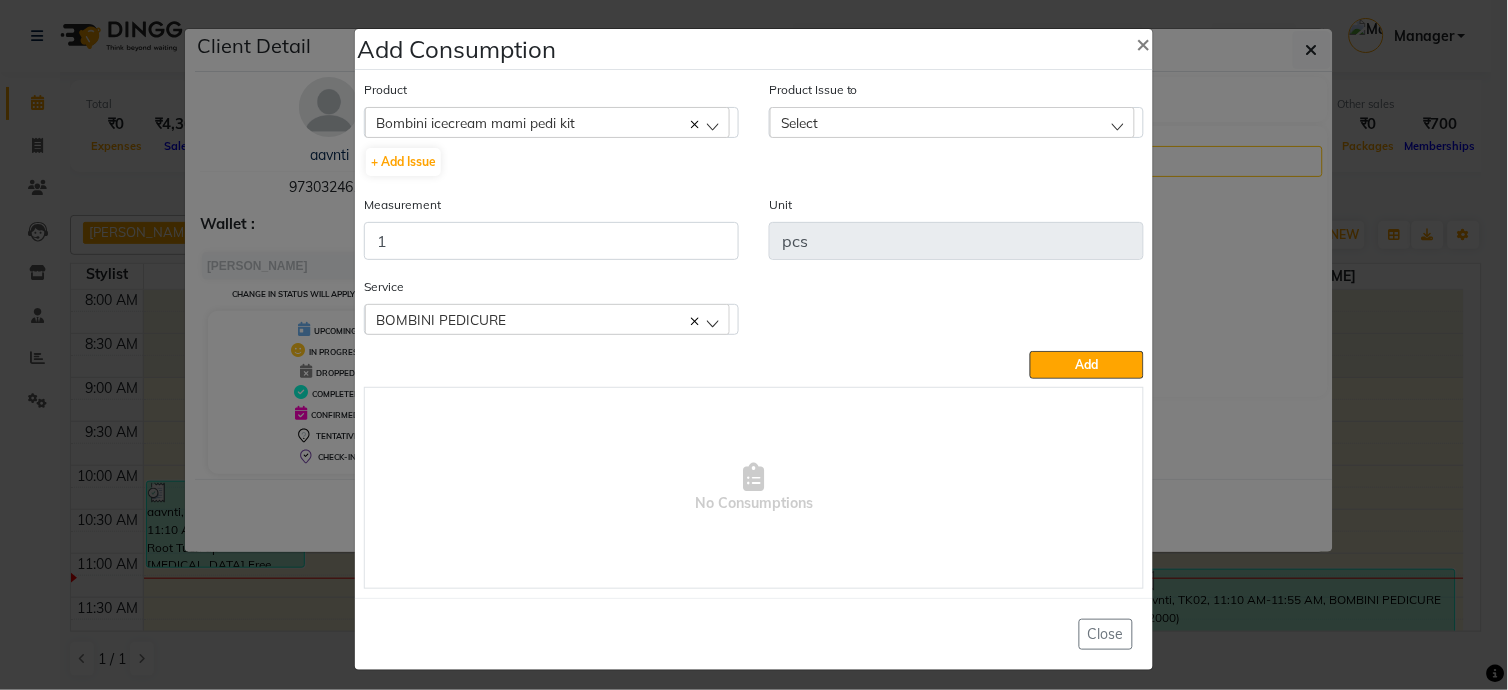 click on "Select" 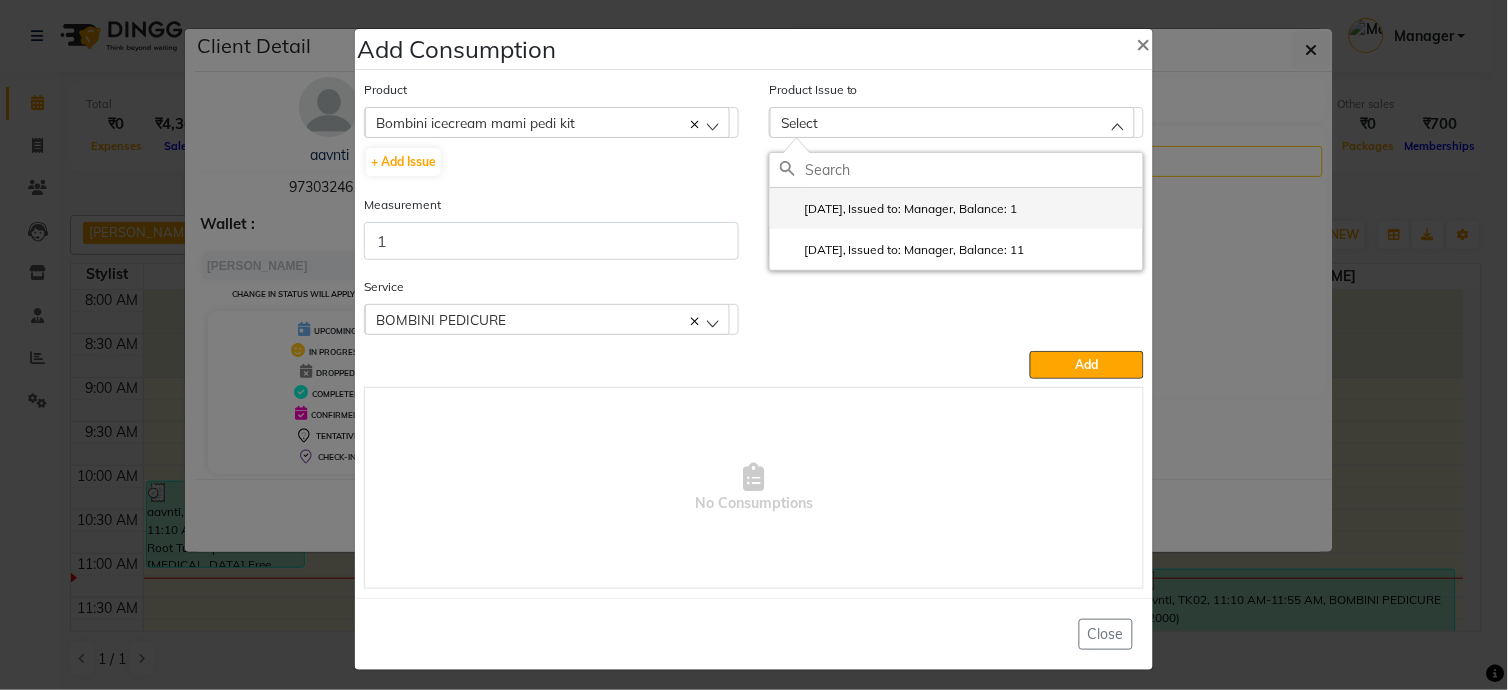 click on "2025-06-05, Issued to: Manager, Balance: 1" 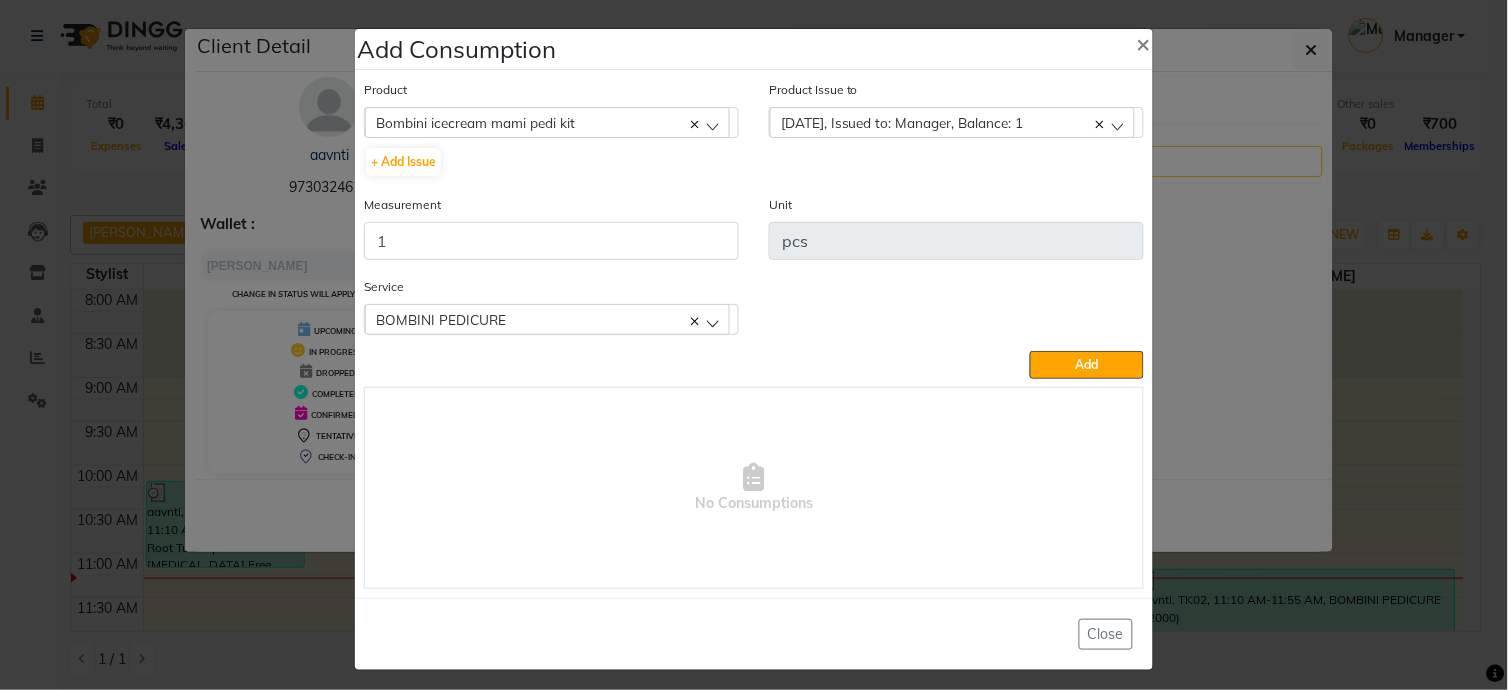 click on "Add" 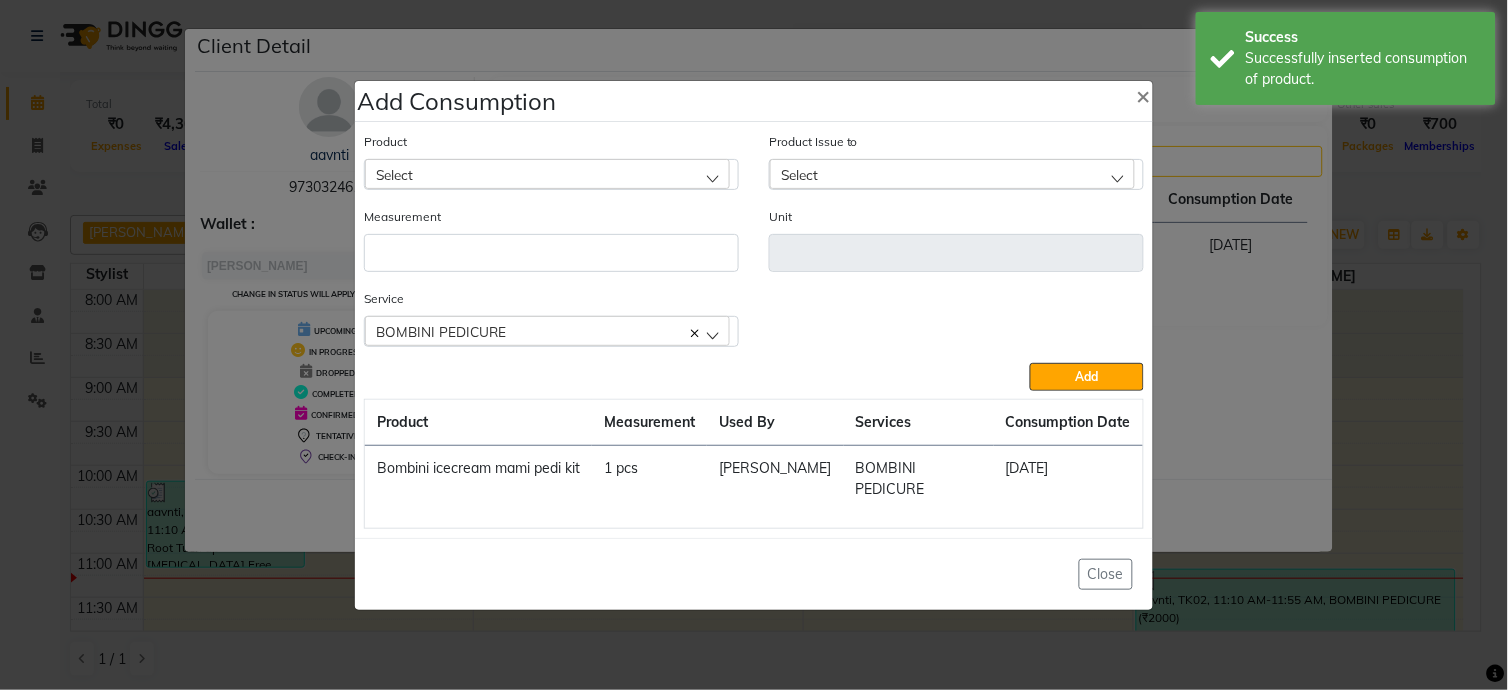 click on "Select" 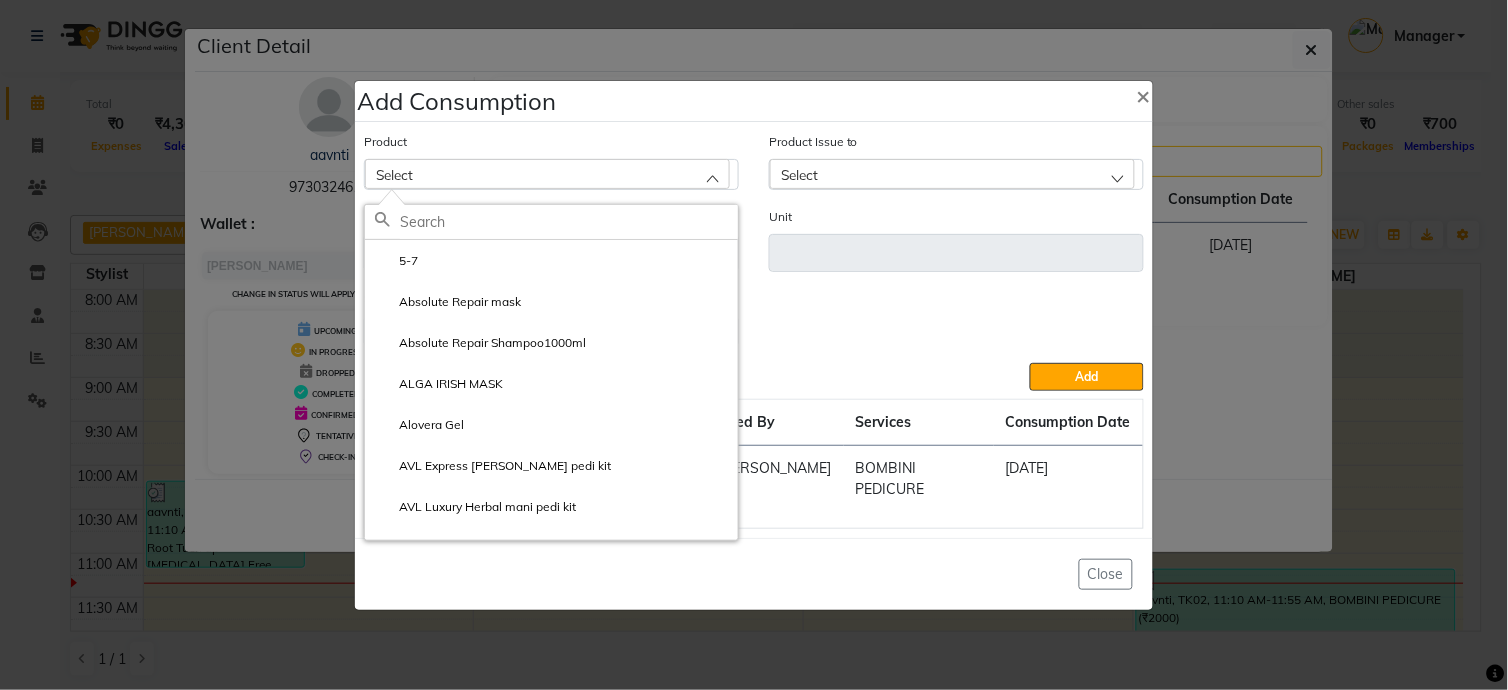 type on "c" 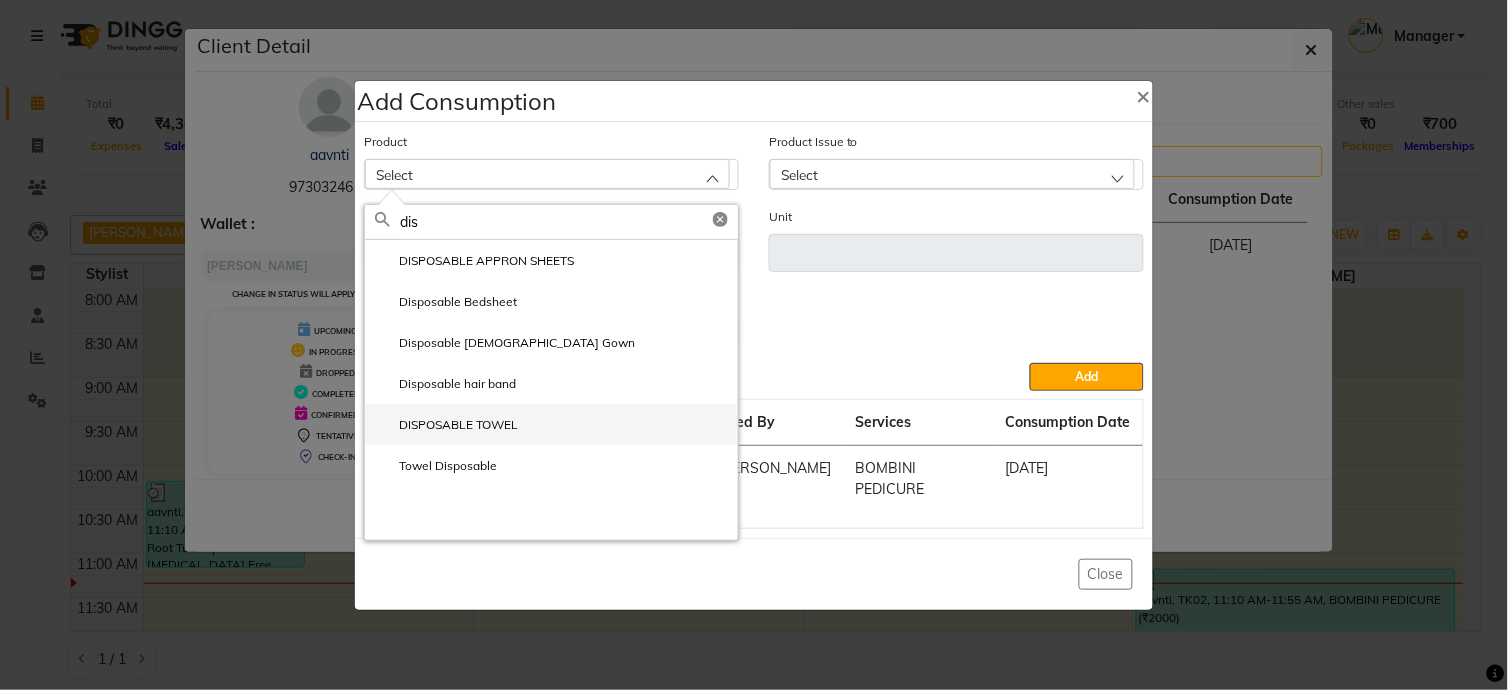 type on "dis" 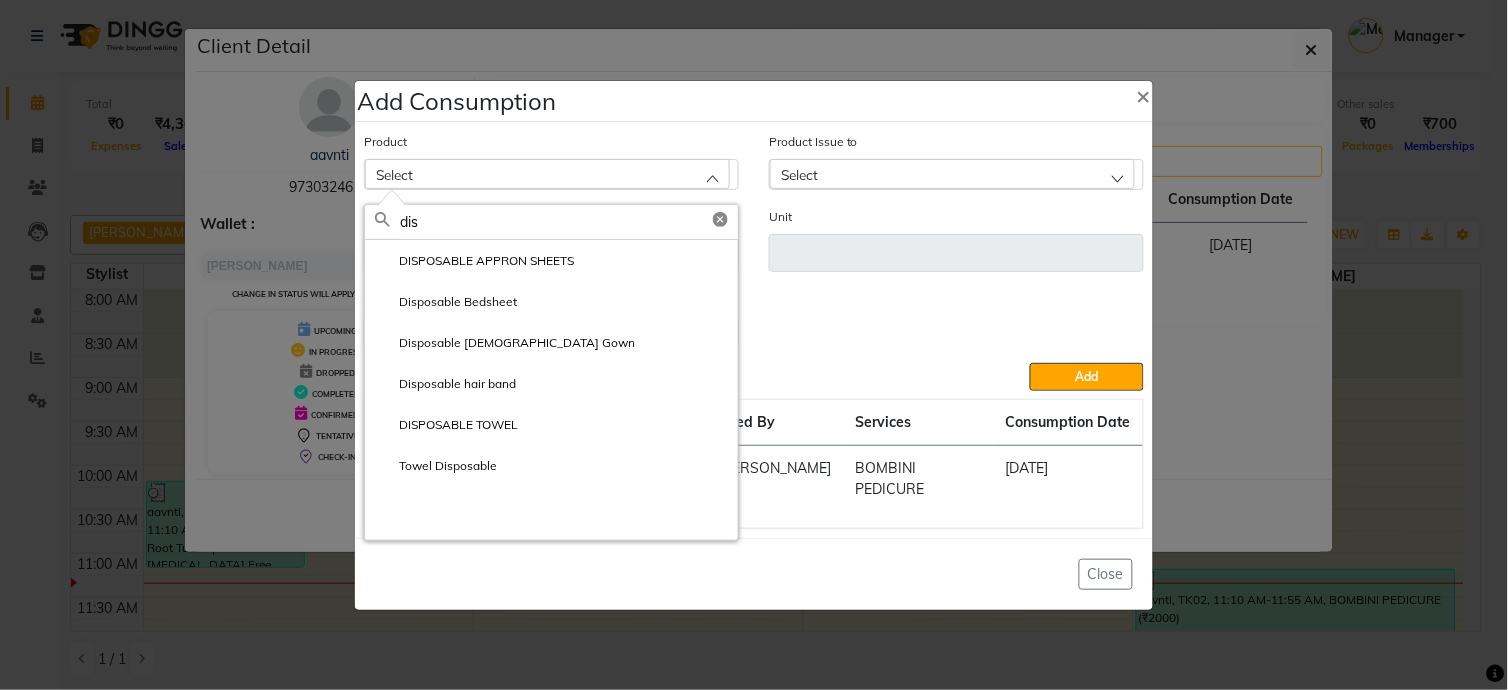 click on "DISPOSABLE TOWEL" 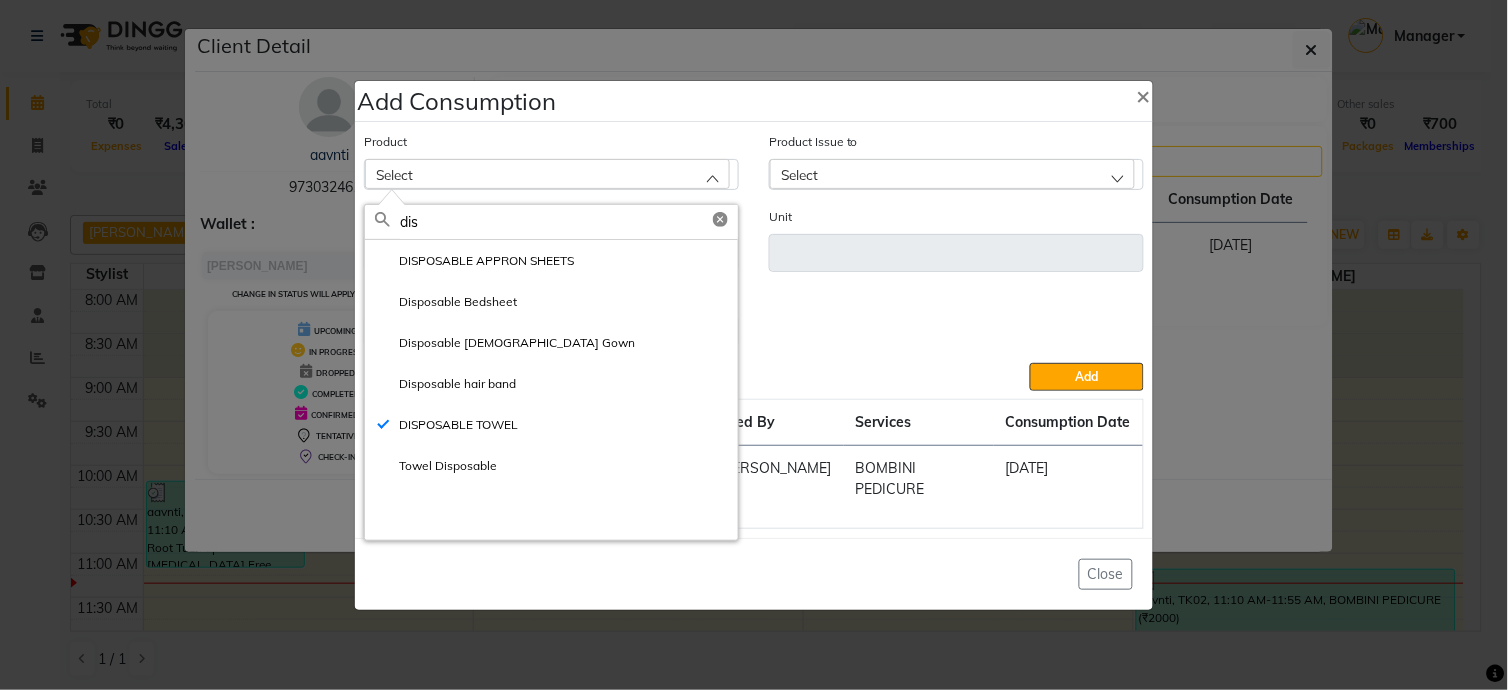 type on "ml" 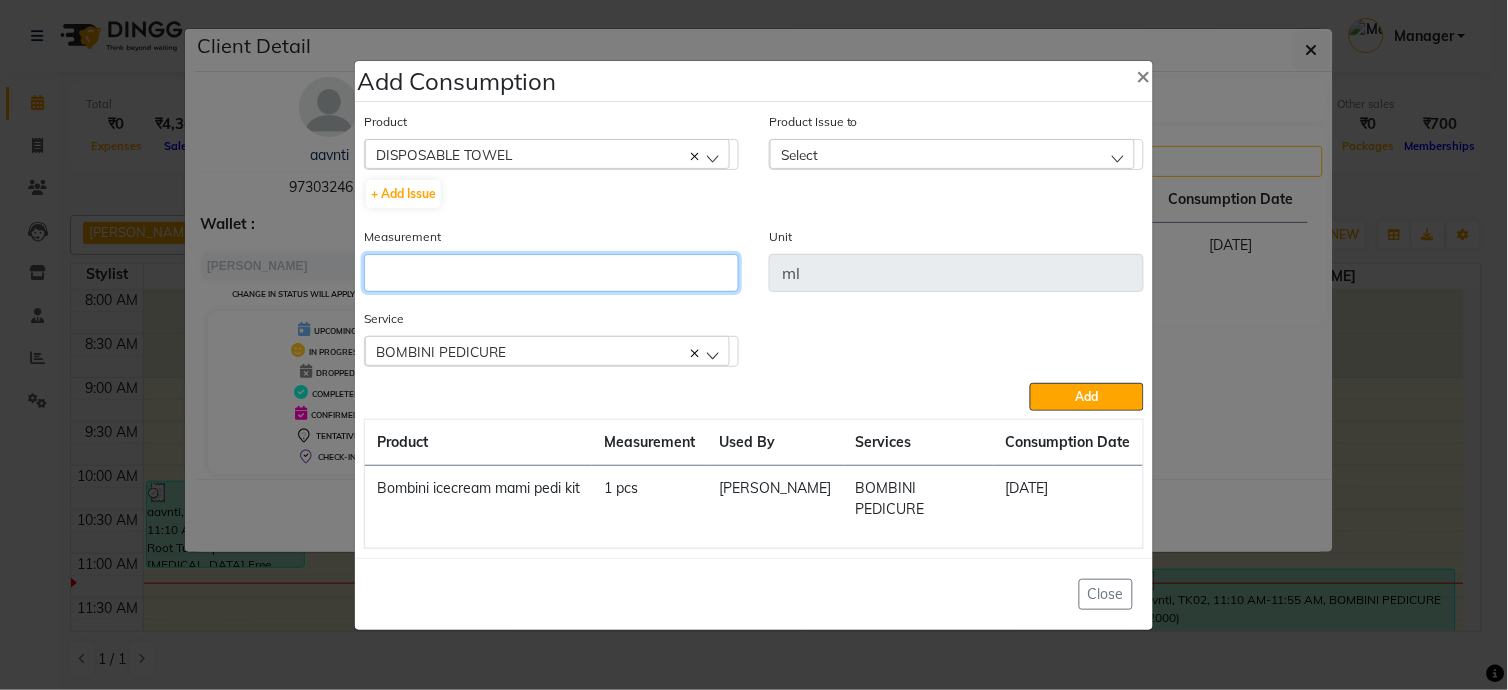 click 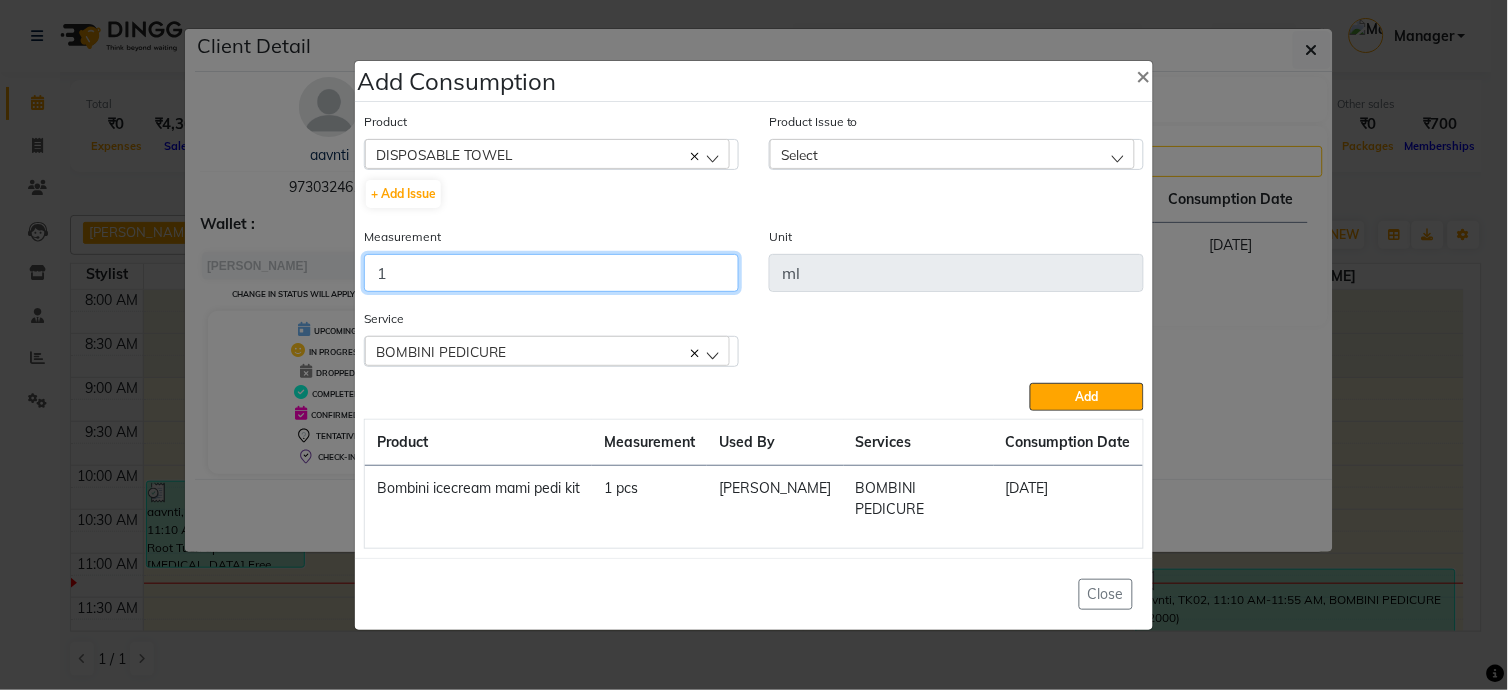 type on "1" 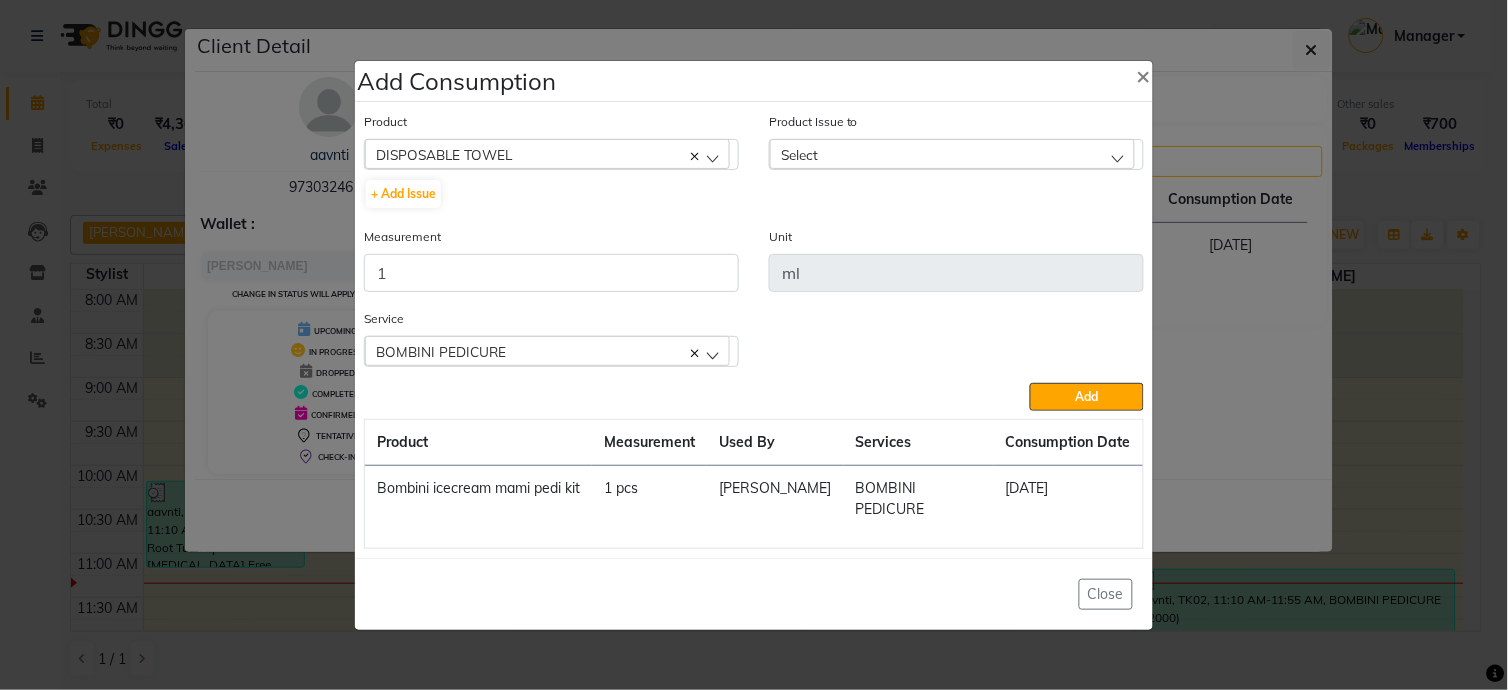 click on "Select" 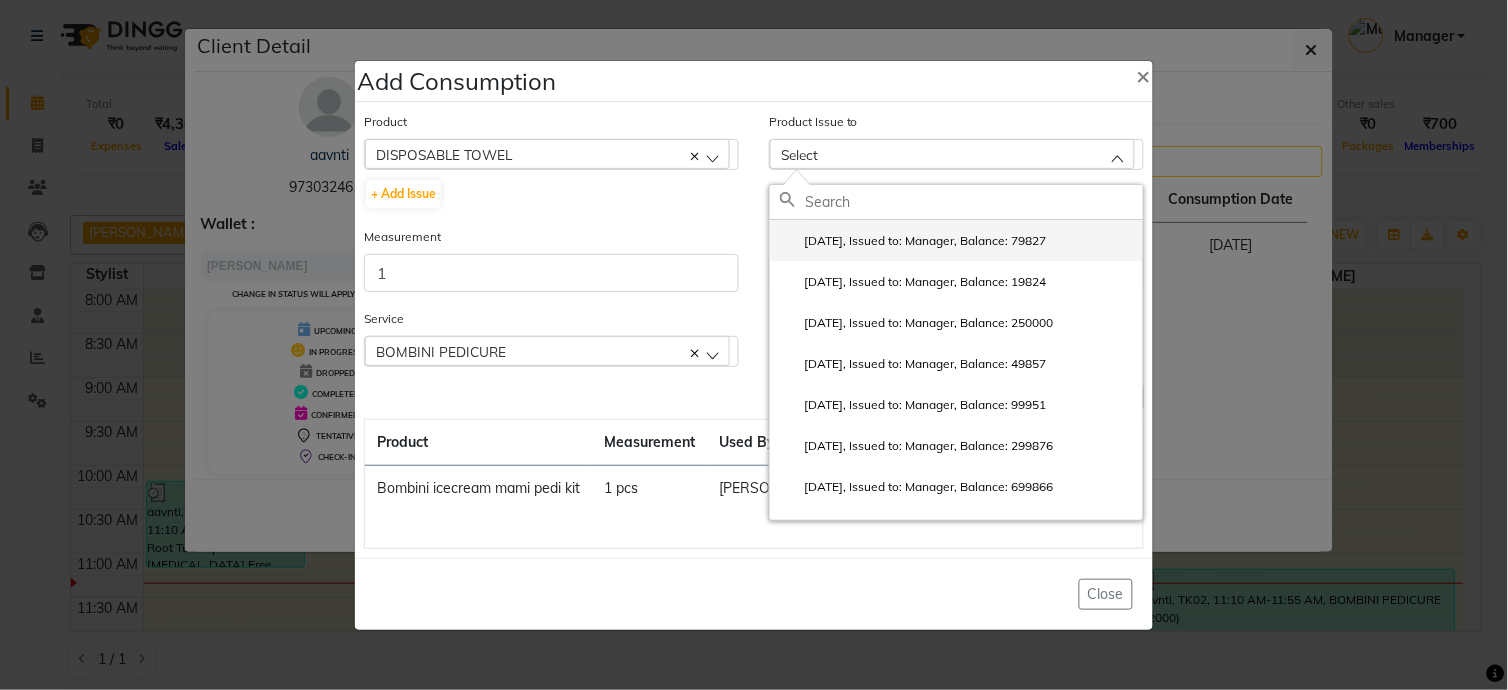 click on "2025-06-20, Issued to: Manager, Balance: 79827" 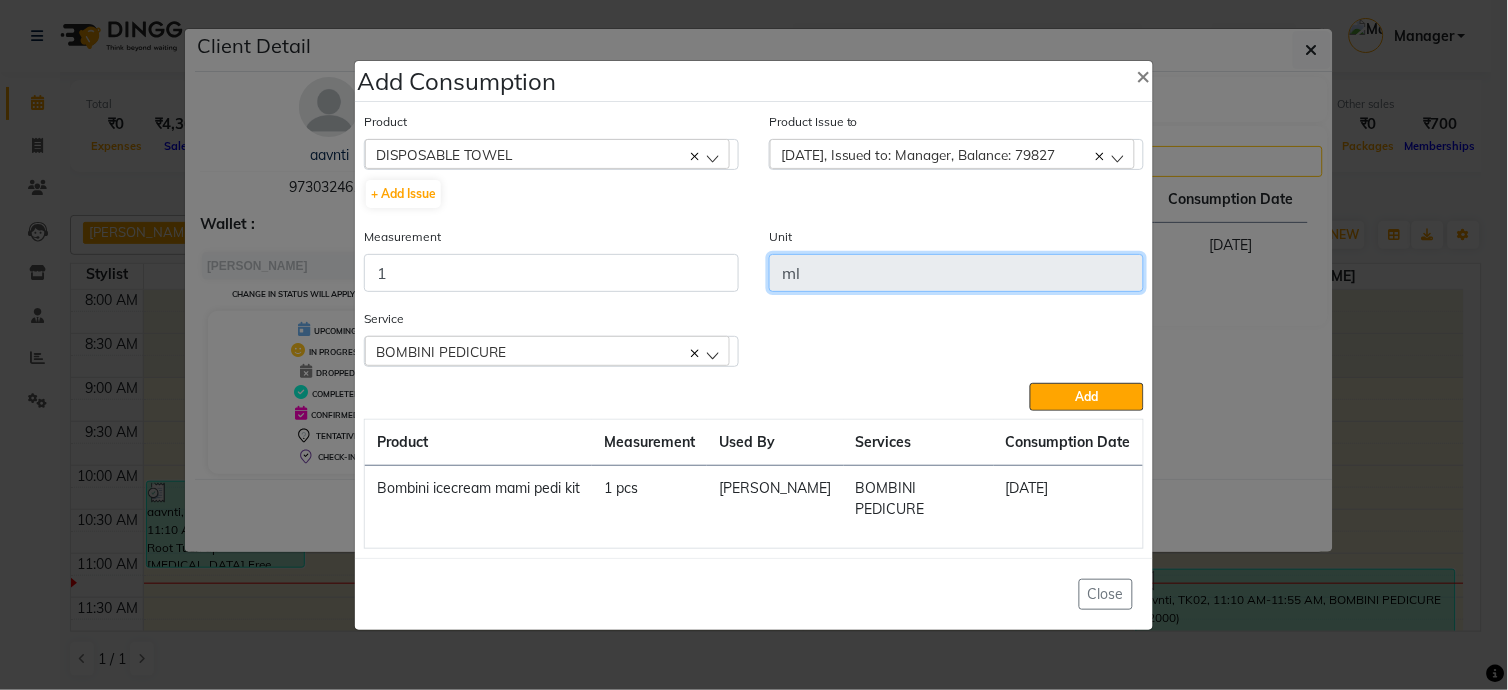 click on "ml" 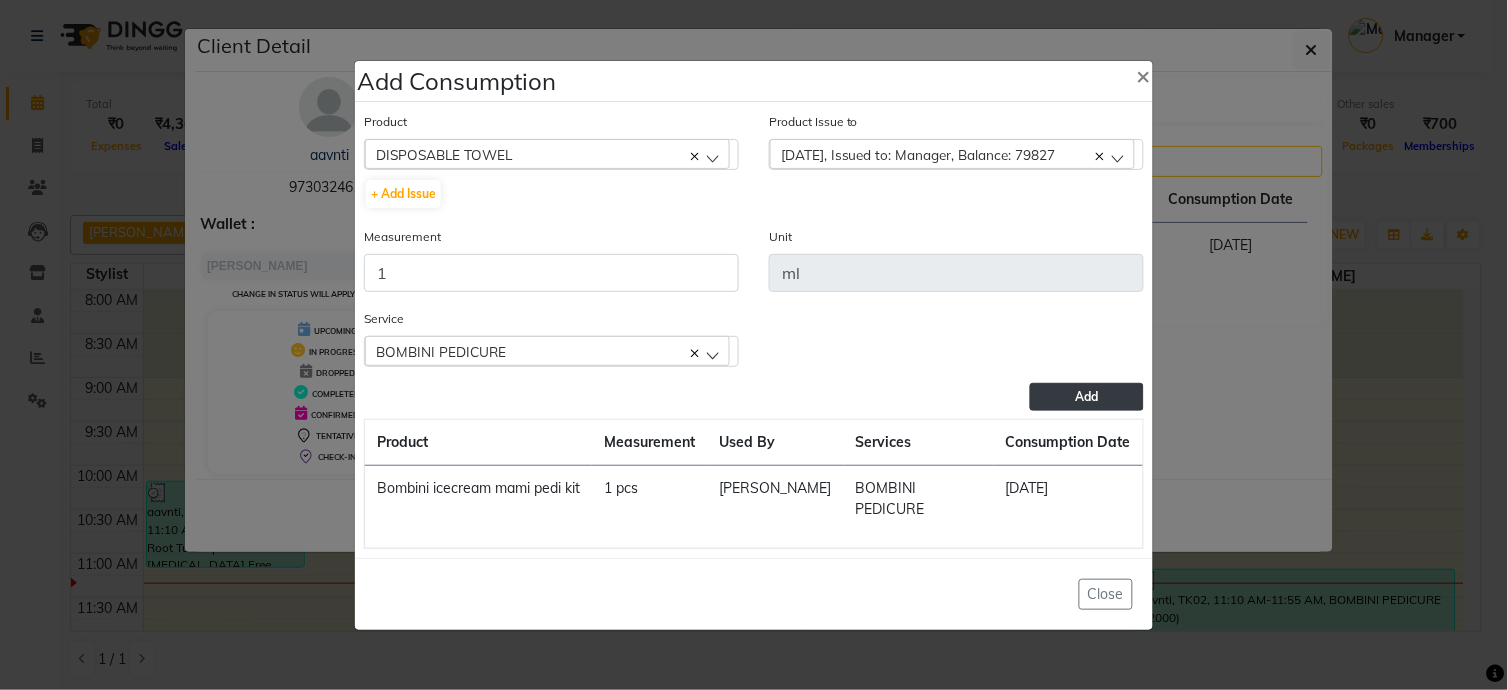 click on "Add" 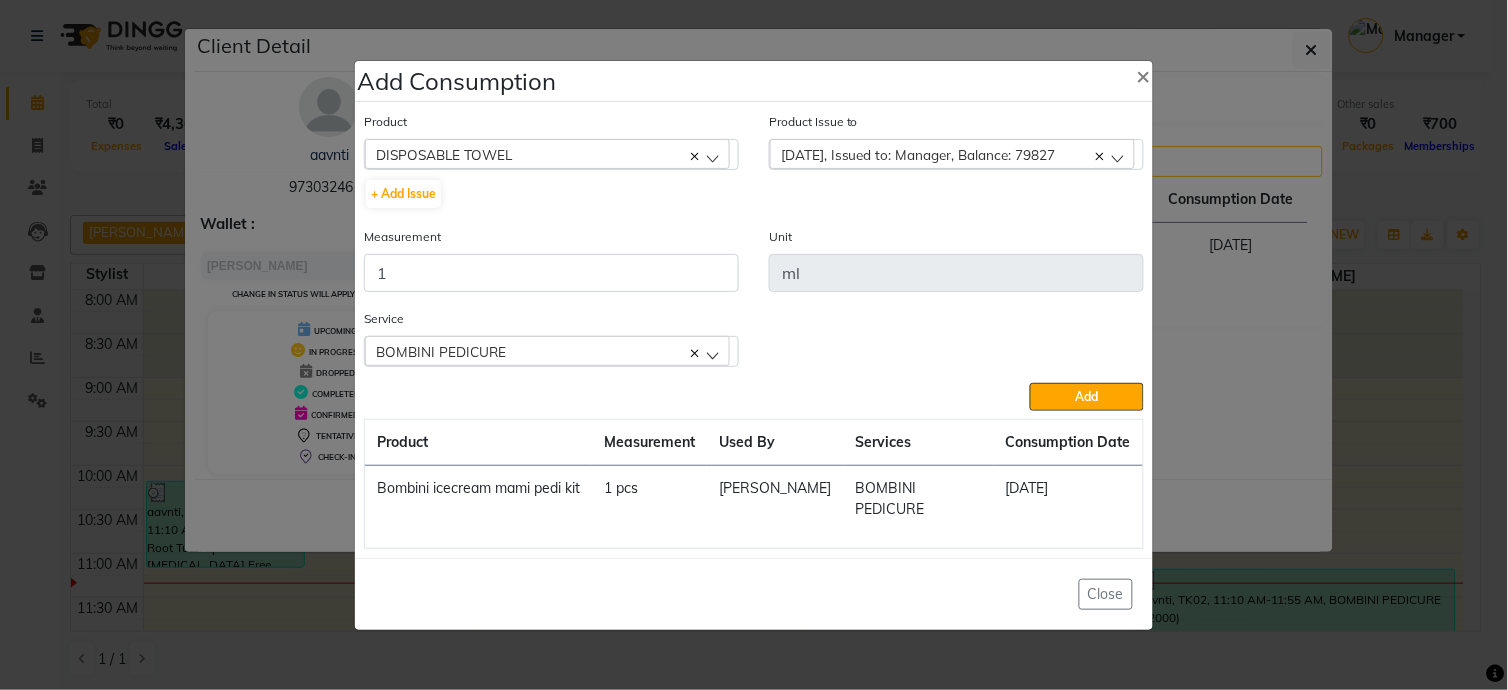 type 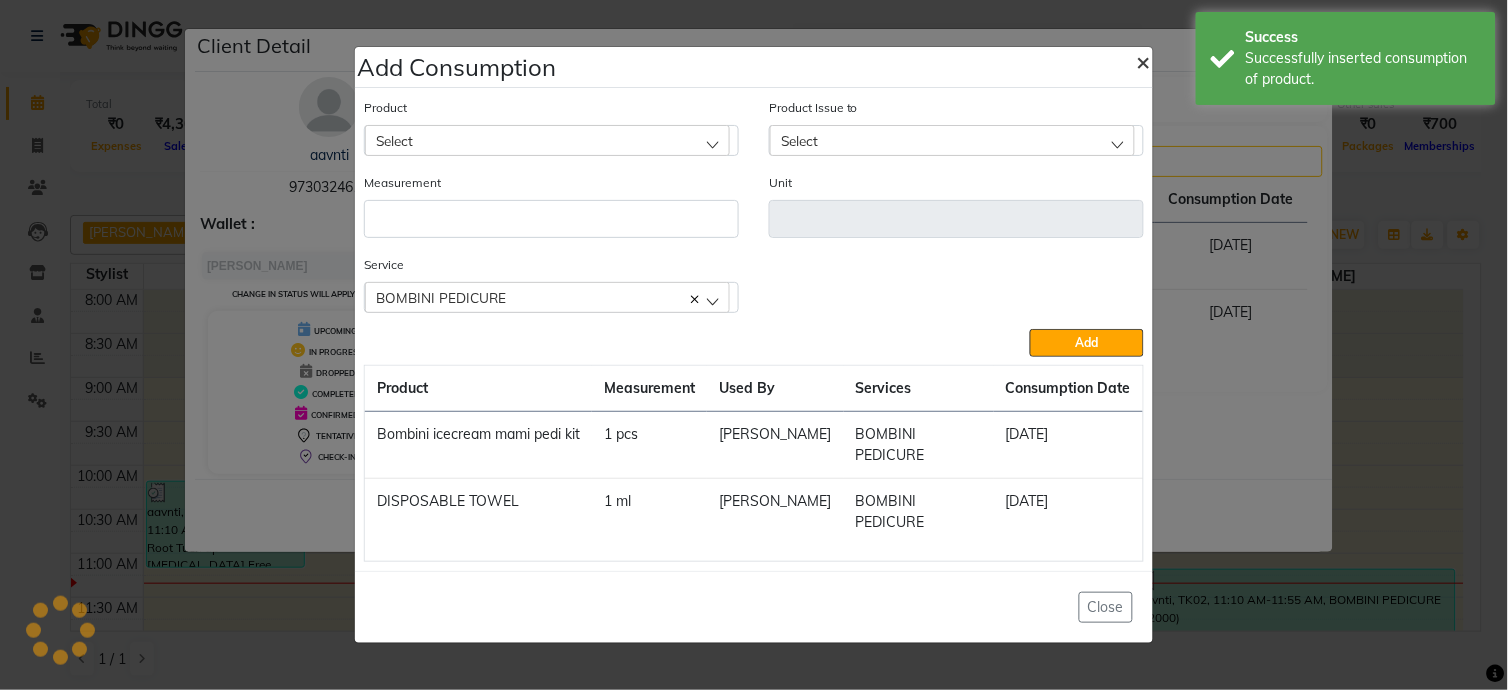click on "×" 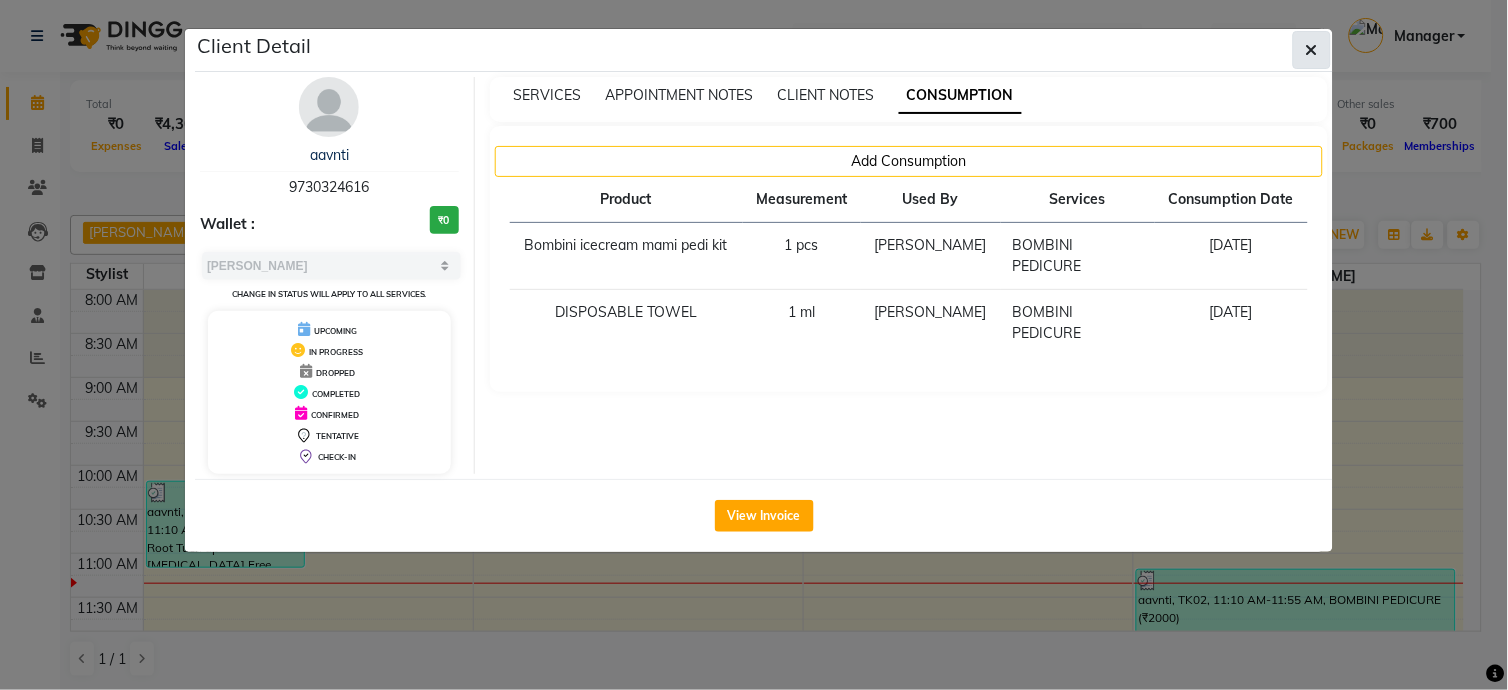 click 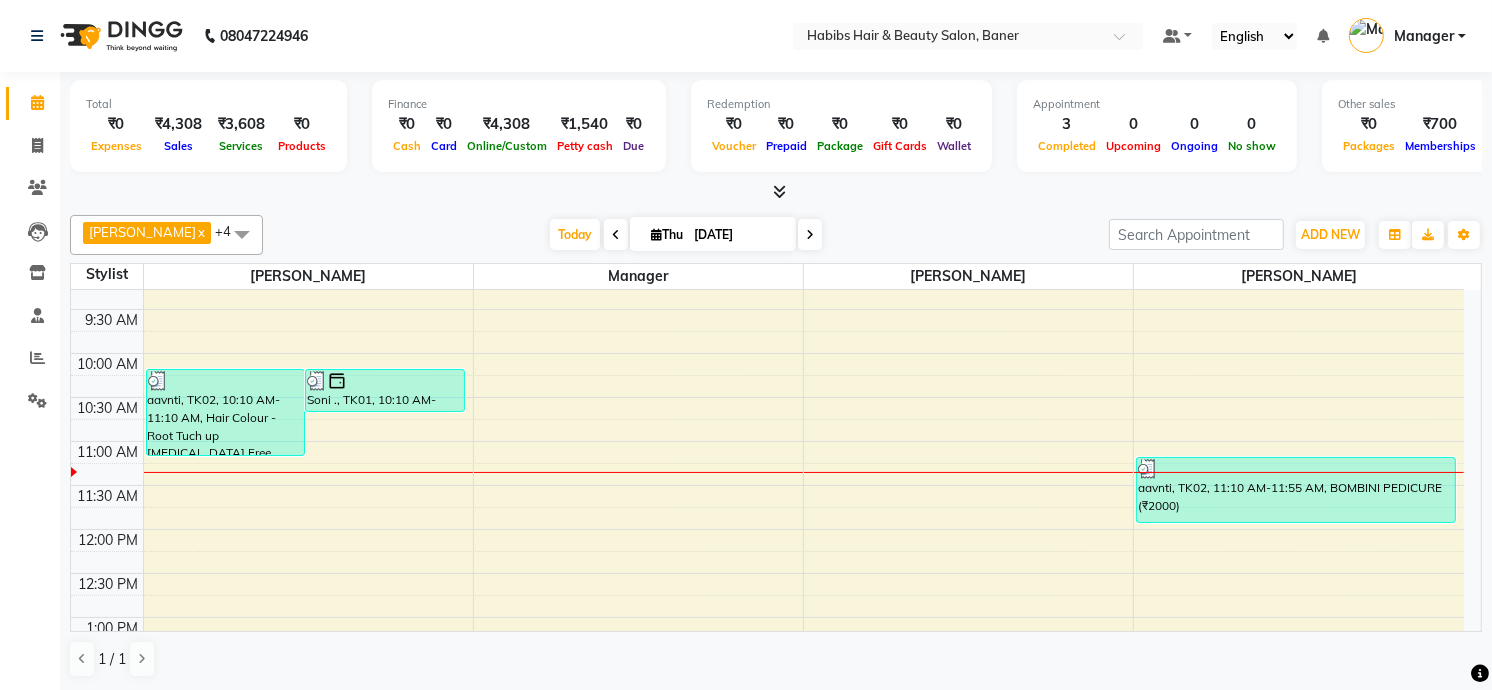 scroll, scrollTop: 111, scrollLeft: 0, axis: vertical 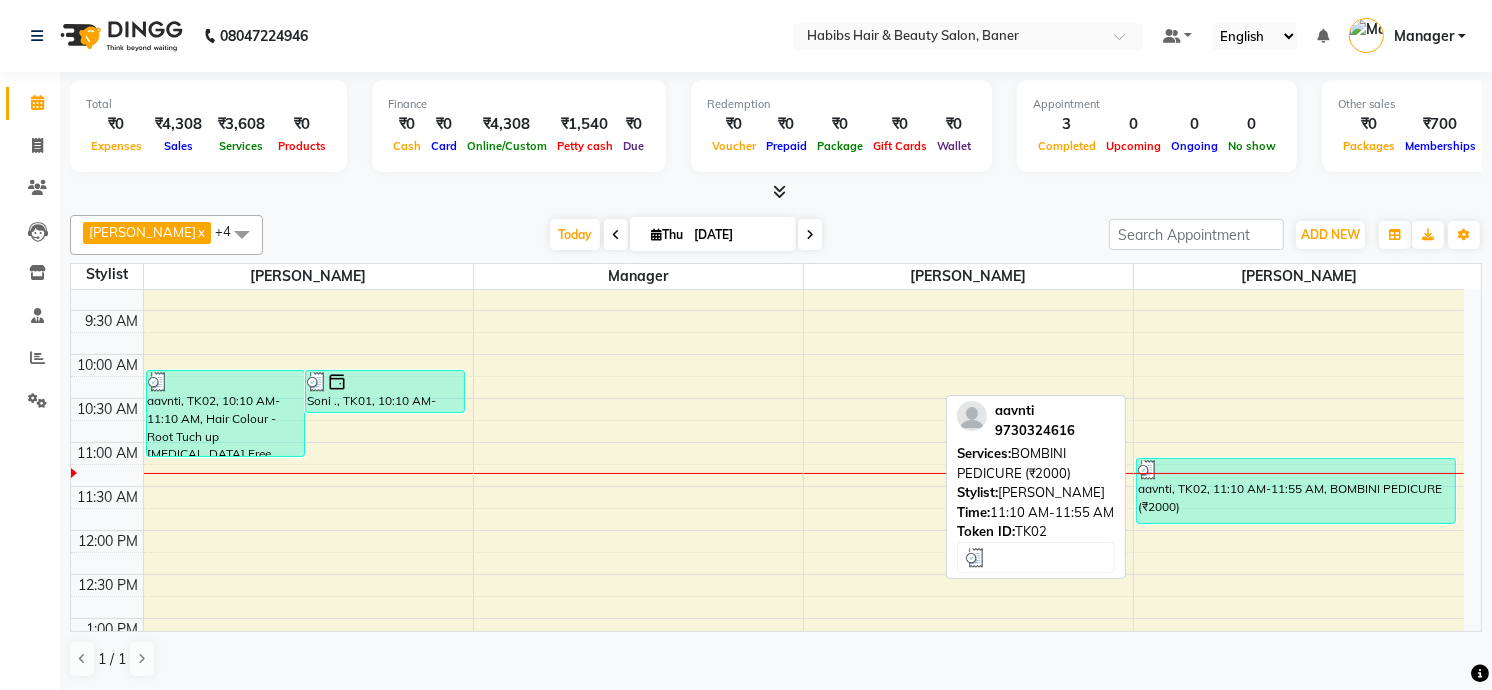 click at bounding box center [1296, 470] 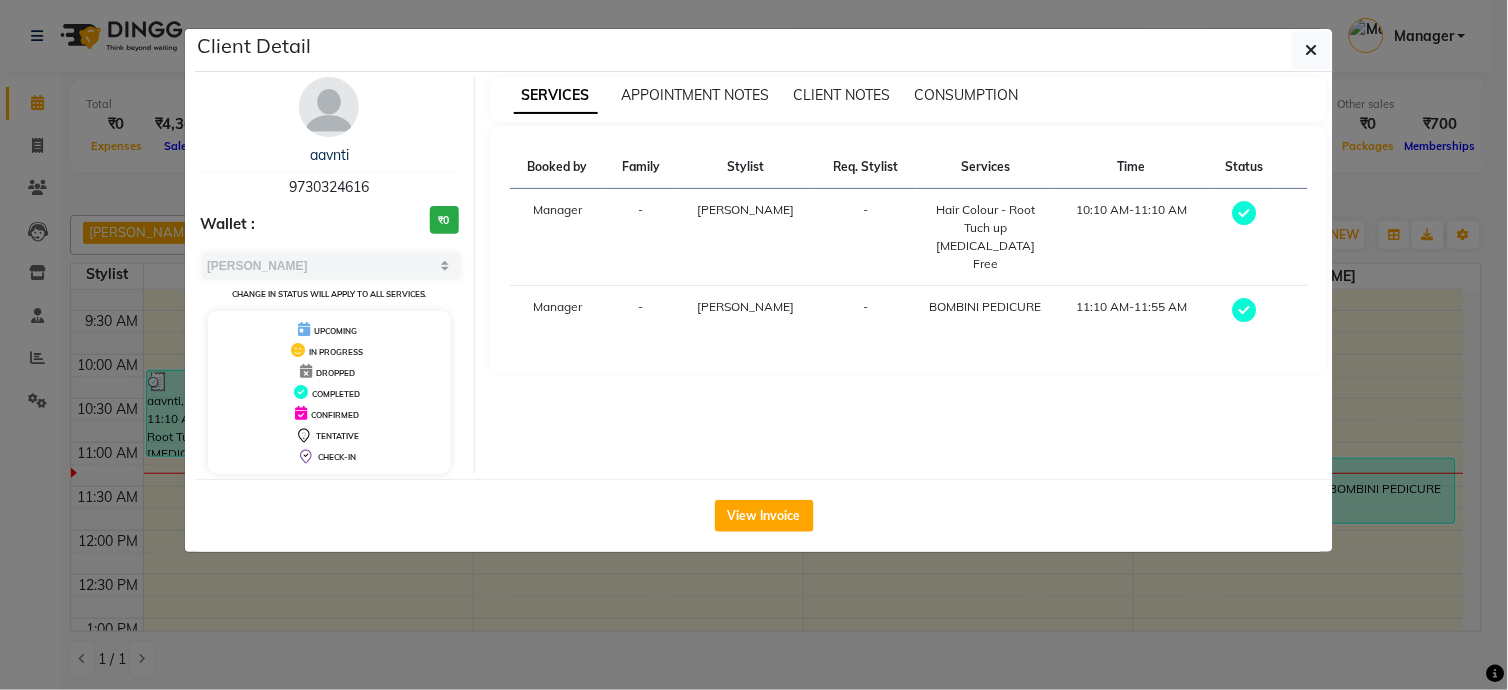 click on "BOMBINI PEDICURE" at bounding box center [985, 307] 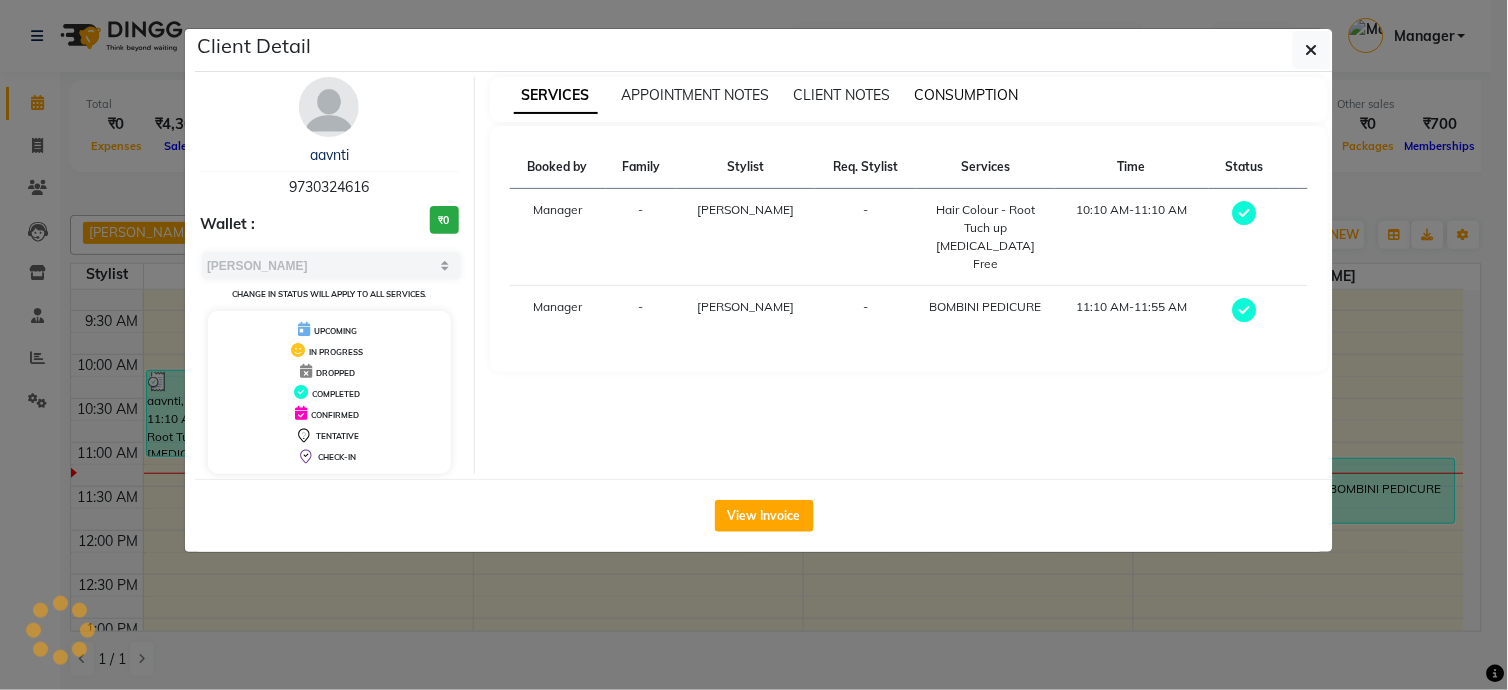 click on "CONSUMPTION" at bounding box center (967, 95) 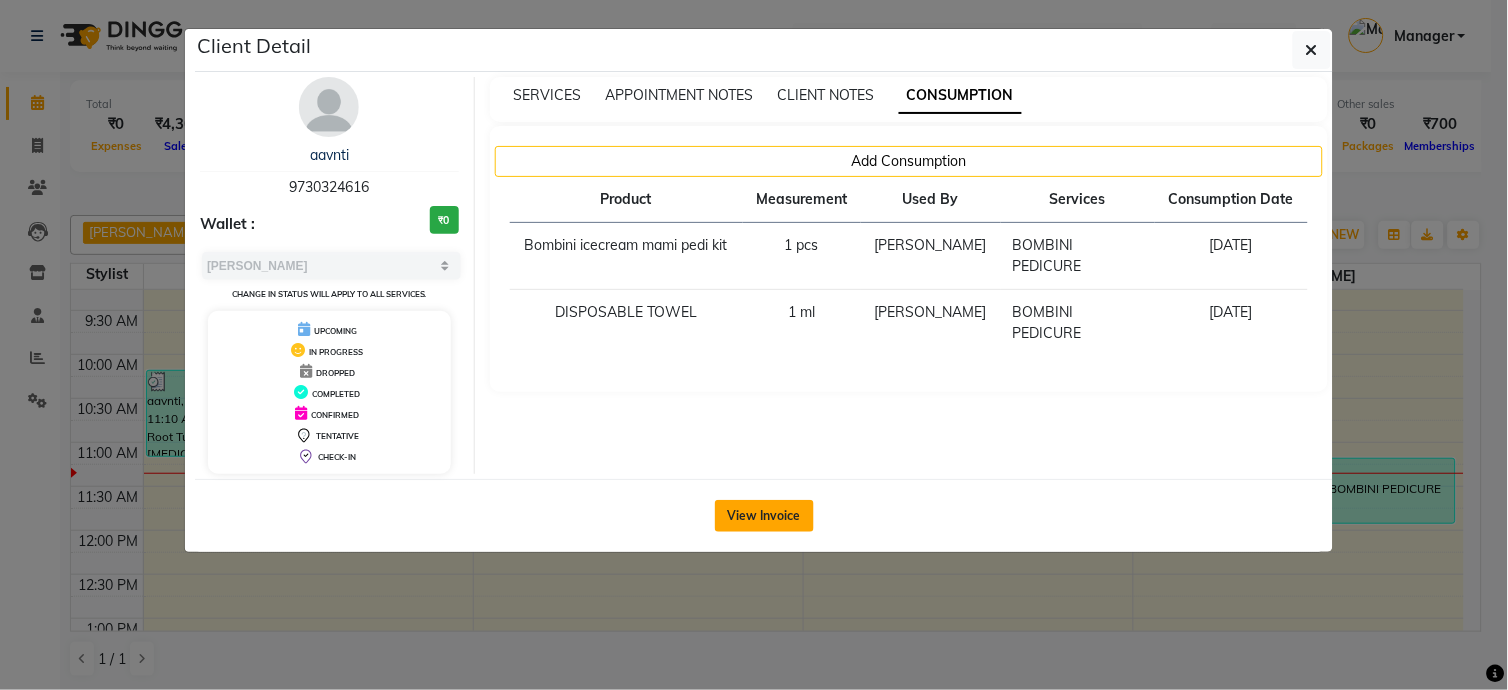 click on "View Invoice" 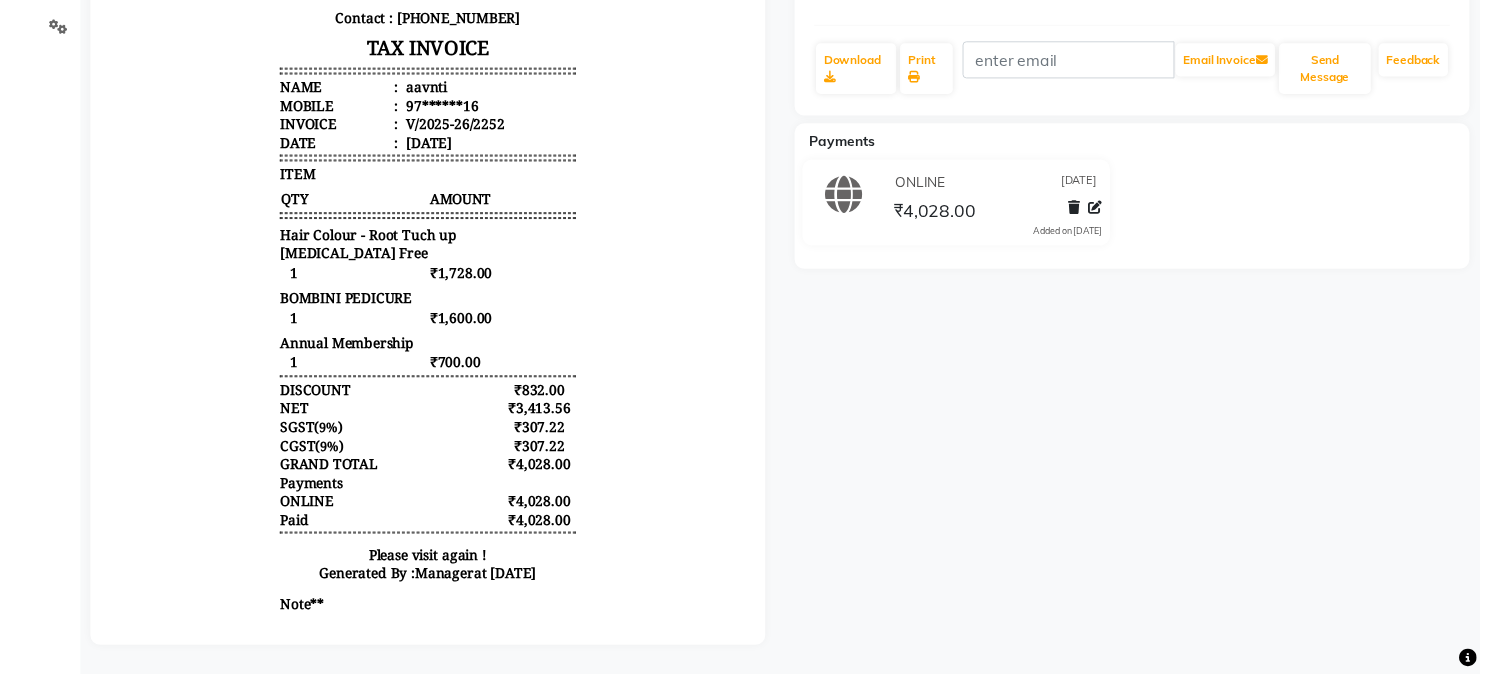 scroll, scrollTop: 278, scrollLeft: 0, axis: vertical 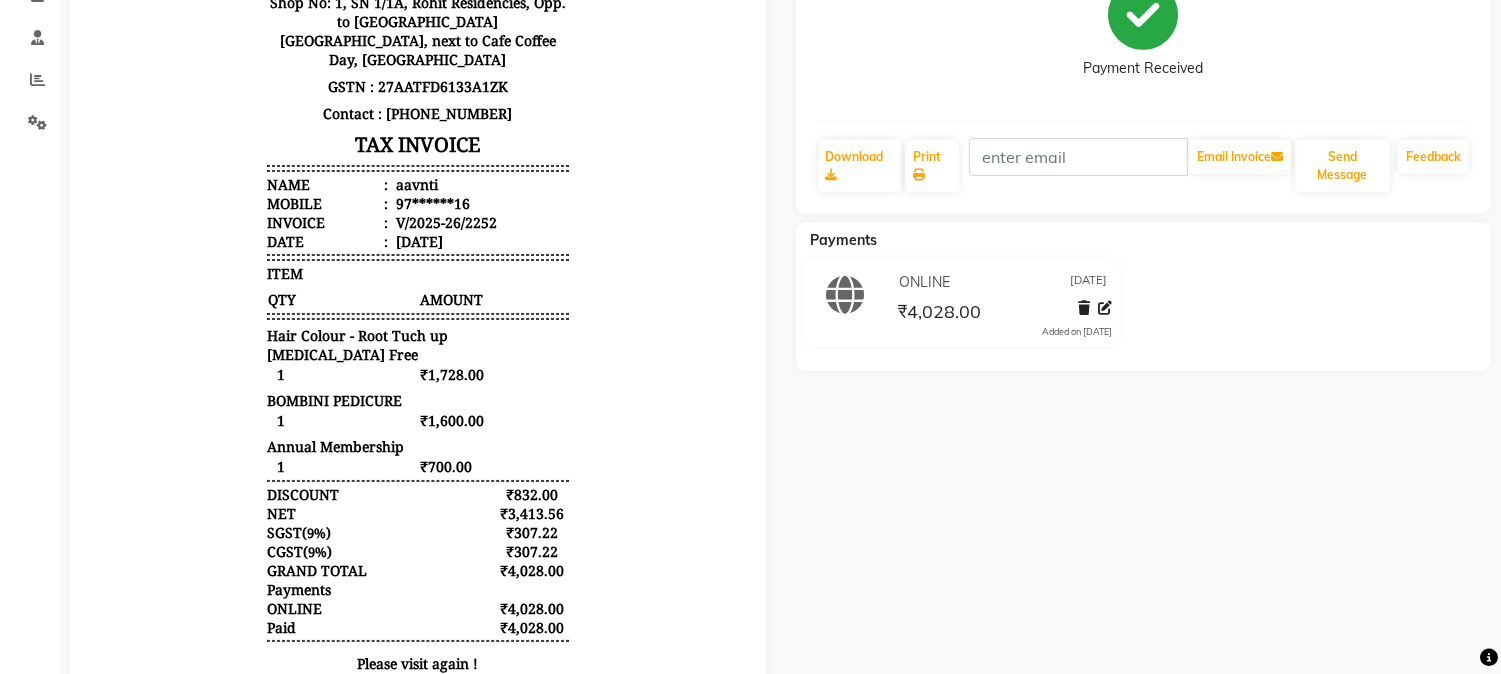 drag, startPoint x: 1035, startPoint y: 538, endPoint x: 1033, endPoint y: 476, distance: 62.03225 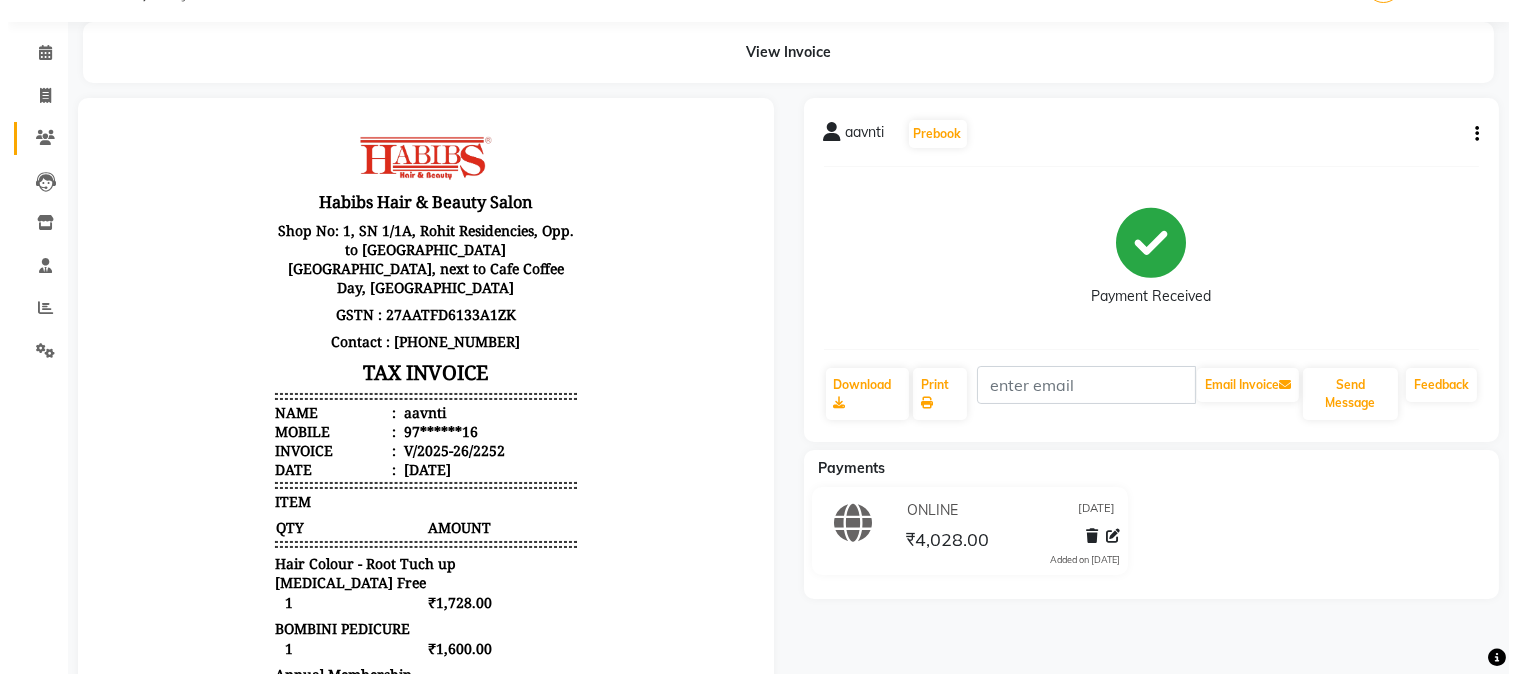 scroll, scrollTop: 0, scrollLeft: 0, axis: both 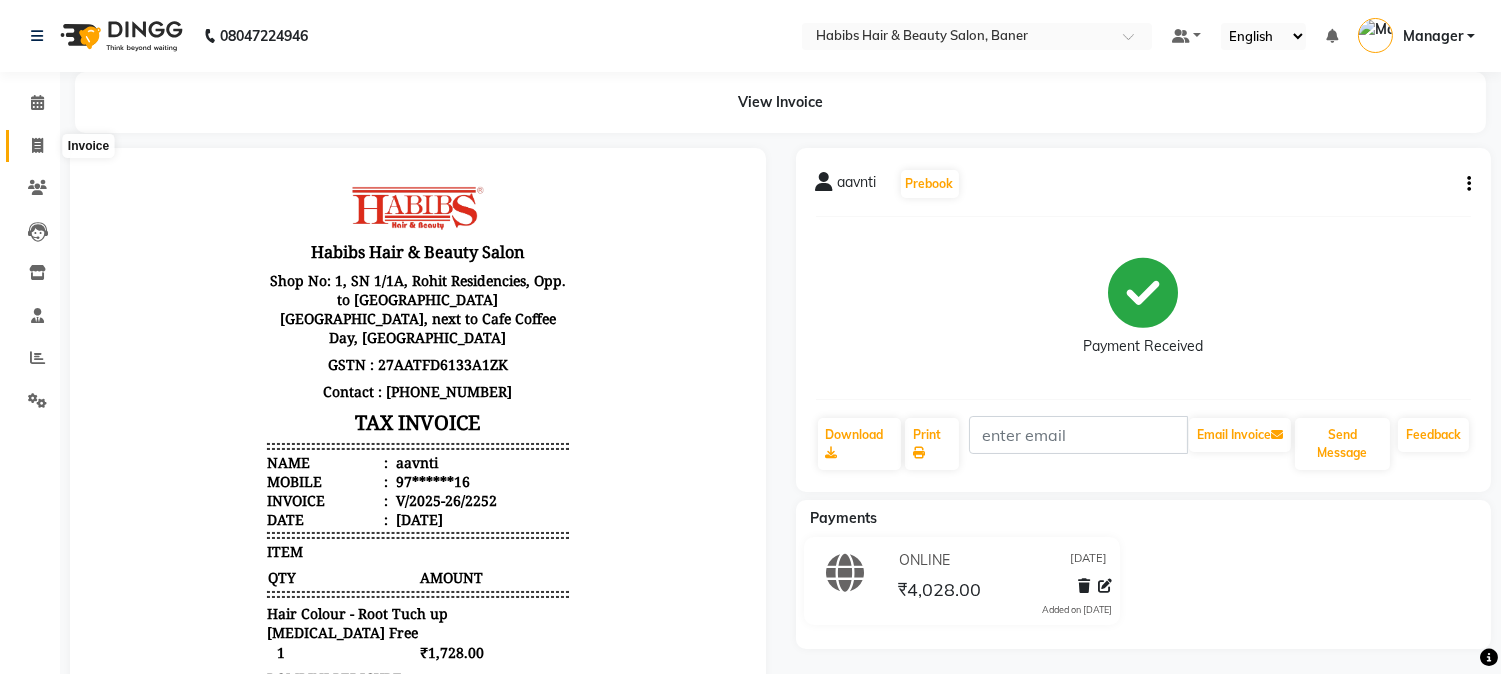 click 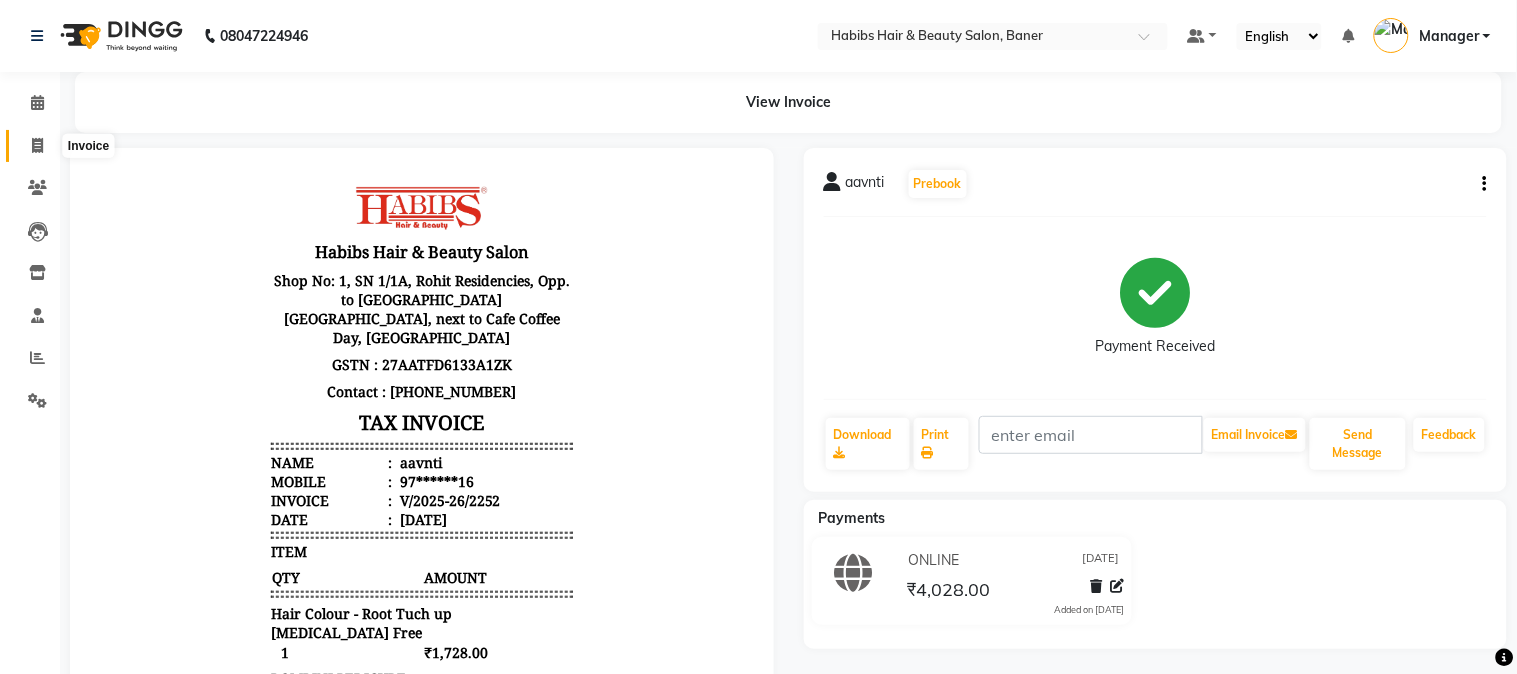 select on "5356" 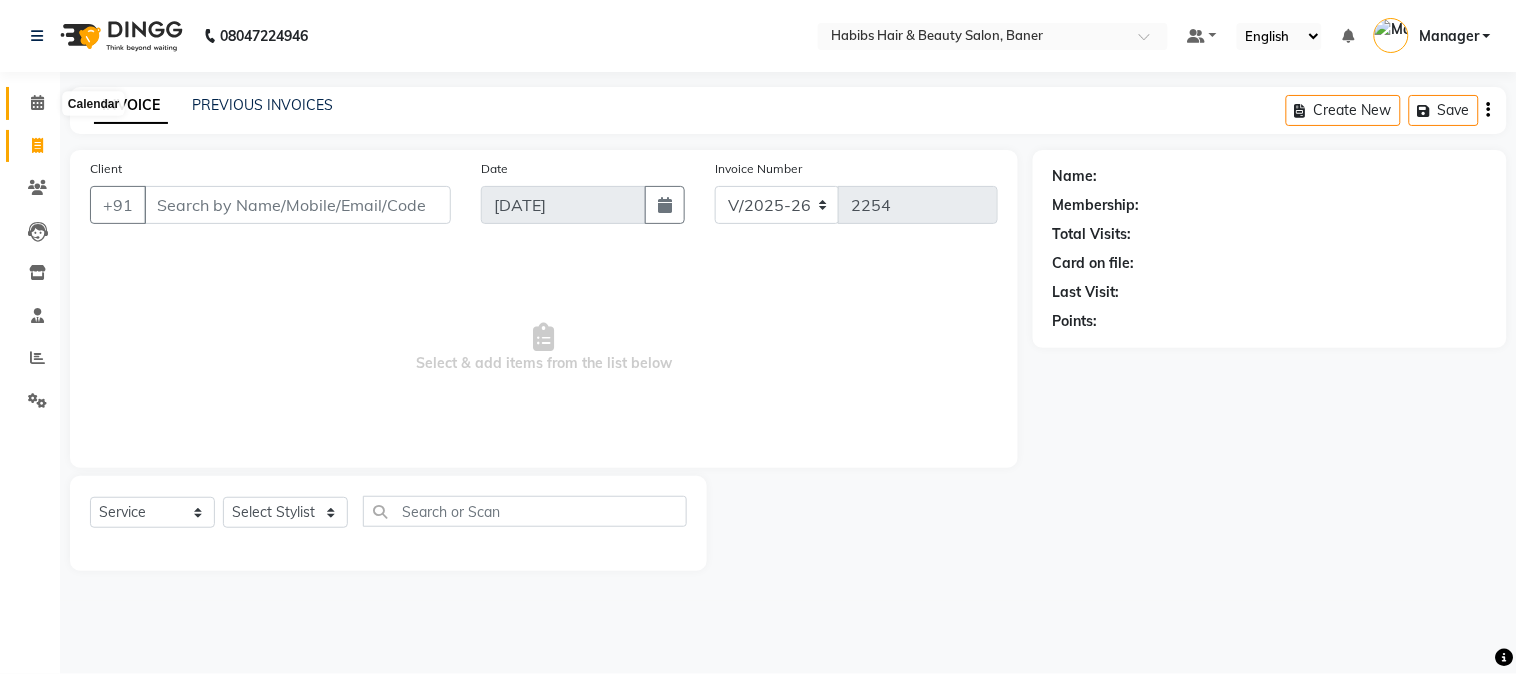 click 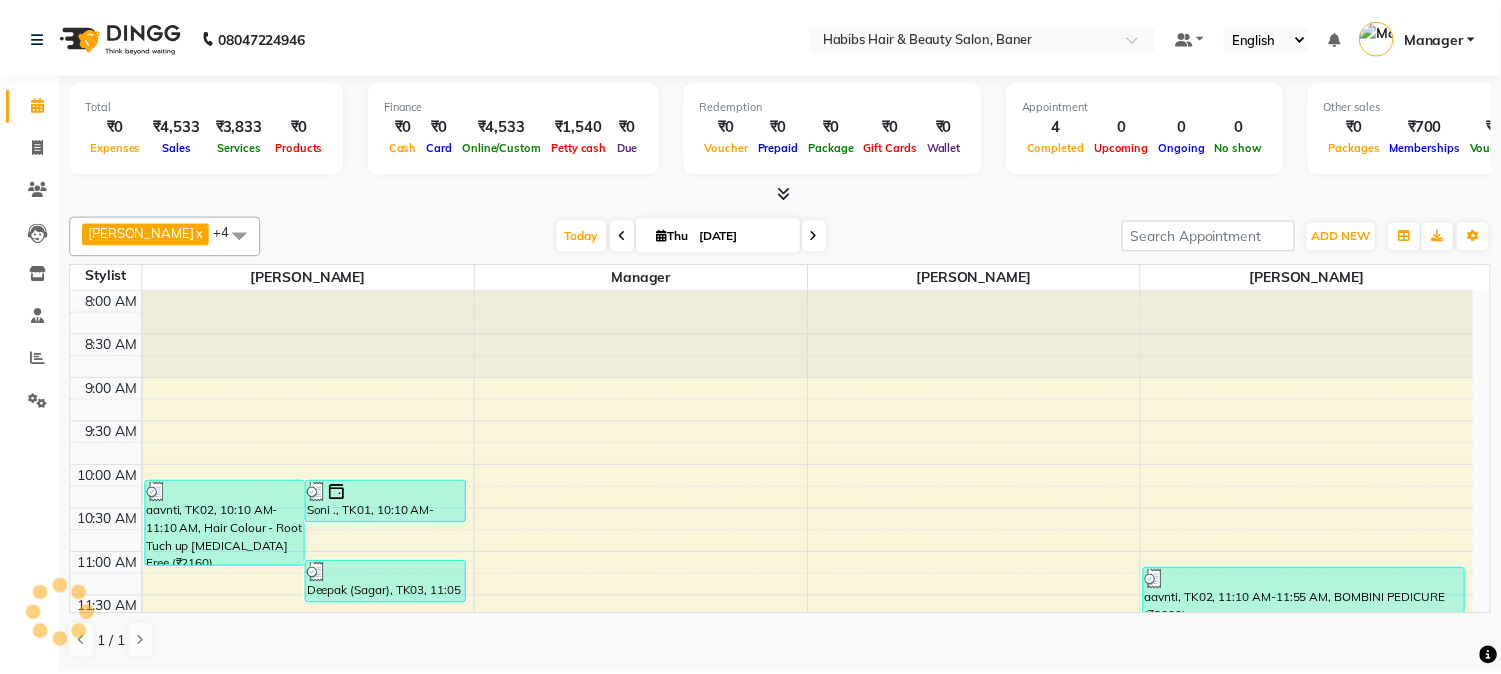 scroll, scrollTop: 0, scrollLeft: 0, axis: both 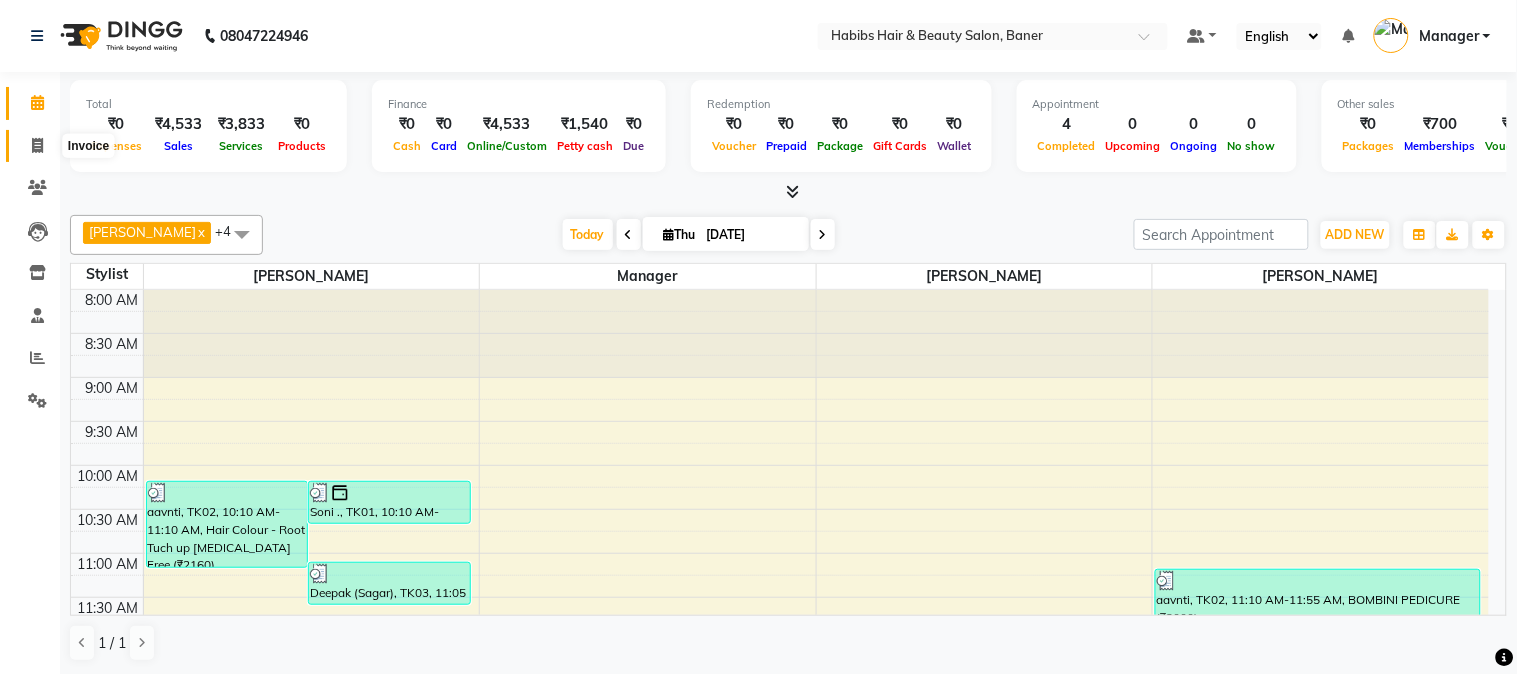 click 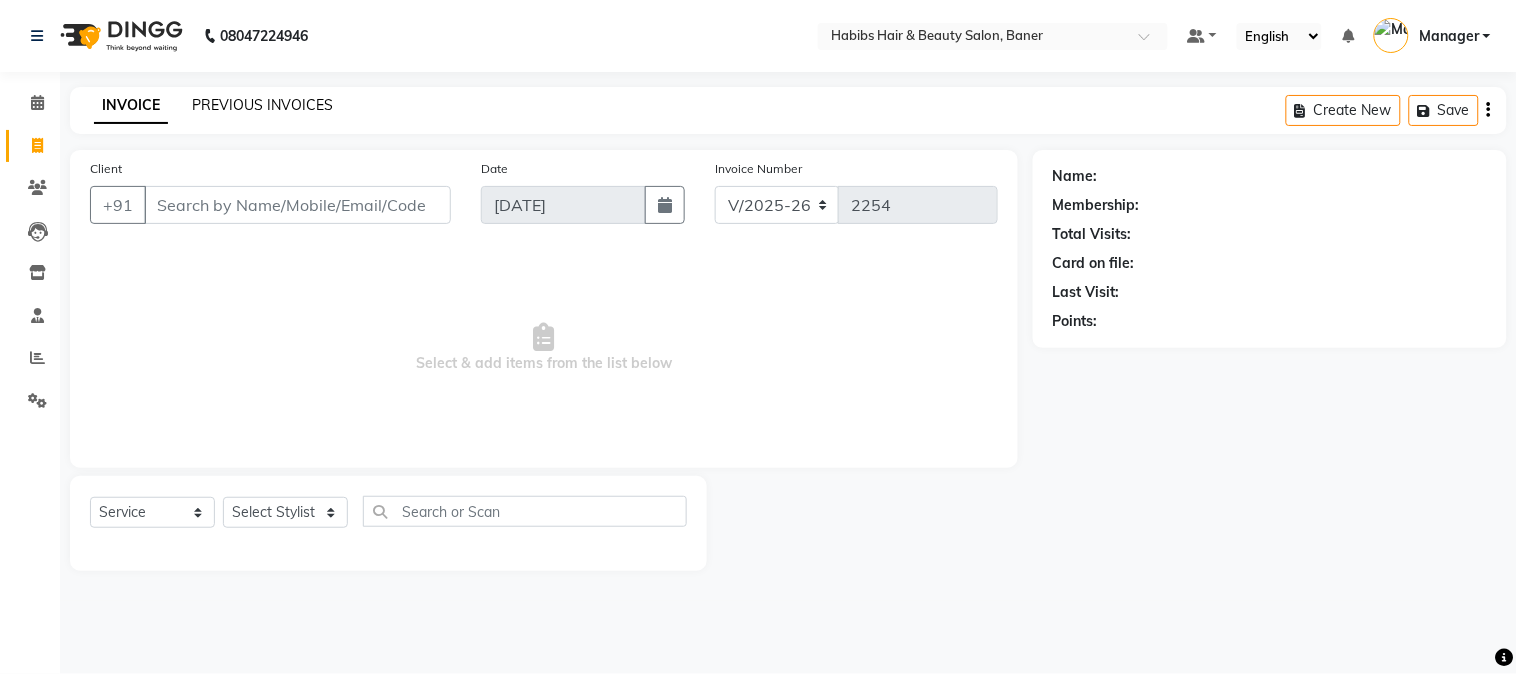 click on "PREVIOUS INVOICES" 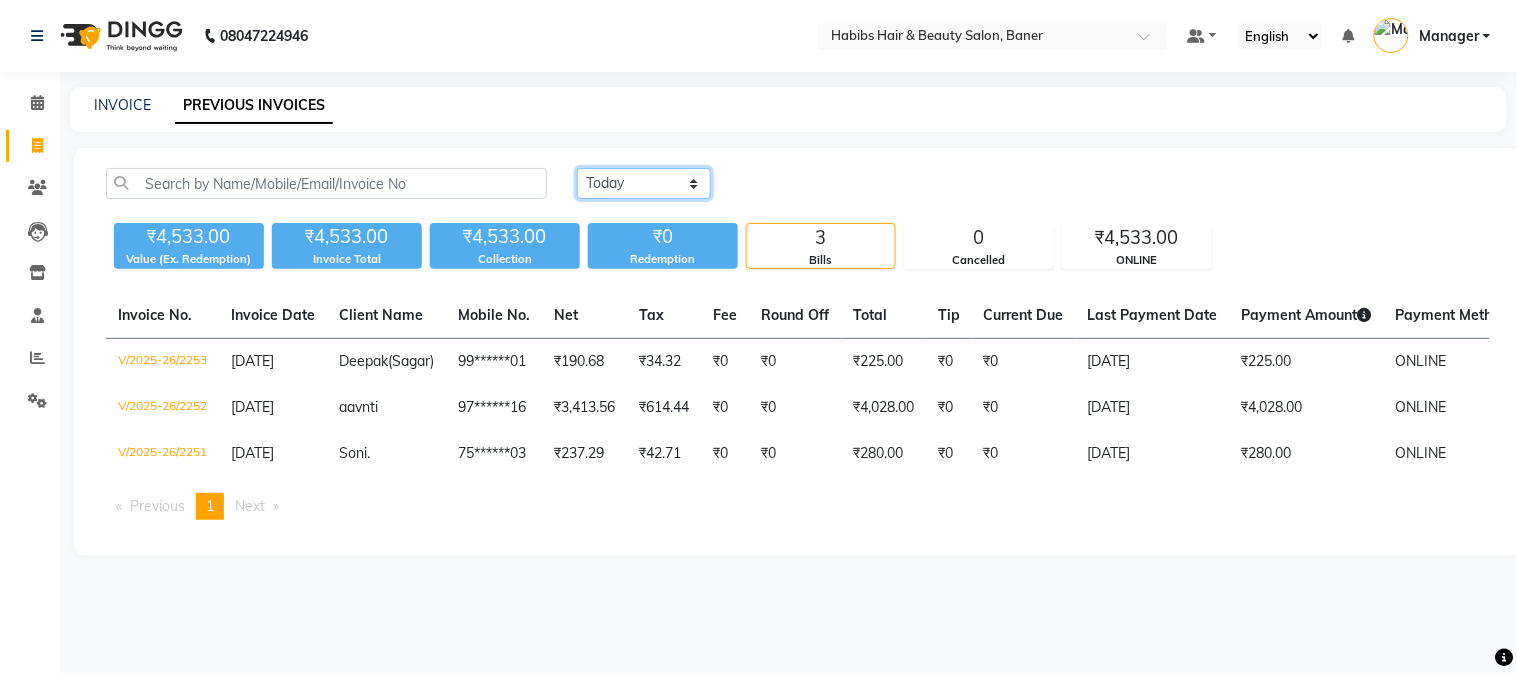 click on "[DATE] [DATE] Custom Range" 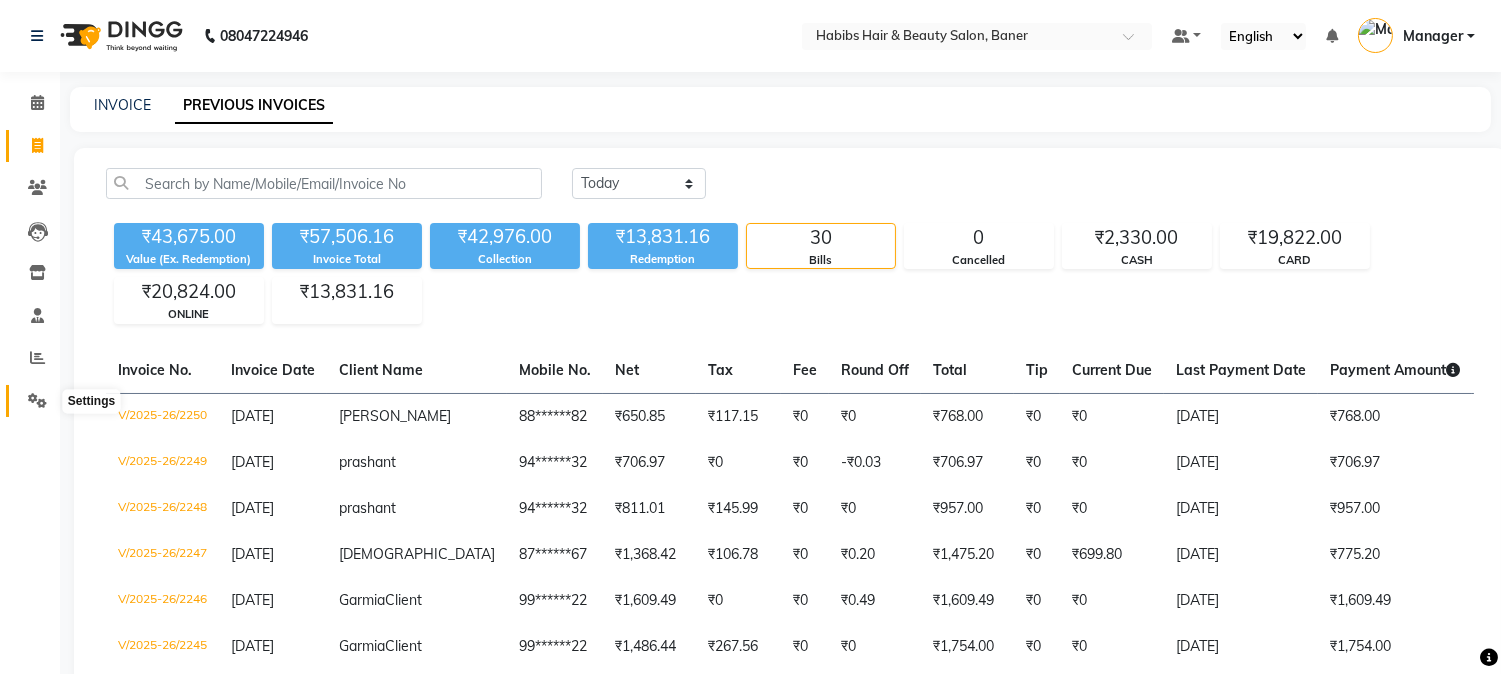 click 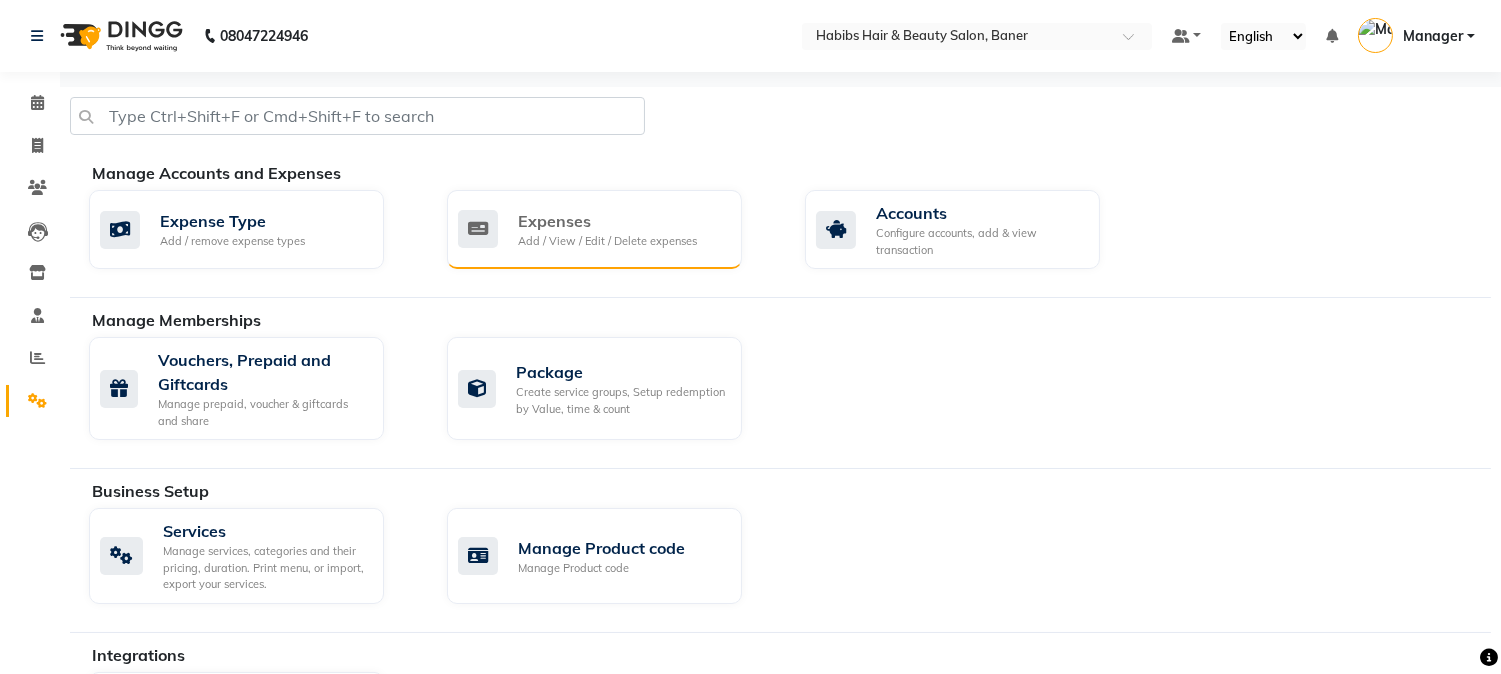 click on "Expenses Add / View / Edit / Delete expenses" 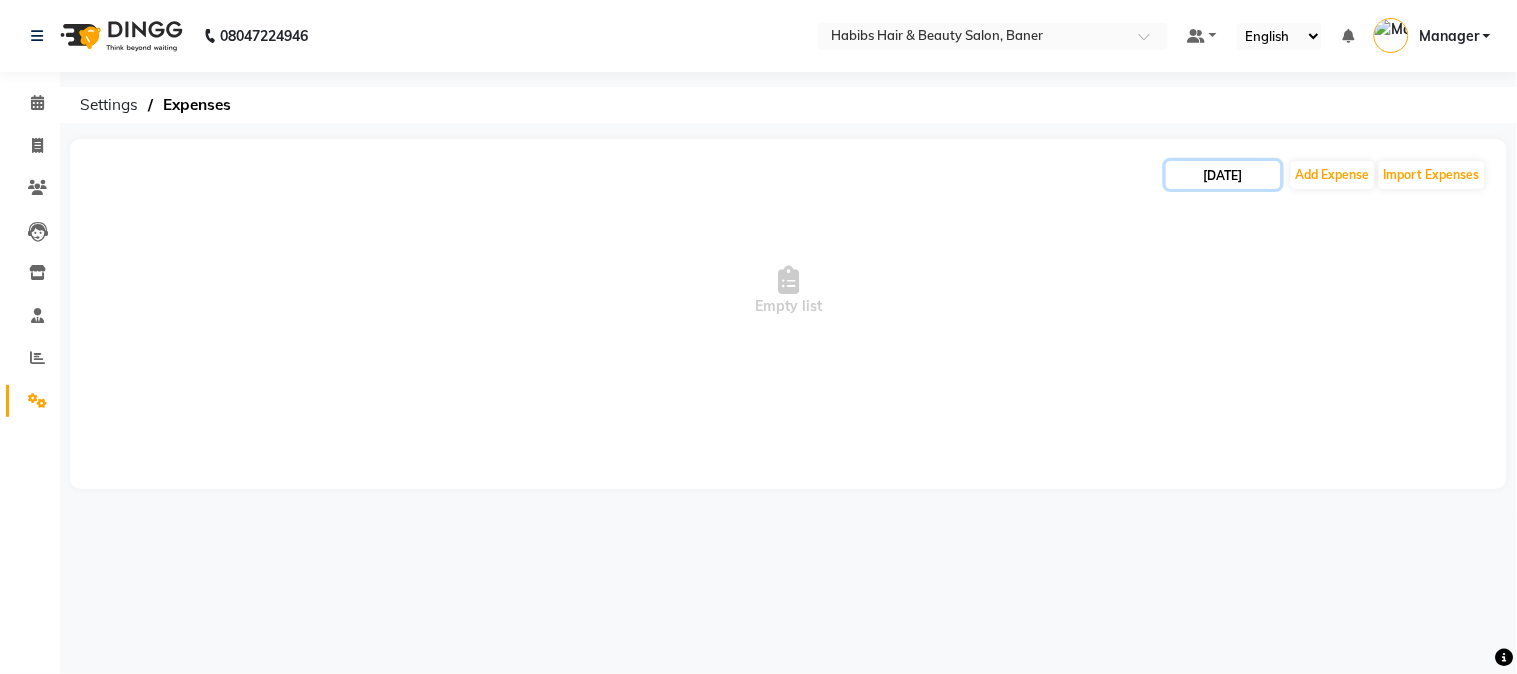 click on "[DATE]" 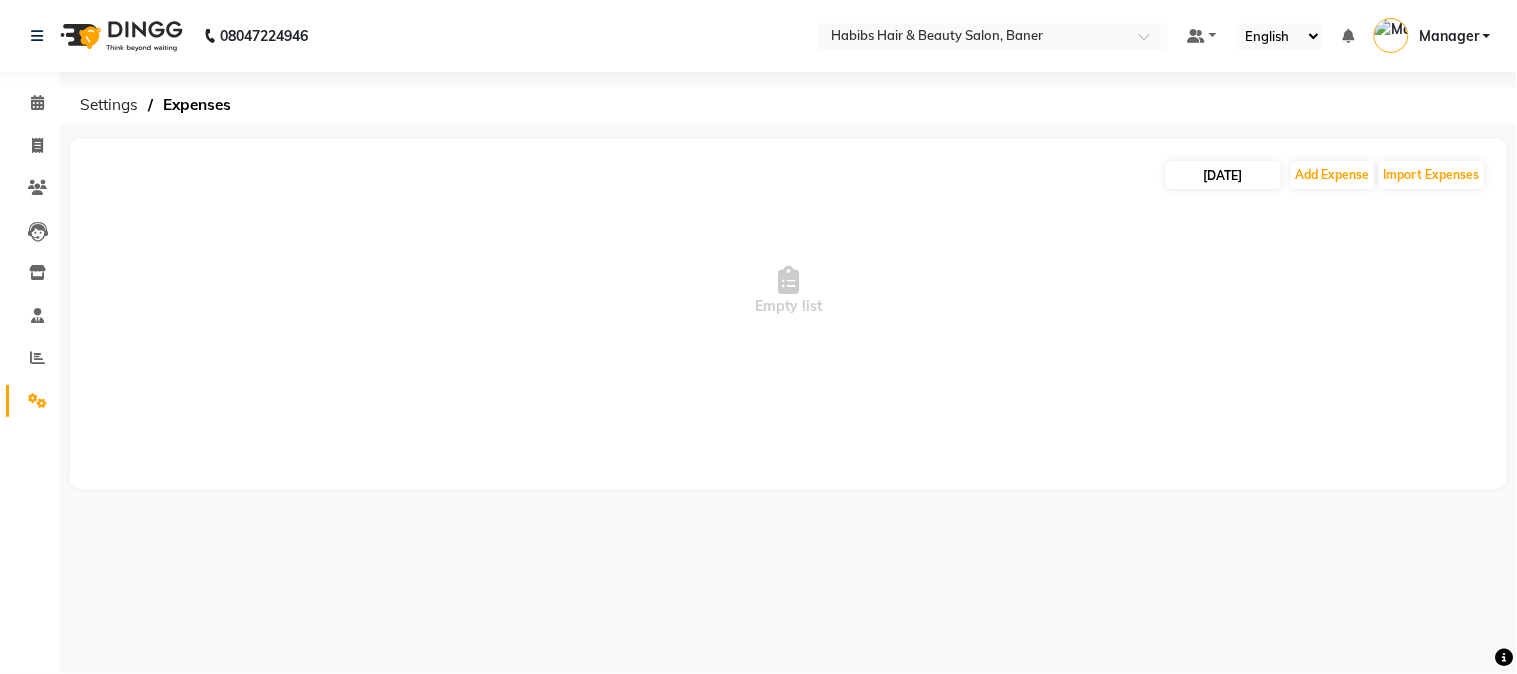 select on "7" 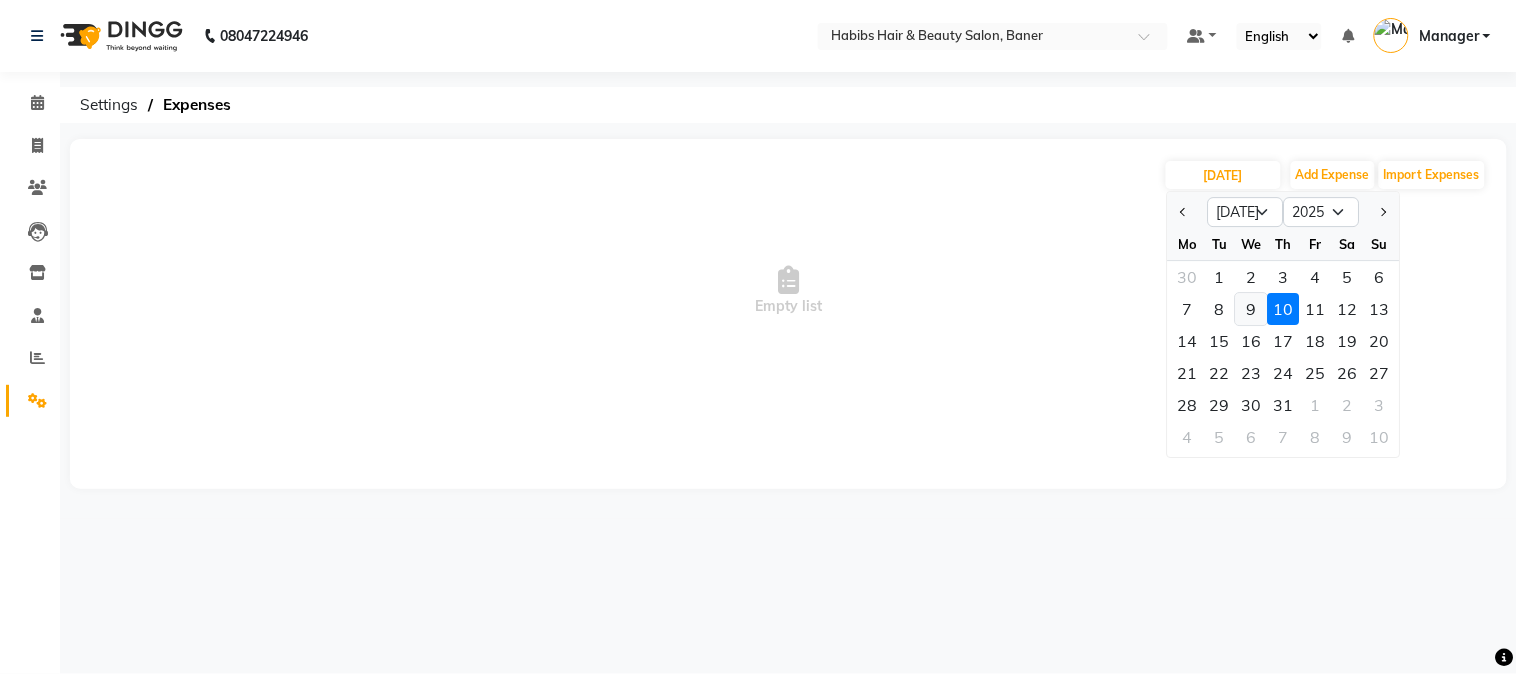 click on "9" 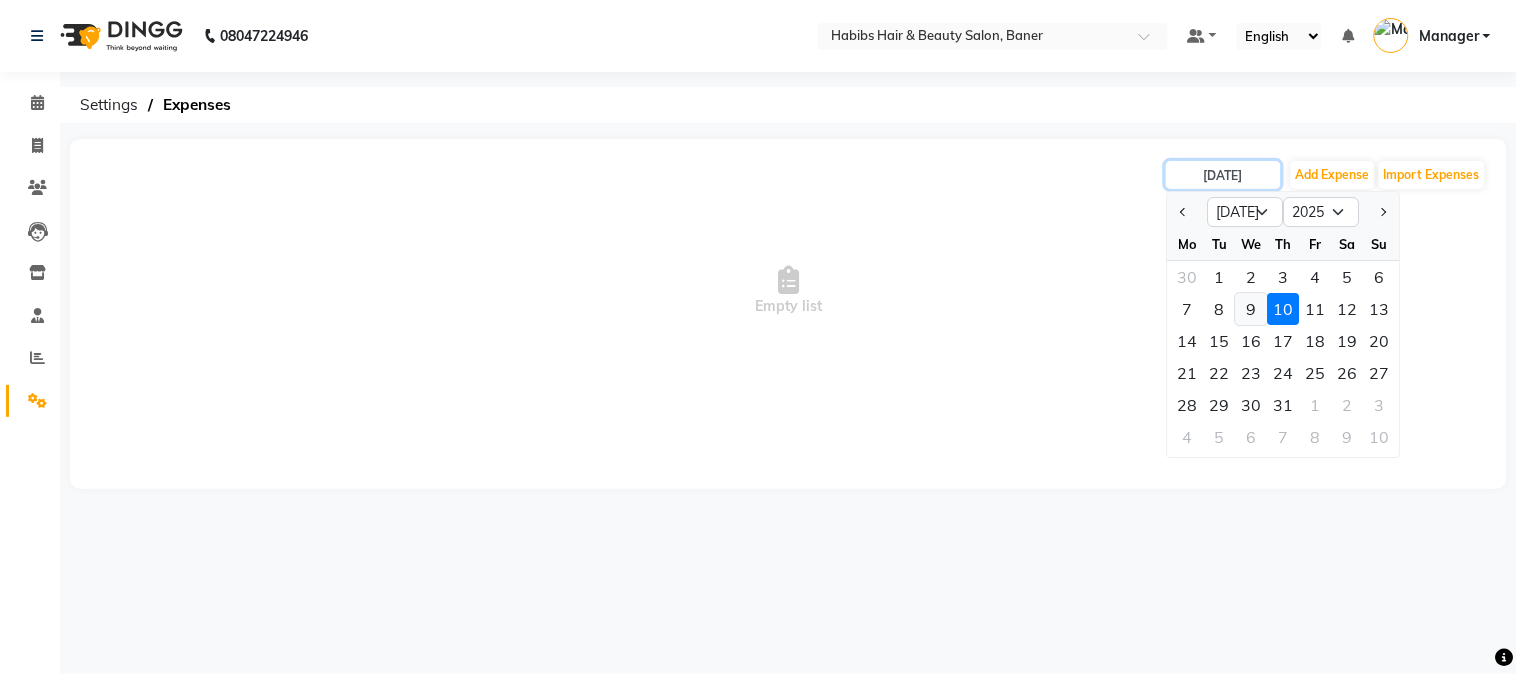 type on "[DATE]" 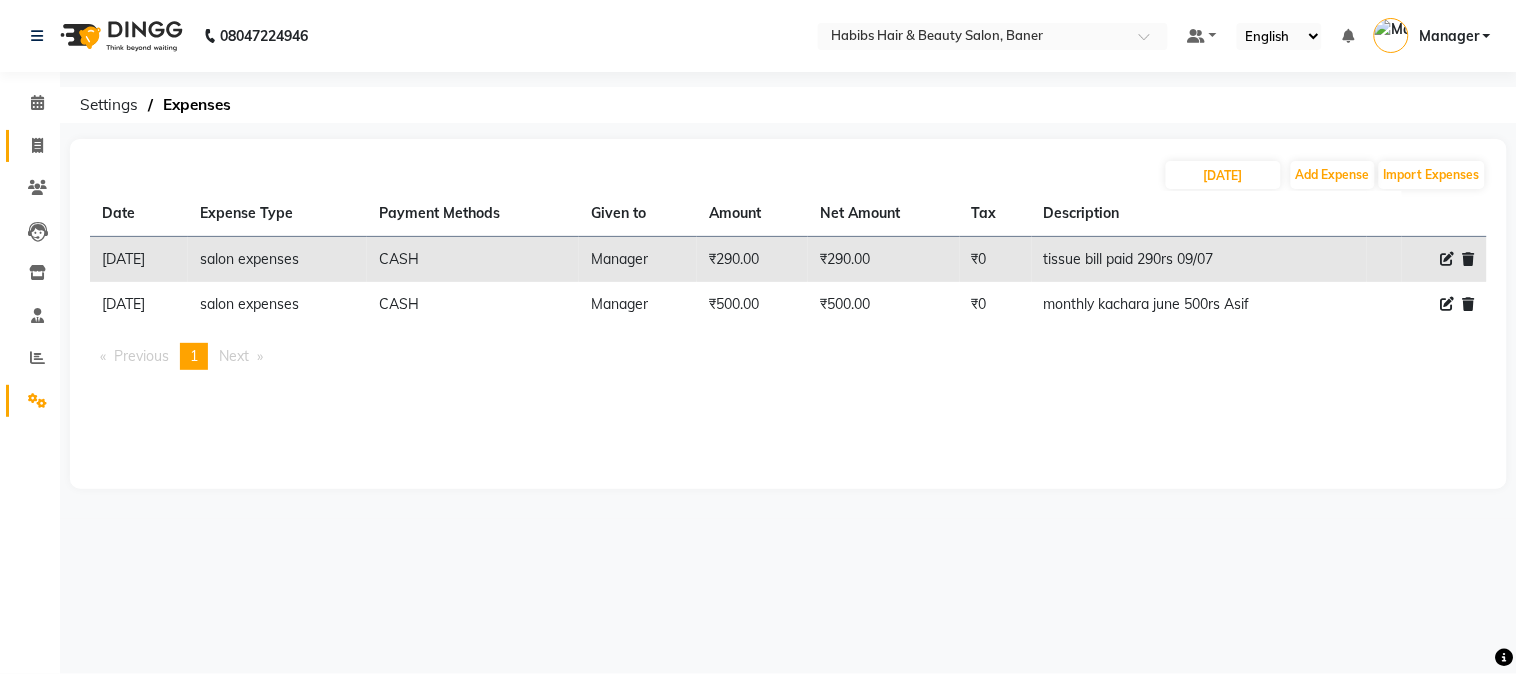 click on "Invoice" 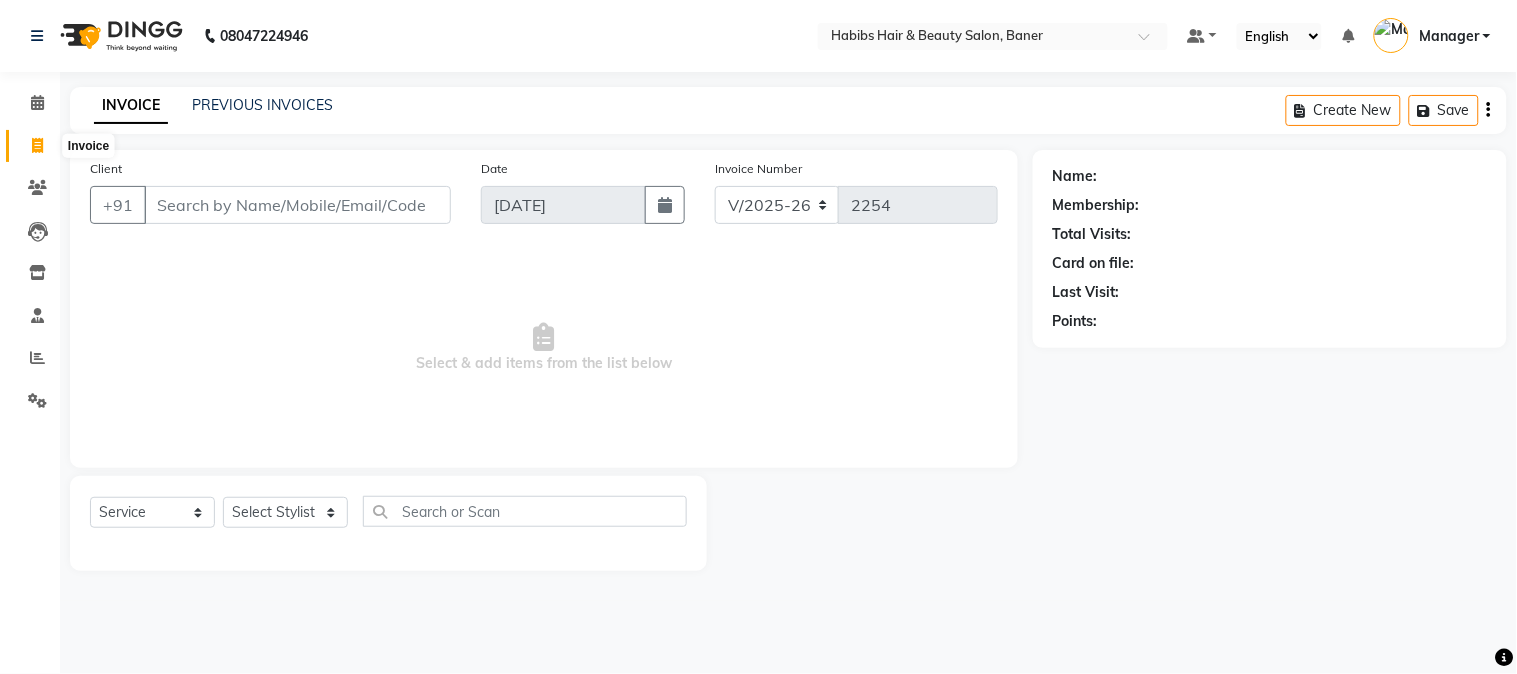 click 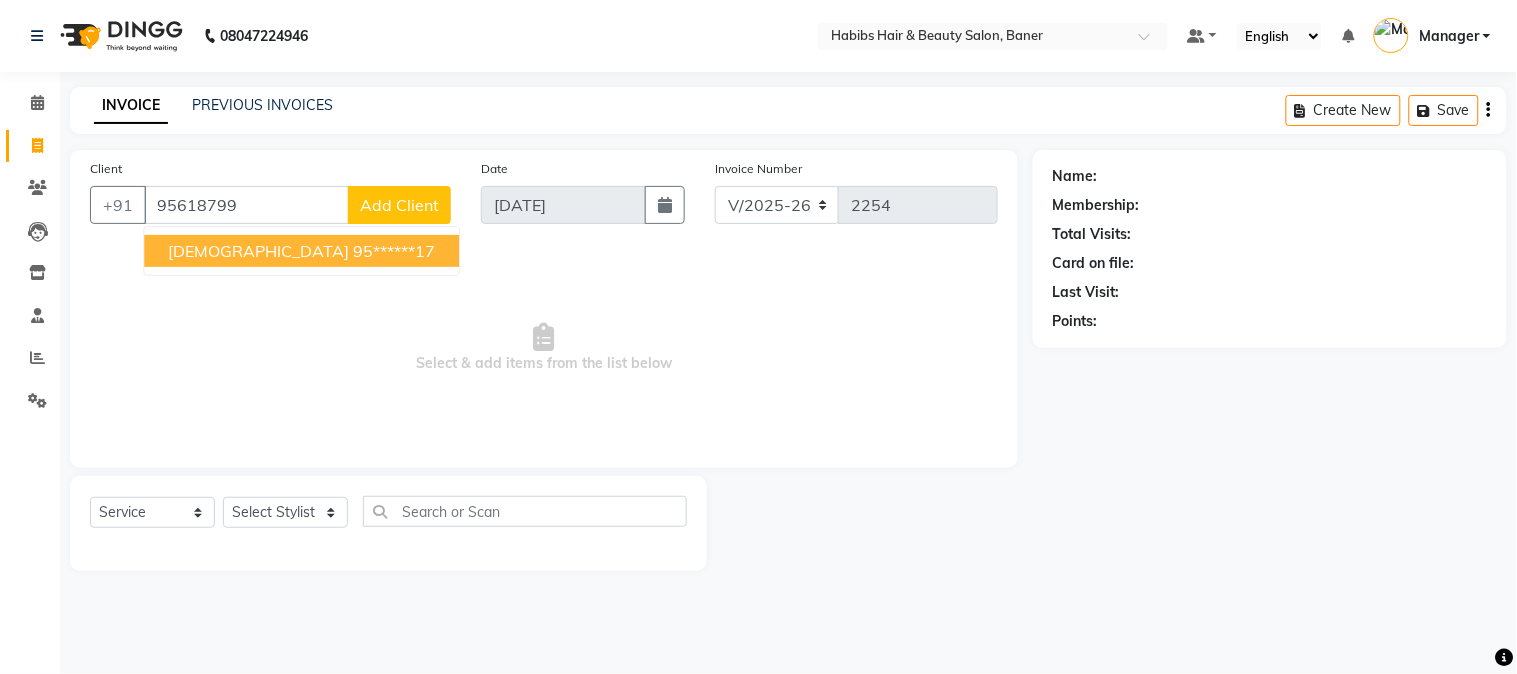 click on "Vishnu  95******17" at bounding box center (301, 251) 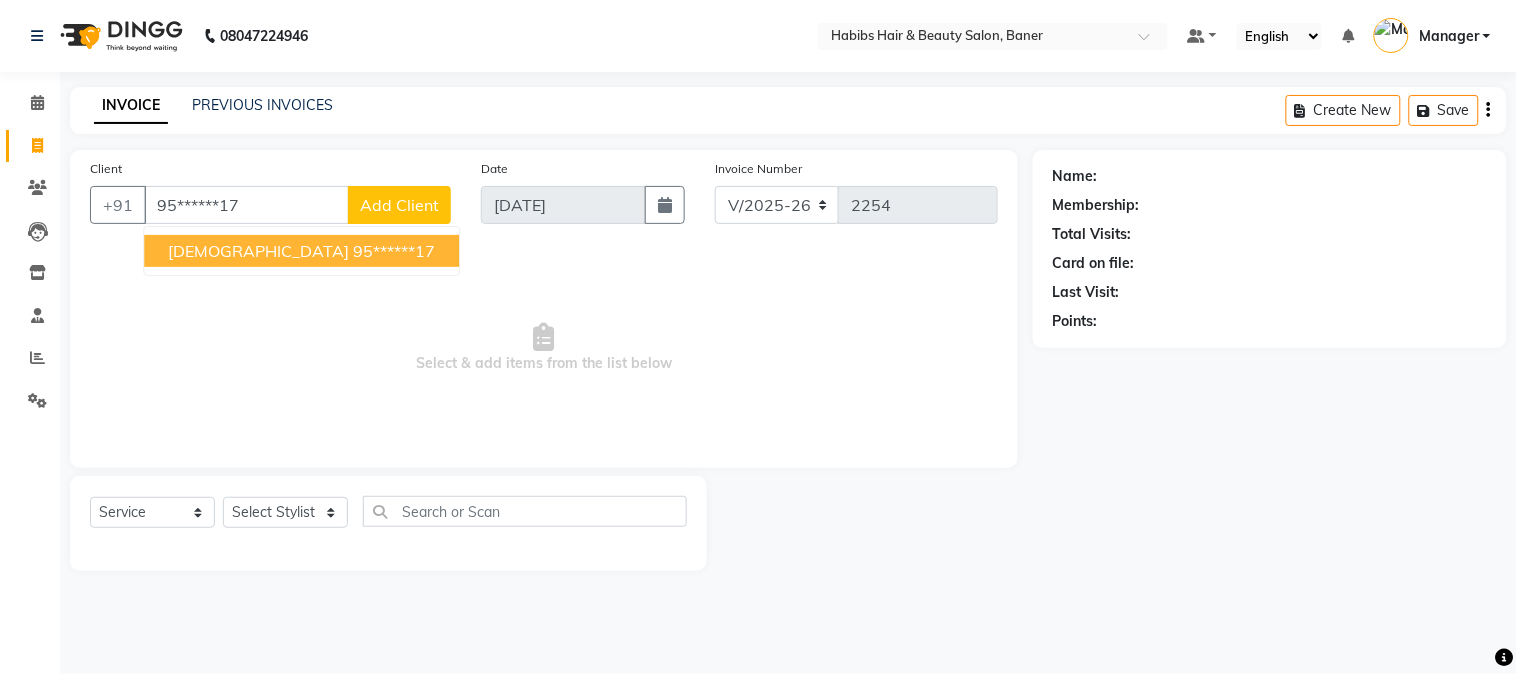 type on "95******17" 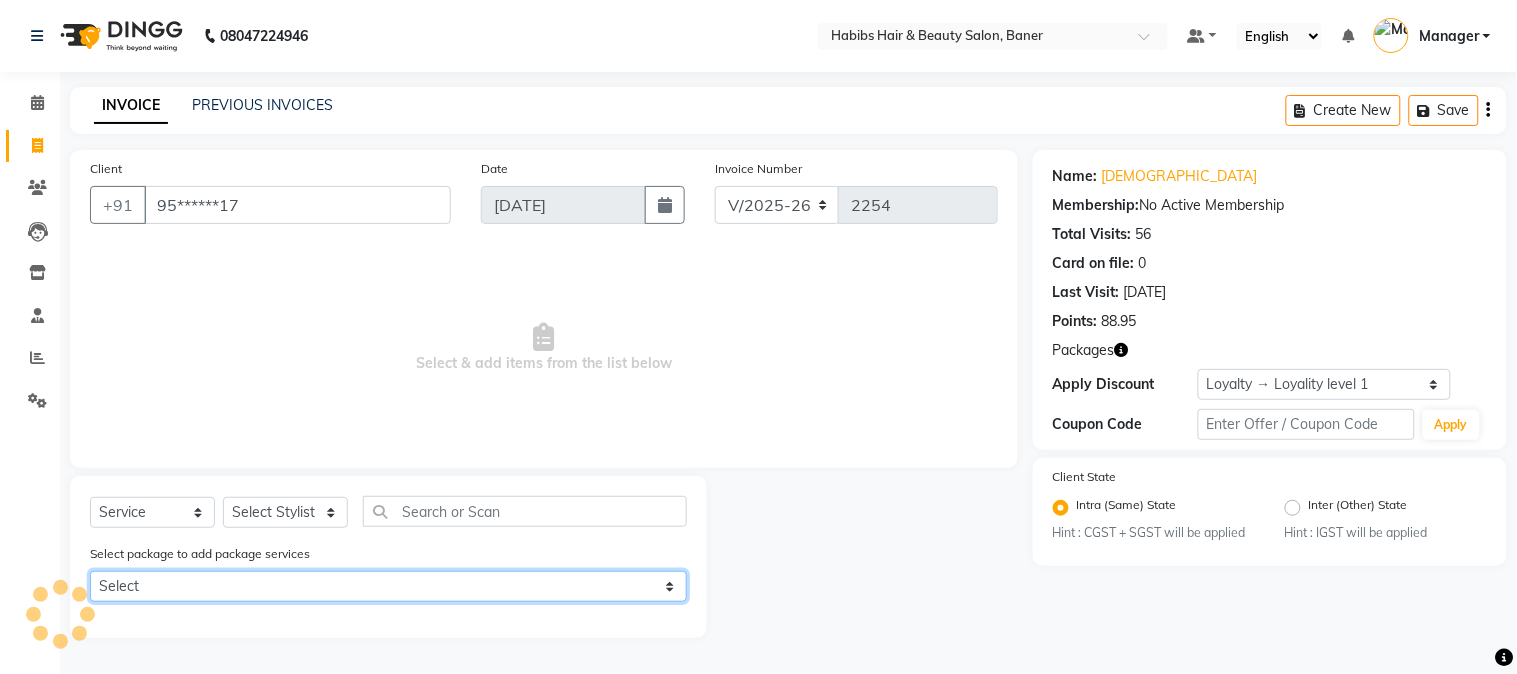 click on "Select 1799 HC/BD 1799 HC/BD 1799 HC/BD 1799 HC/BD" 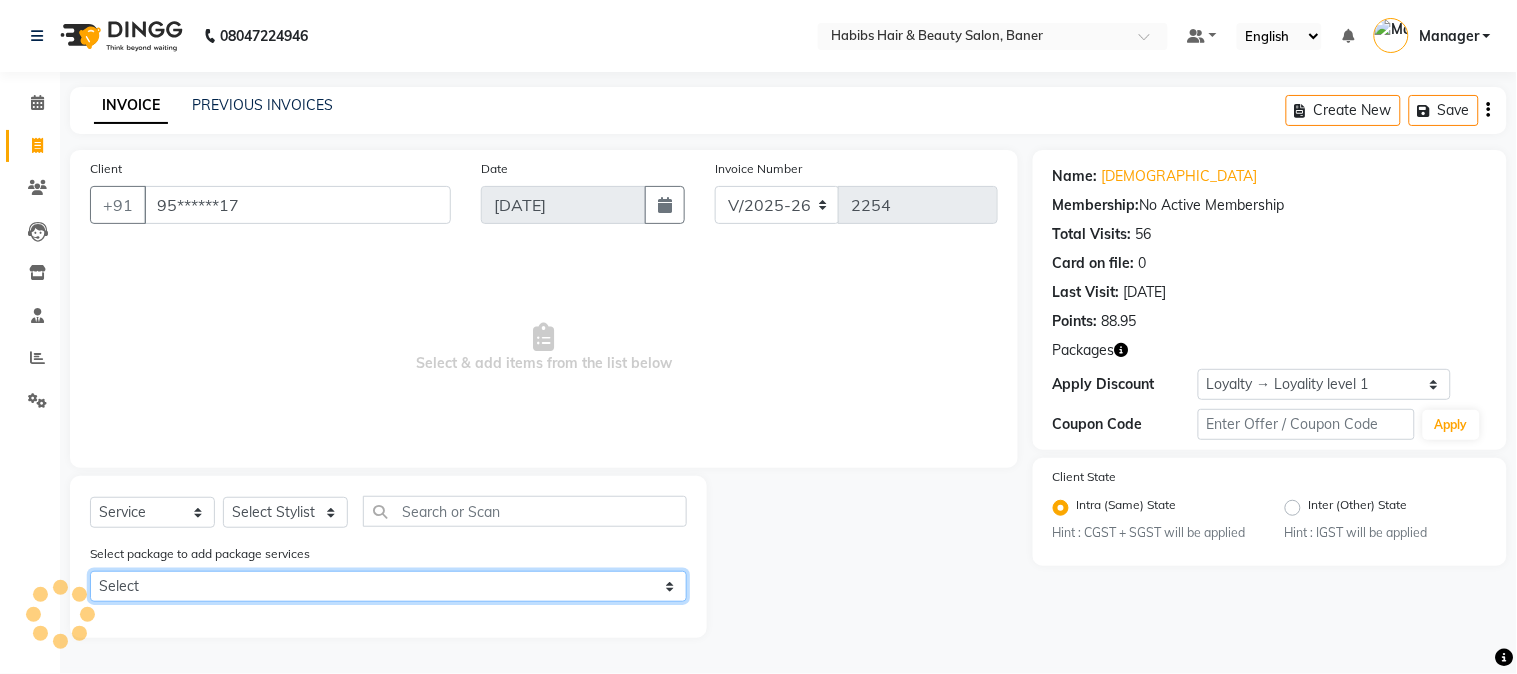 select on "1: Object" 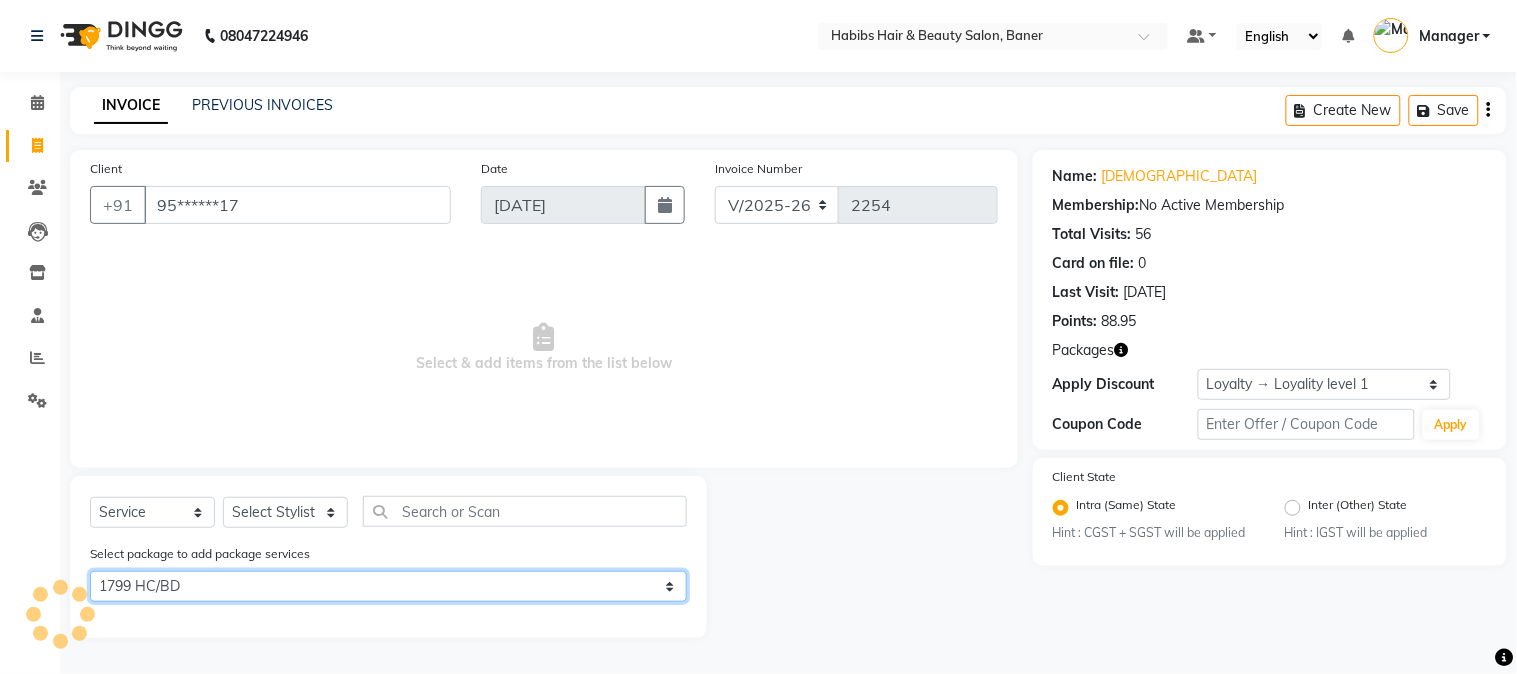 click on "Select 1799 HC/BD 1799 HC/BD 1799 HC/BD 1799 HC/BD" 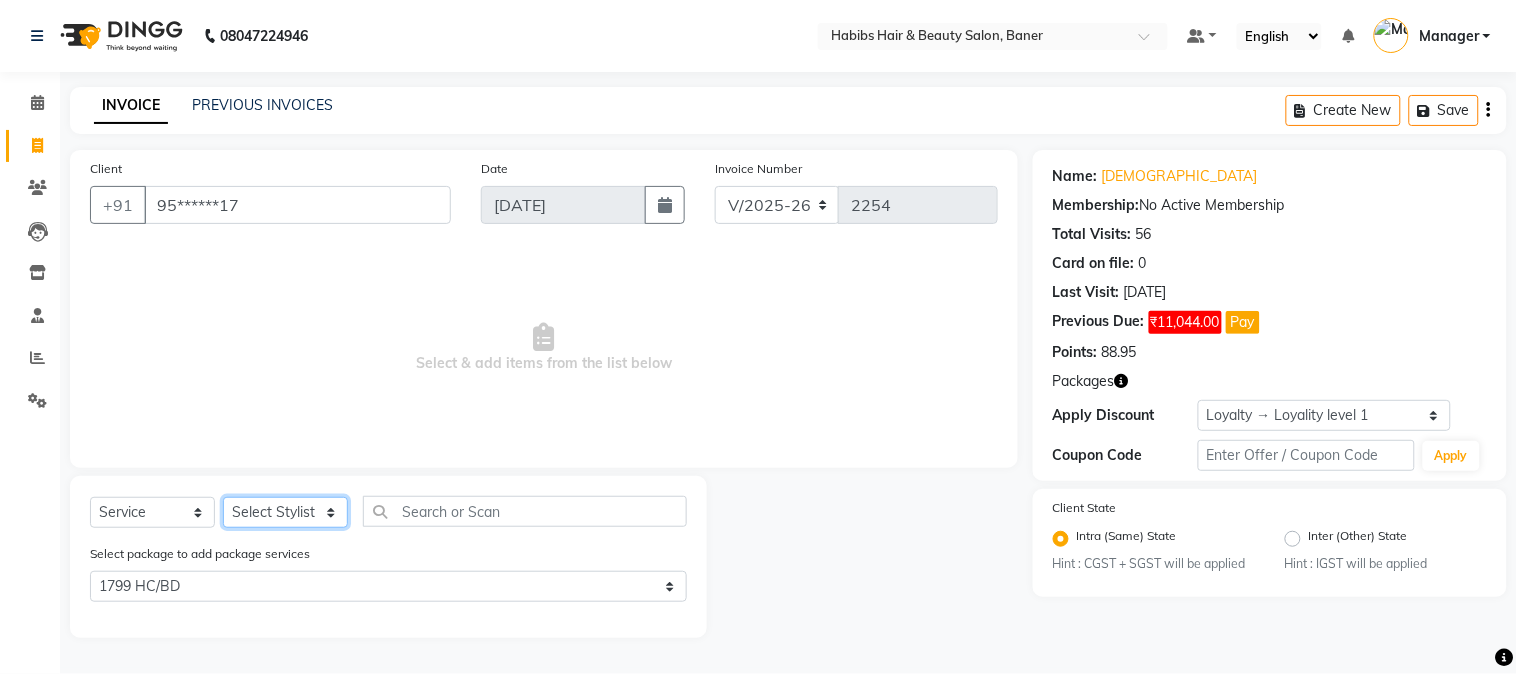 click on "Select Stylist Admin [PERSON_NAME] [PERSON_NAME]  Manager [PERSON_NAME] [PERSON_NAME] [PERSON_NAME] [PERSON_NAME]" 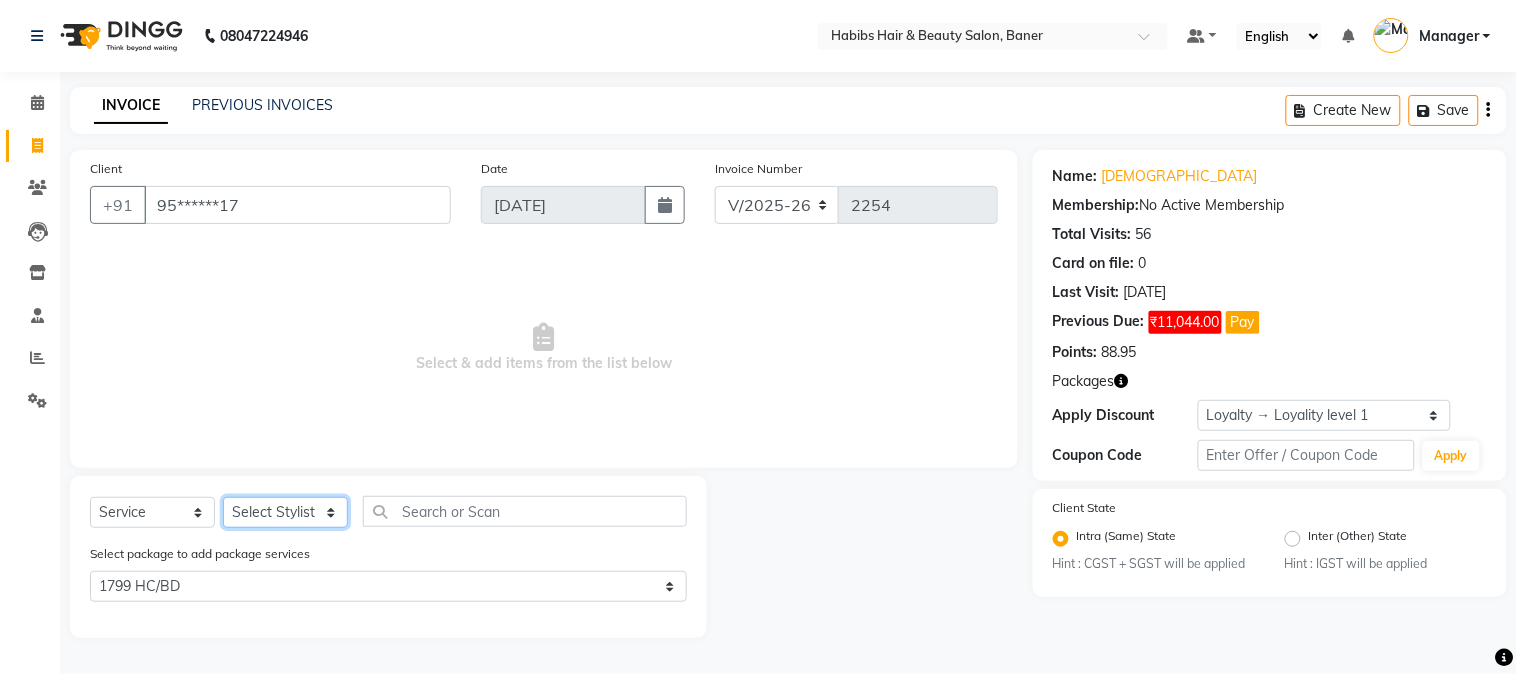 select on "35380" 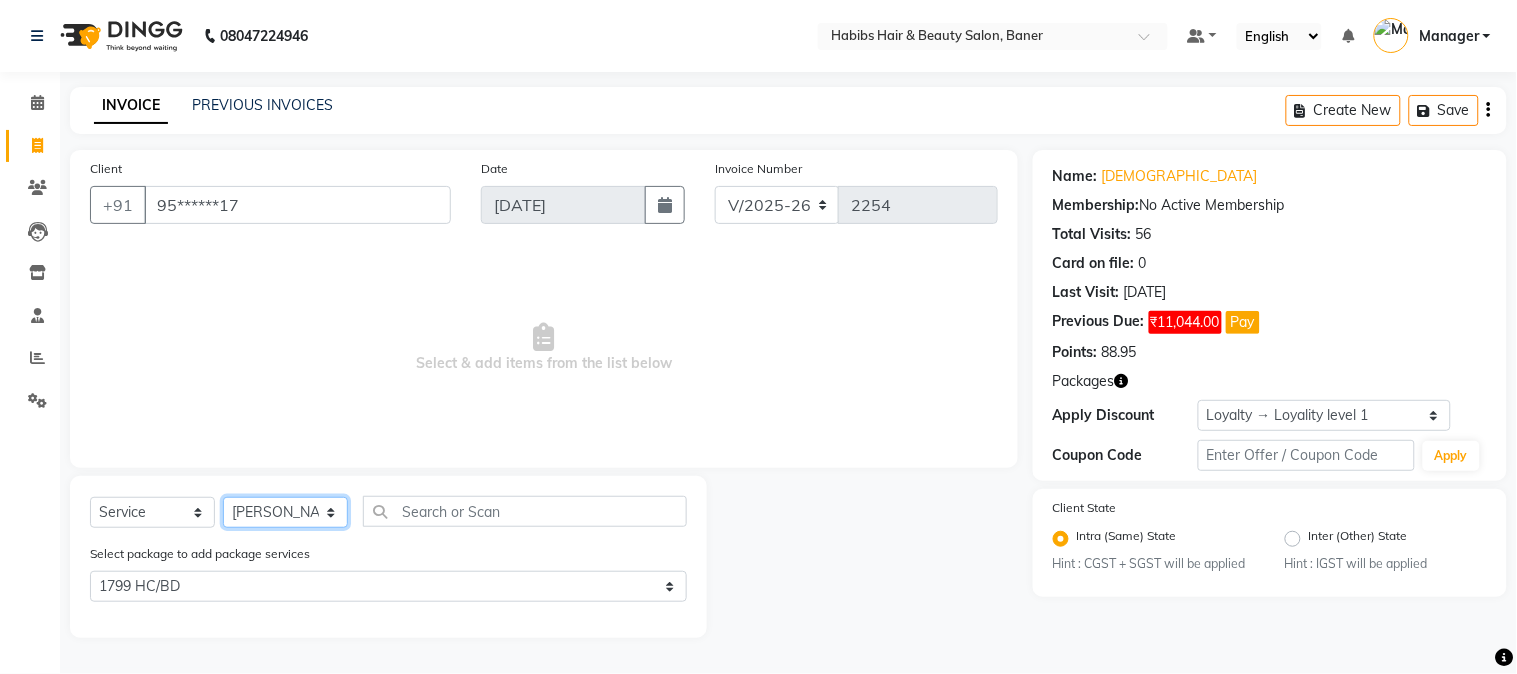click on "Select Stylist Admin [PERSON_NAME] [PERSON_NAME]  Manager [PERSON_NAME] [PERSON_NAME] [PERSON_NAME] [PERSON_NAME]" 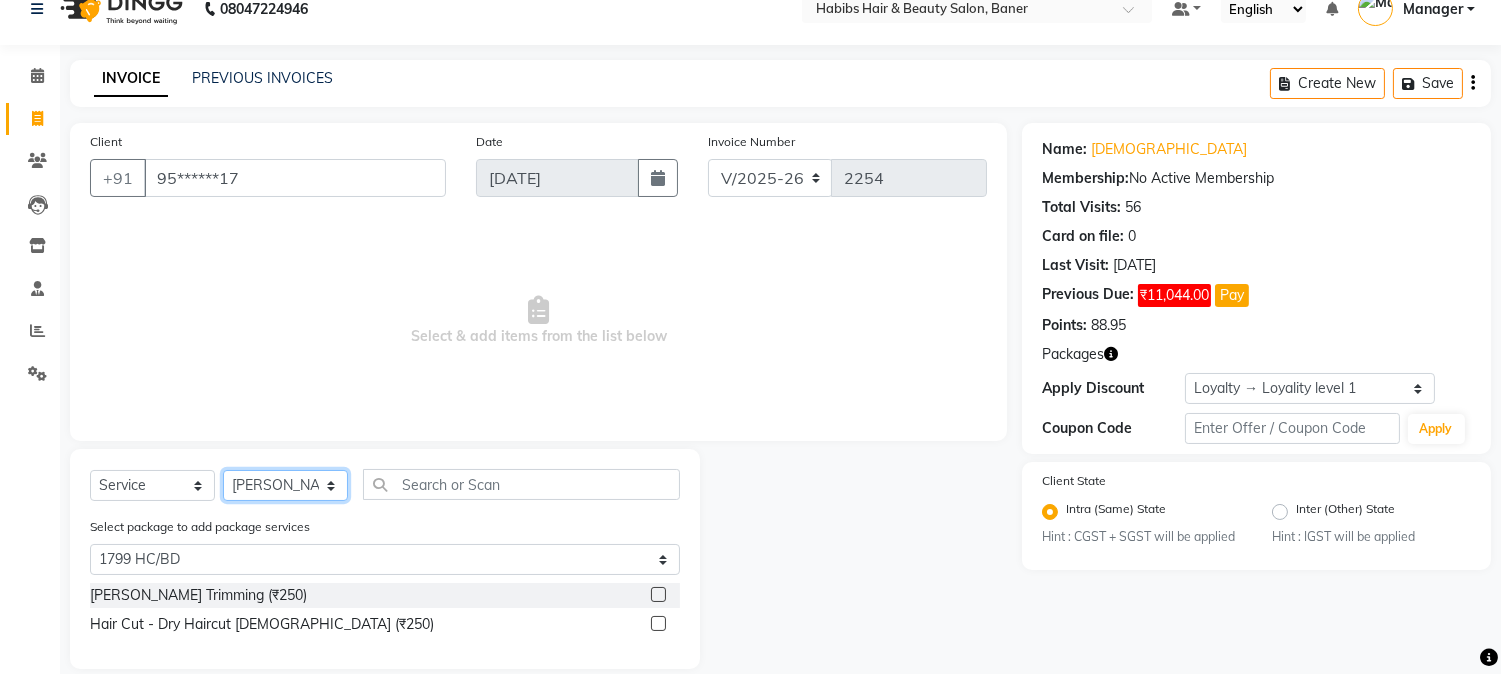 scroll, scrollTop: 52, scrollLeft: 0, axis: vertical 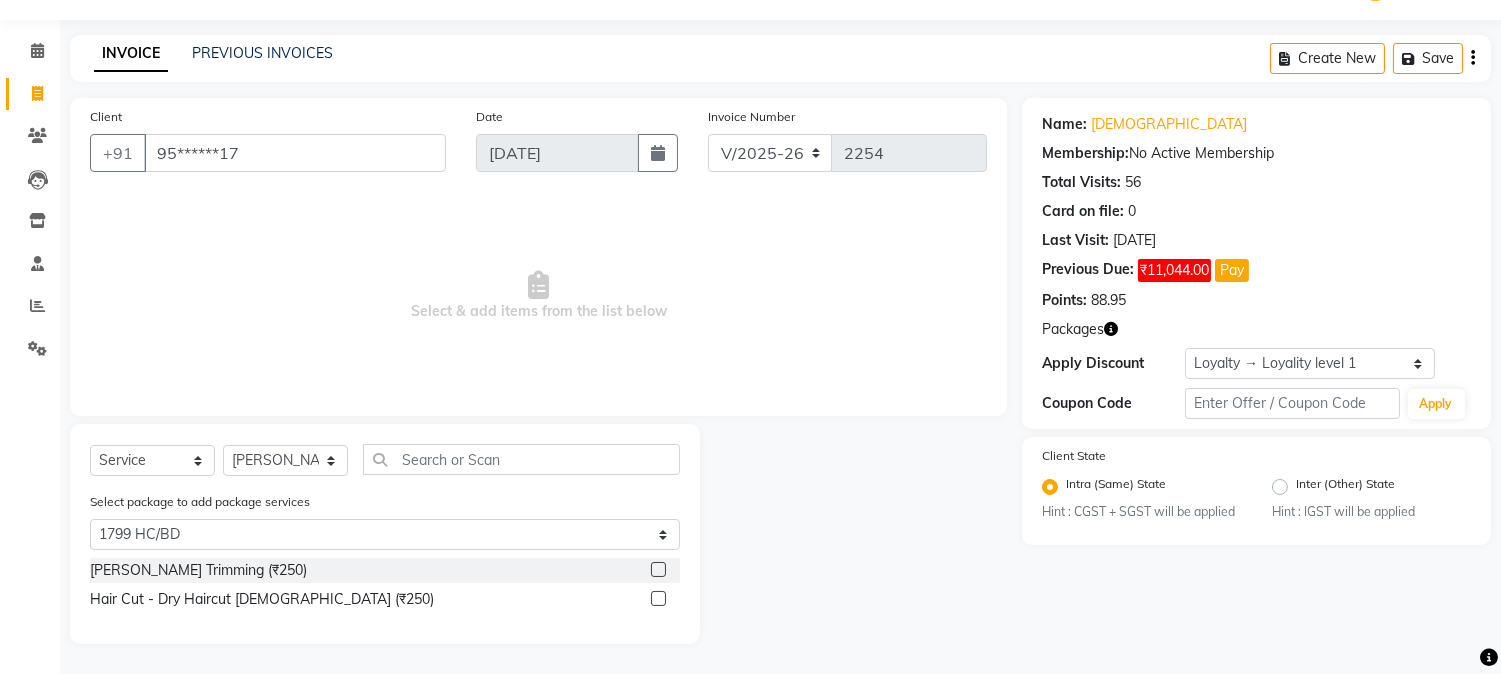 click 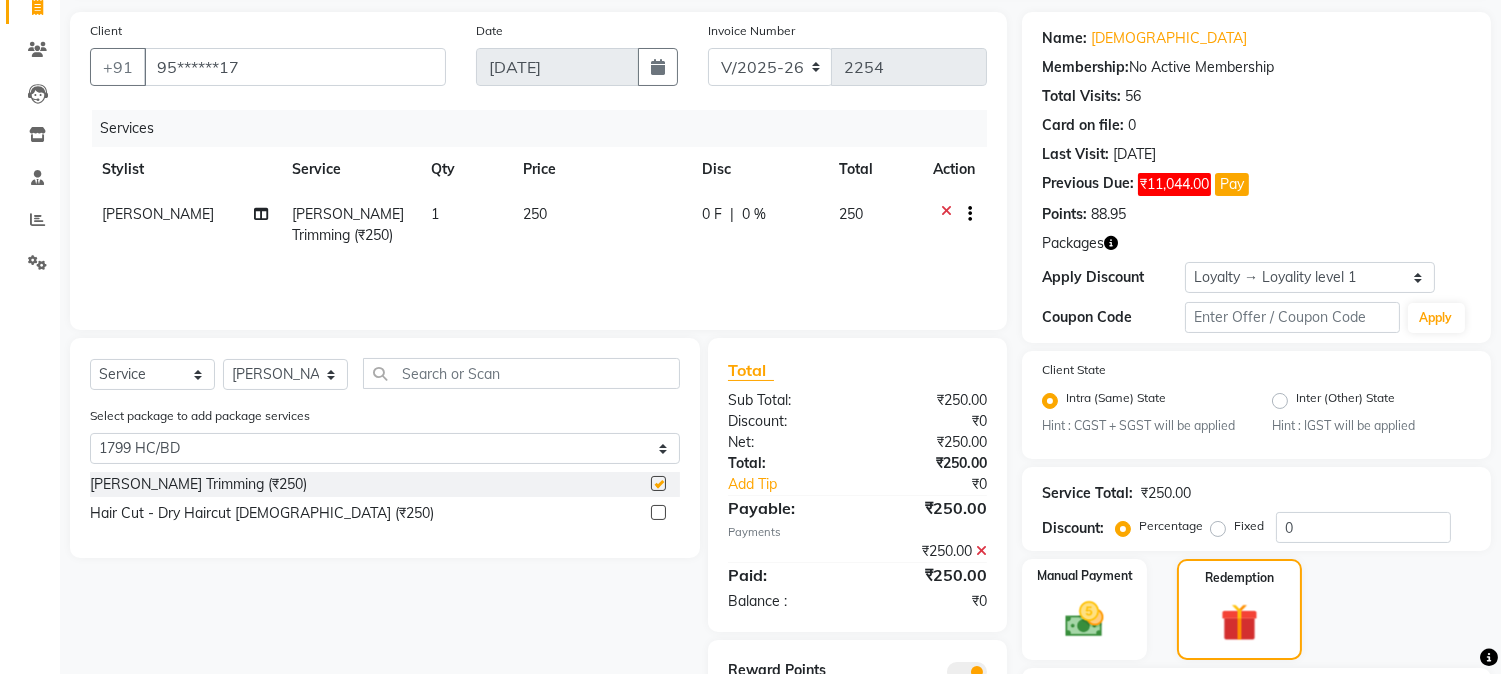 checkbox on "false" 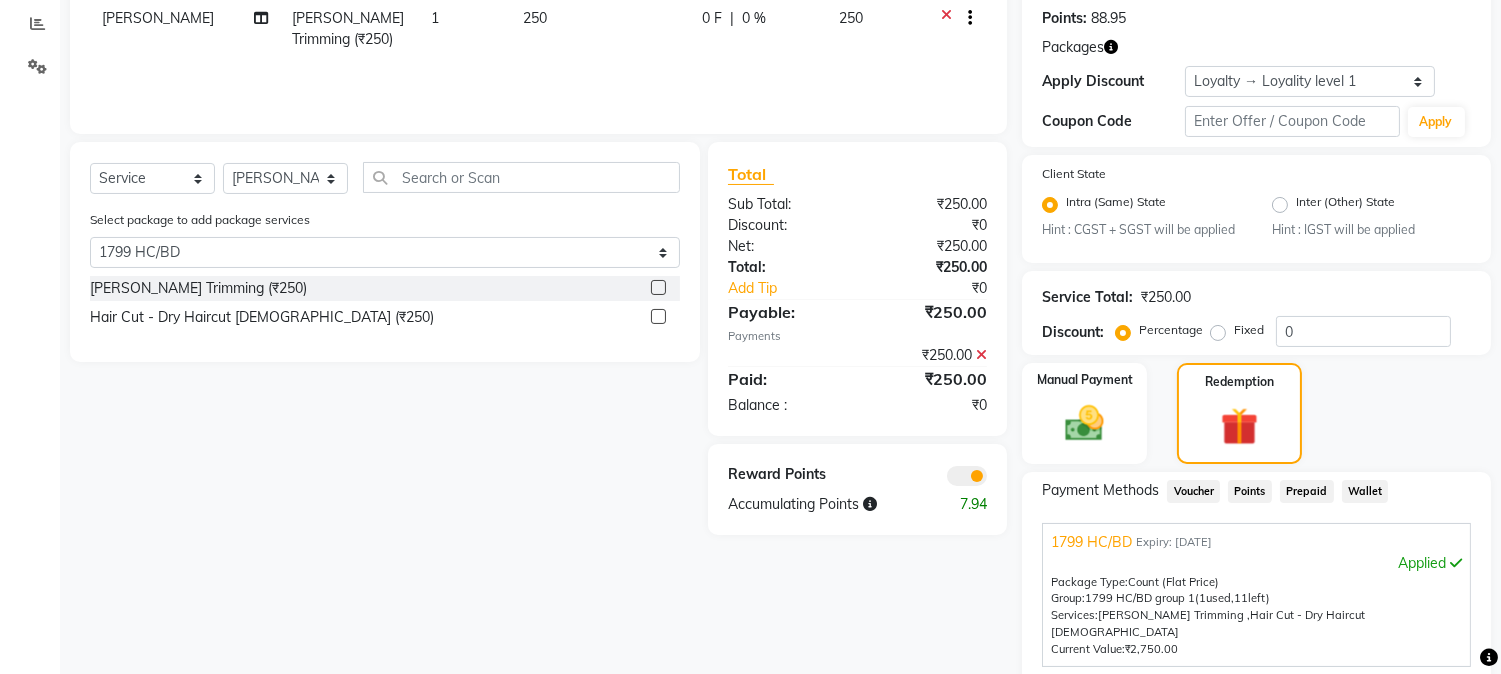 scroll, scrollTop: 496, scrollLeft: 0, axis: vertical 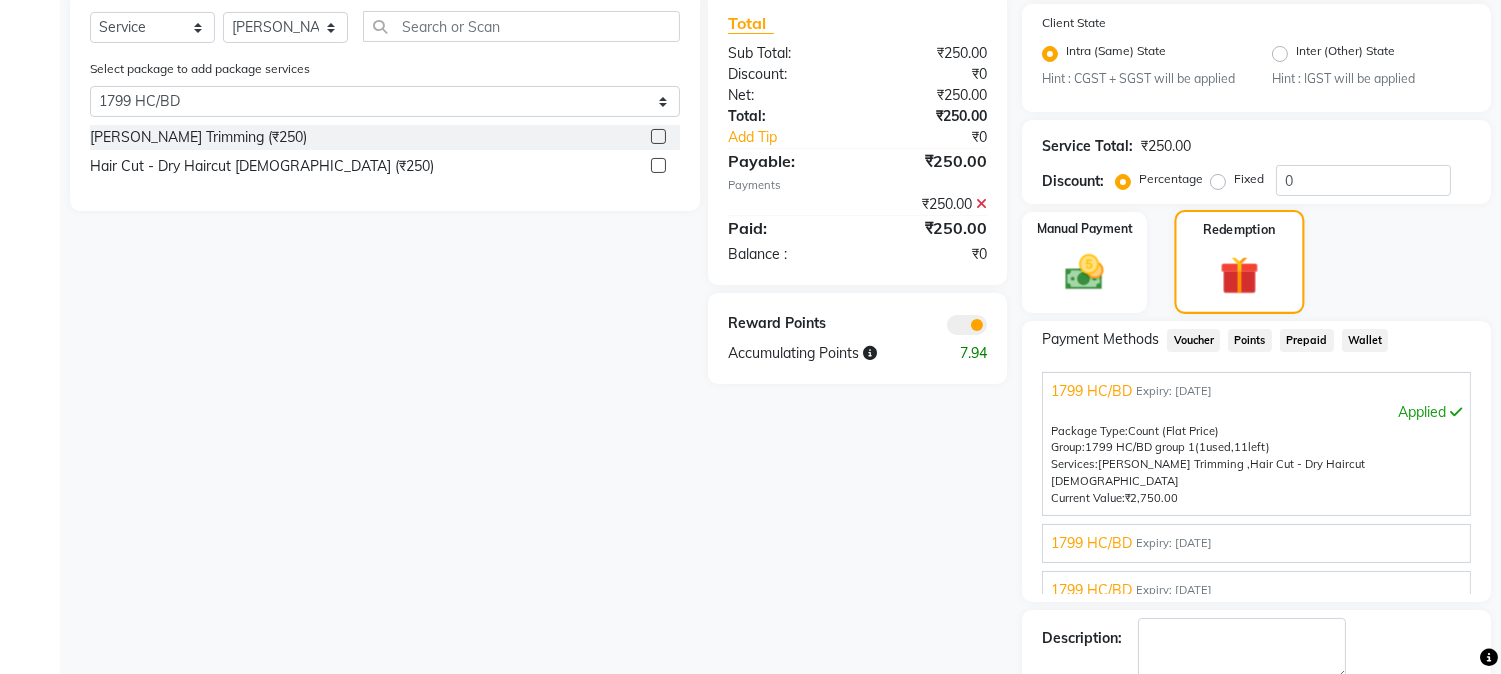 click 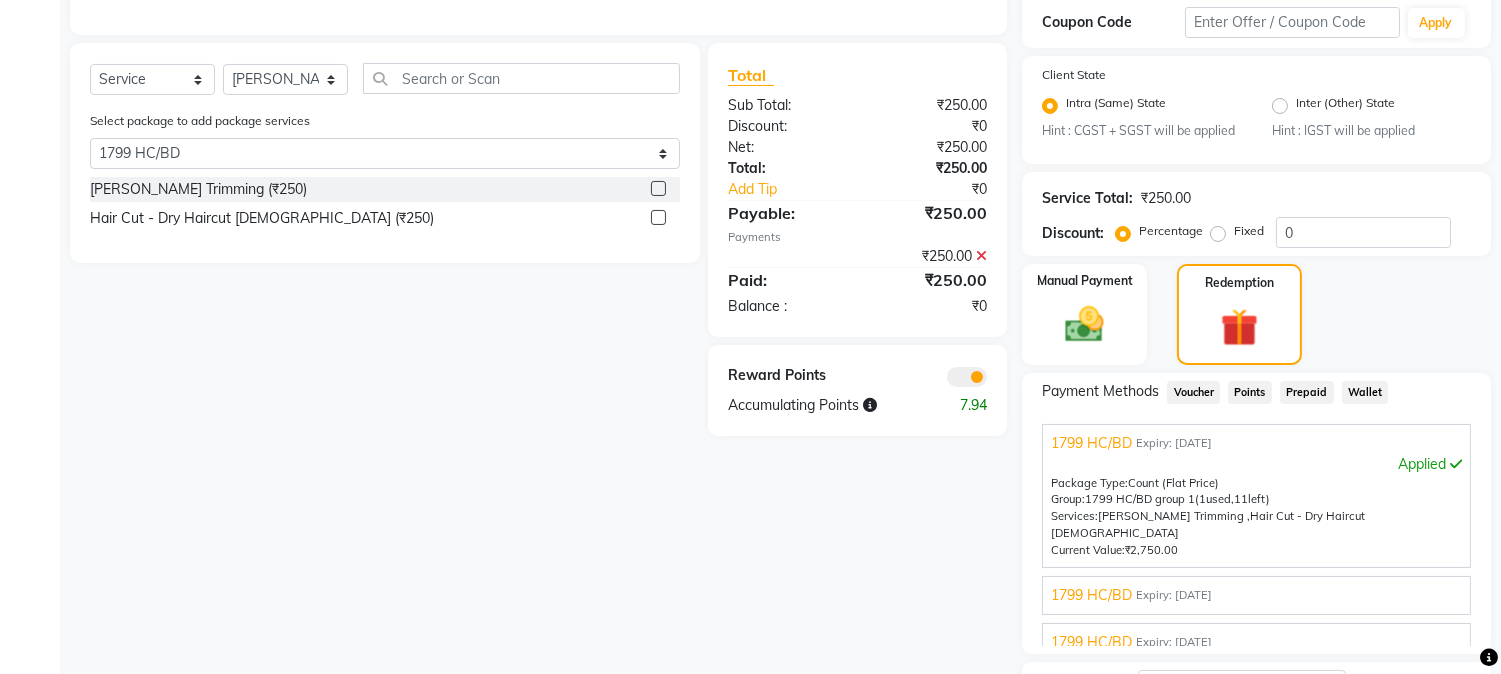 scroll, scrollTop: 444, scrollLeft: 0, axis: vertical 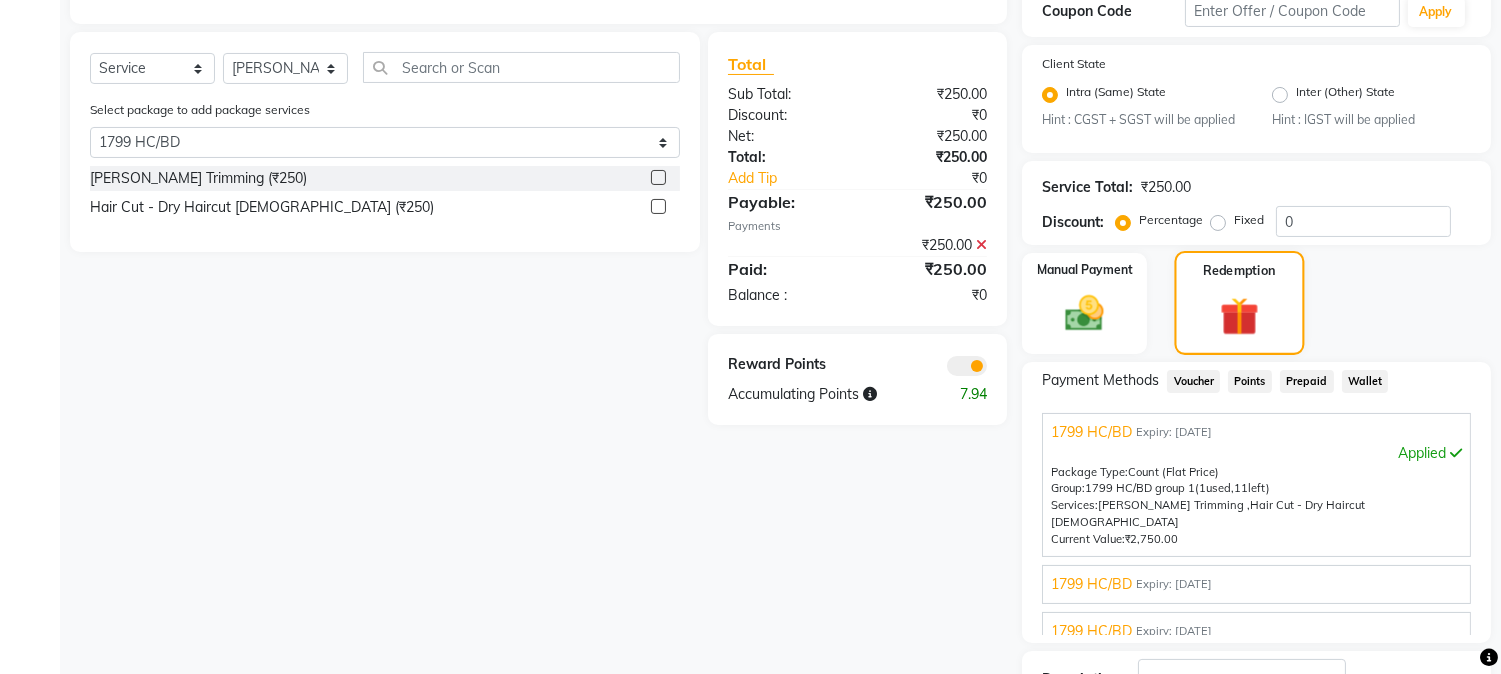 click 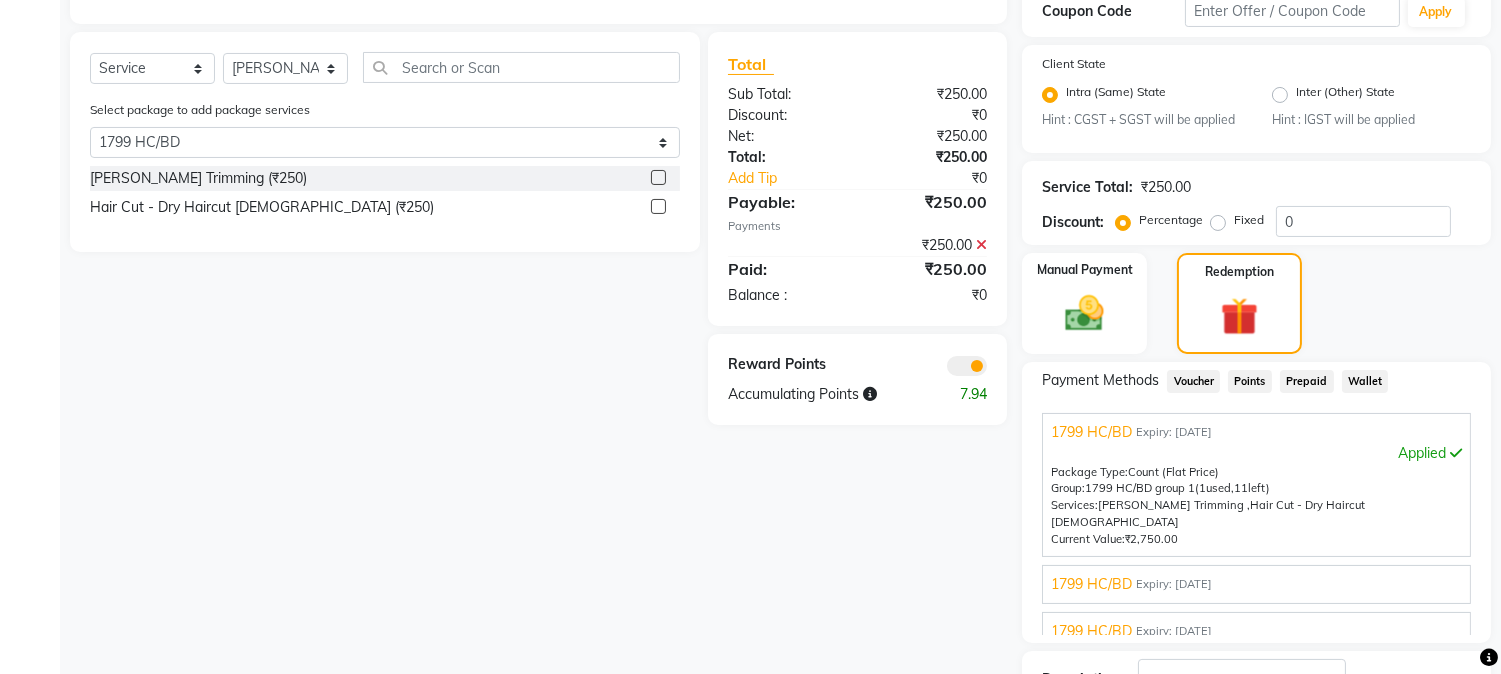click on "Wallet" 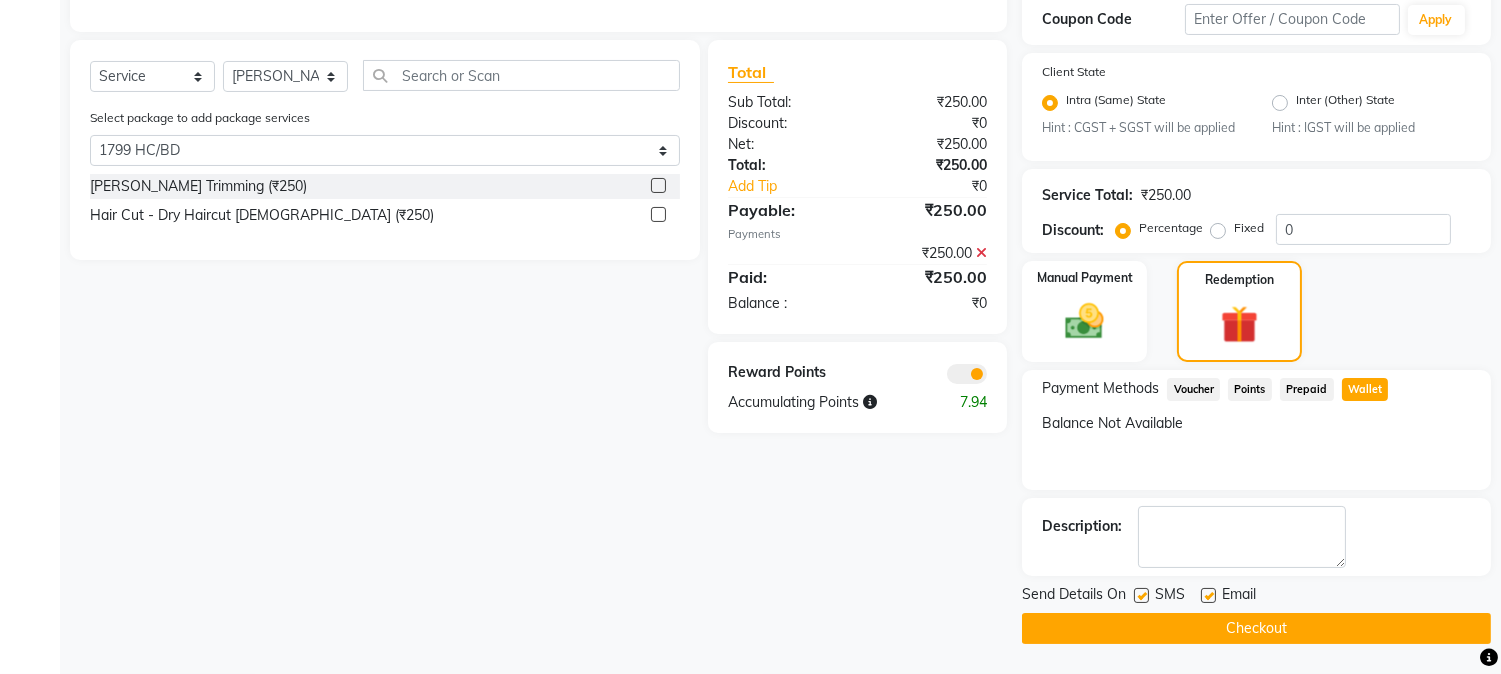 scroll, scrollTop: 434, scrollLeft: 0, axis: vertical 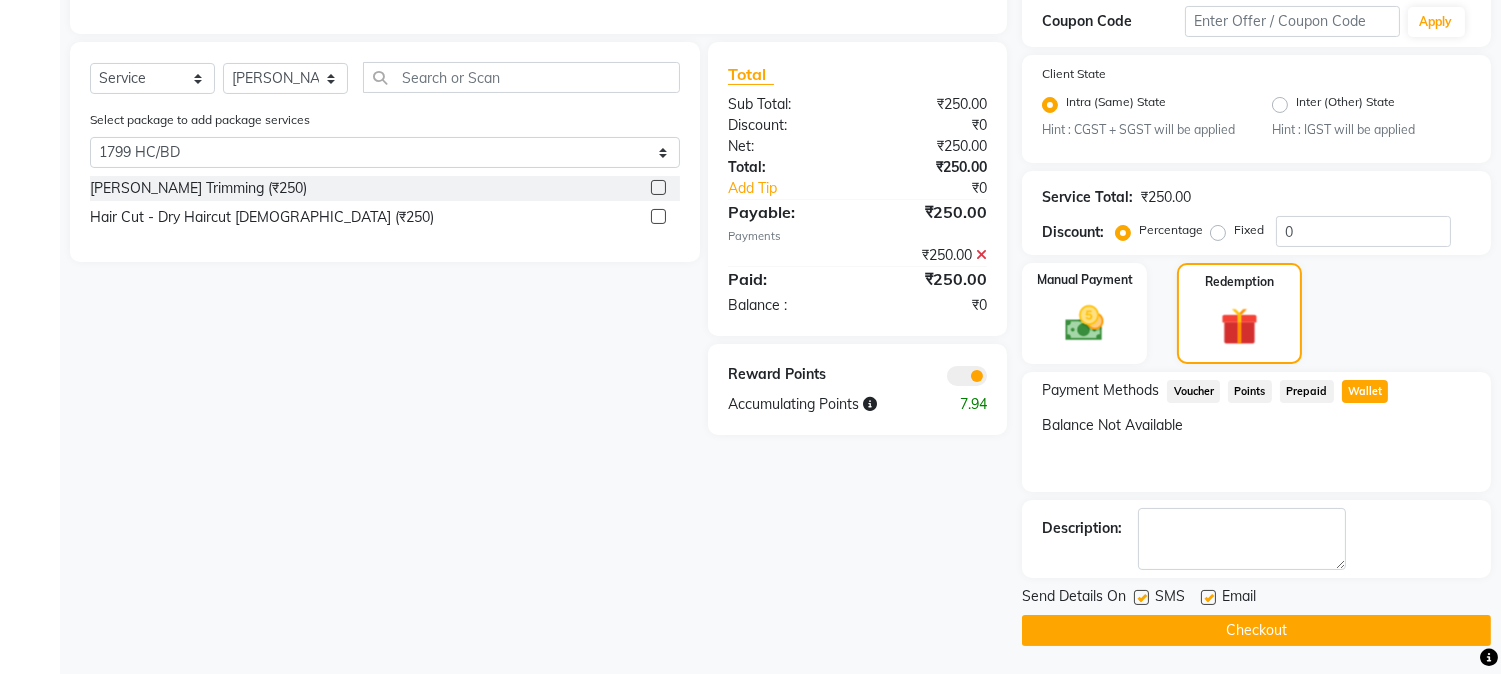 click on "Wallet" 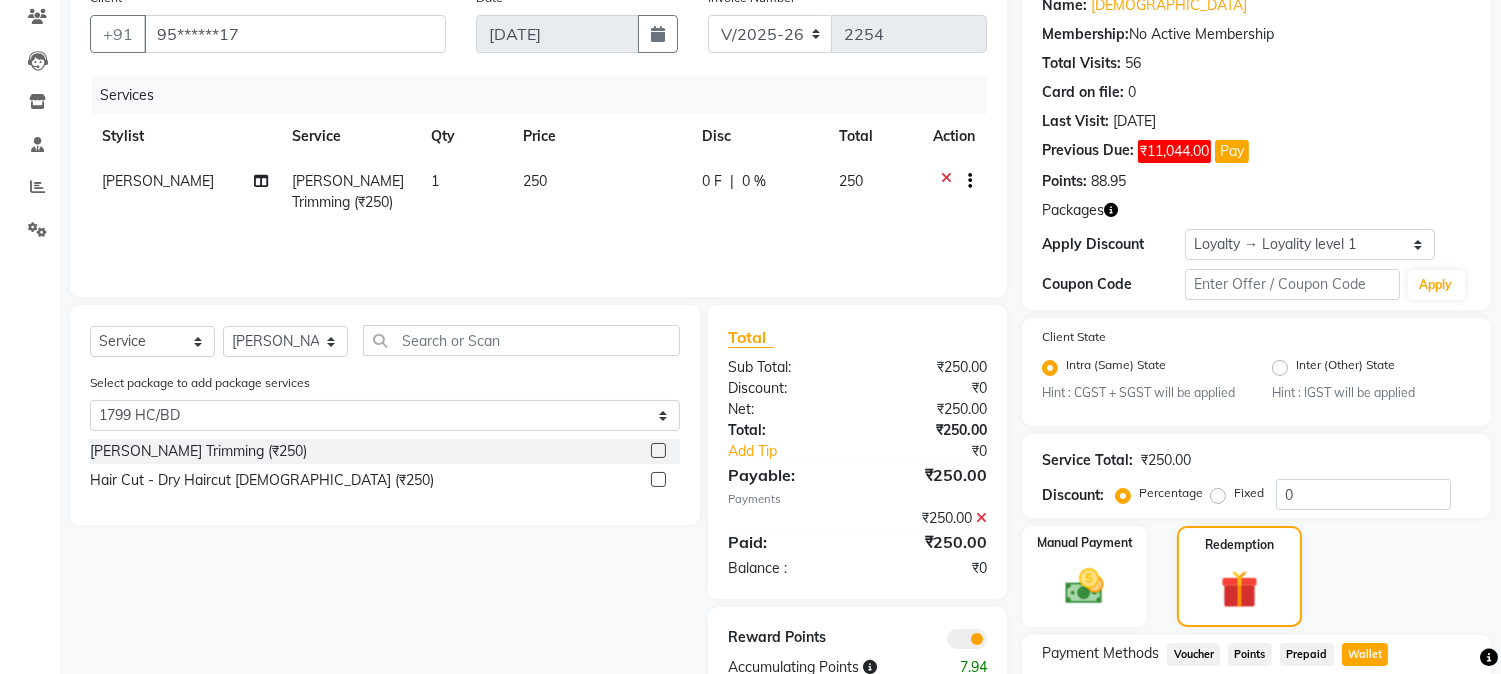 scroll, scrollTop: 434, scrollLeft: 0, axis: vertical 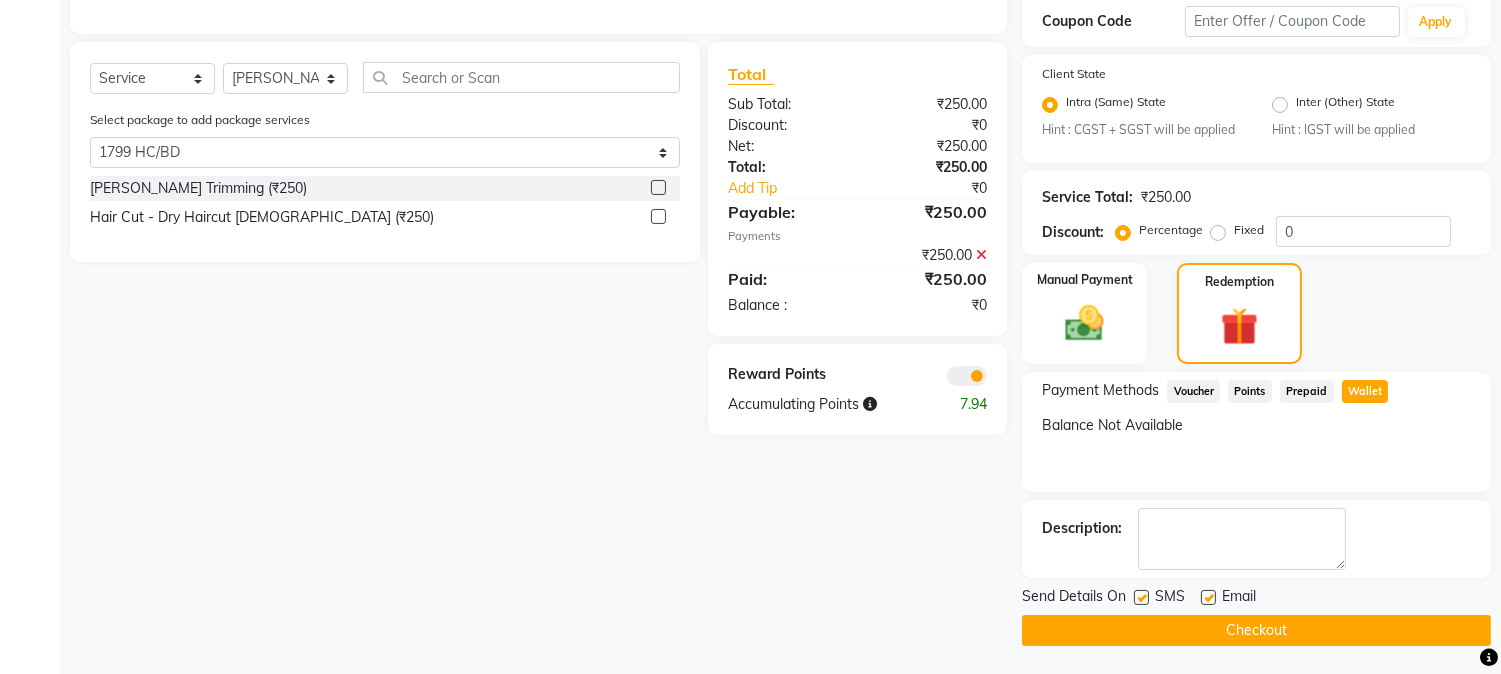 click on "Checkout" 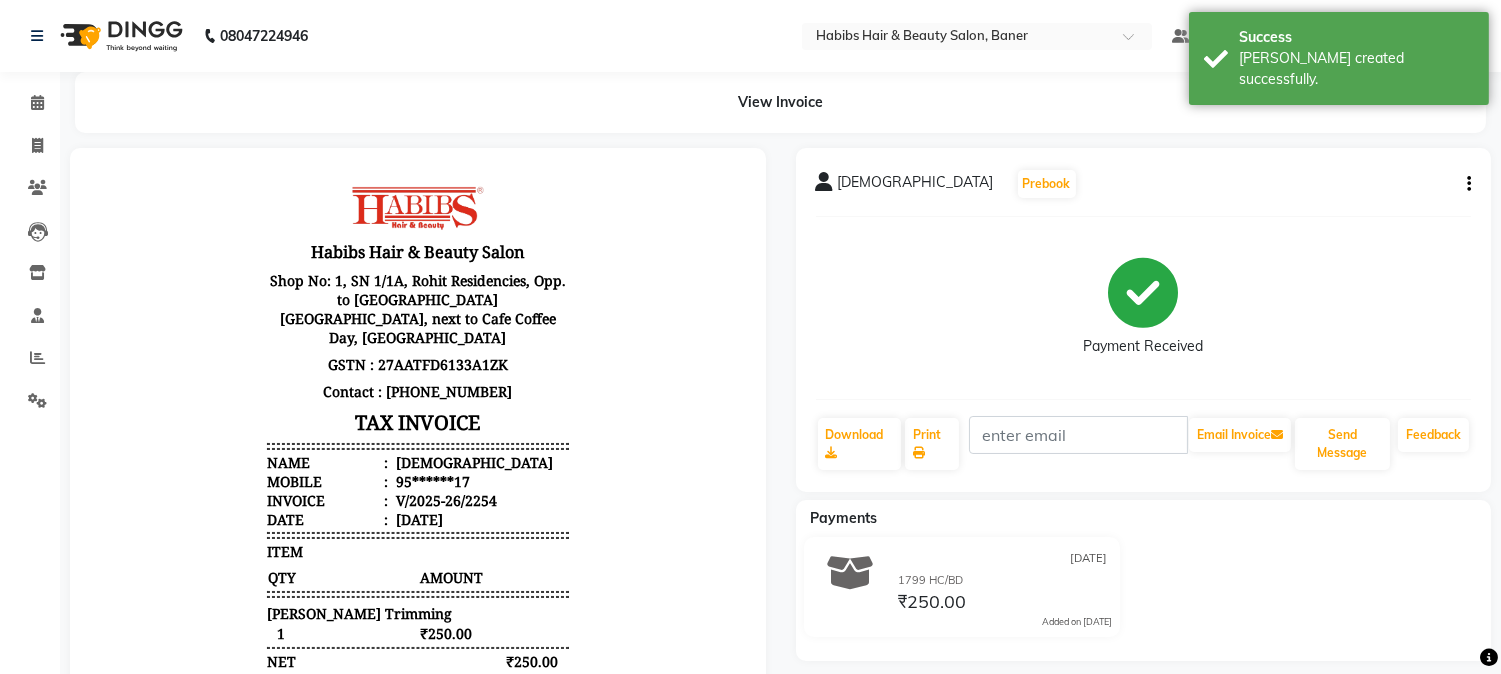 scroll, scrollTop: 0, scrollLeft: 0, axis: both 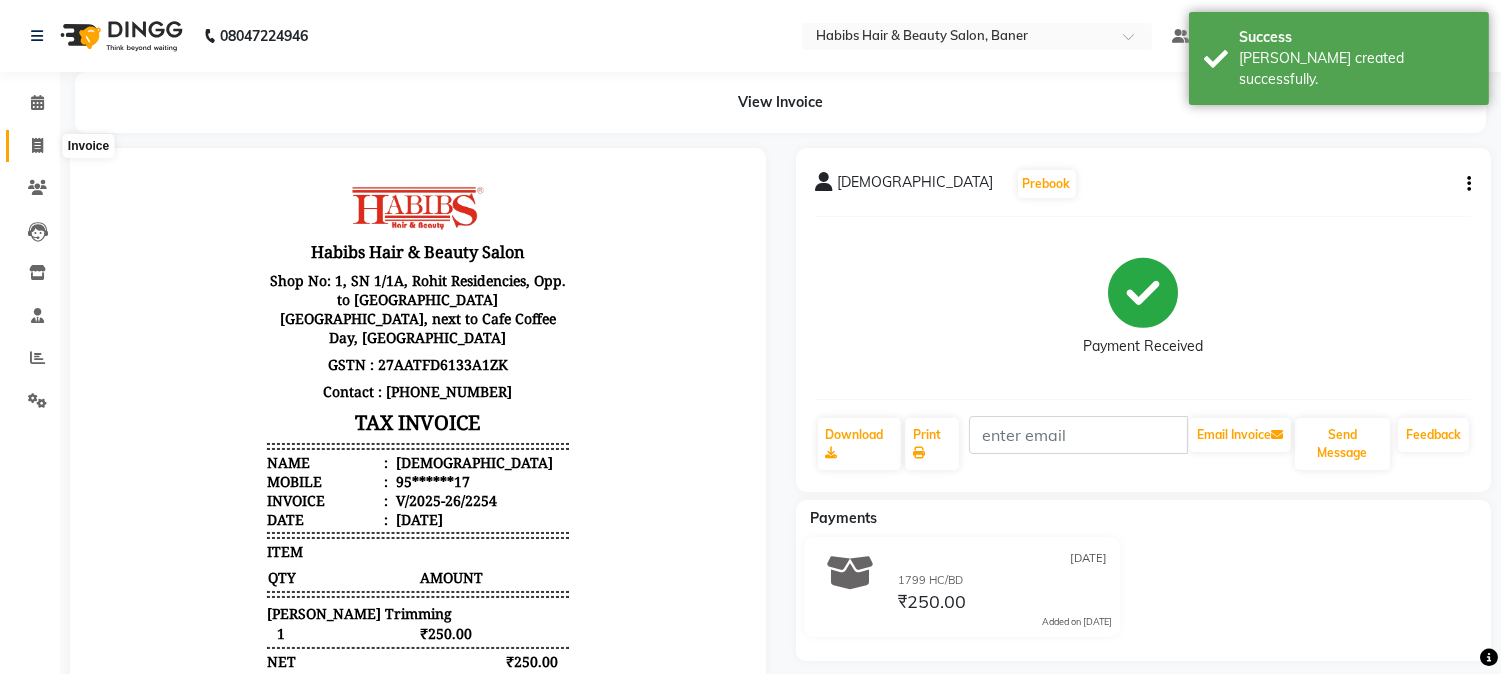 click 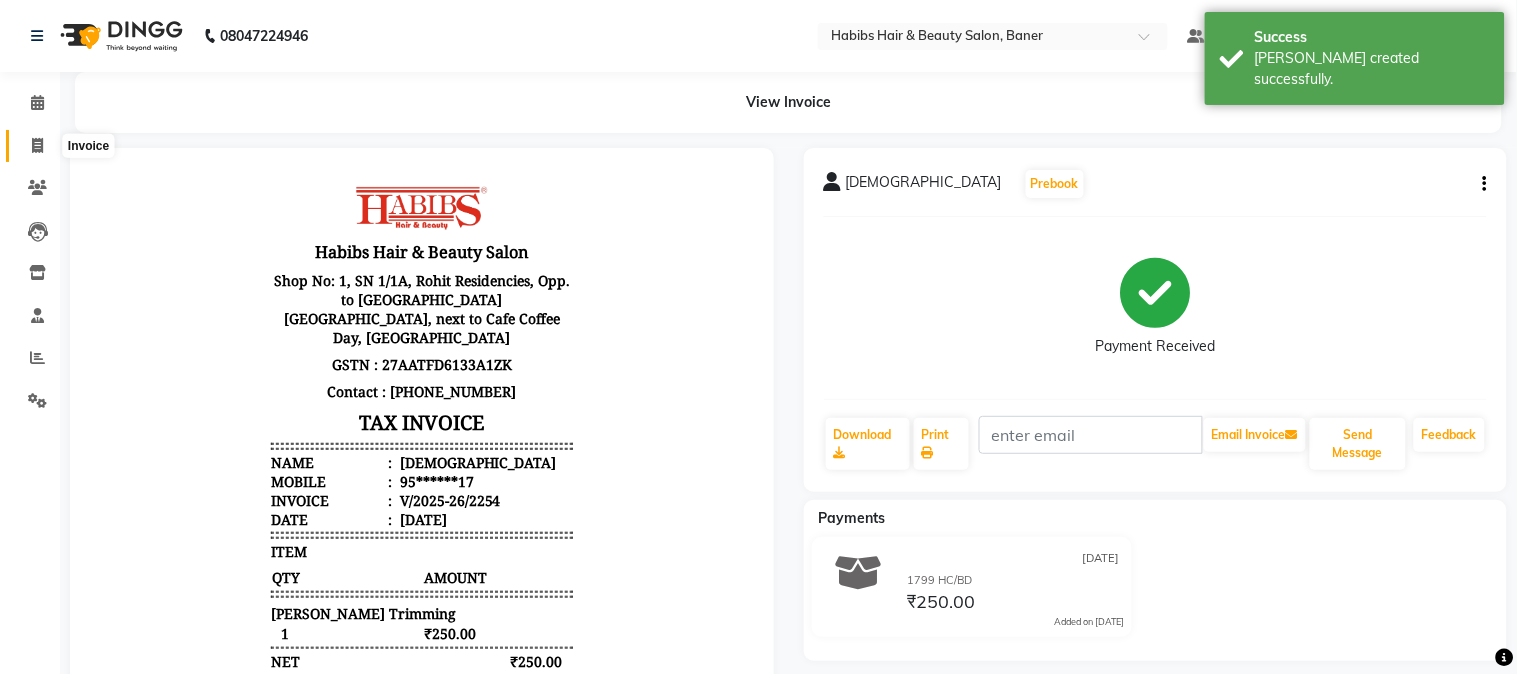 select on "5356" 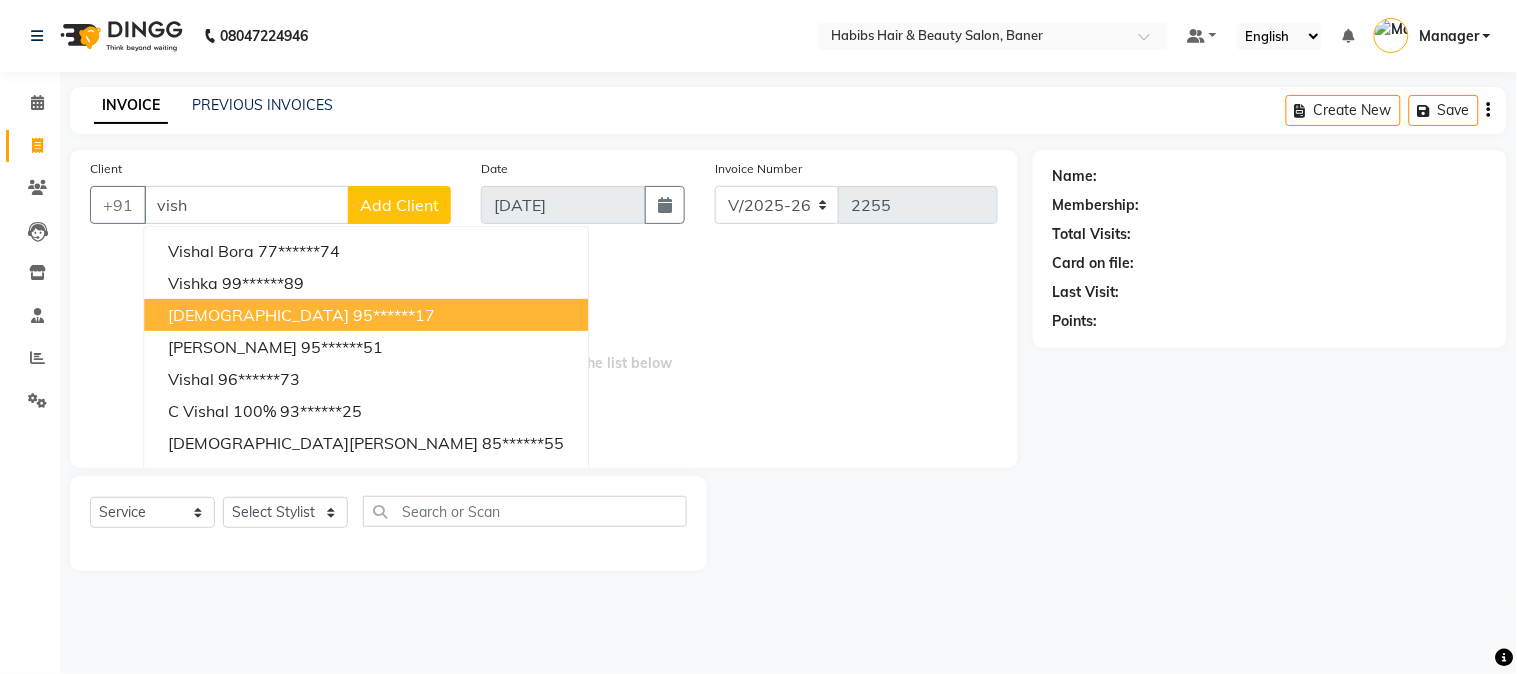 click on "95******17" at bounding box center (394, 315) 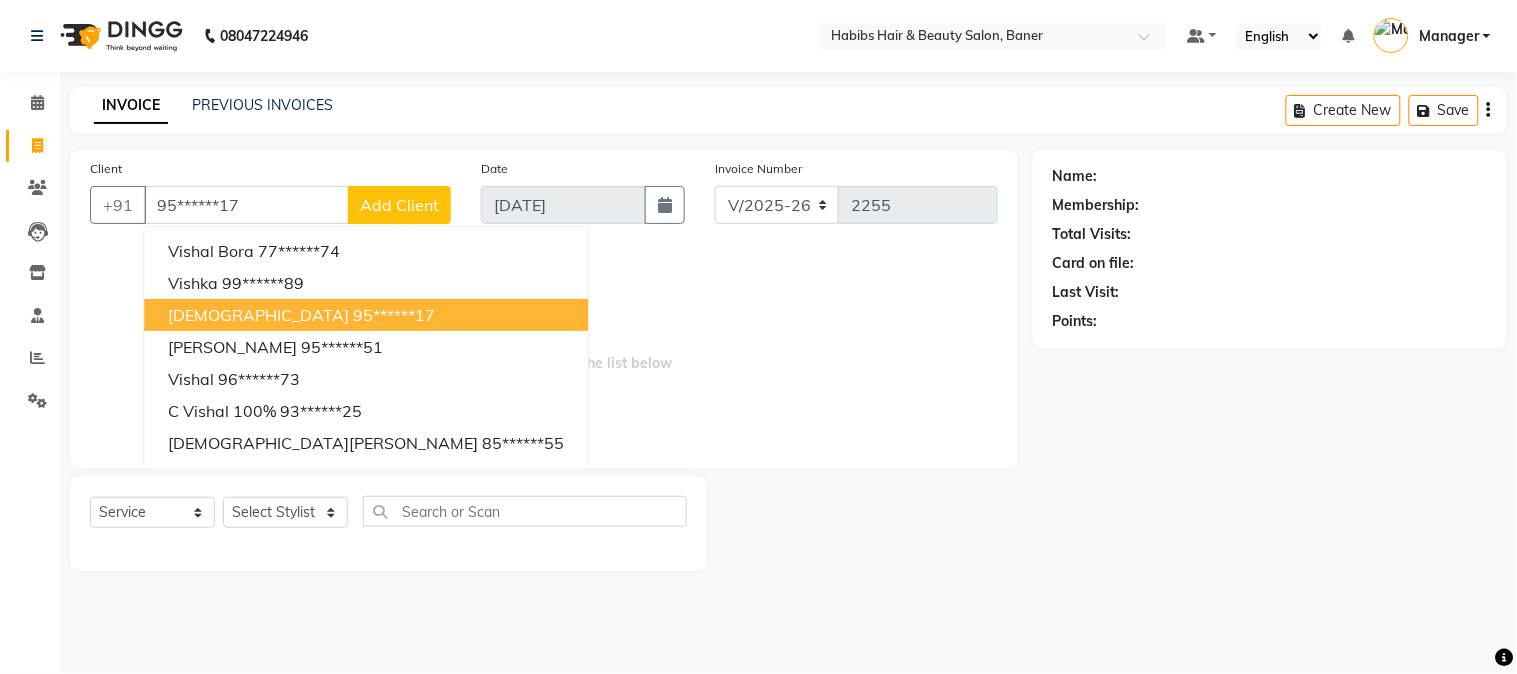type on "95******17" 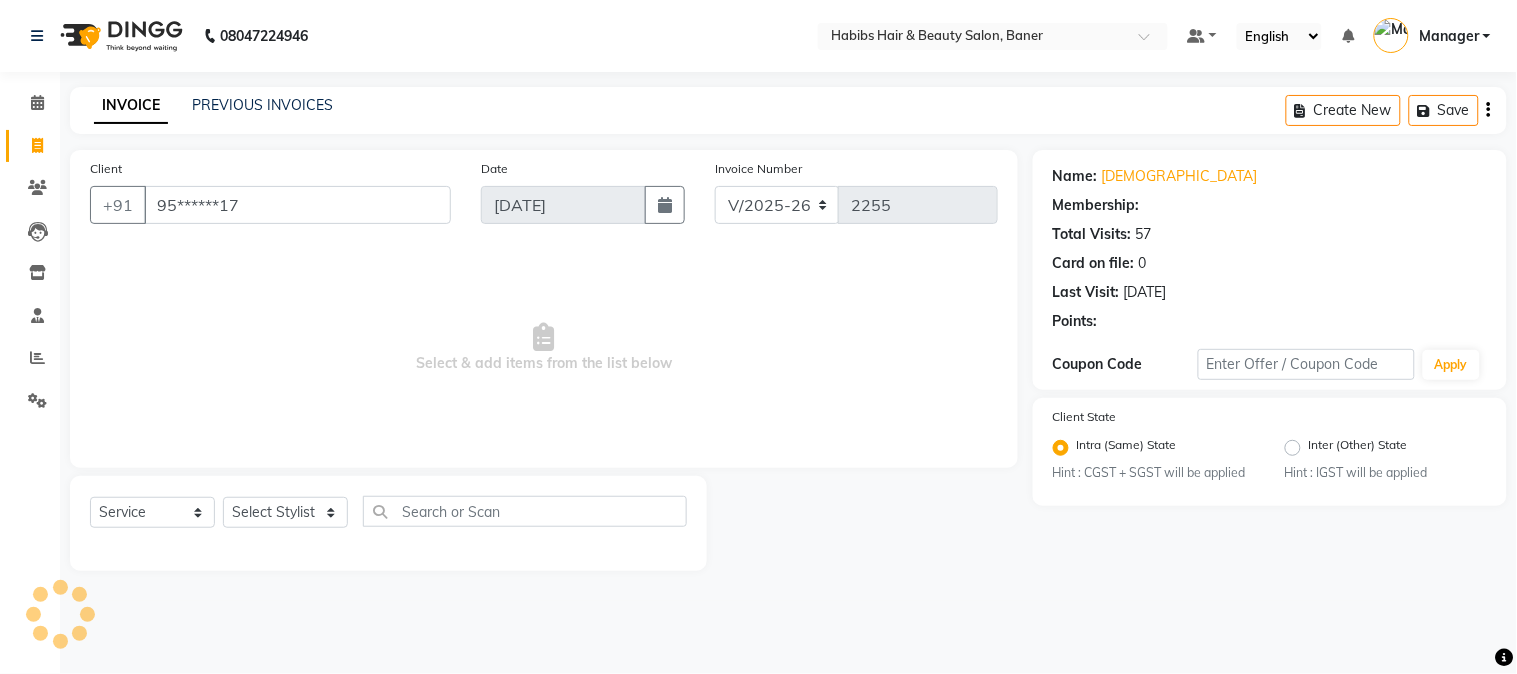 select on "1: Object" 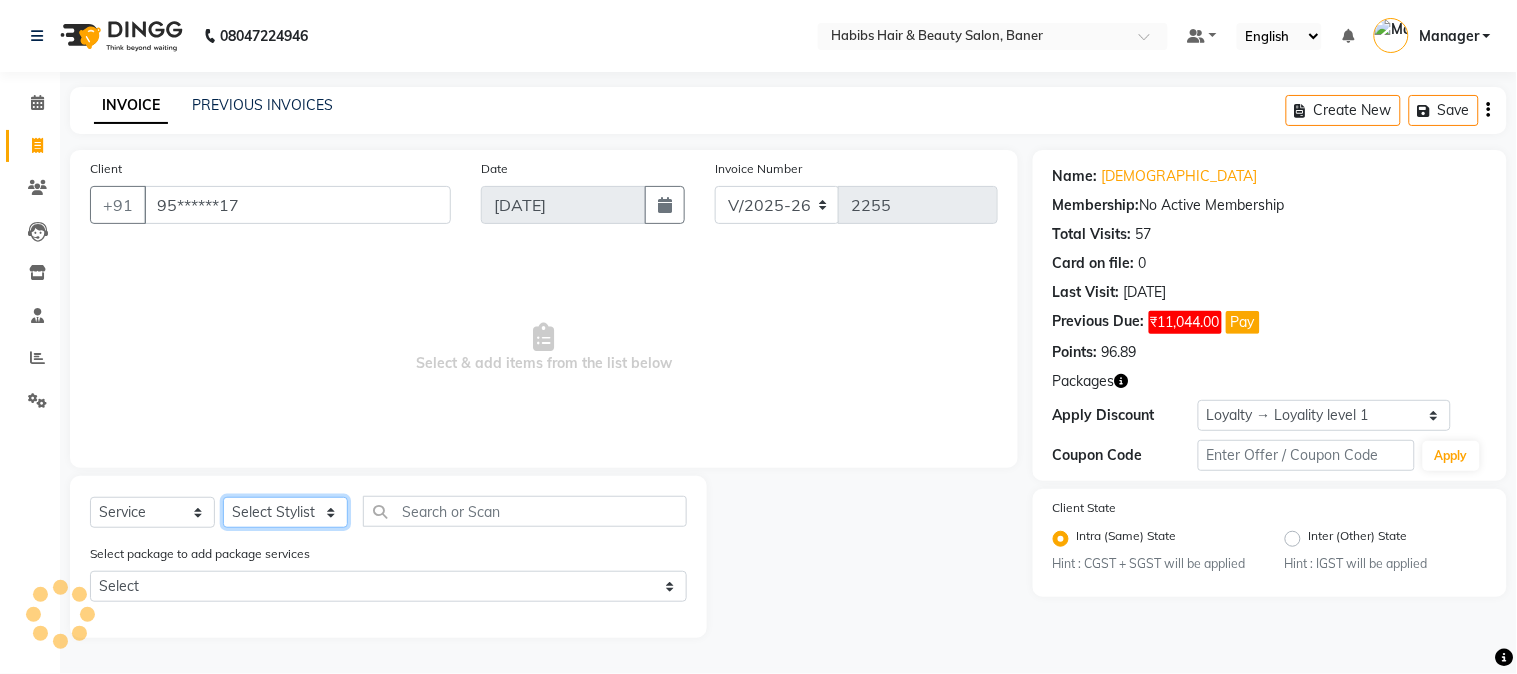 click on "Select Stylist Admin [PERSON_NAME] [PERSON_NAME]  Manager [PERSON_NAME] [PERSON_NAME] [PERSON_NAME] [PERSON_NAME]" 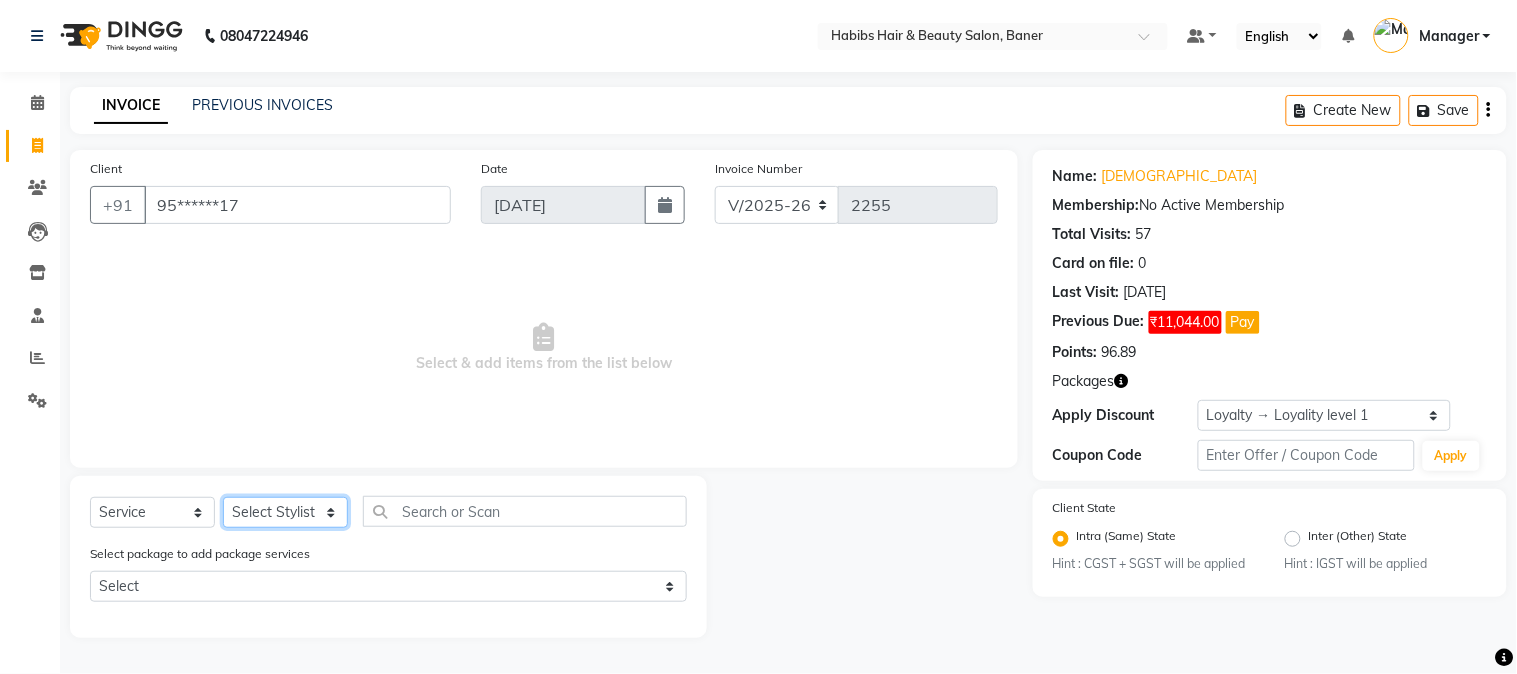 select on "35380" 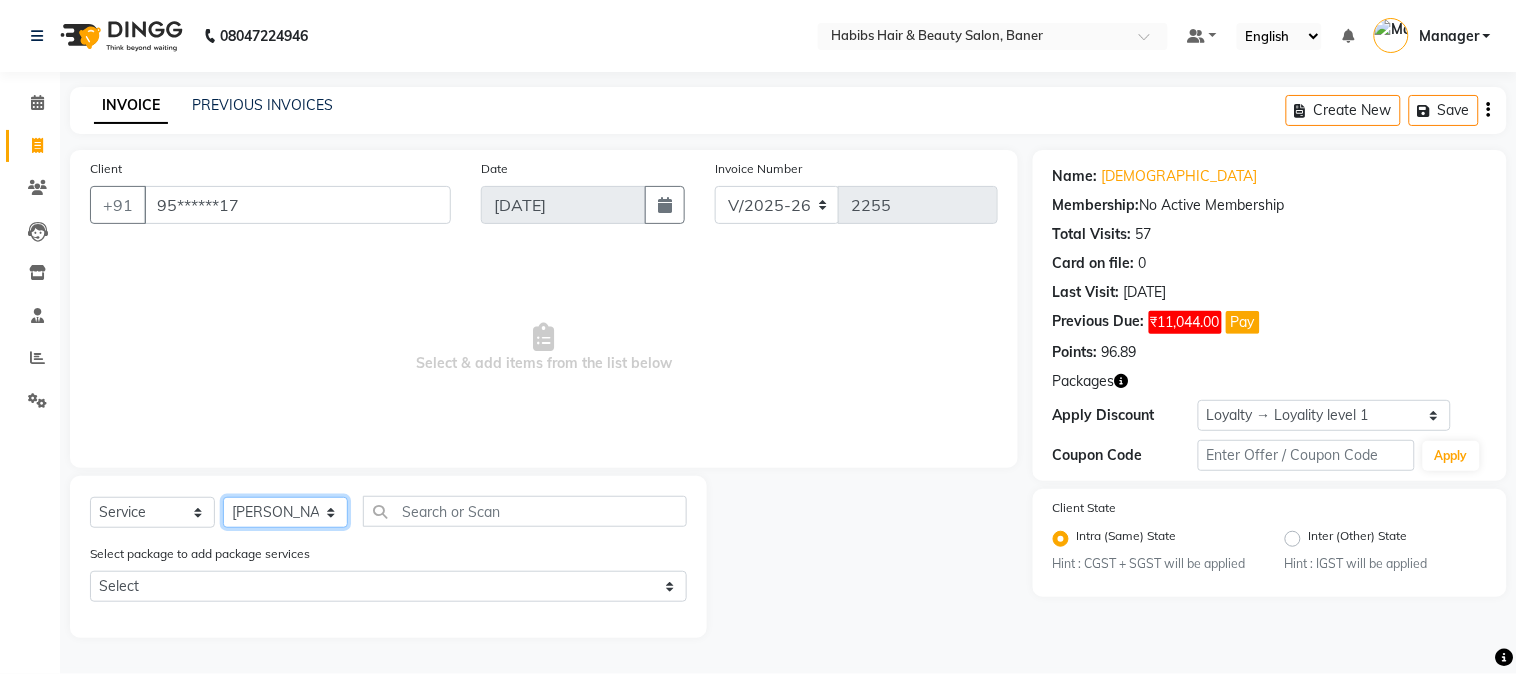 click on "Select Stylist Admin [PERSON_NAME] [PERSON_NAME]  Manager [PERSON_NAME] [PERSON_NAME] [PERSON_NAME] [PERSON_NAME]" 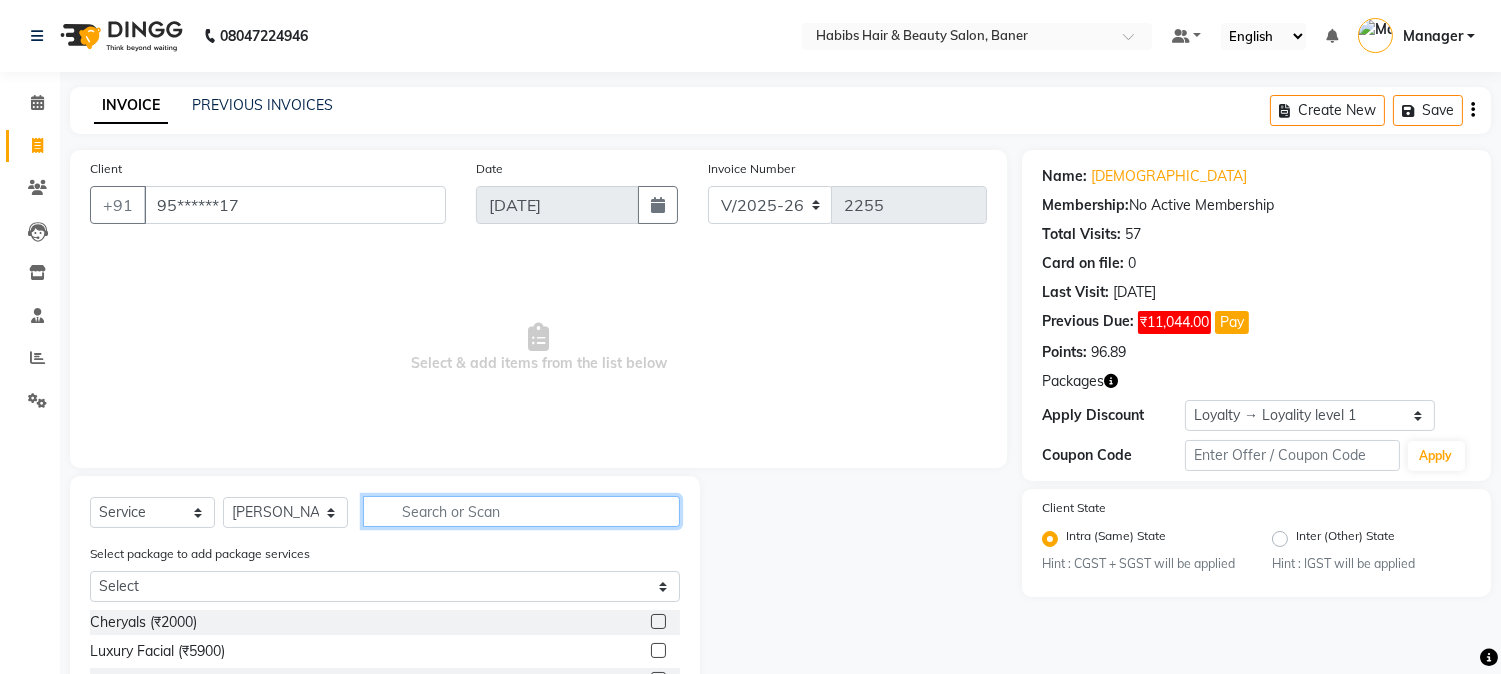 click 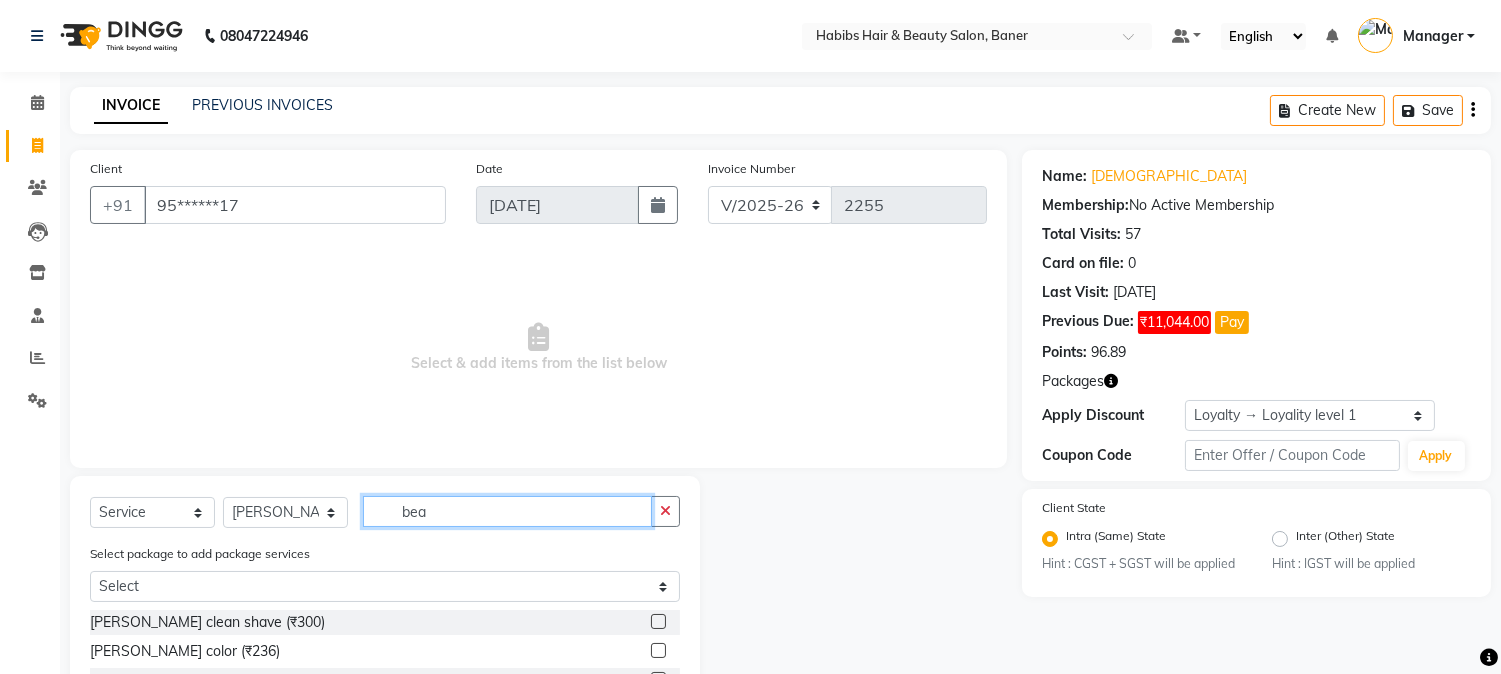 scroll, scrollTop: 111, scrollLeft: 0, axis: vertical 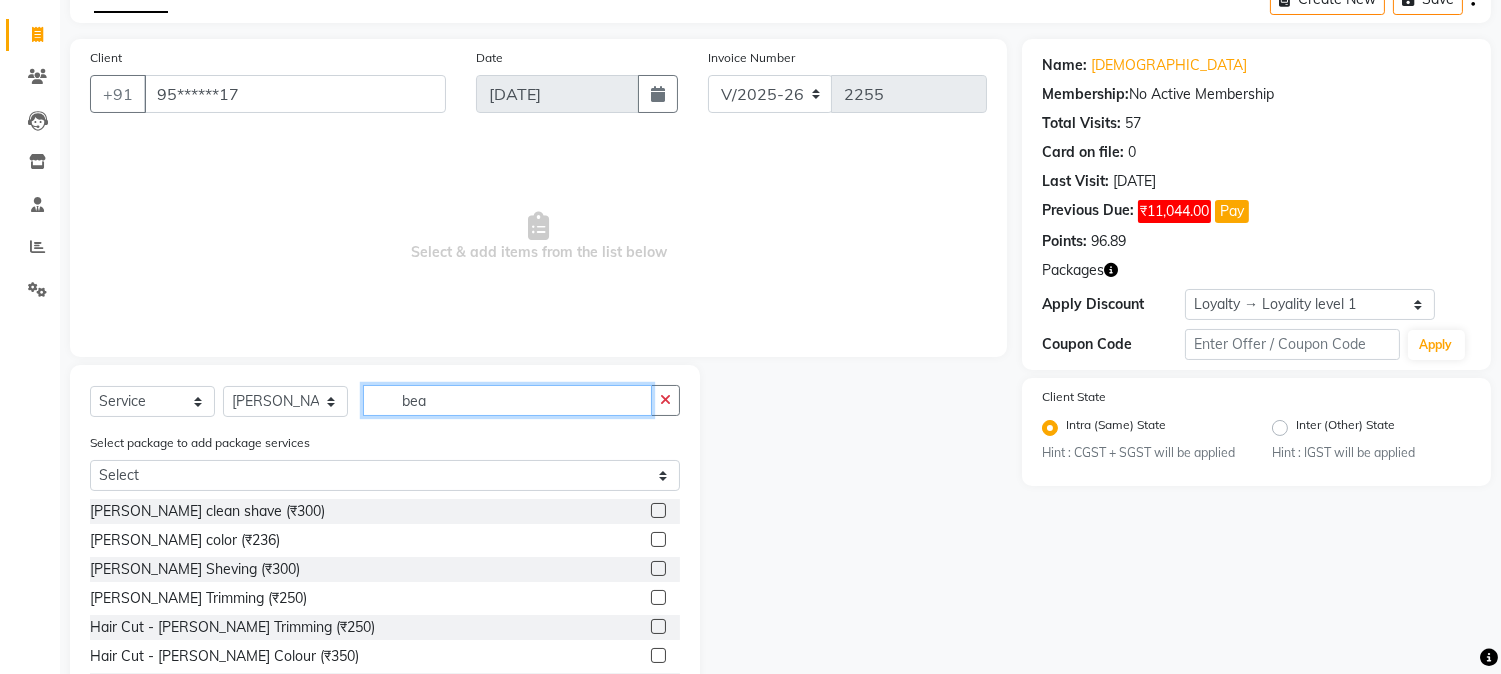 type on "bea" 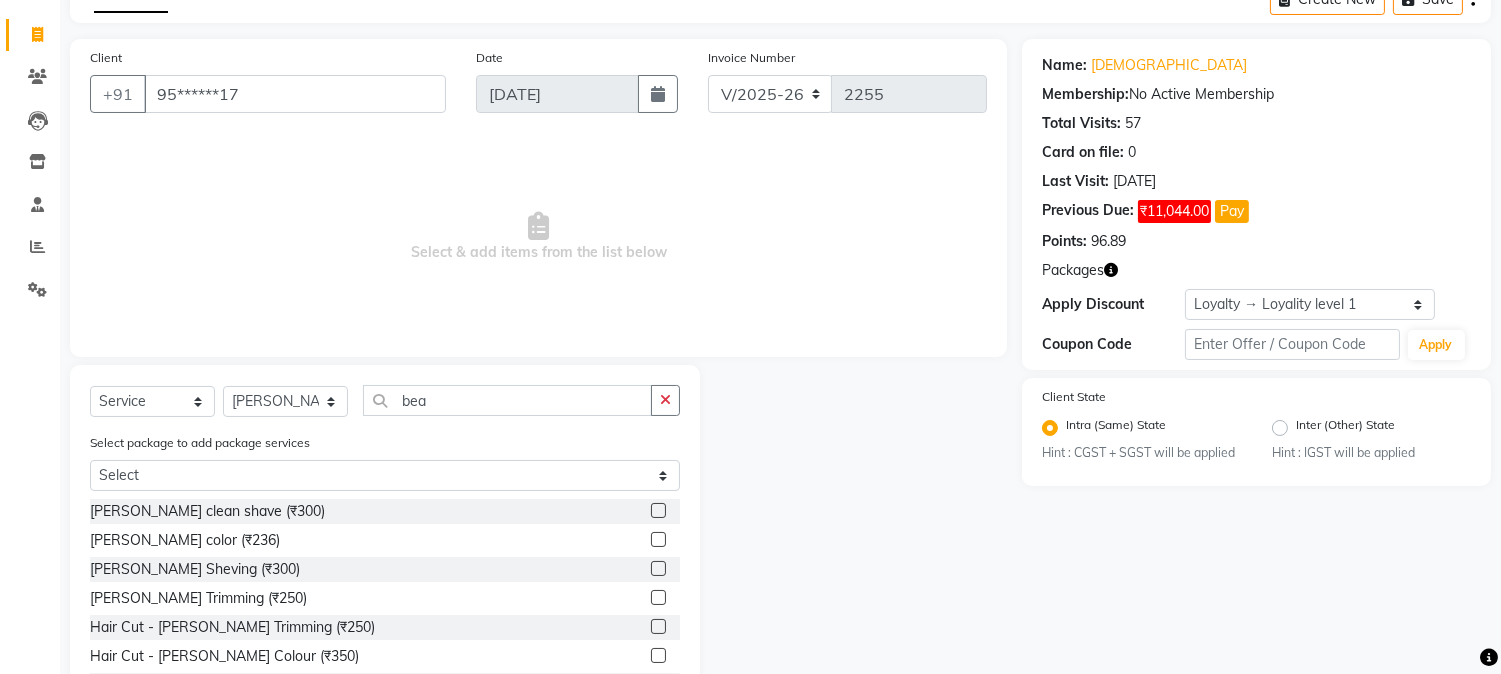 click 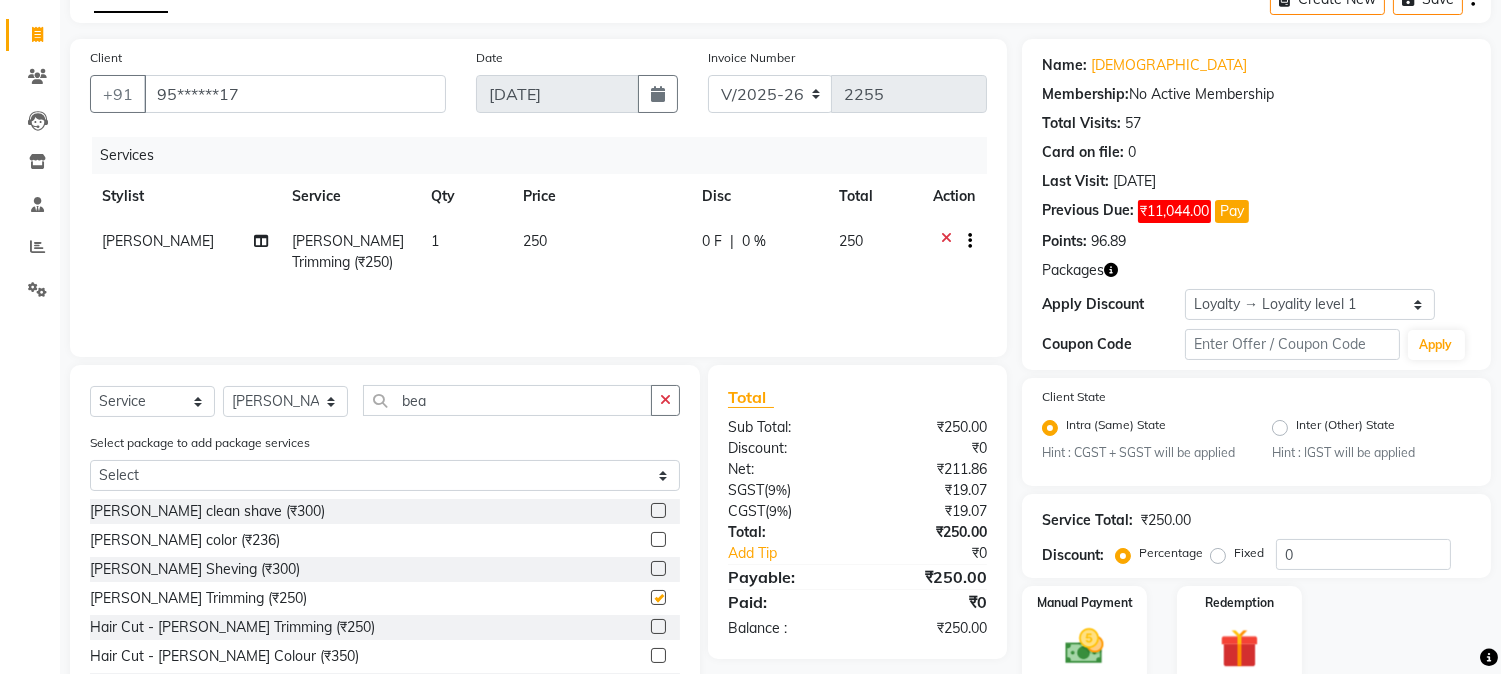 checkbox on "false" 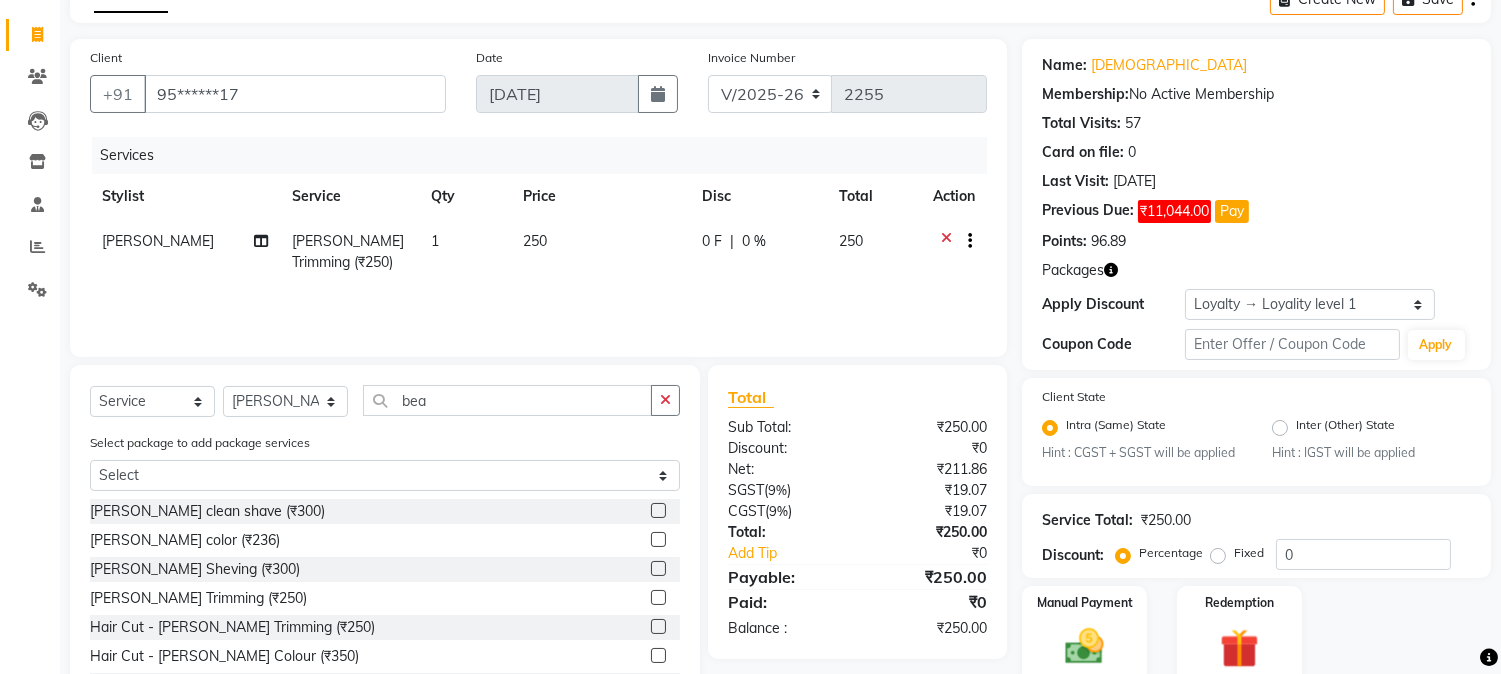 click on "250" 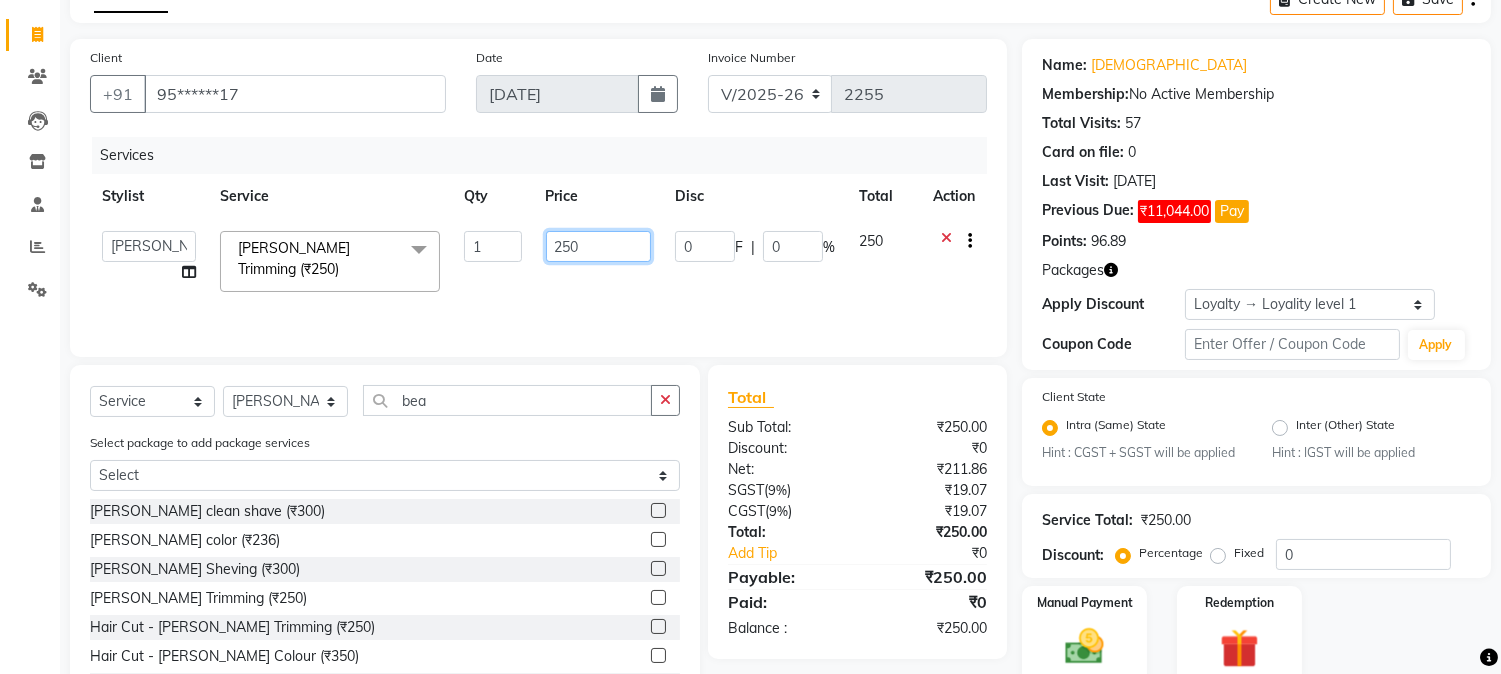 click on "250" 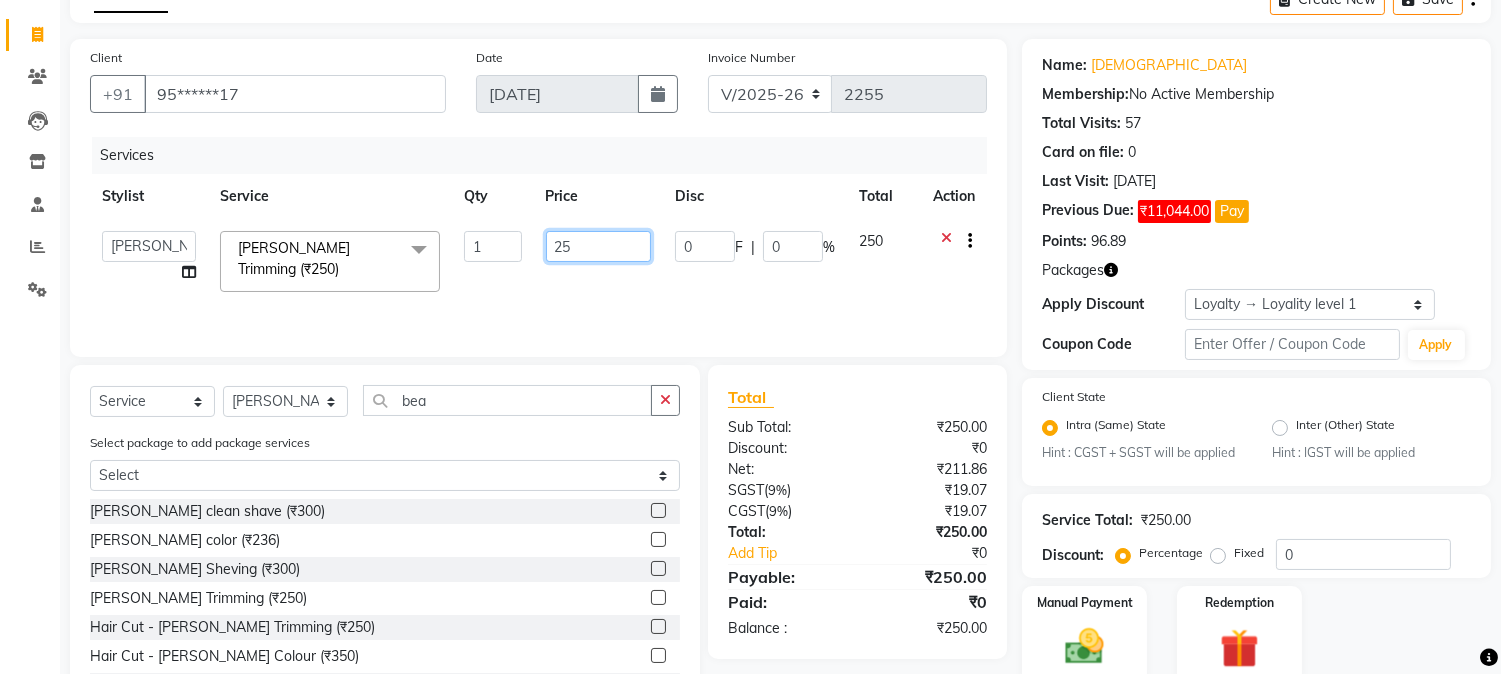 type on "2" 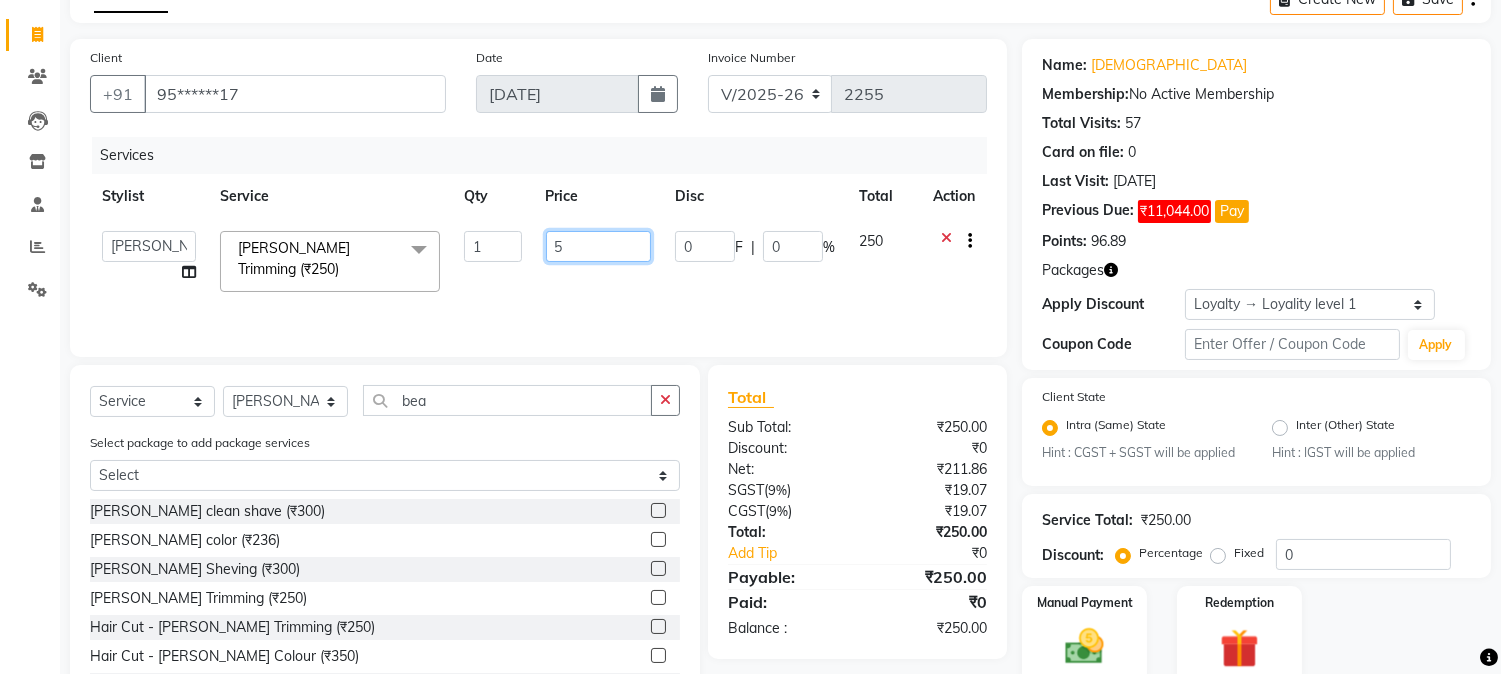 type on "50" 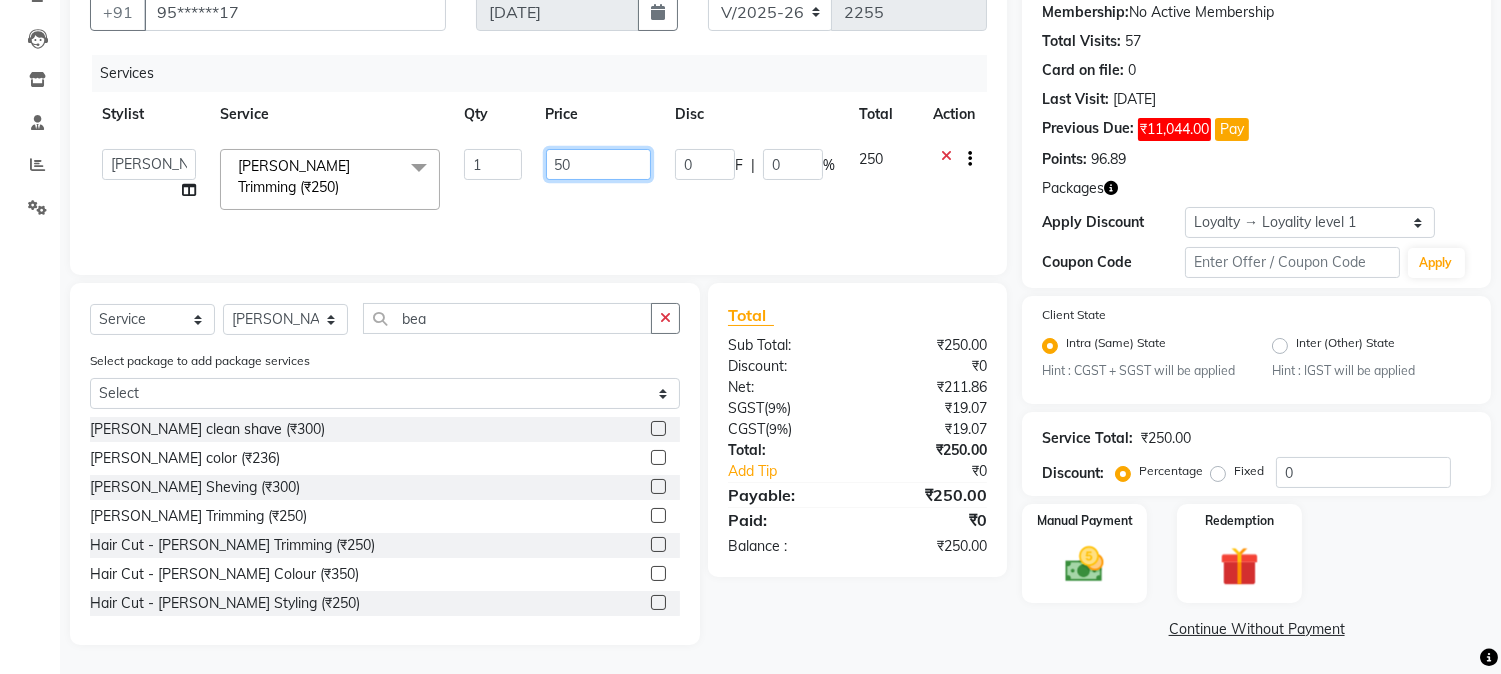 scroll, scrollTop: 194, scrollLeft: 0, axis: vertical 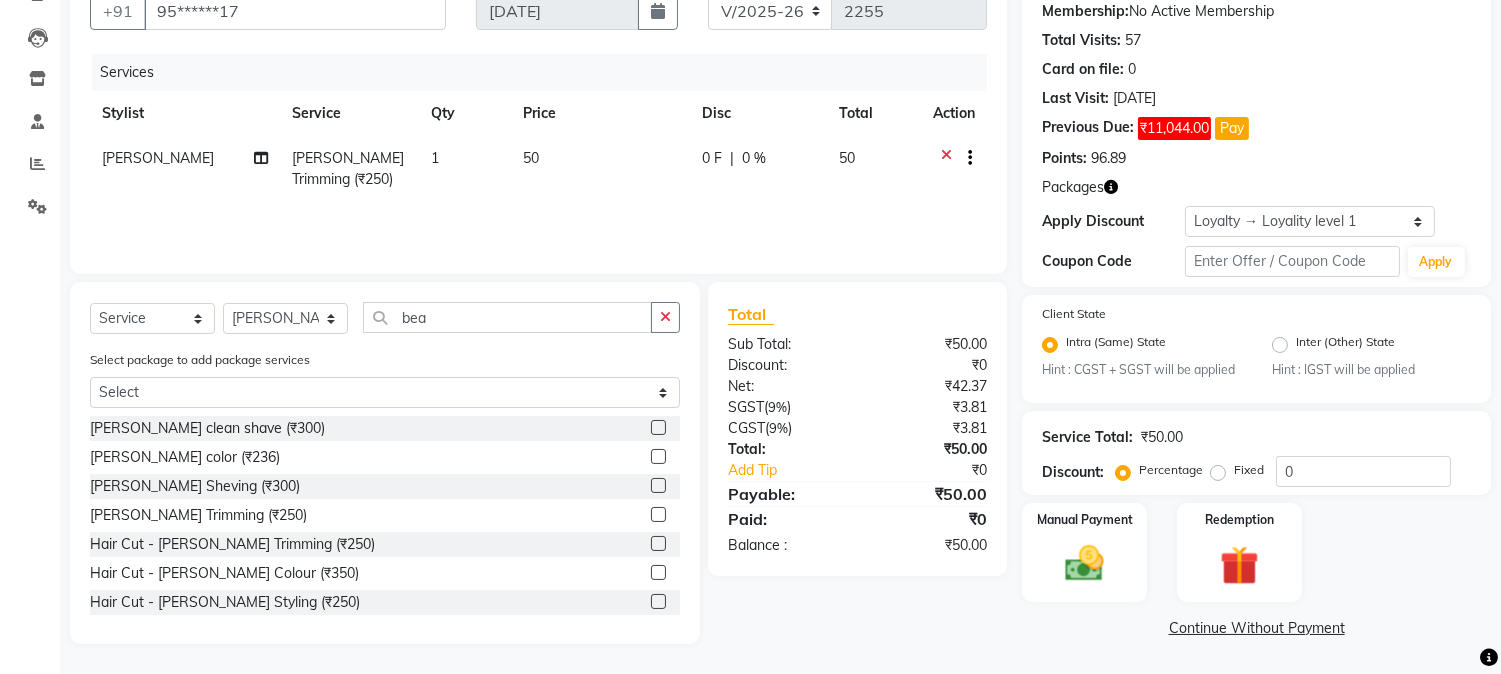 click on "Mahesh Dalavi  Beard Trimming (₹250) 1 50 0 F | 0 % 50" 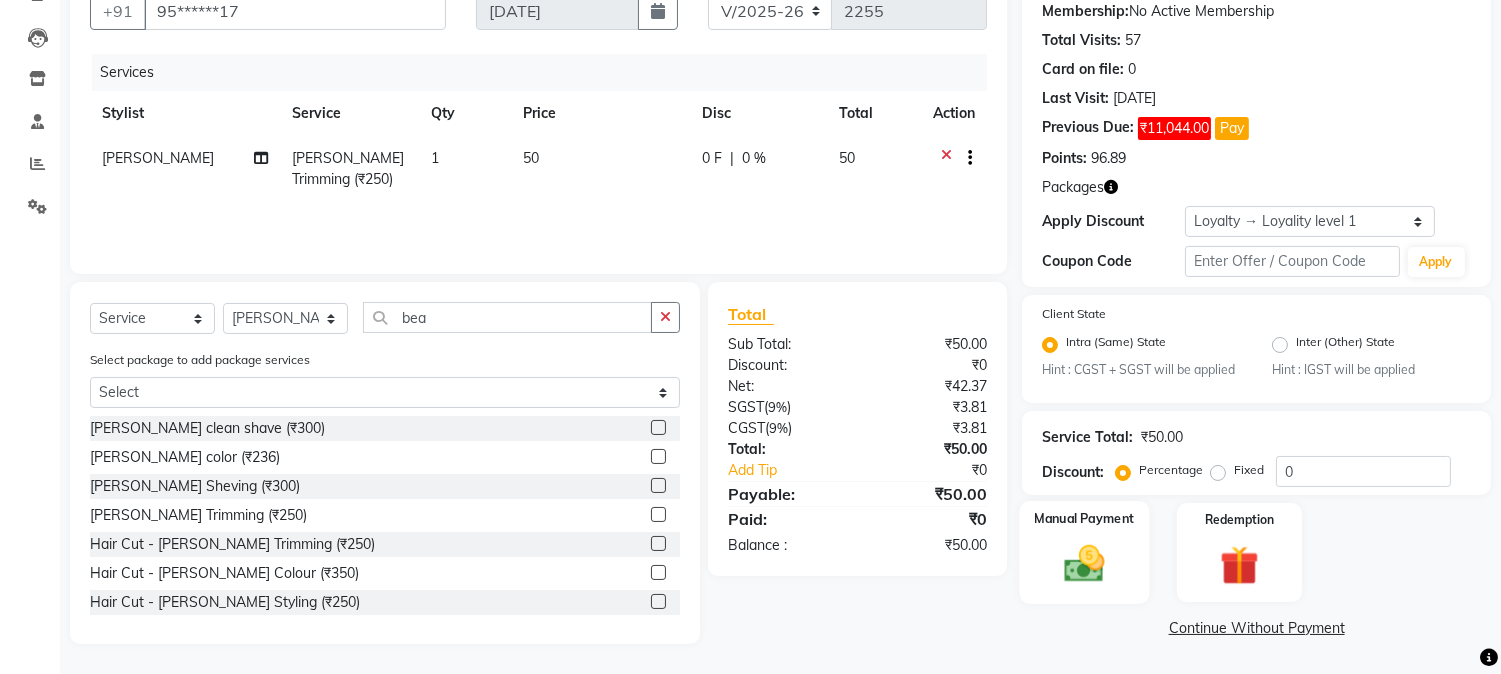 click on "Manual Payment" 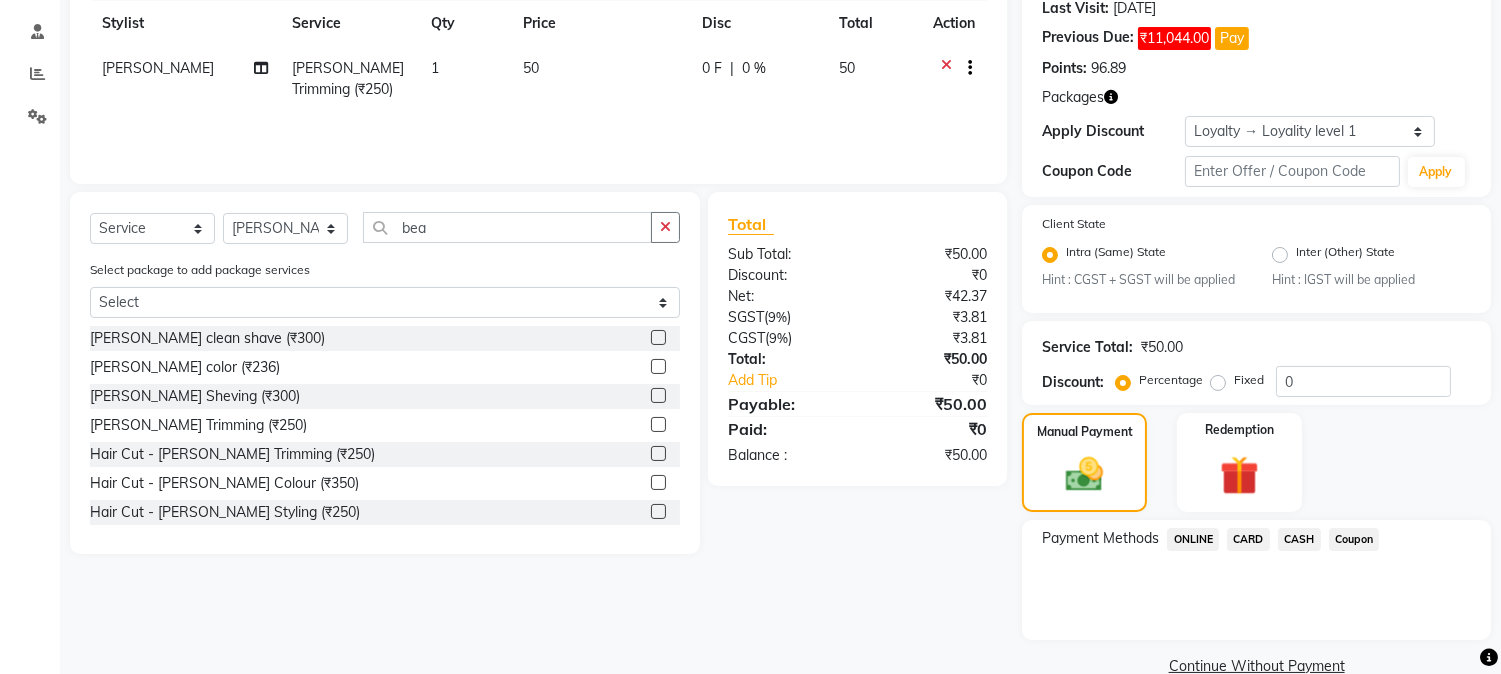 scroll, scrollTop: 305, scrollLeft: 0, axis: vertical 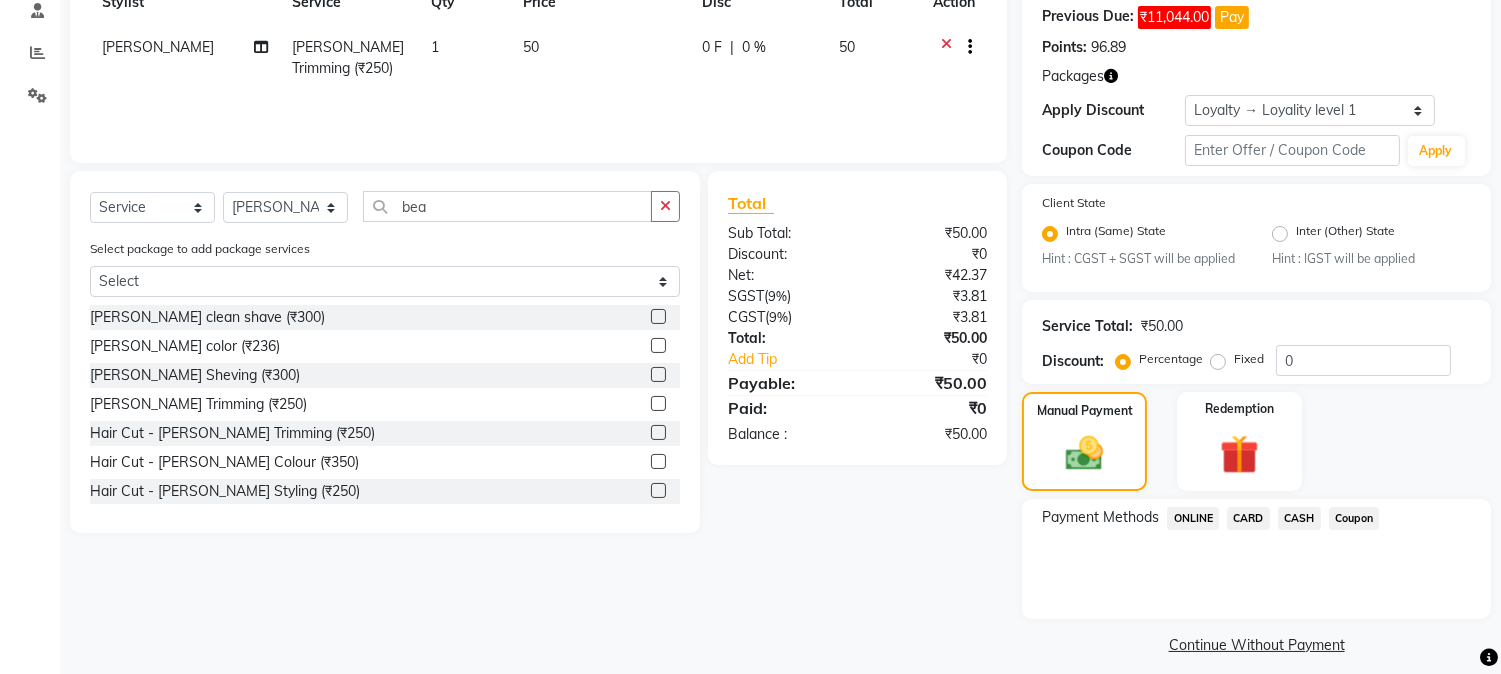 click on "ONLINE" 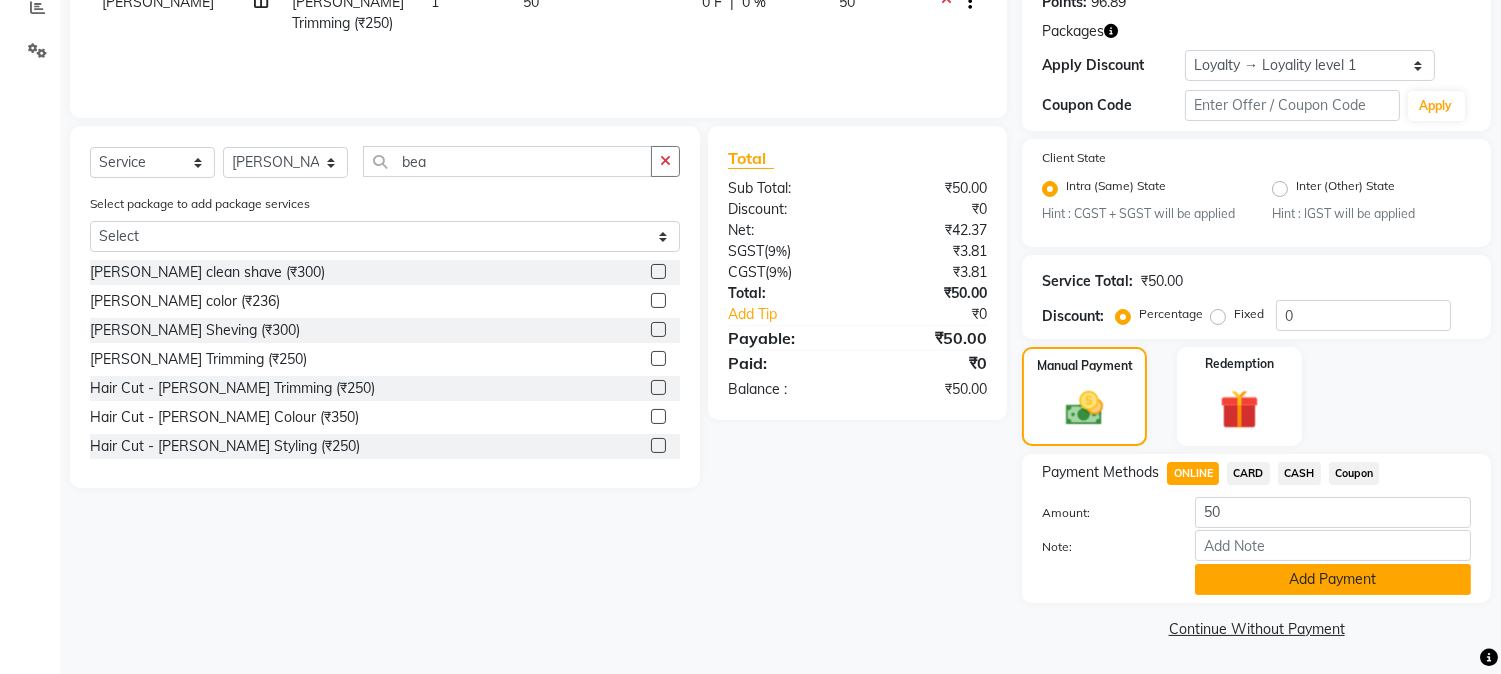 click on "Add Payment" 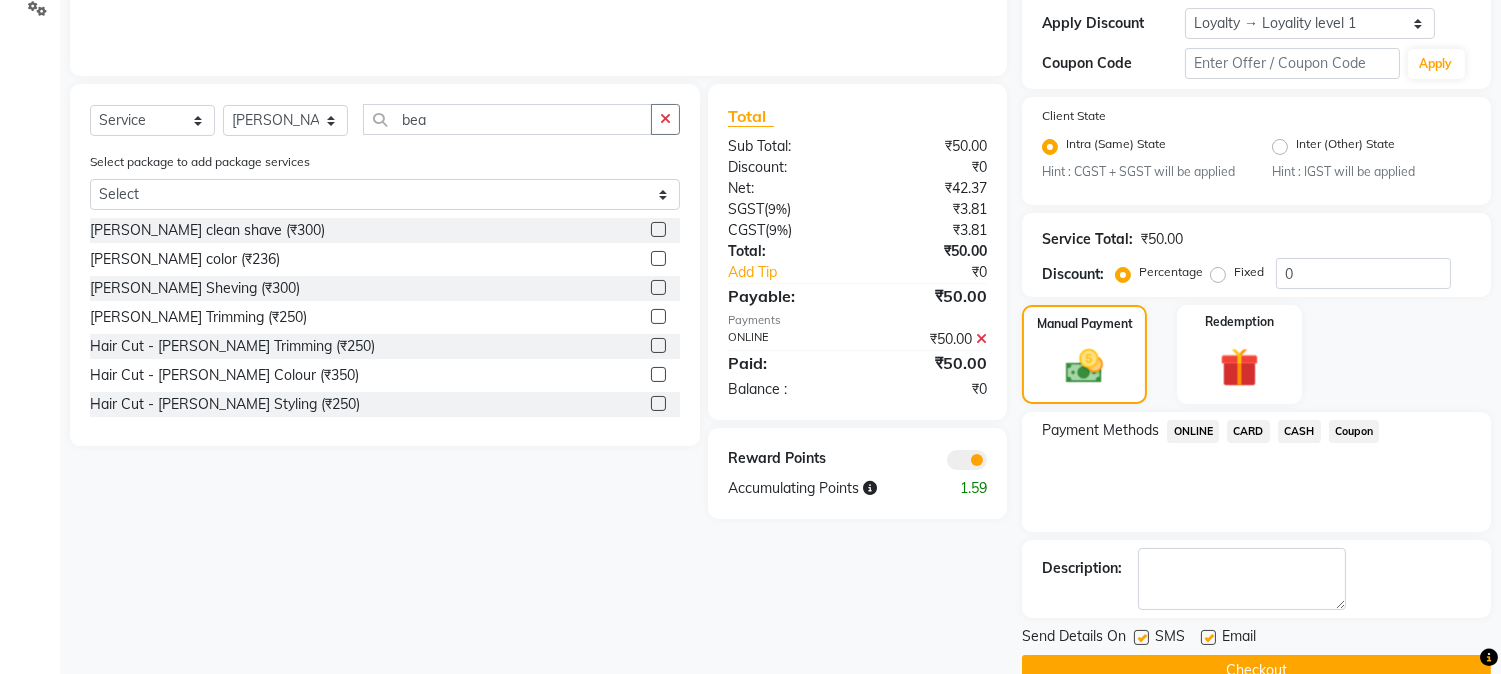 scroll, scrollTop: 434, scrollLeft: 0, axis: vertical 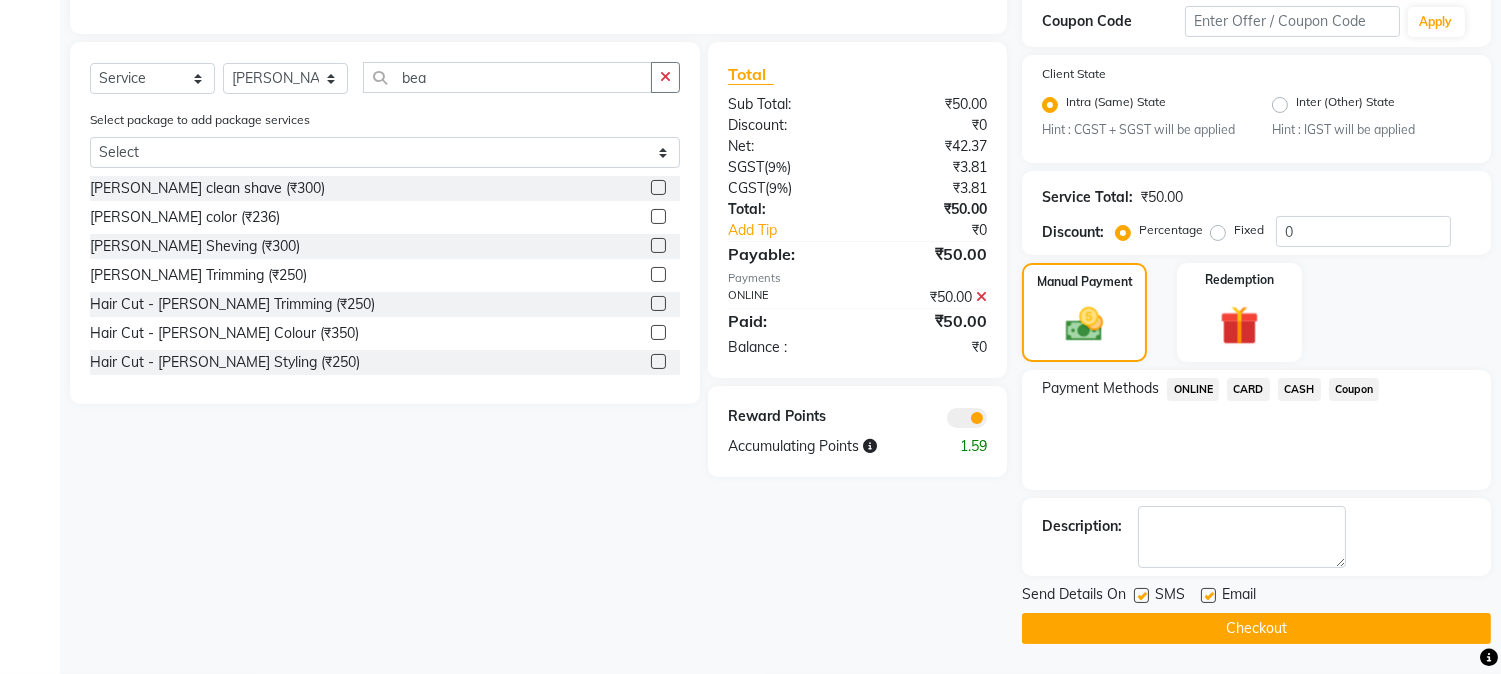 click on "Checkout" 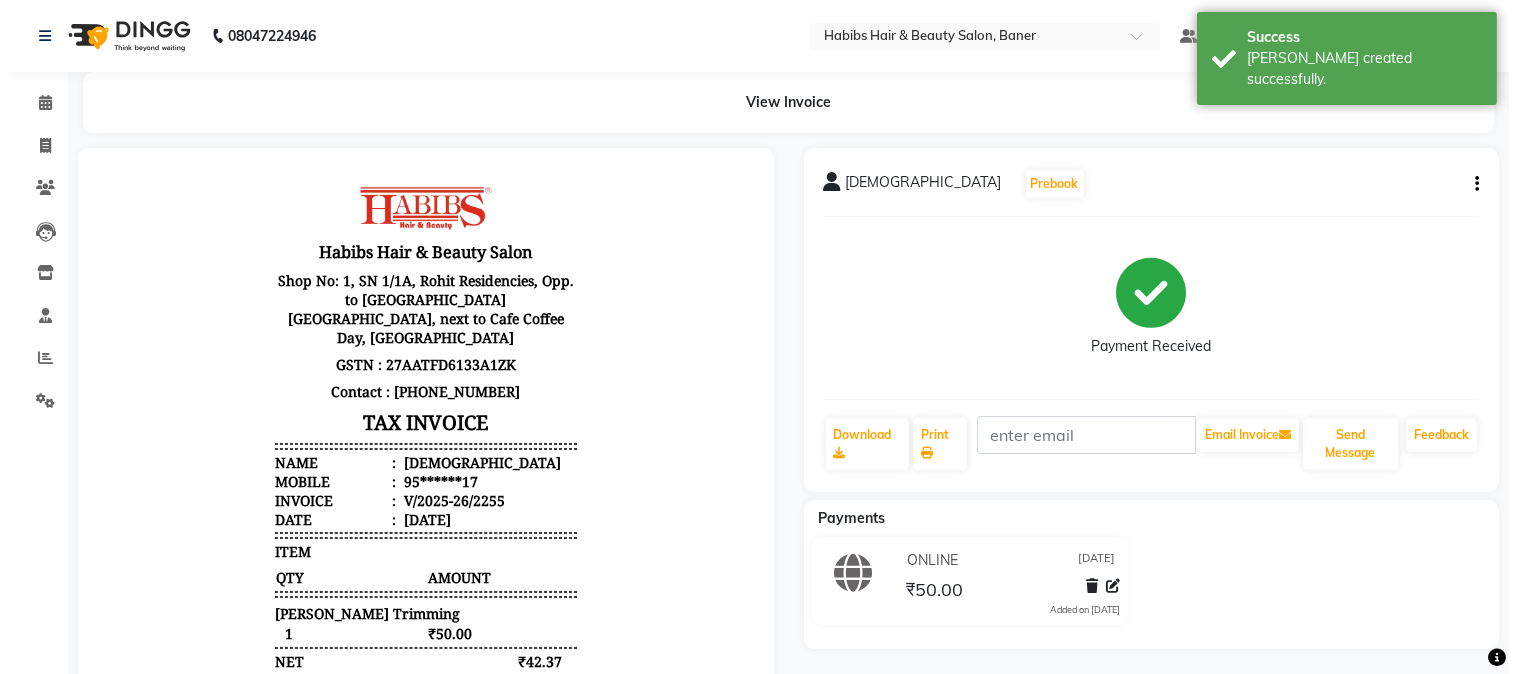 scroll, scrollTop: 0, scrollLeft: 0, axis: both 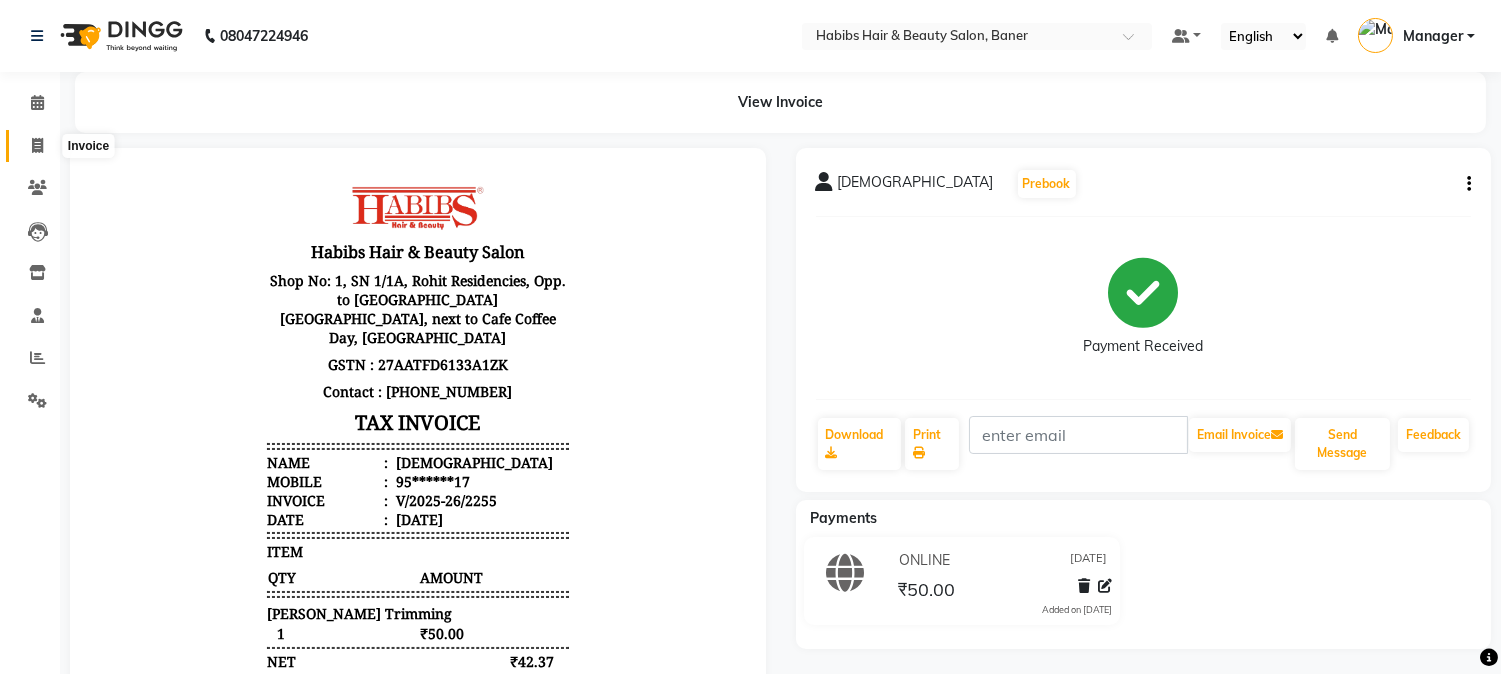 click 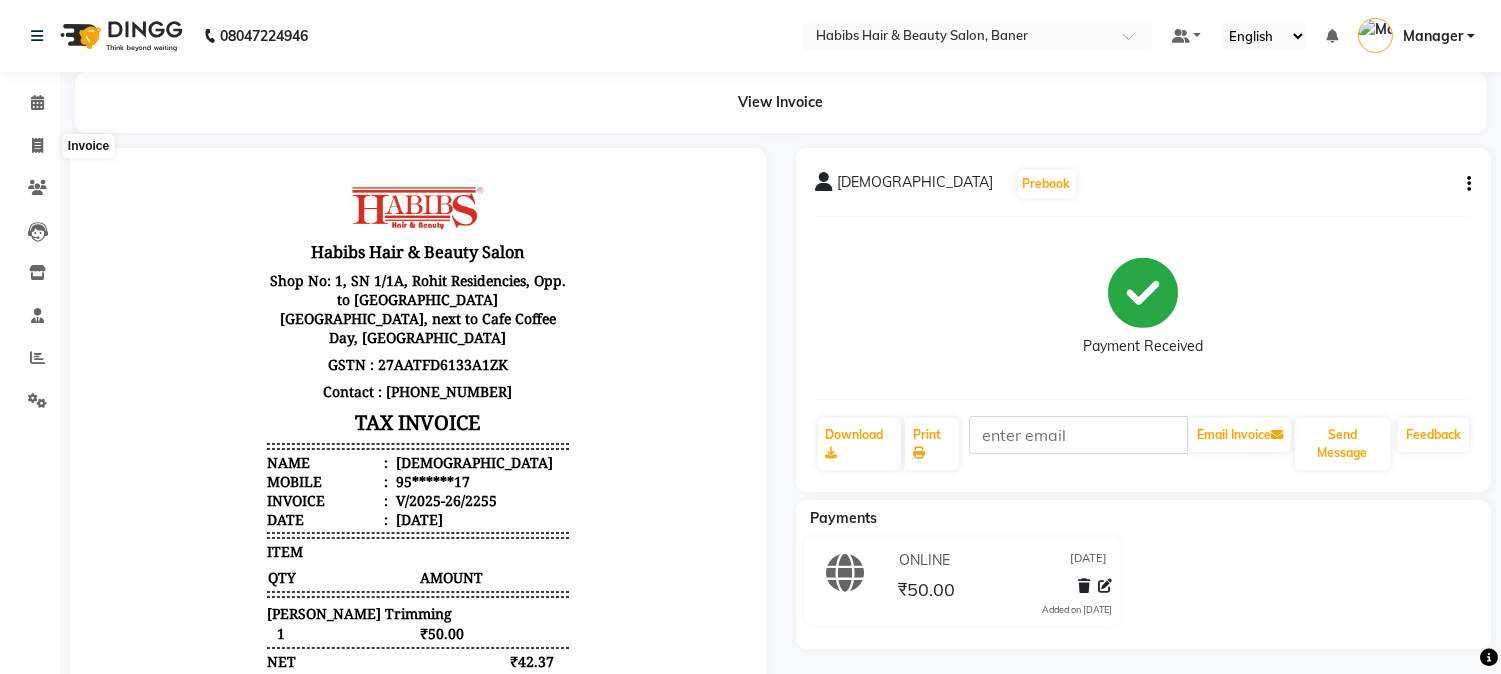 select on "5356" 